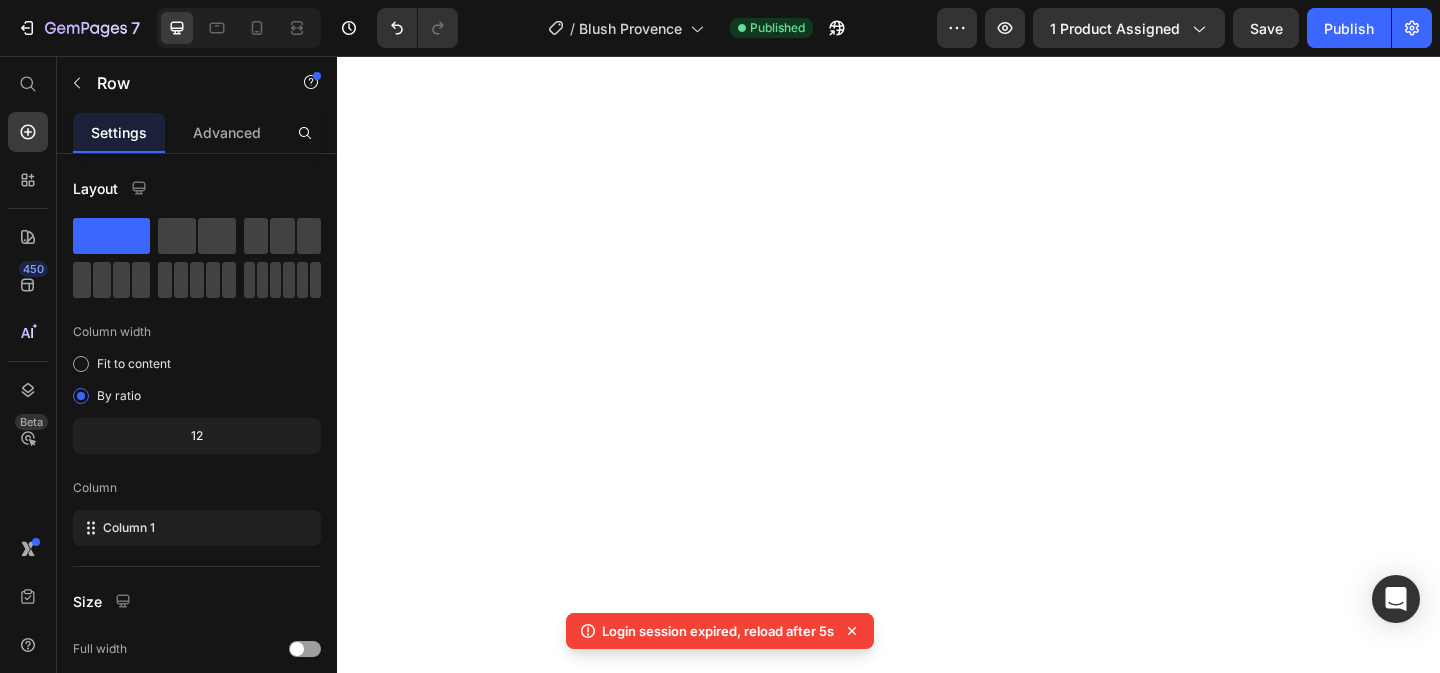 scroll, scrollTop: 0, scrollLeft: 0, axis: both 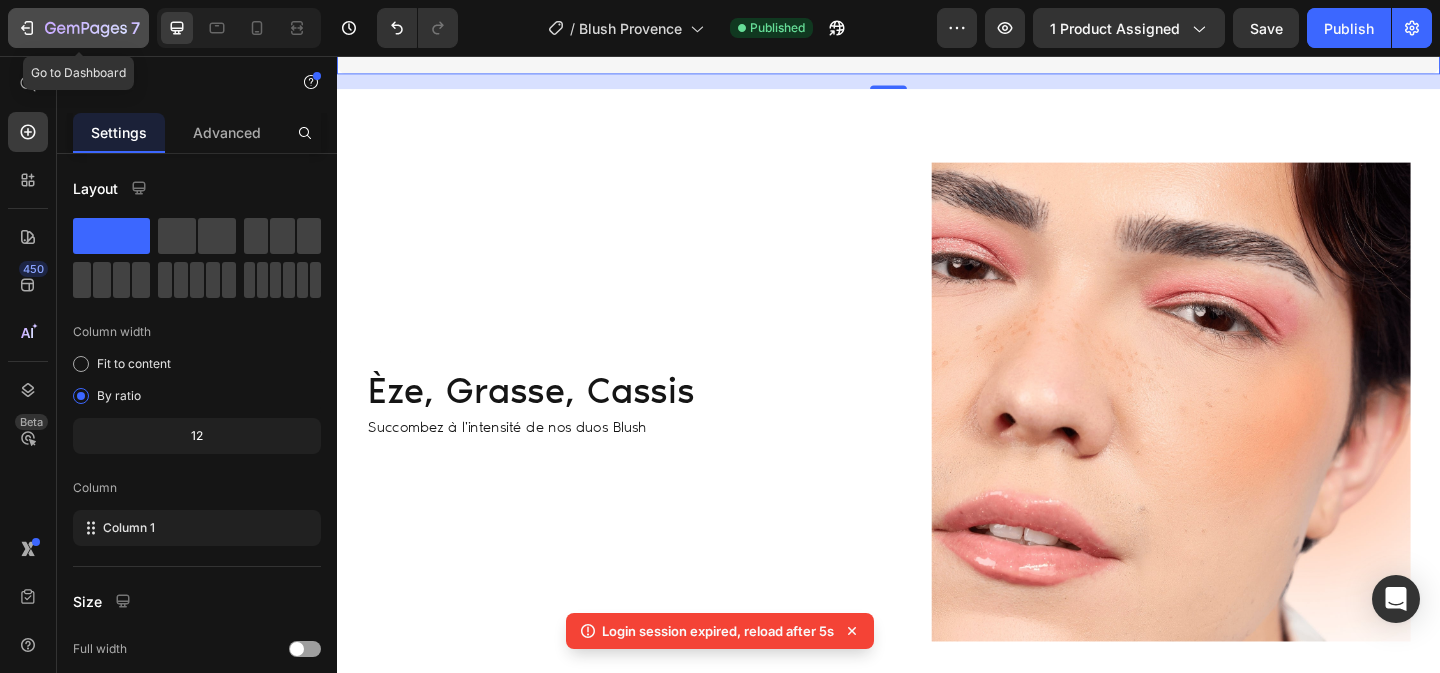 click on "7" 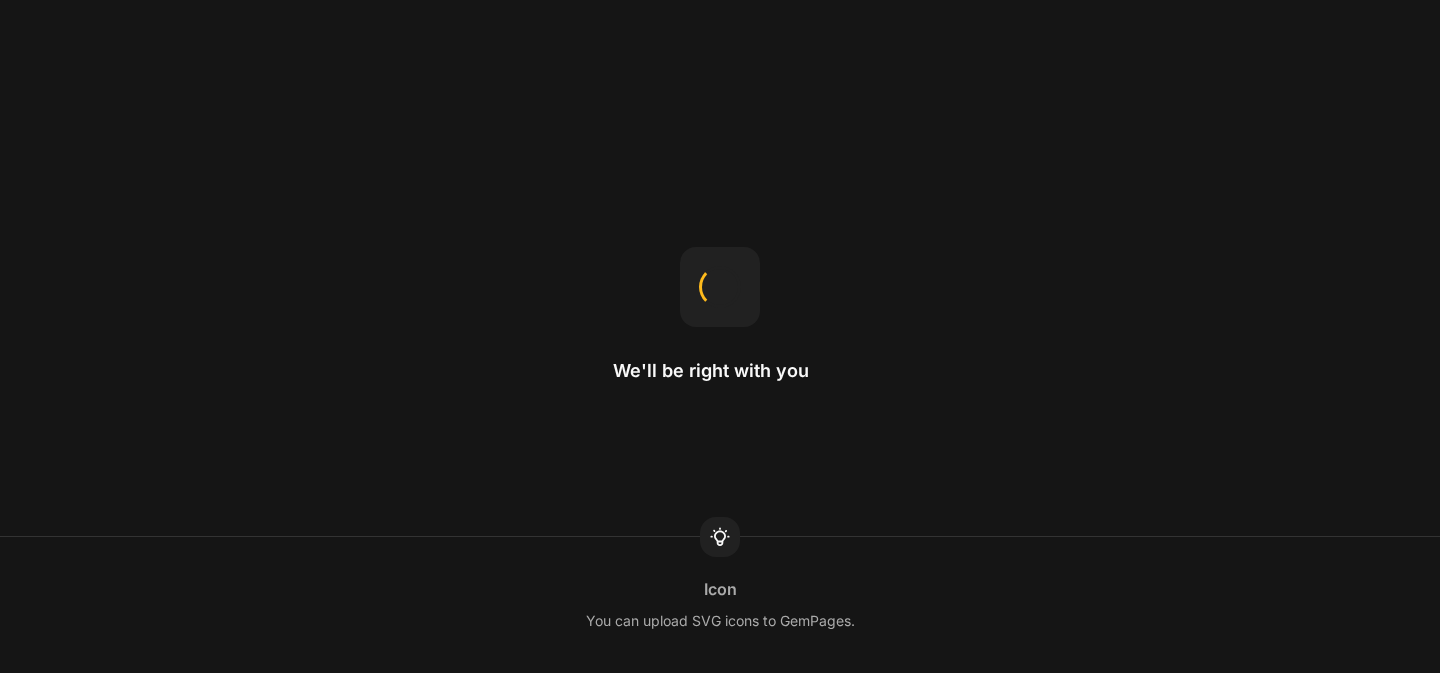 scroll, scrollTop: 0, scrollLeft: 0, axis: both 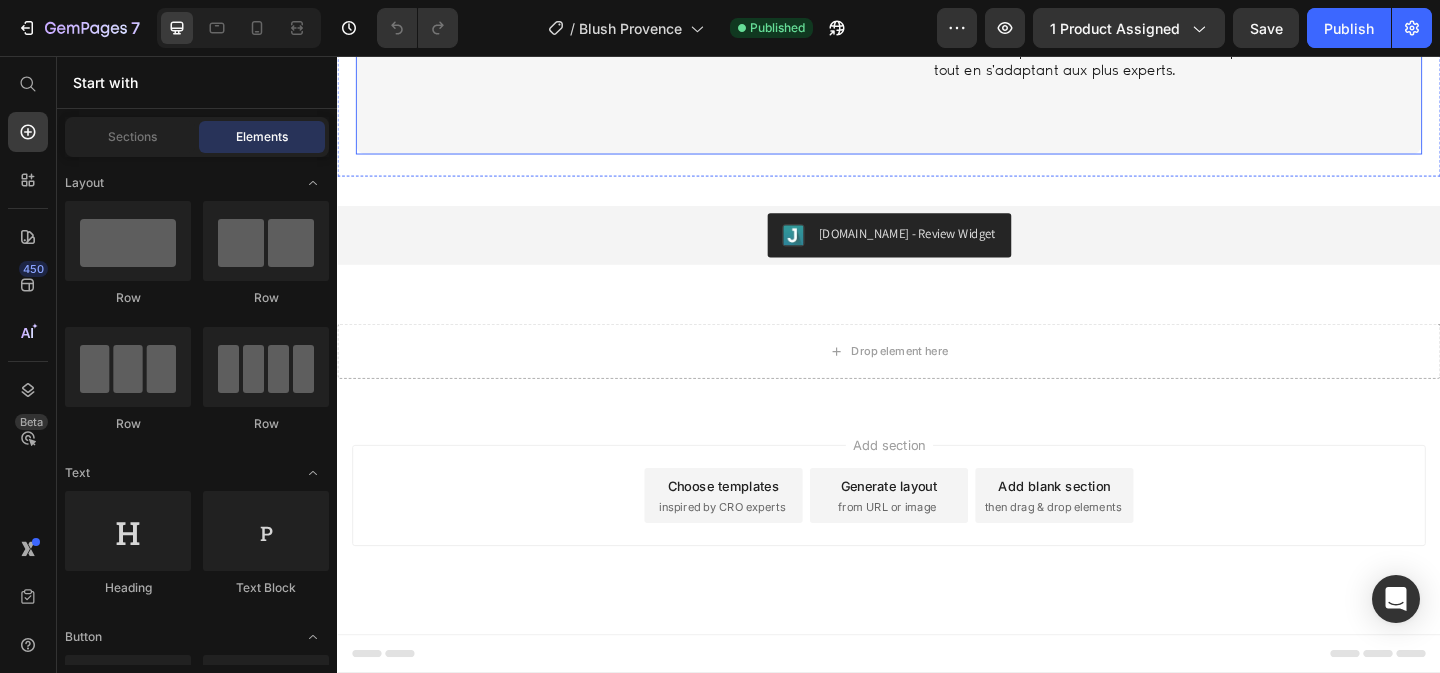 click on "Image Image Image Carousel Sublimez vos joues Heading Nos duos blush sont pensés pour révéler votre style, du plus subtil au plus audacieux. Leurs fards, hautement pigmentés et modulables, permettent une utilisation facile pour les débutantes tout en s'adaptant aux plus experts. Text Block Row Row" at bounding box center (937, 3) 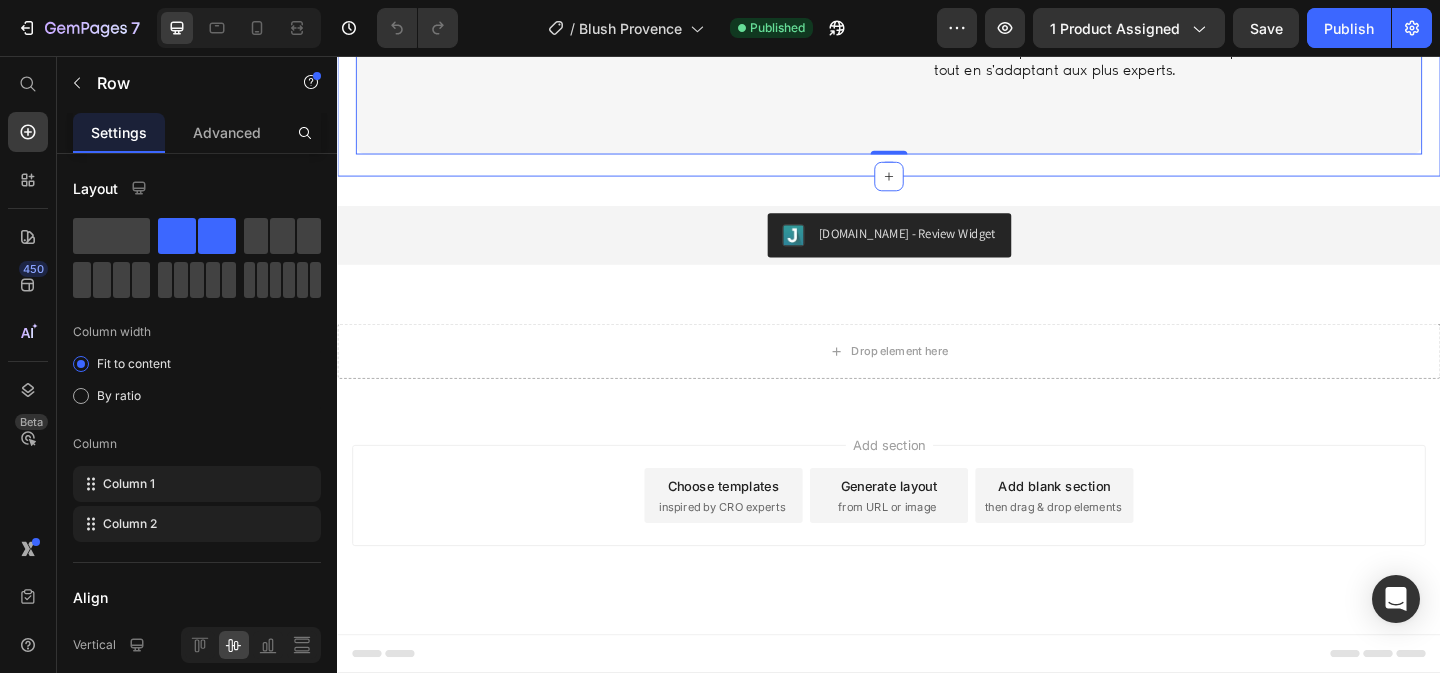 click at bounding box center (480, -175) 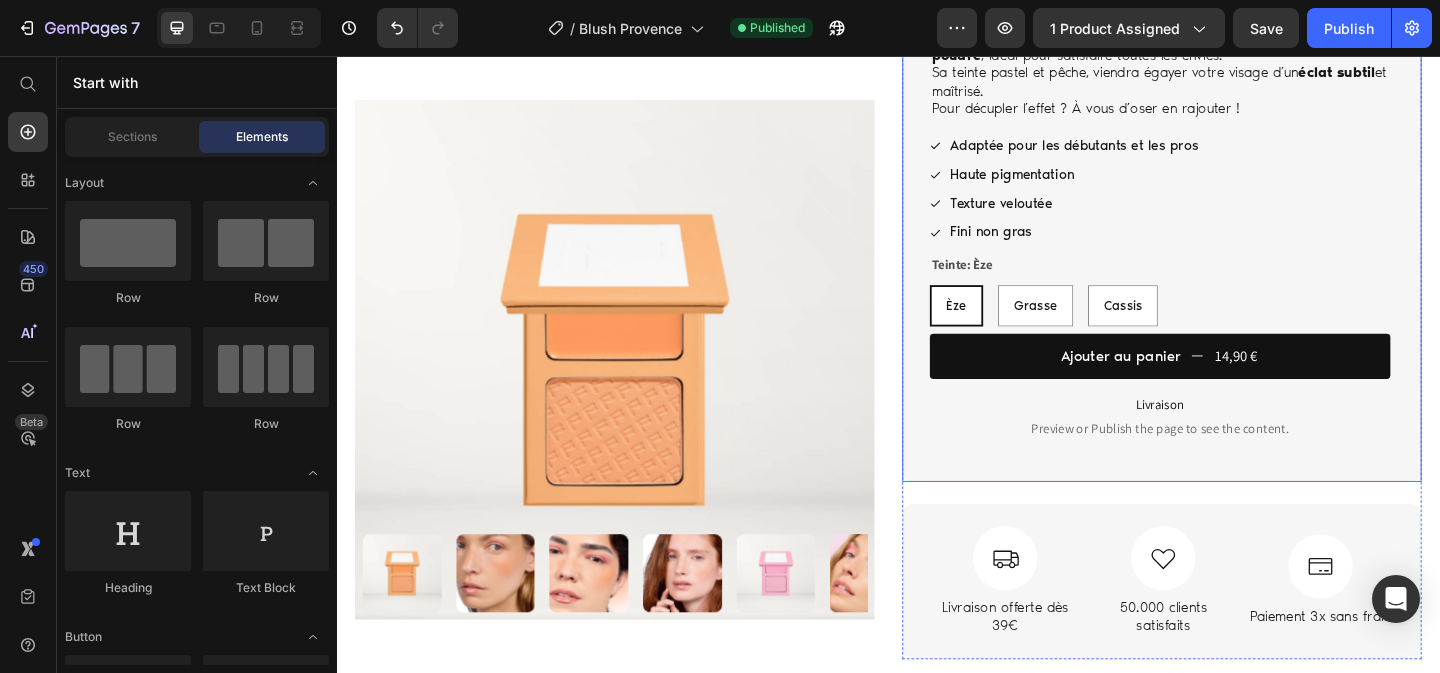 scroll, scrollTop: 179, scrollLeft: 0, axis: vertical 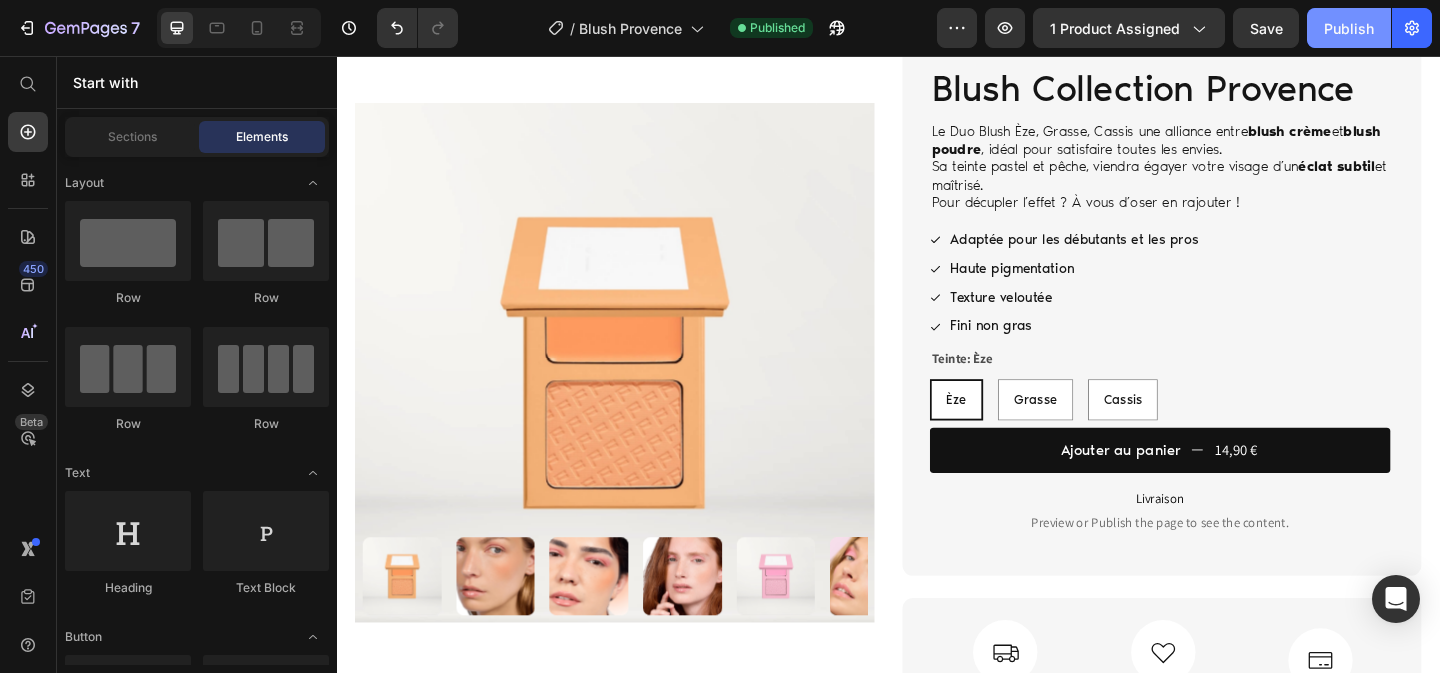 click on "Publish" at bounding box center (1349, 28) 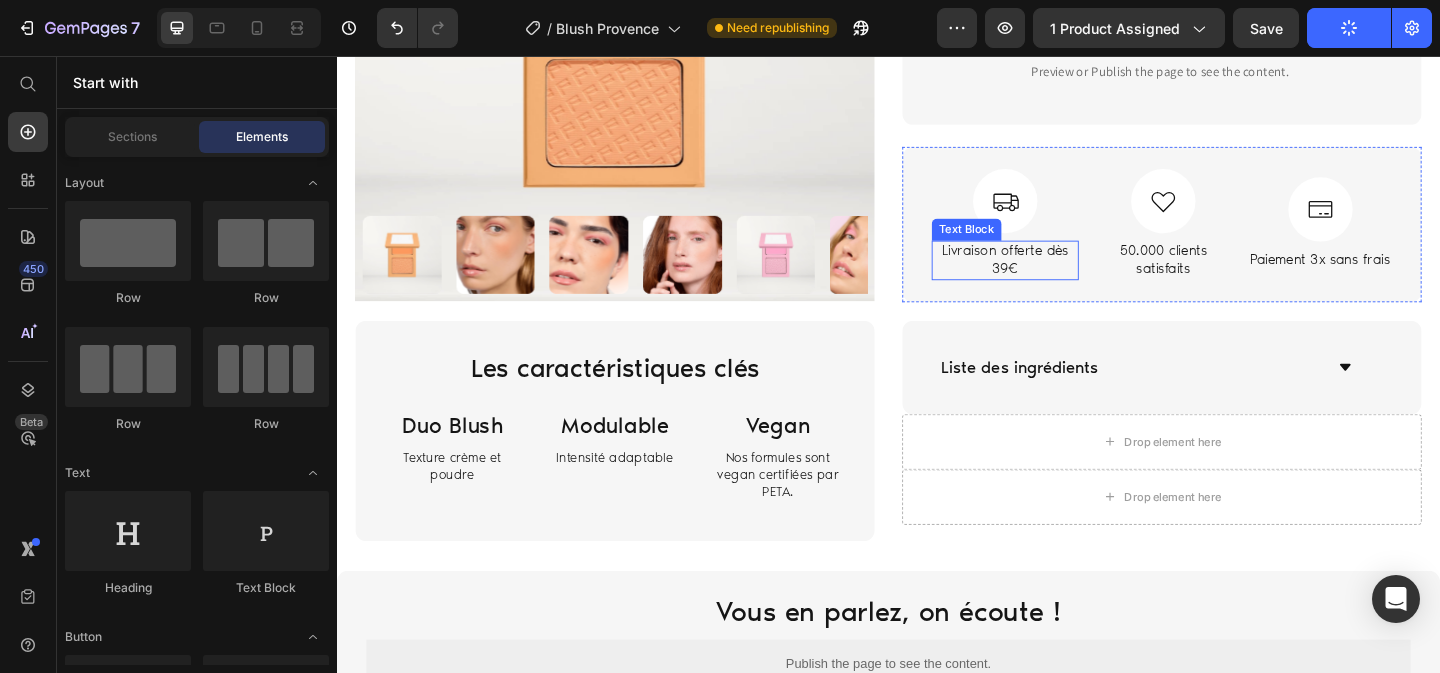 scroll, scrollTop: 800, scrollLeft: 0, axis: vertical 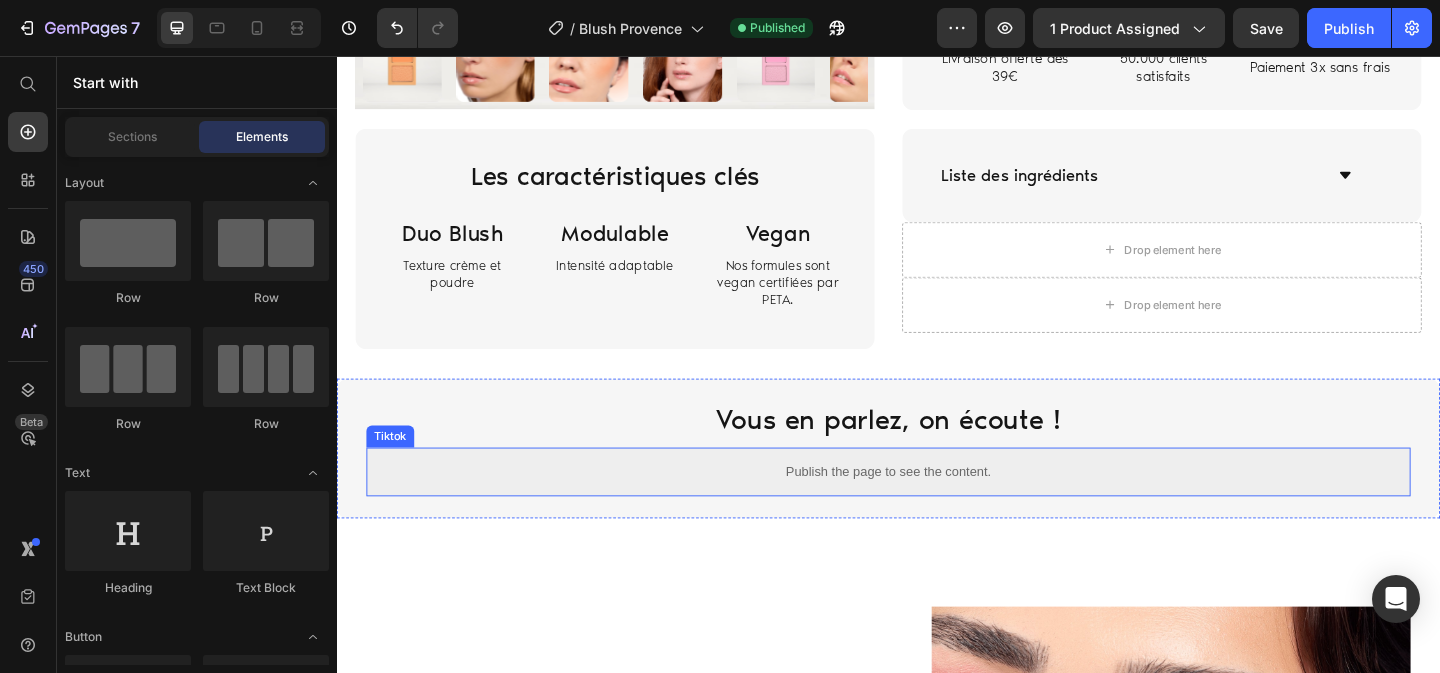 click on "Publish the page to see the content." at bounding box center [937, 508] 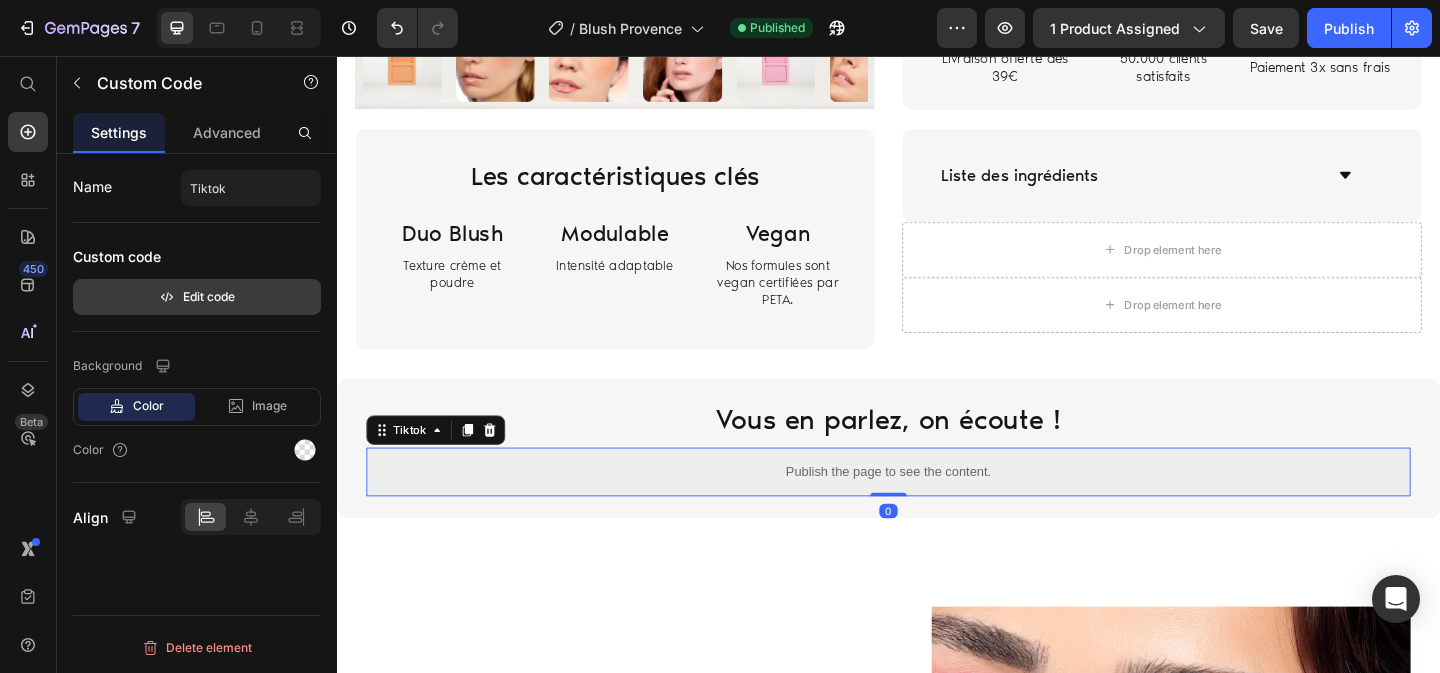 click on "Edit code" at bounding box center (197, 297) 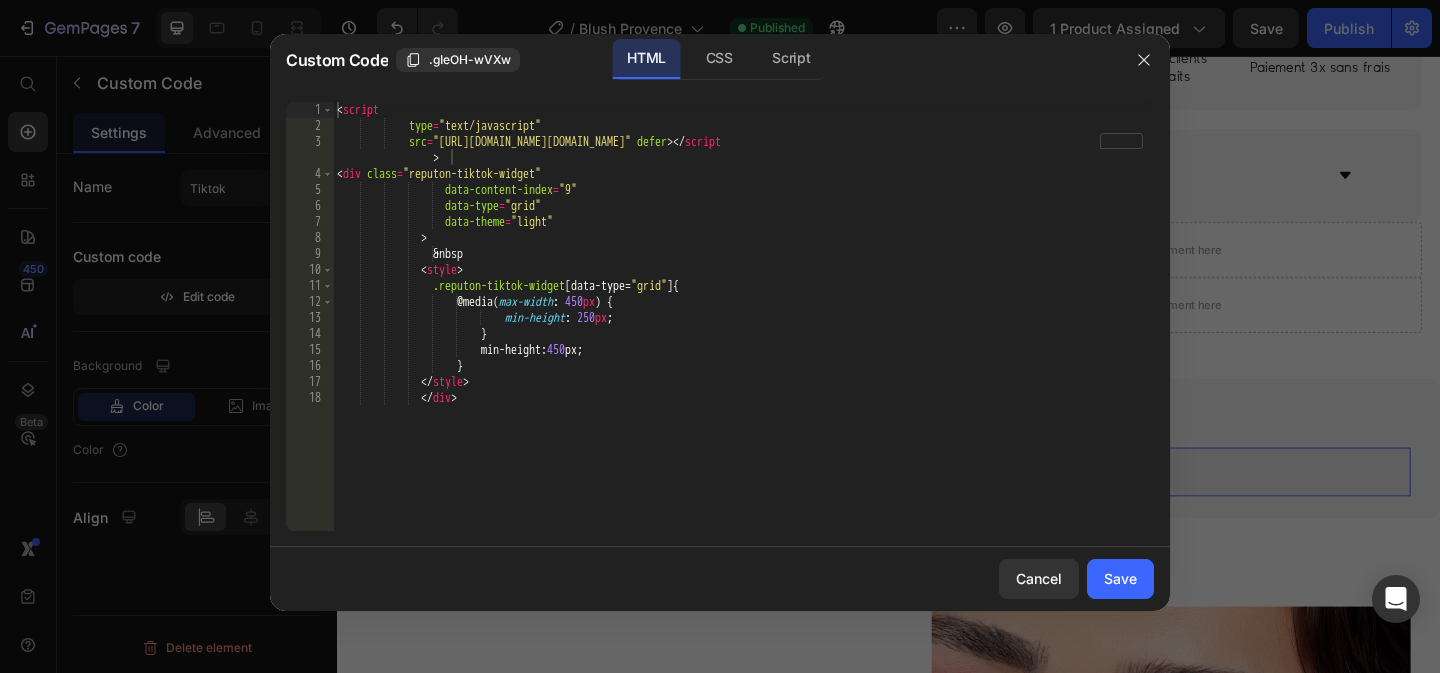 click on "< script                  type = "text/javascript"                  src = "https://cdn.ttw.reputon.com/assets/widget.js?shop=fabiancosmetics.myshopify.com"   defer > </ script                  > < div   class = "reputon-tiktok-widget"                        data-content-index = "9"                        data-type = "grid"                        data-theme = "light"                   >                       &nbsp                   < style >                     .reputon-tiktok-widget [ data-type = " grid " ] {                              @media( max-width :   450 px ) {                                    min-height :   250 px ;                               }                               min-height :  450 px ;                          }                   </ style >                   </ div >" at bounding box center (743, 332) 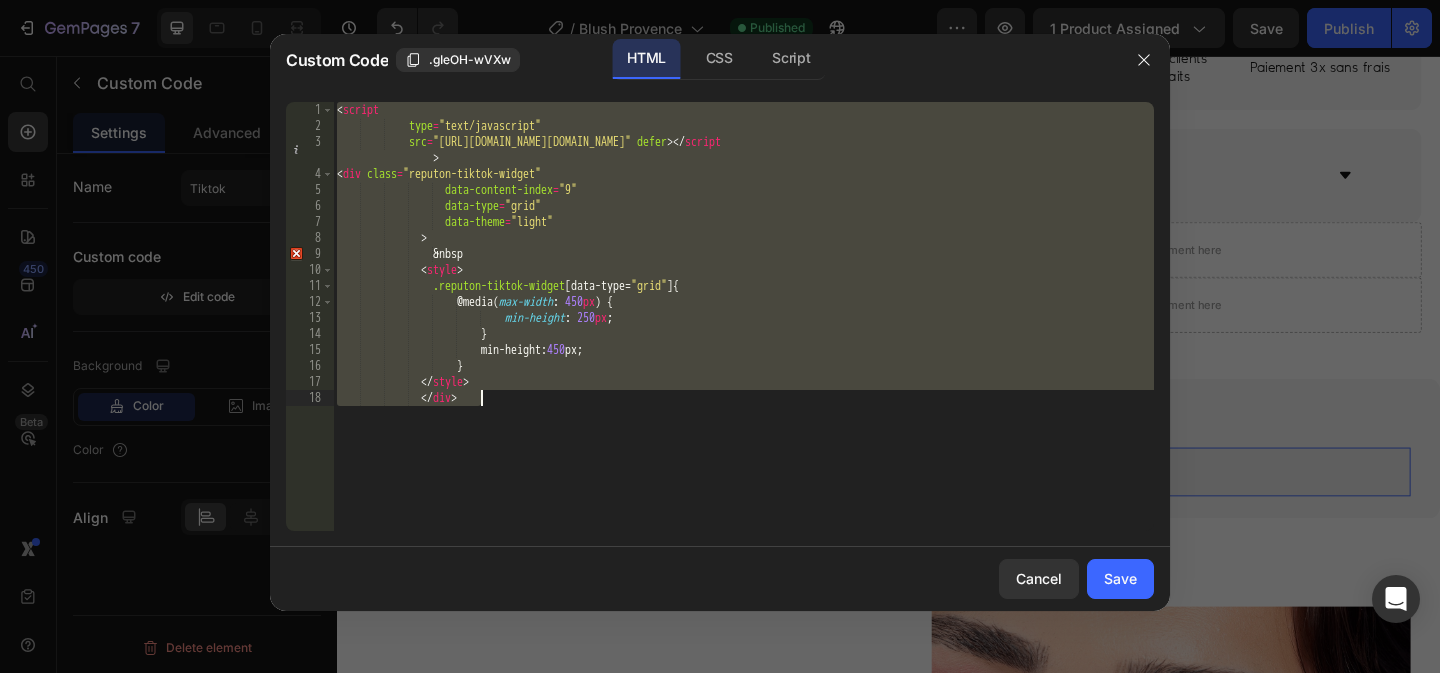 paste 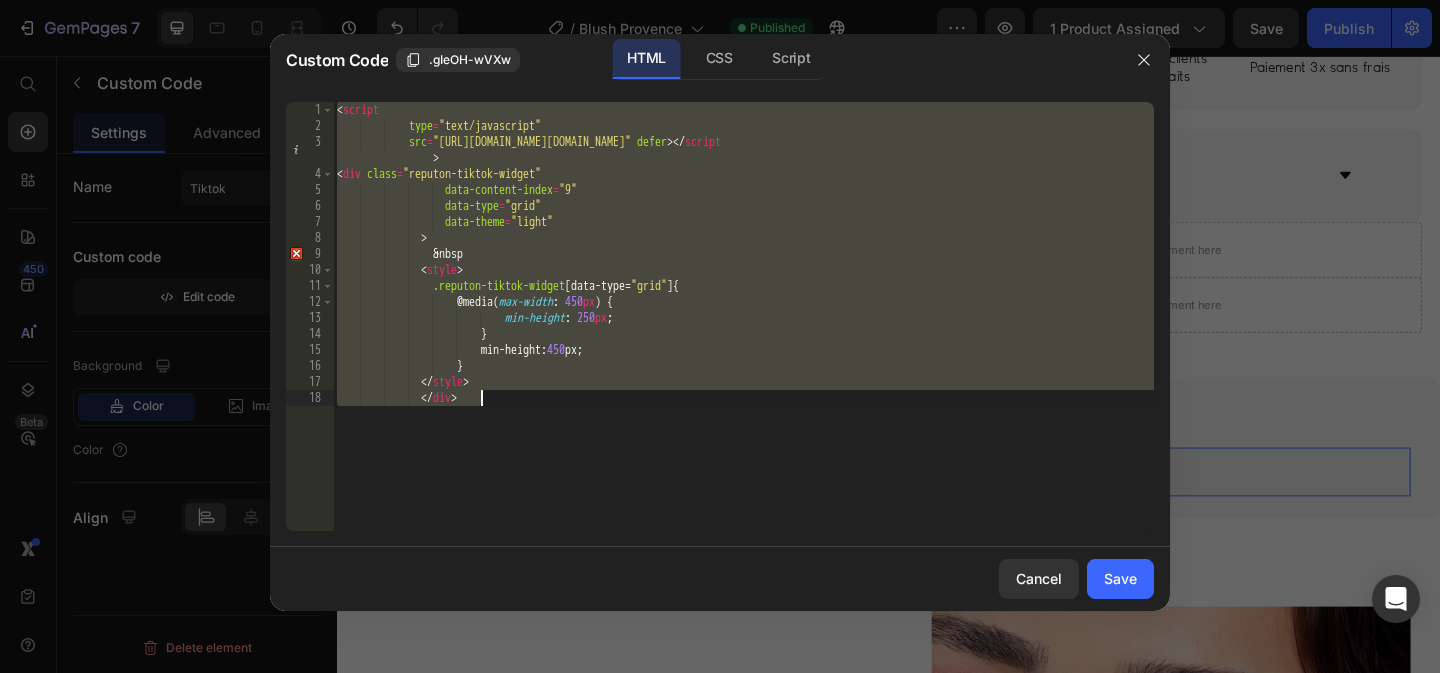 paste 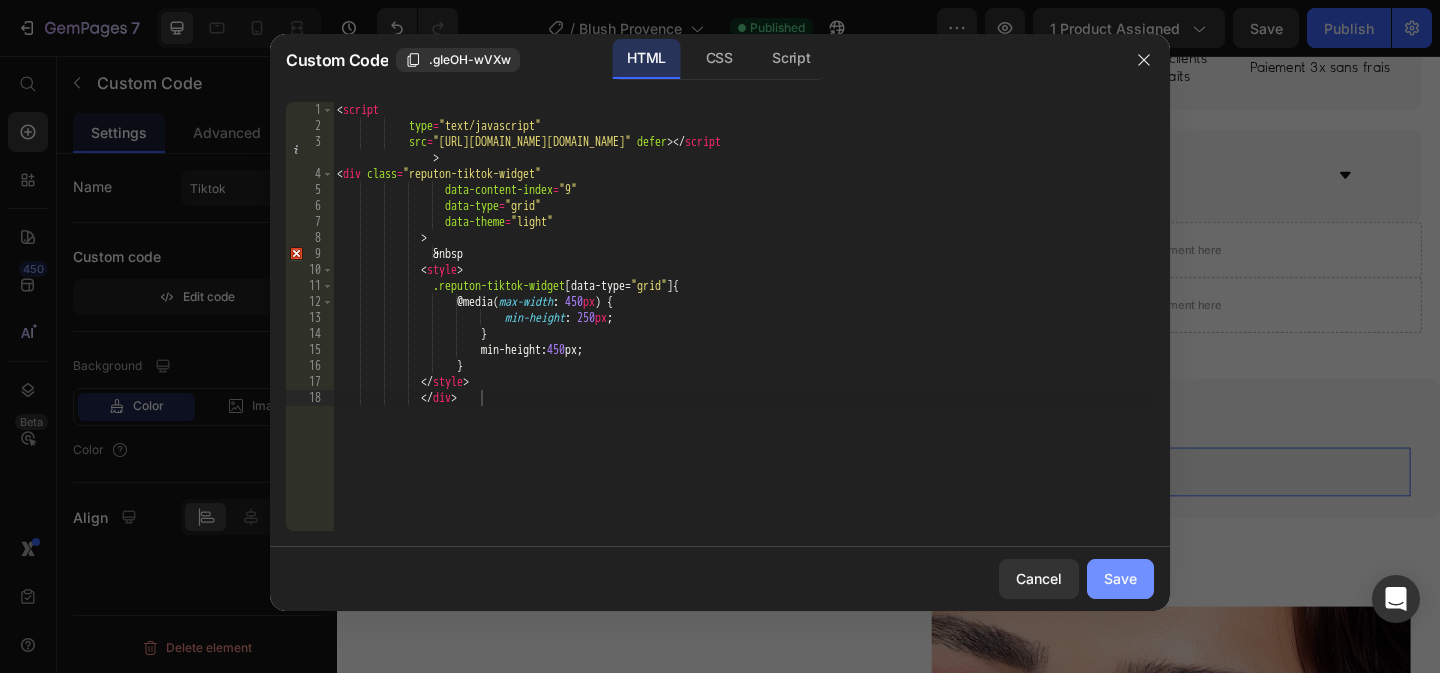 click on "Save" at bounding box center [1120, 578] 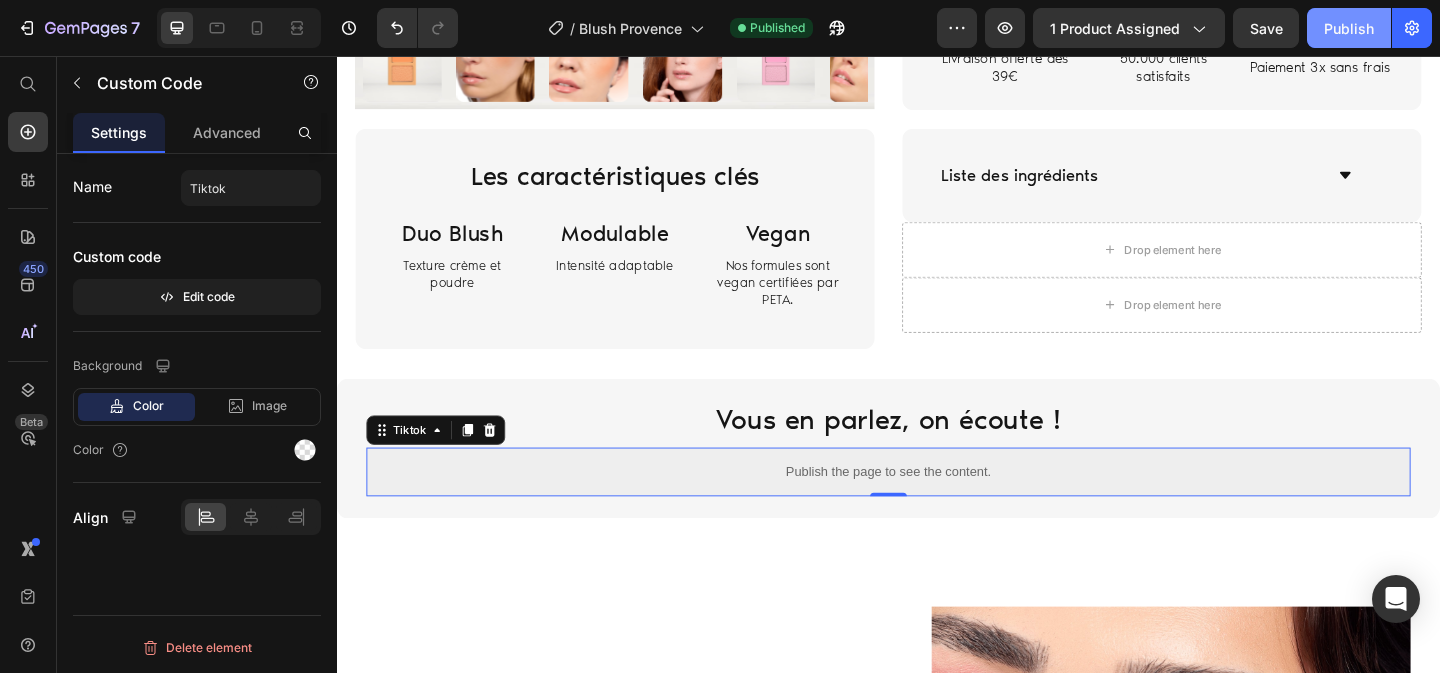 click on "Publish" 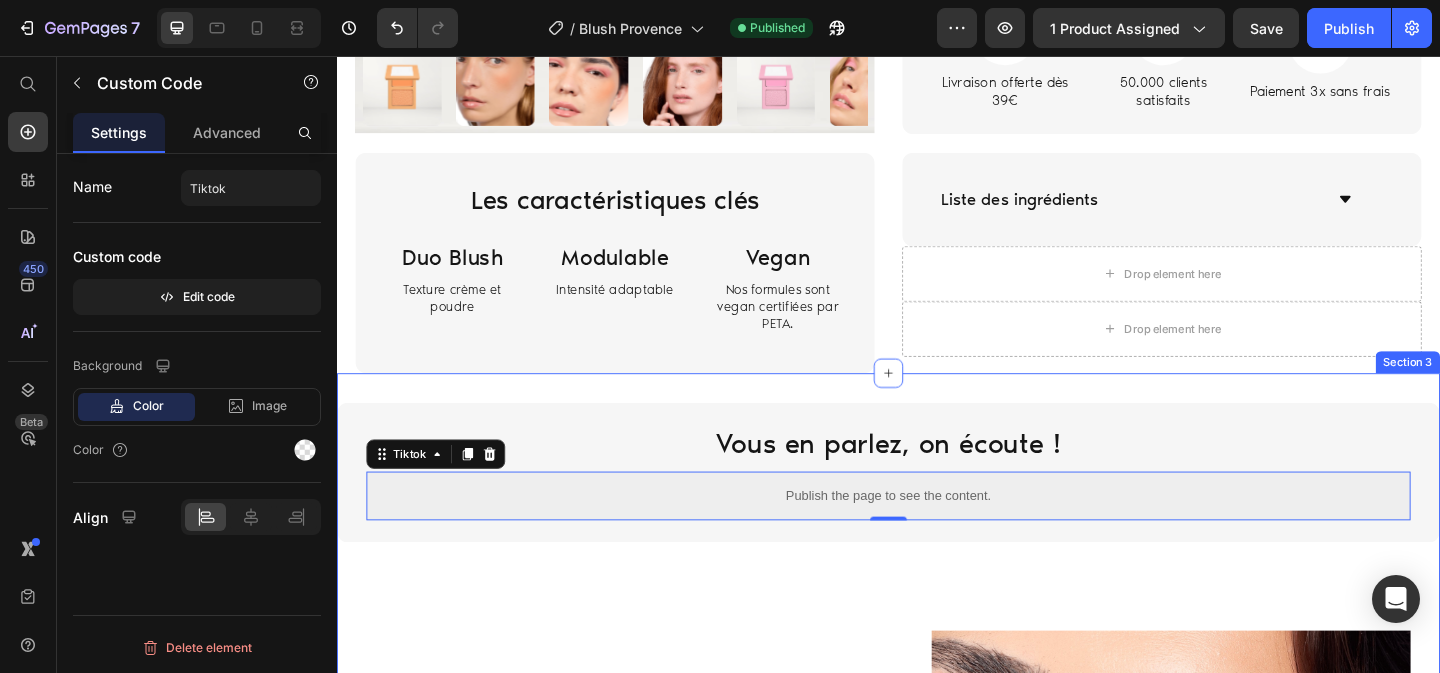 scroll, scrollTop: 1000, scrollLeft: 0, axis: vertical 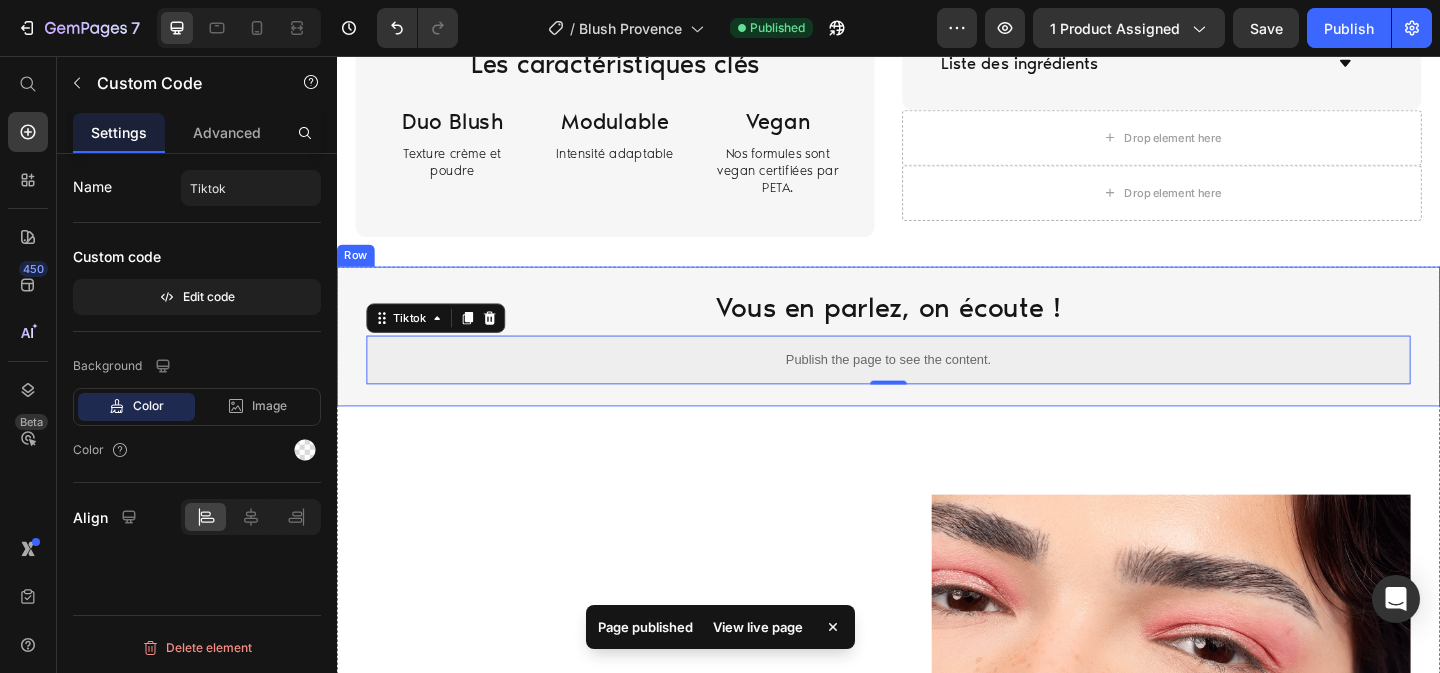 click on "Vous en parlez, on écoute ! Text Block
Publish the page to see the content.
Tiktok   0 Row" at bounding box center (937, 361) 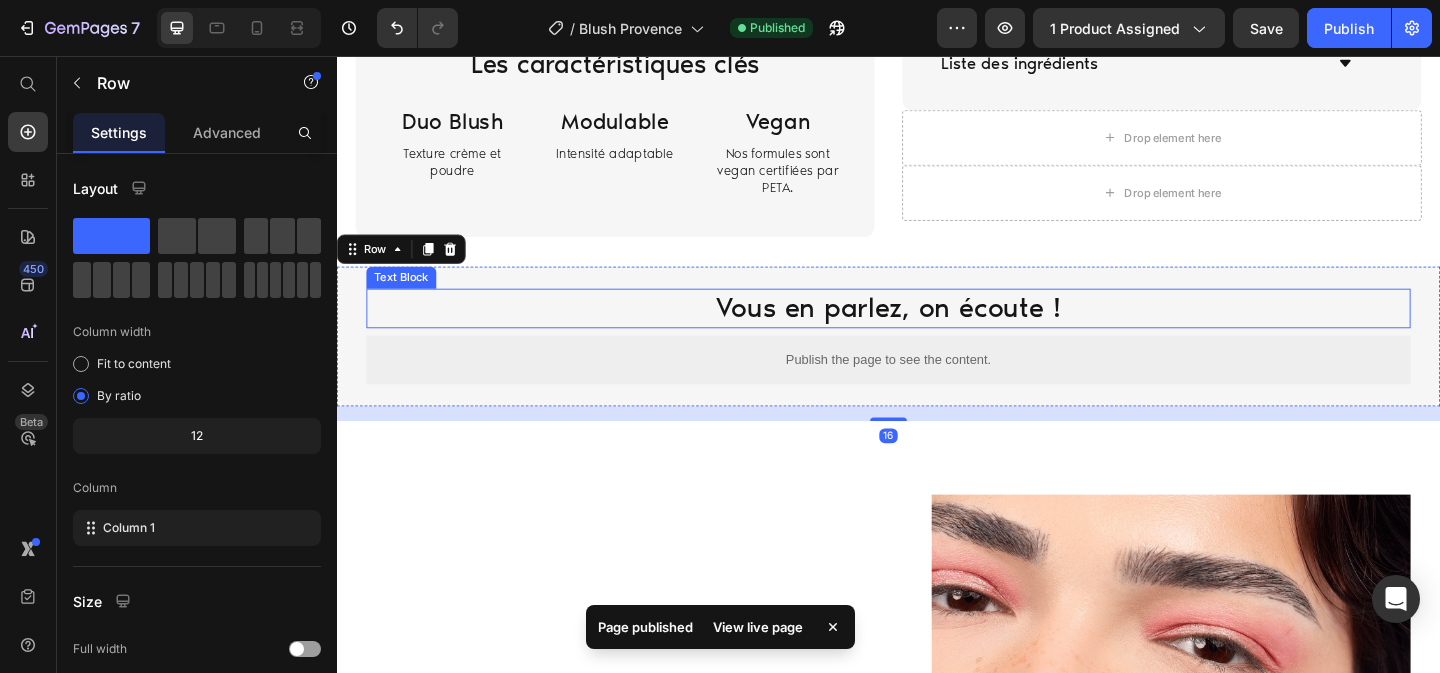 click on "Vous en parlez, on écoute !" at bounding box center [937, 330] 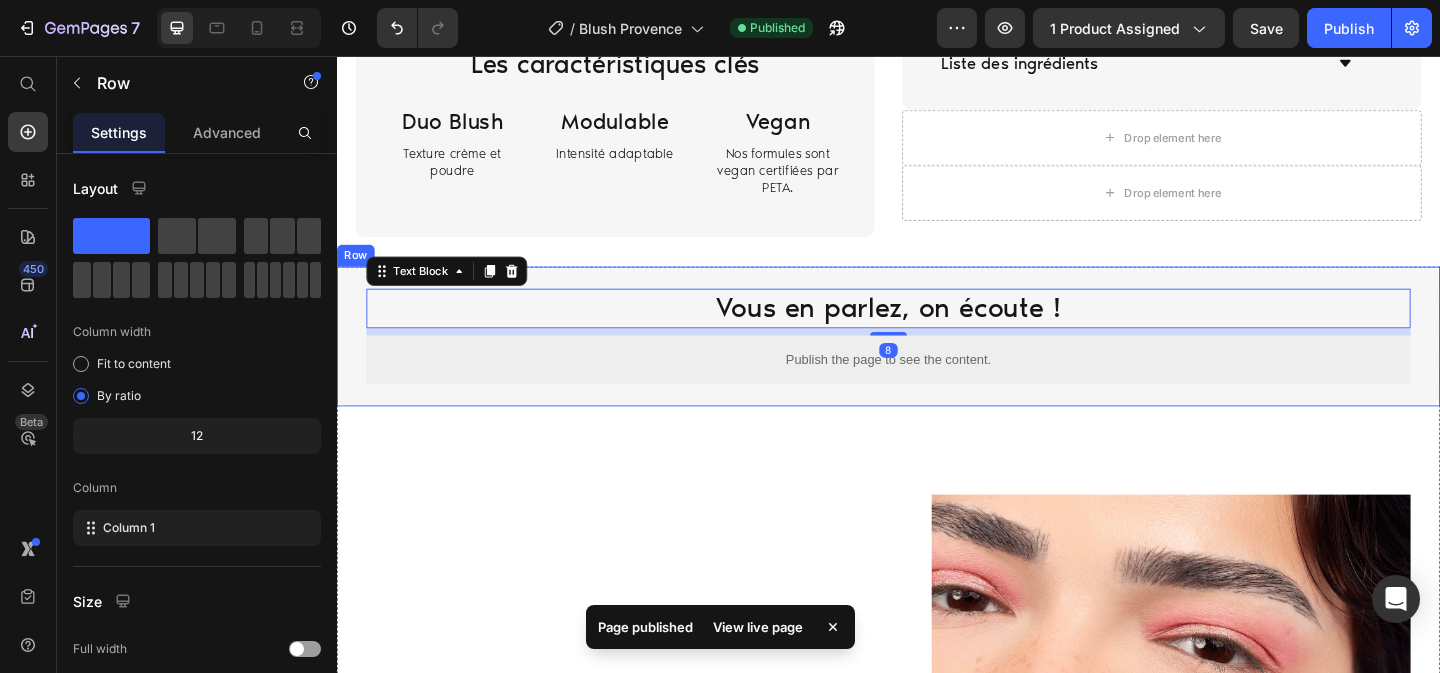 click on "Vous en parlez, on écoute ! Text Block   8
Publish the page to see the content.
Tiktok Row" at bounding box center [937, 361] 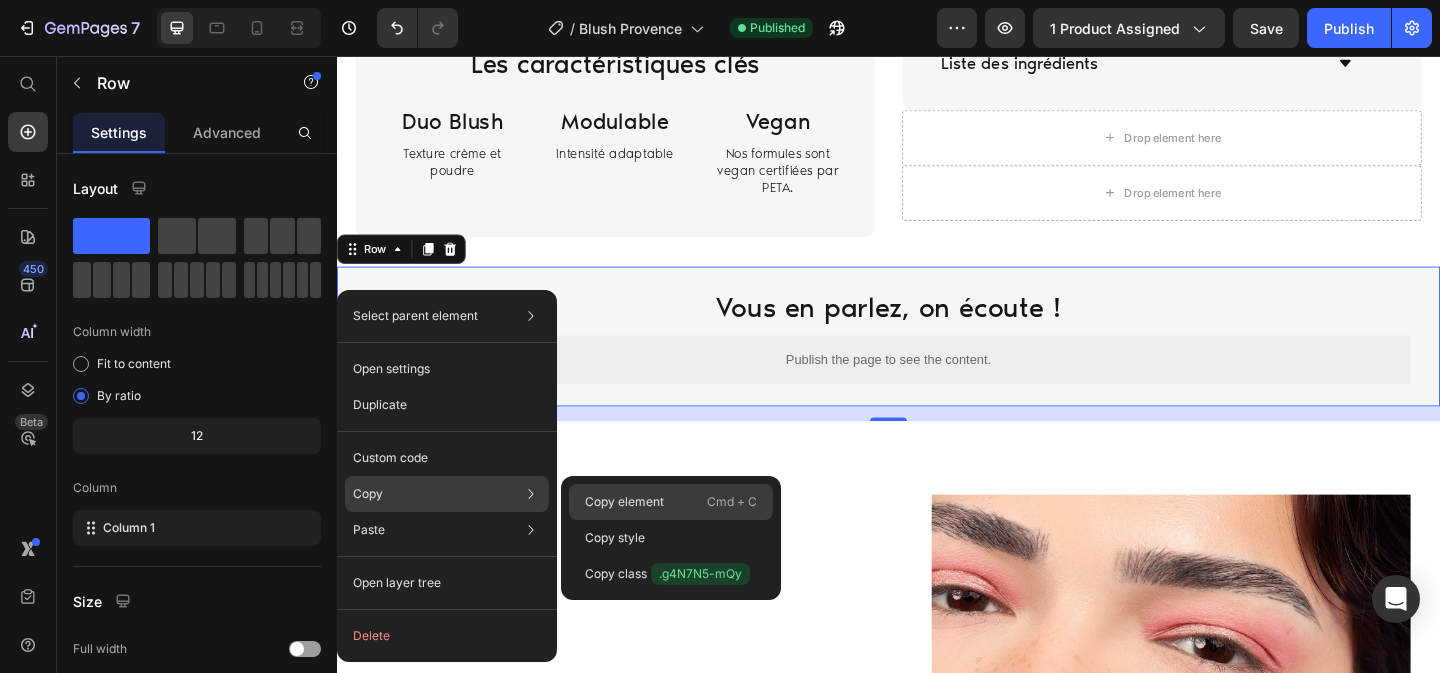 click on "Copy element" at bounding box center [624, 502] 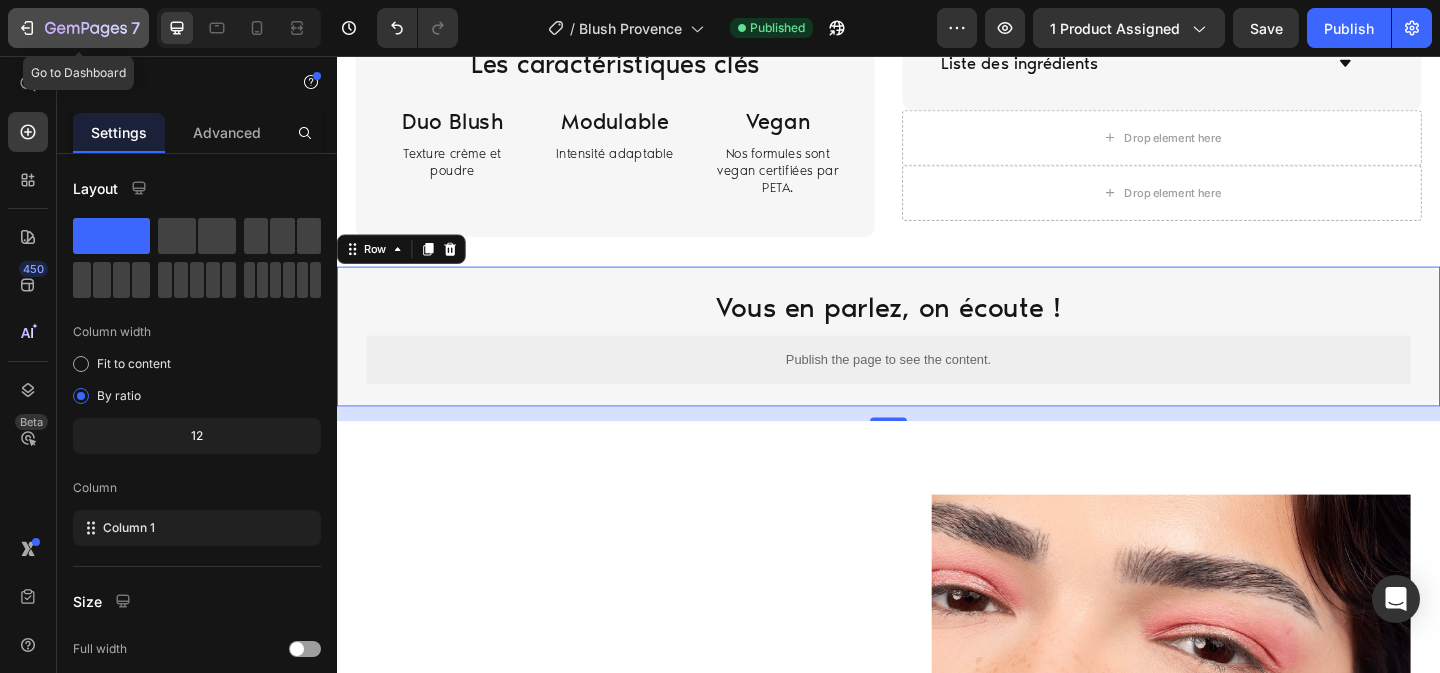 click 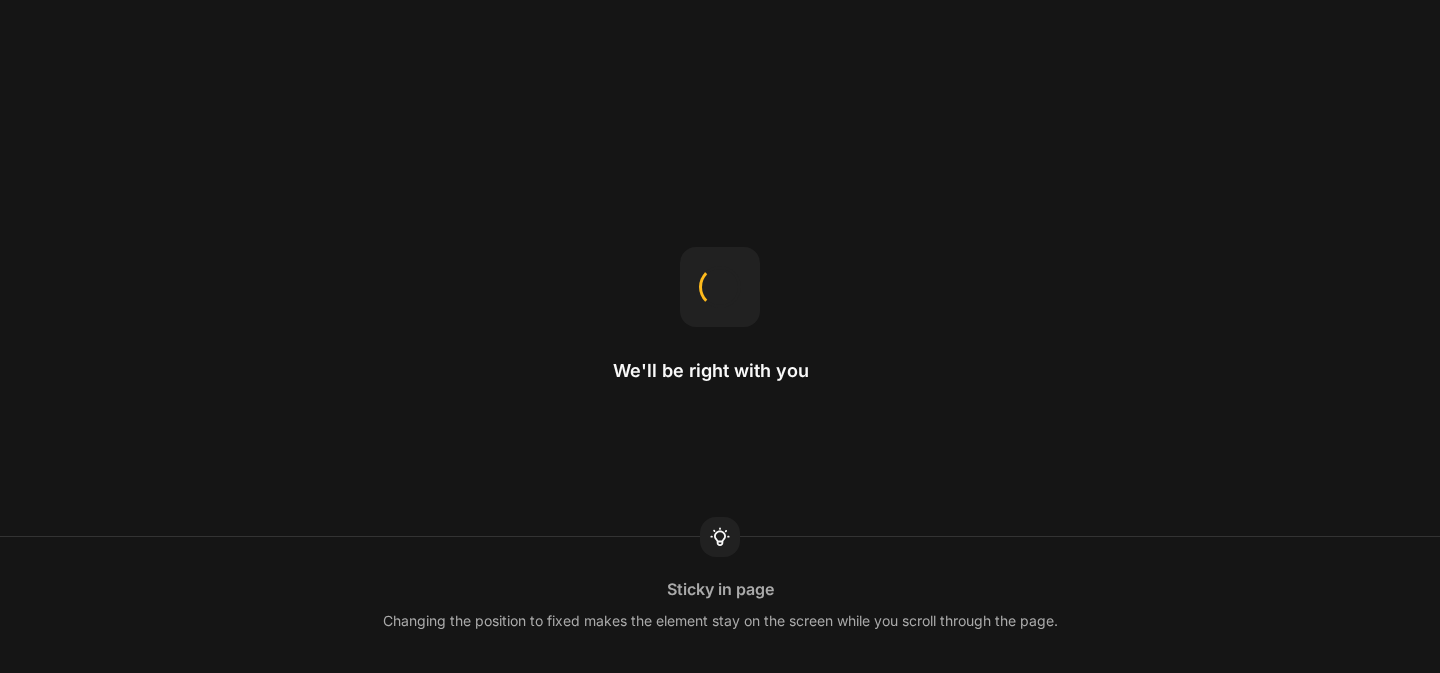 scroll, scrollTop: 0, scrollLeft: 0, axis: both 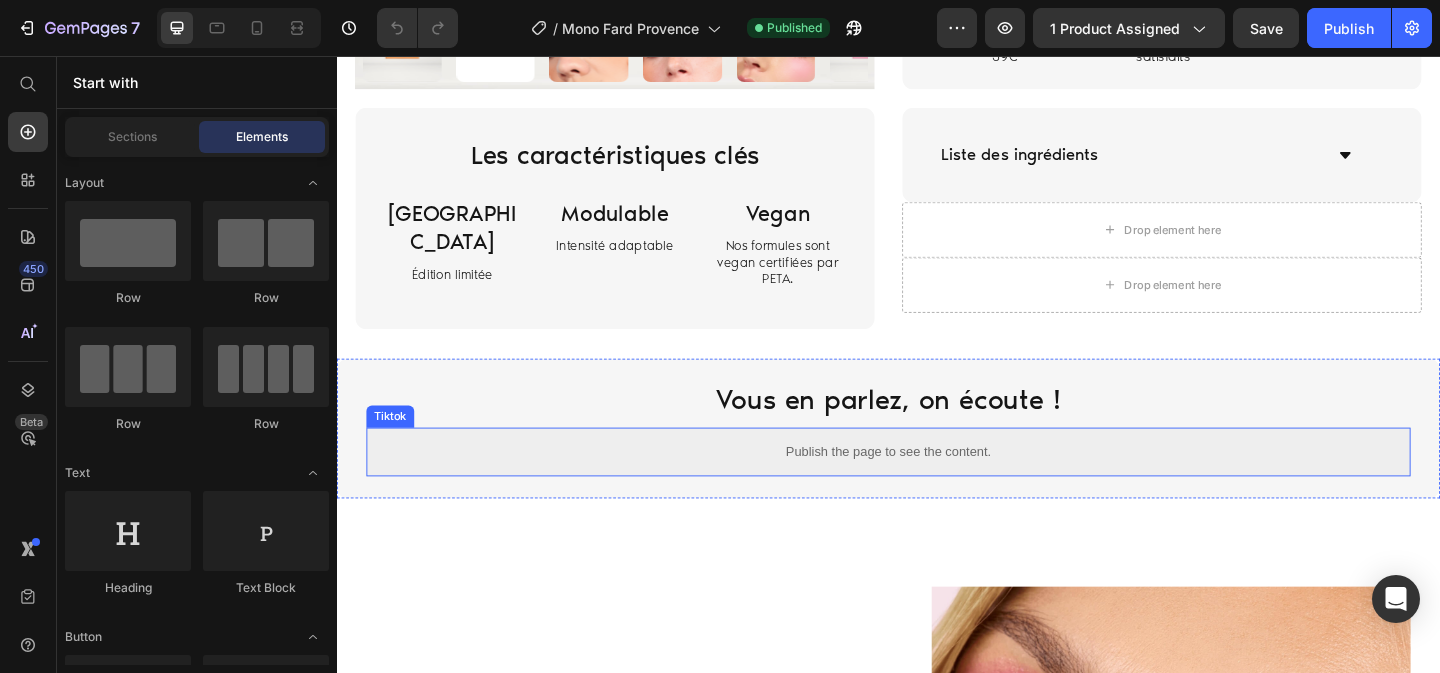 click on "Publish the page to see the content." at bounding box center [937, 486] 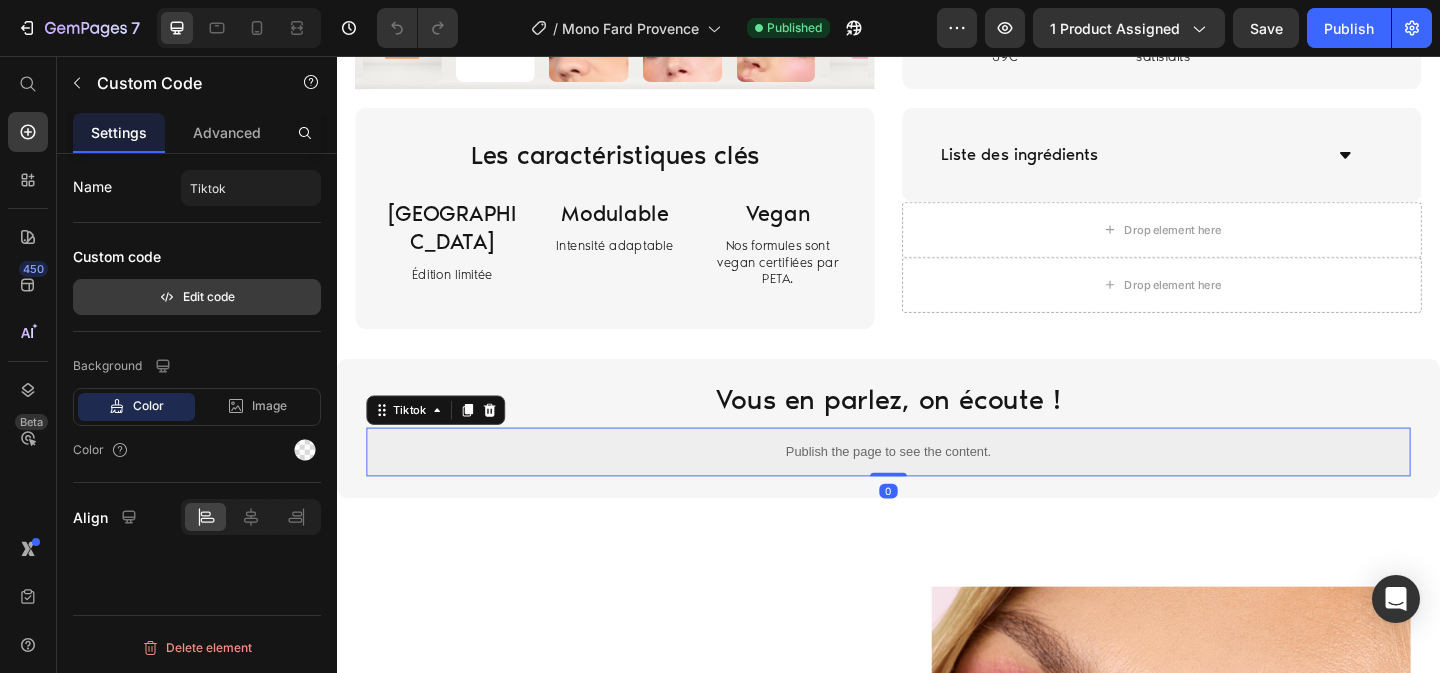 click on "Edit code" at bounding box center (197, 297) 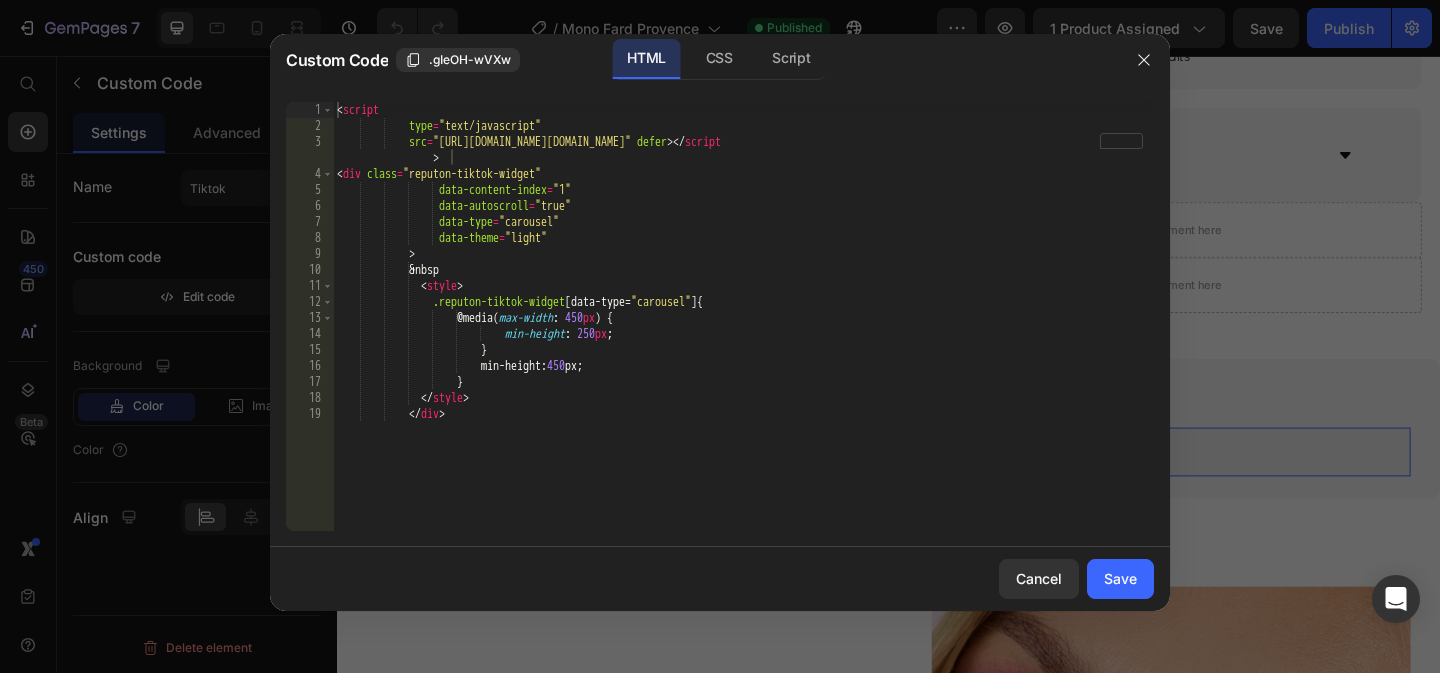 click on "< script                  type = "text/javascript"                  src = "https://cdn.ttw.reputon.com/assets/widget.js?shop=fabiancosmetics.myshopify.com"   defer > </ script                  > < div   class = "reputon-tiktok-widget"                       data-content-index = "1"                       data-autoscroll = "true"                       data-type = "carousel"                       data-theme = "light"                >                    &nbsp                   < style >                     .reputon-tiktok-widget [ data-type = " carousel " ] {                              @media( max-width :   450 px ) {                                    min-height :   250 px ;                               }                               min-height :  450 px ;                          }                   </ style >                </ div >" at bounding box center (743, 332) 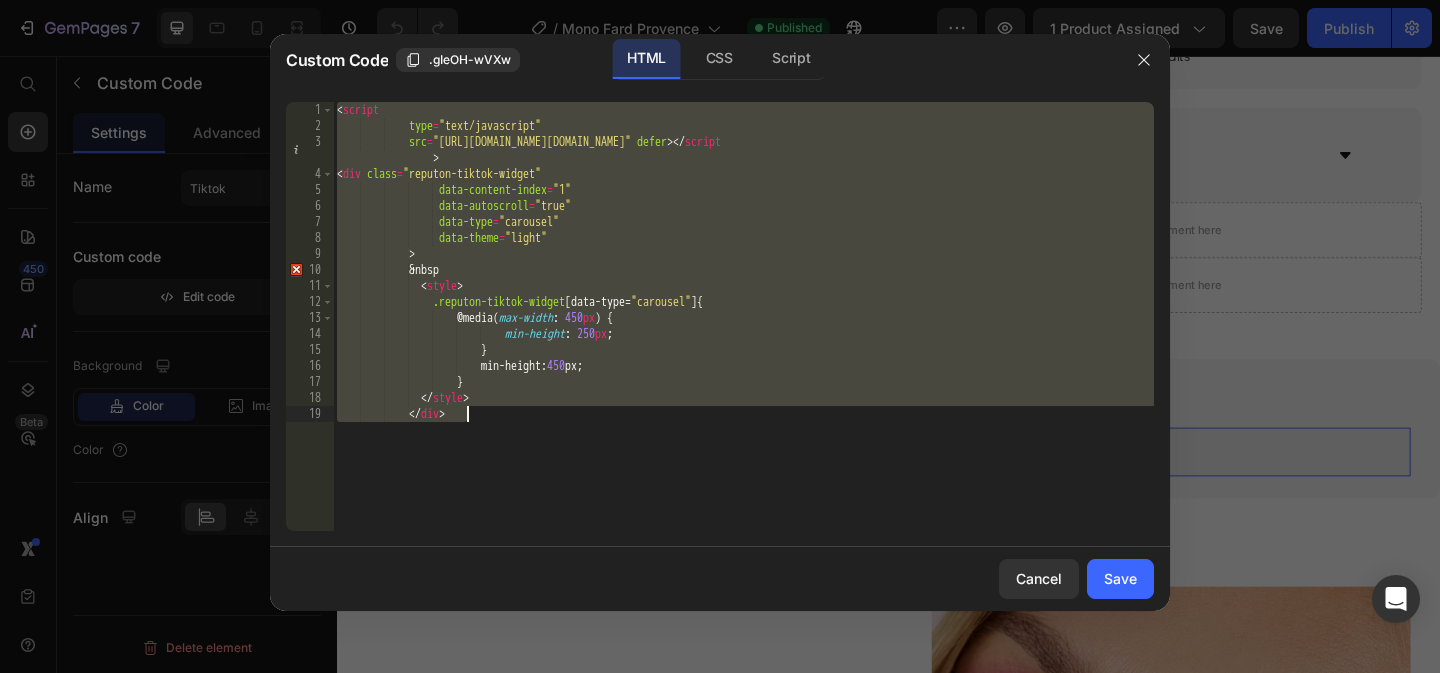 paste on "Copy element from Gempages!" 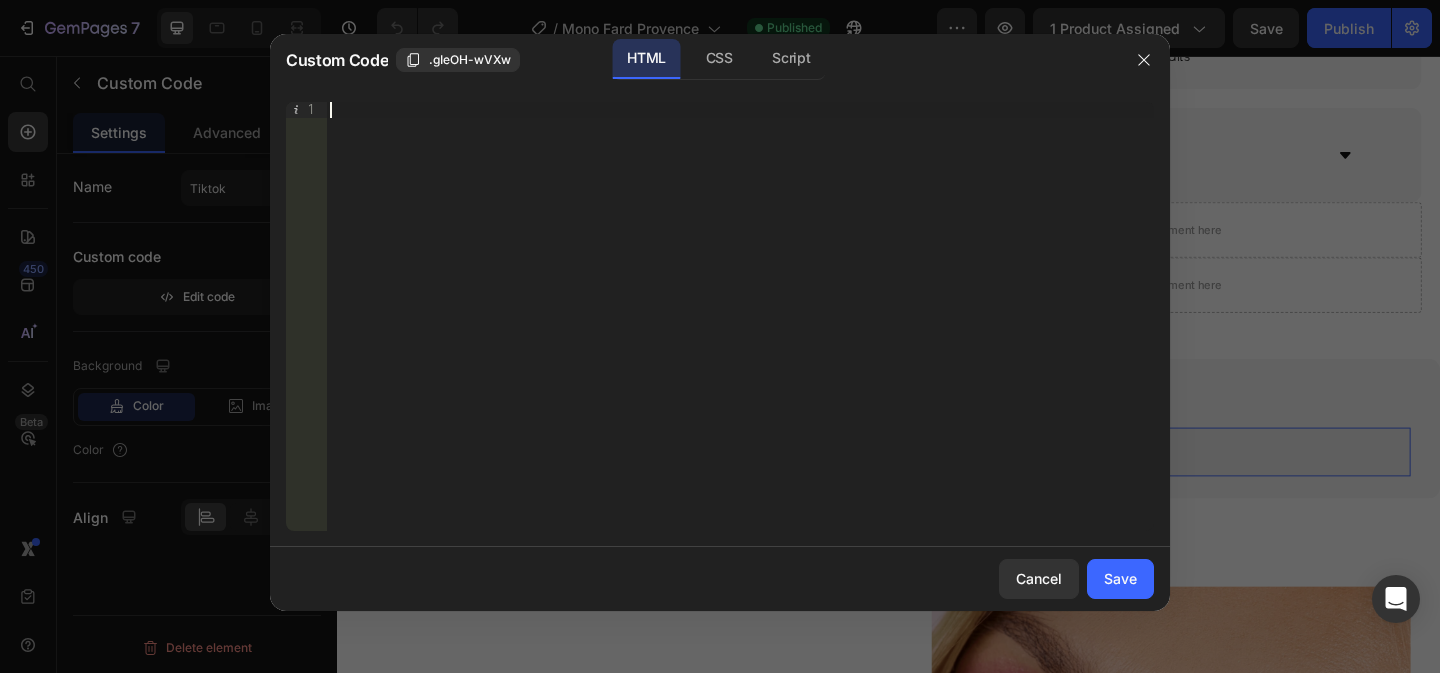 paste on "</div>" 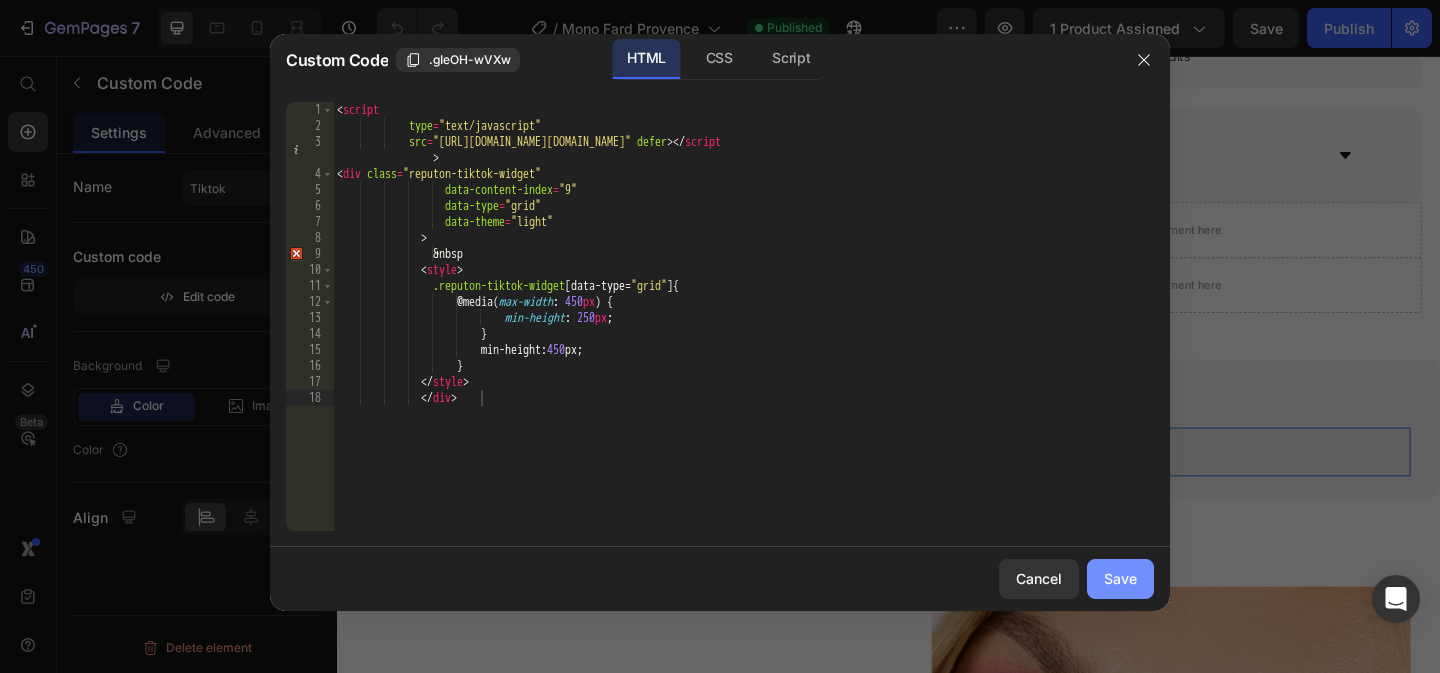 click on "Save" 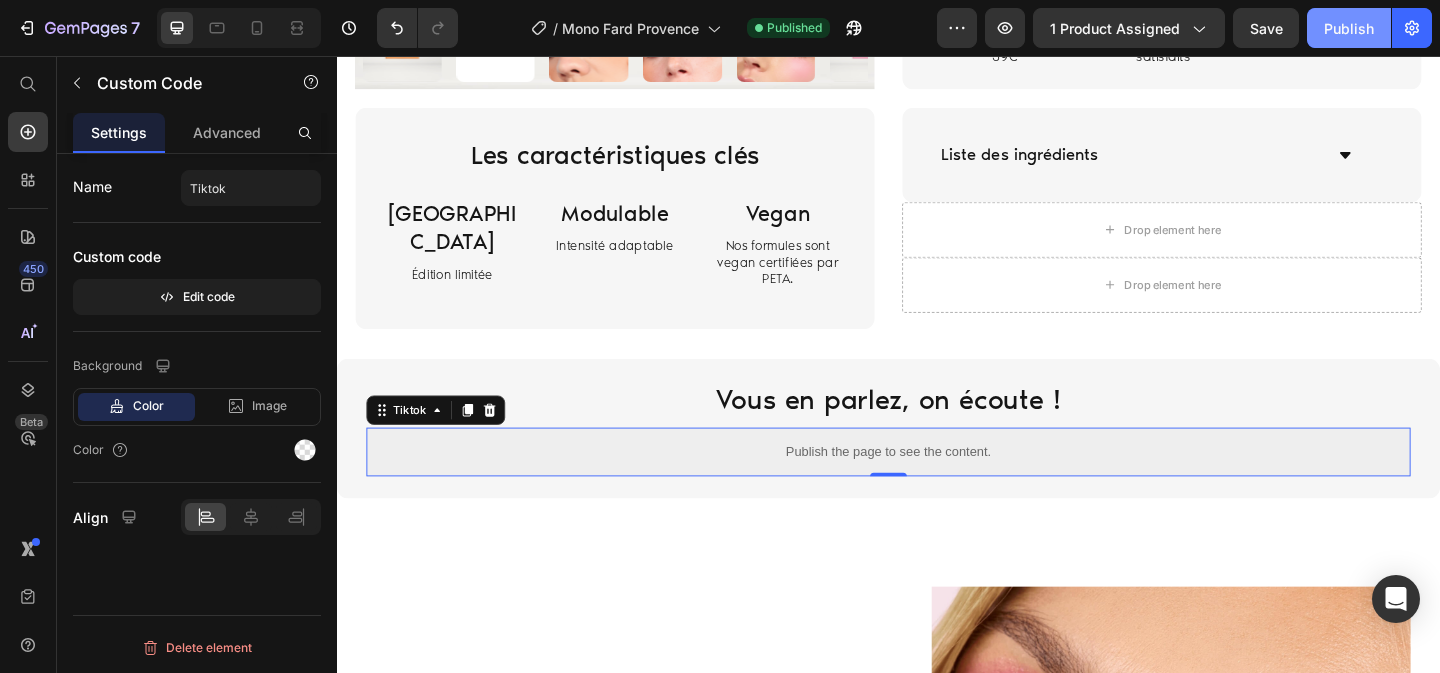 click on "Publish" at bounding box center (1349, 28) 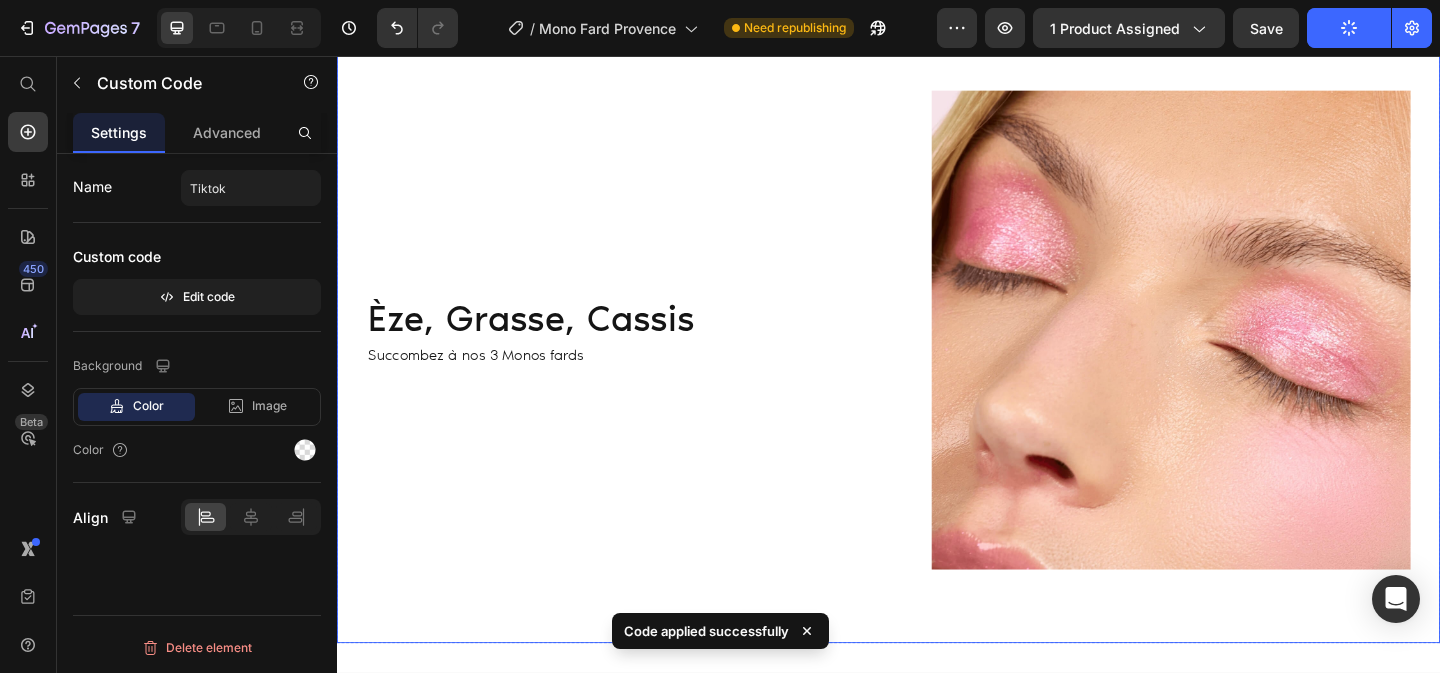 scroll, scrollTop: 1160, scrollLeft: 0, axis: vertical 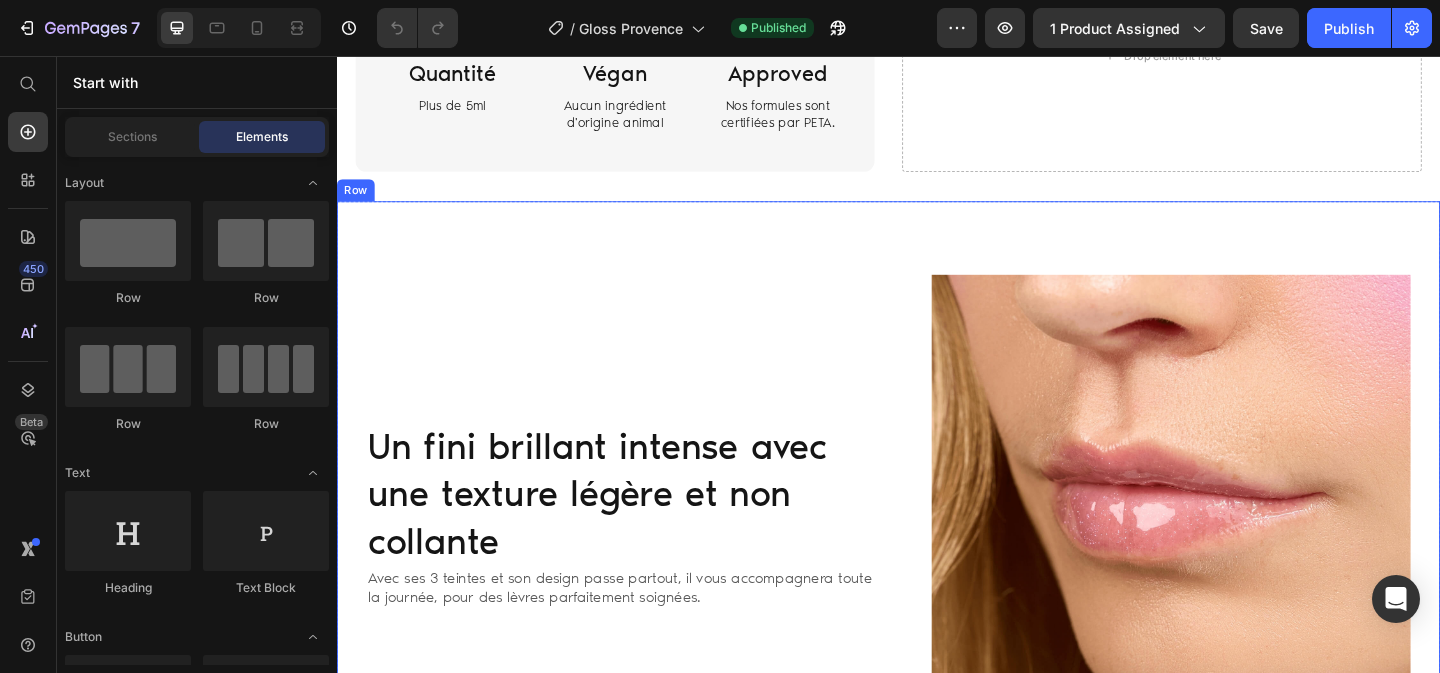 click on "Un fini brillant intense avec une texture légère et non collante Heading Avec ses 3 teintes et son design passe partout, il vous accompagnera toute la journée, pour des lèvres parfaitement soignées. Text Block Image Row Row" at bounding box center (937, 554) 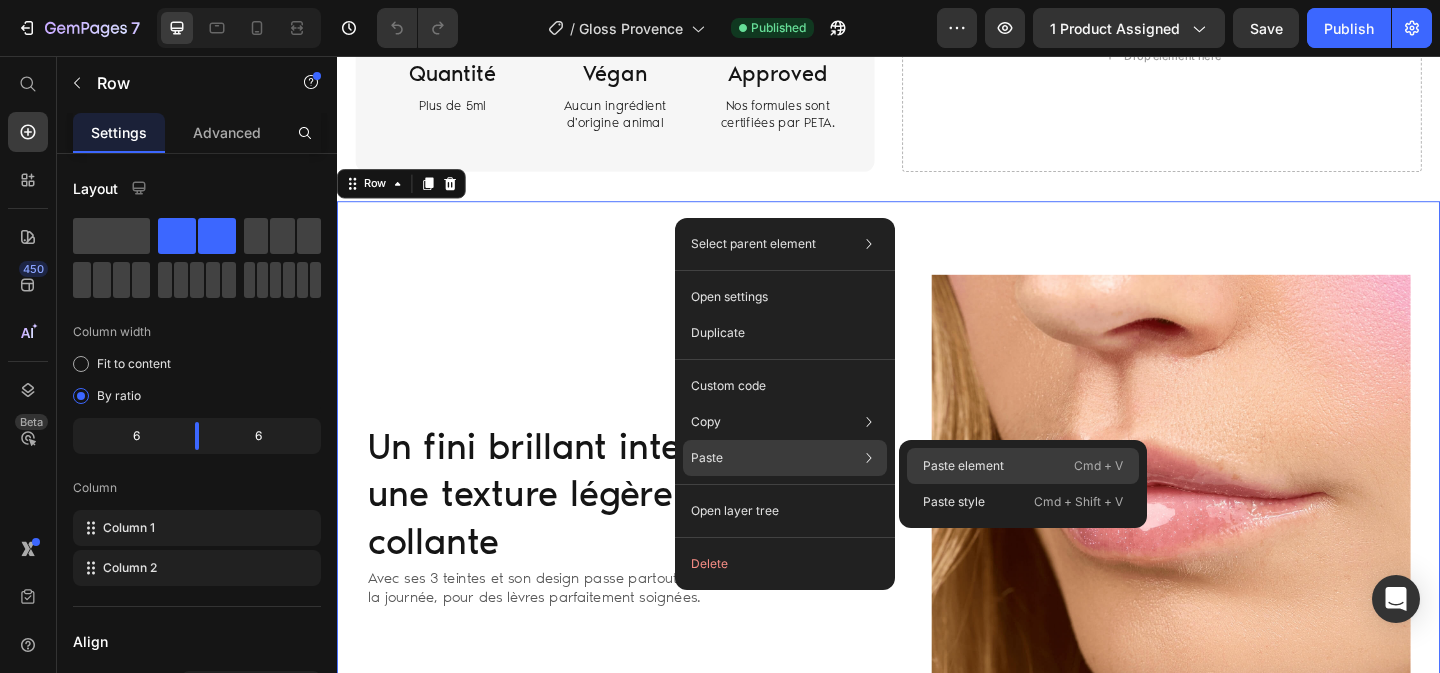 click on "Paste element" at bounding box center (963, 466) 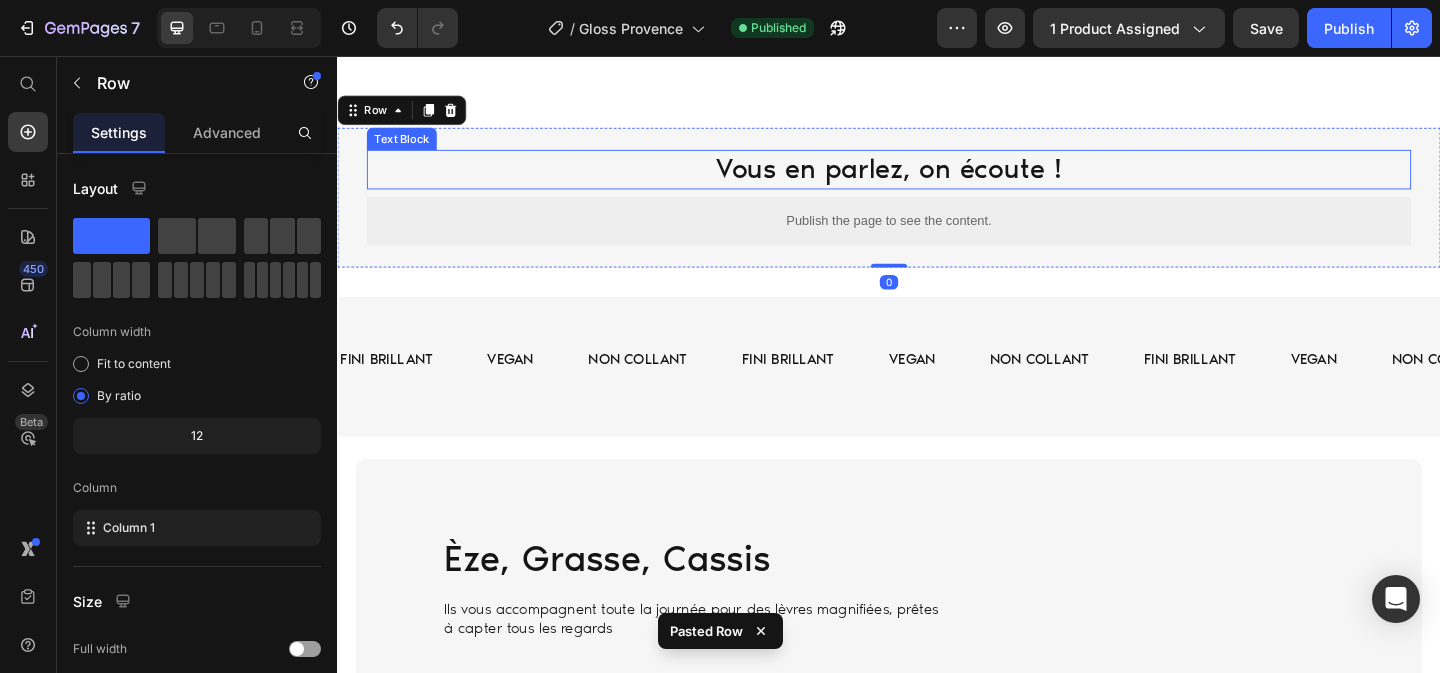 scroll, scrollTop: 1800, scrollLeft: 0, axis: vertical 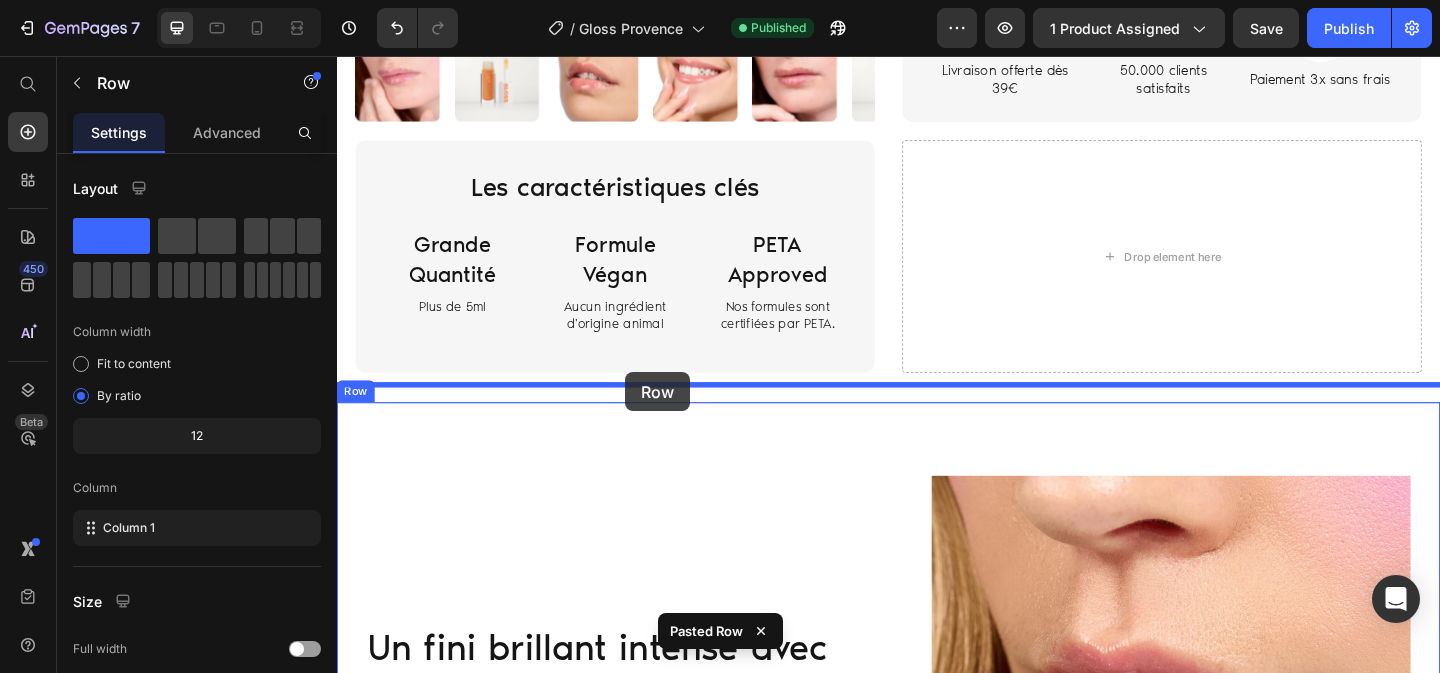 drag, startPoint x: 377, startPoint y: 113, endPoint x: 650, endPoint y: 400, distance: 396.10352 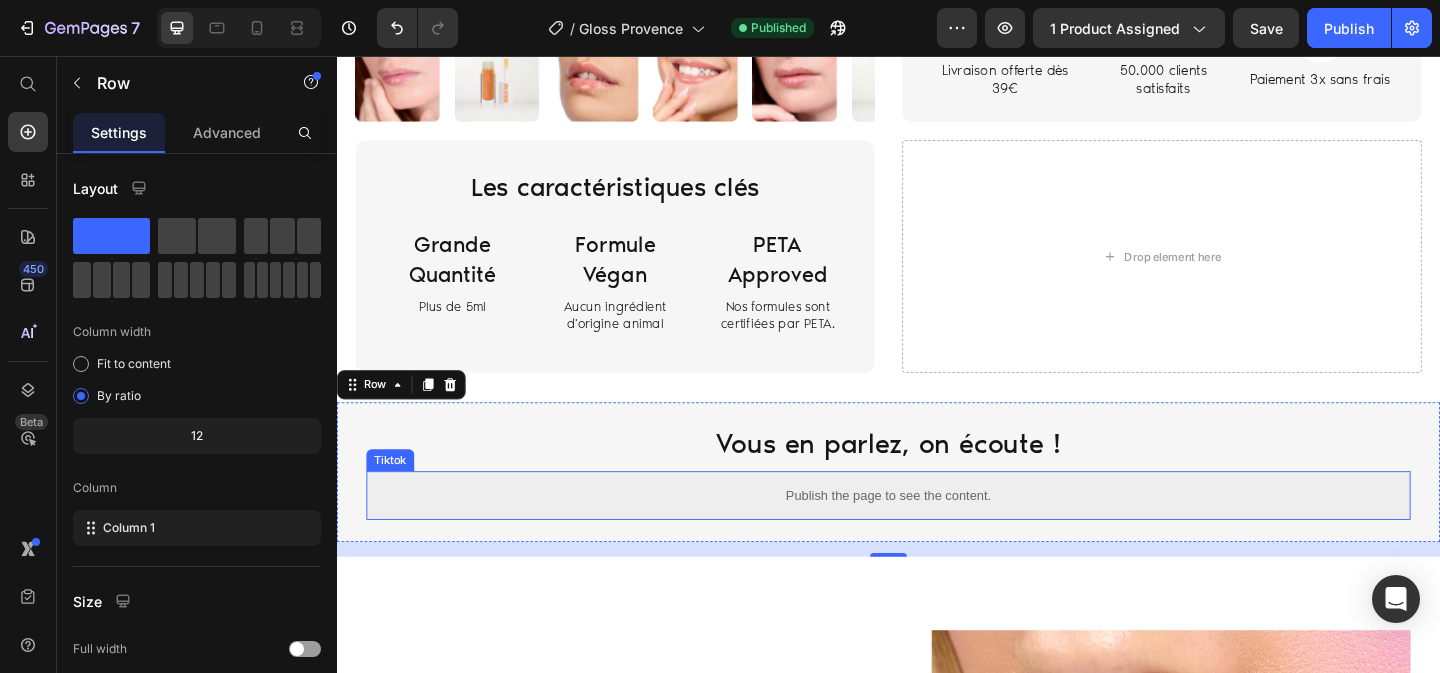 click on "Publish the page to see the content." at bounding box center [937, 534] 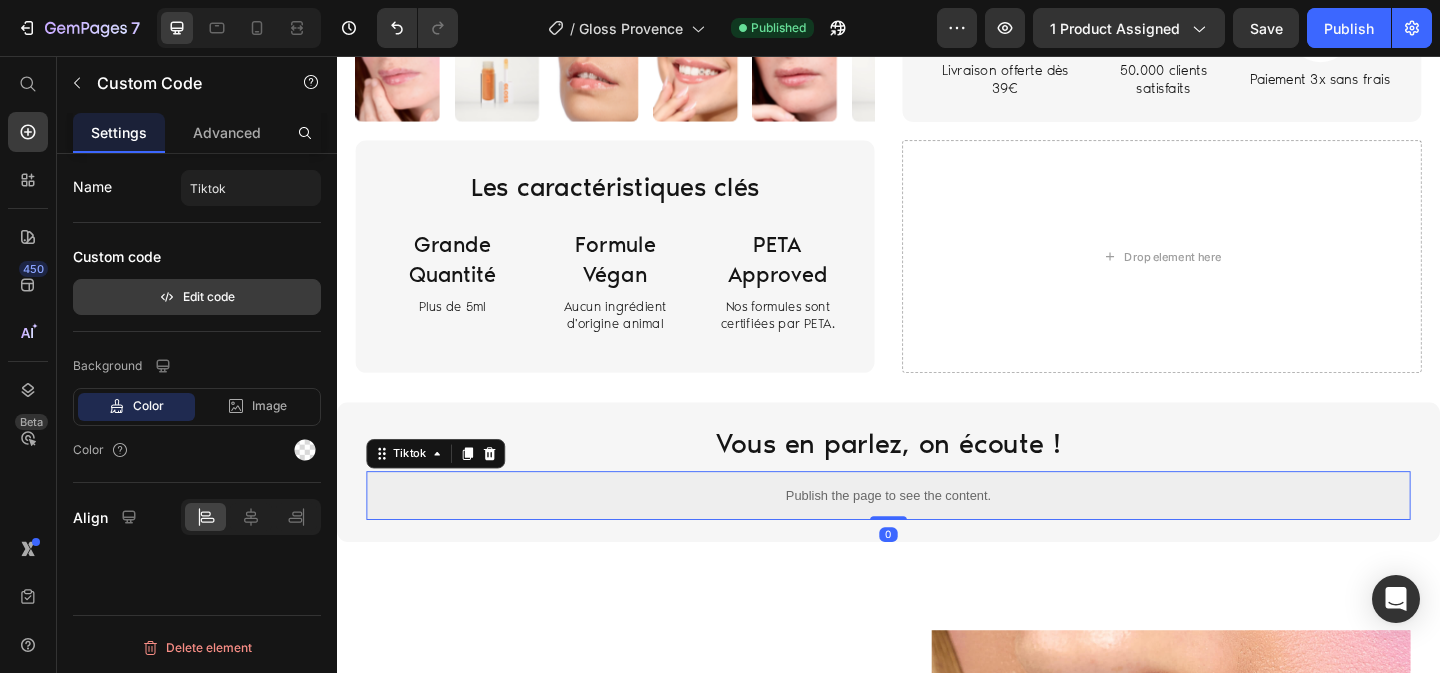 click on "Edit code" at bounding box center (197, 297) 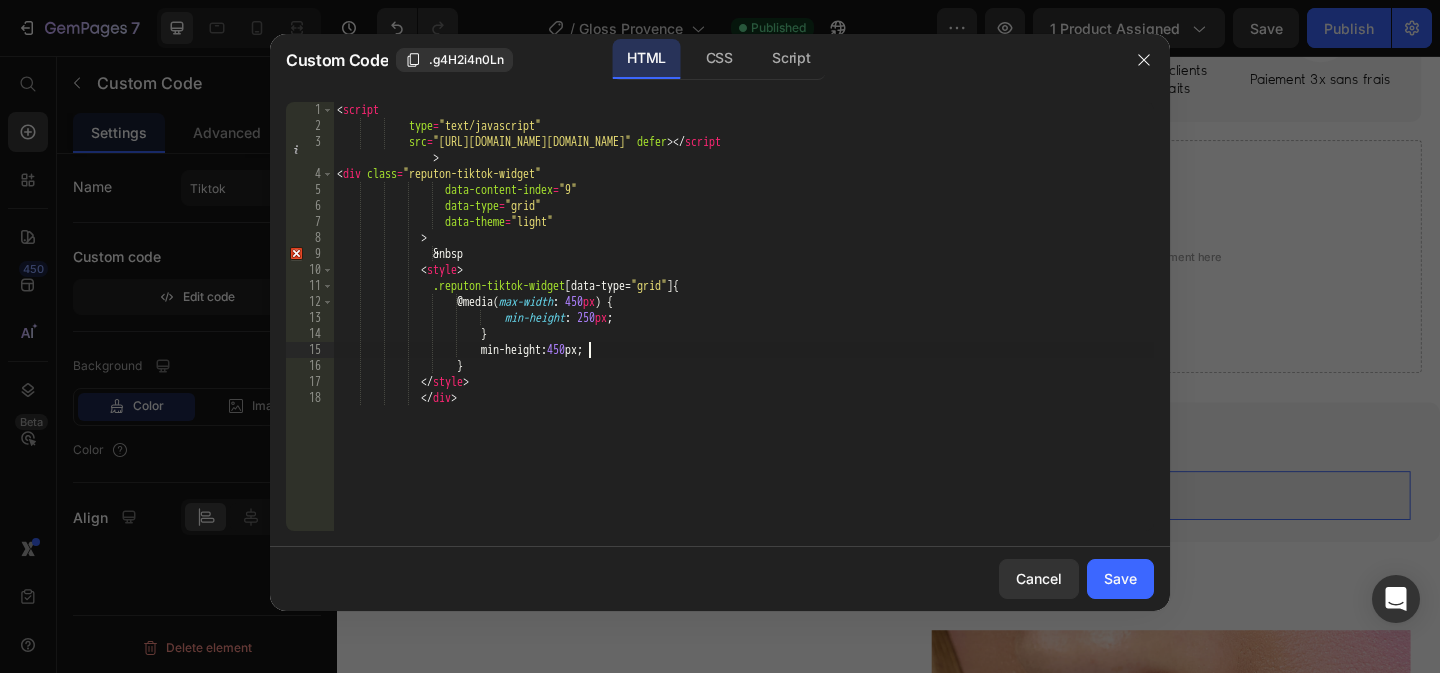 click on "< script                  type = "text/javascript"                  src = "https://cdn.ttw.reputon.com/assets/widget.js?shop=fabiancosmetics.myshopify.com"   defer > </ script                  > < div   class = "reputon-tiktok-widget"                        data-content-index = "9"                        data-type = "grid"                        data-theme = "light"                   >                       &nbsp                   < style >                     .reputon-tiktok-widget [ data-type = " grid " ] {                              @media( max-width :   450 px ) {                                    min-height :   250 px ;                               }                               min-height :  450 px ;                          }                   </ style >                   </ div >" at bounding box center [743, 332] 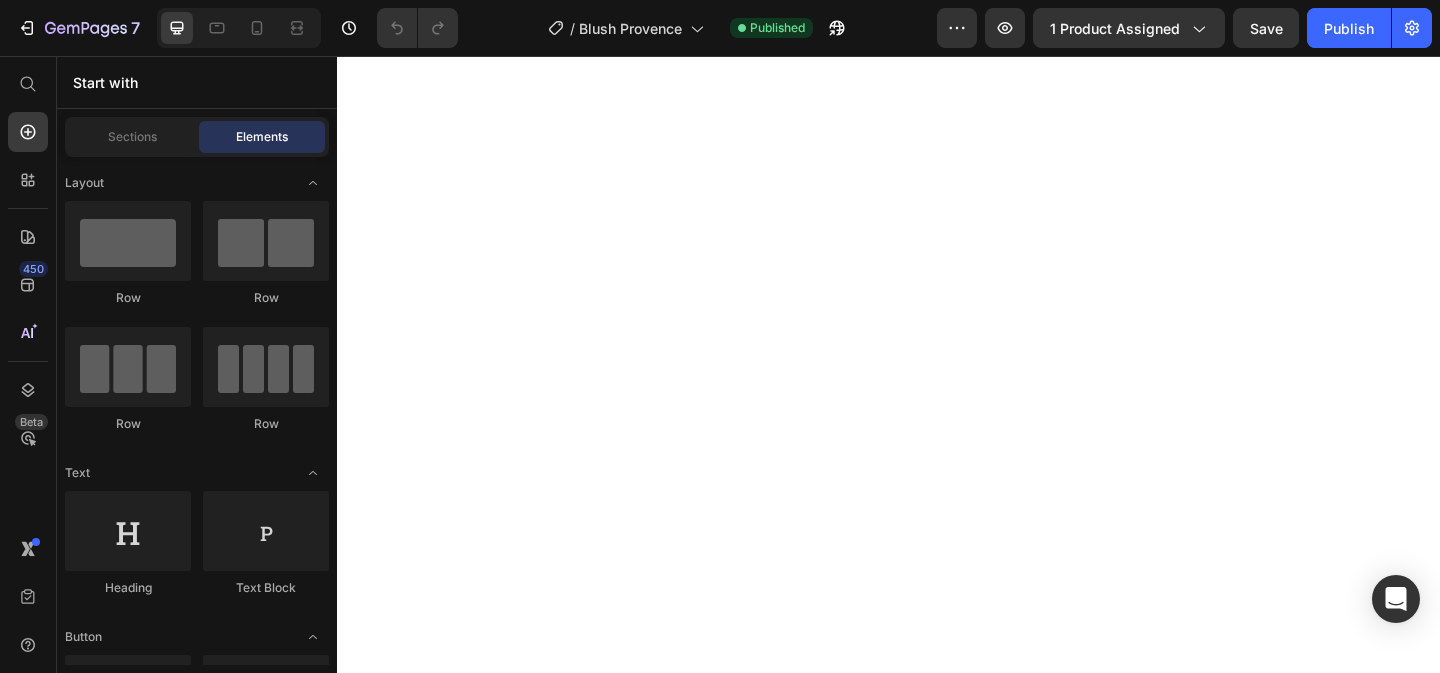 scroll, scrollTop: 0, scrollLeft: 0, axis: both 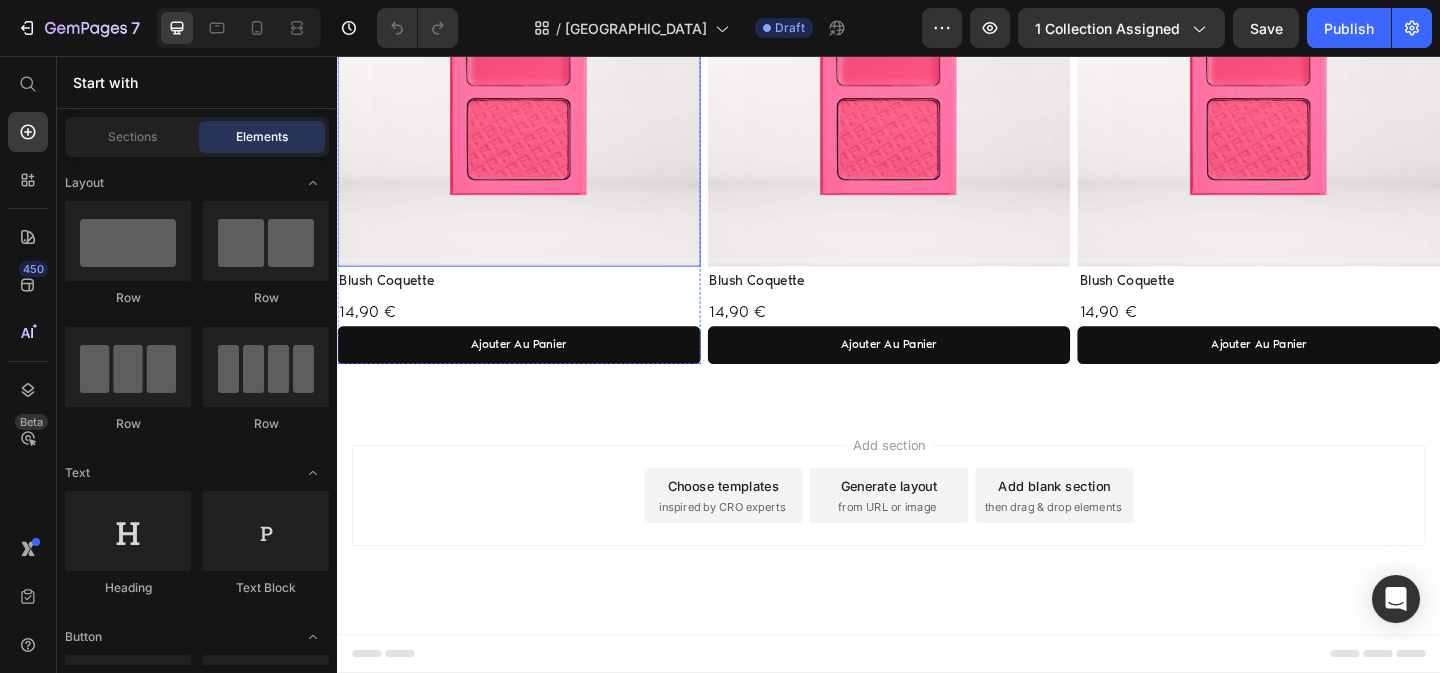 click at bounding box center [534, 88] 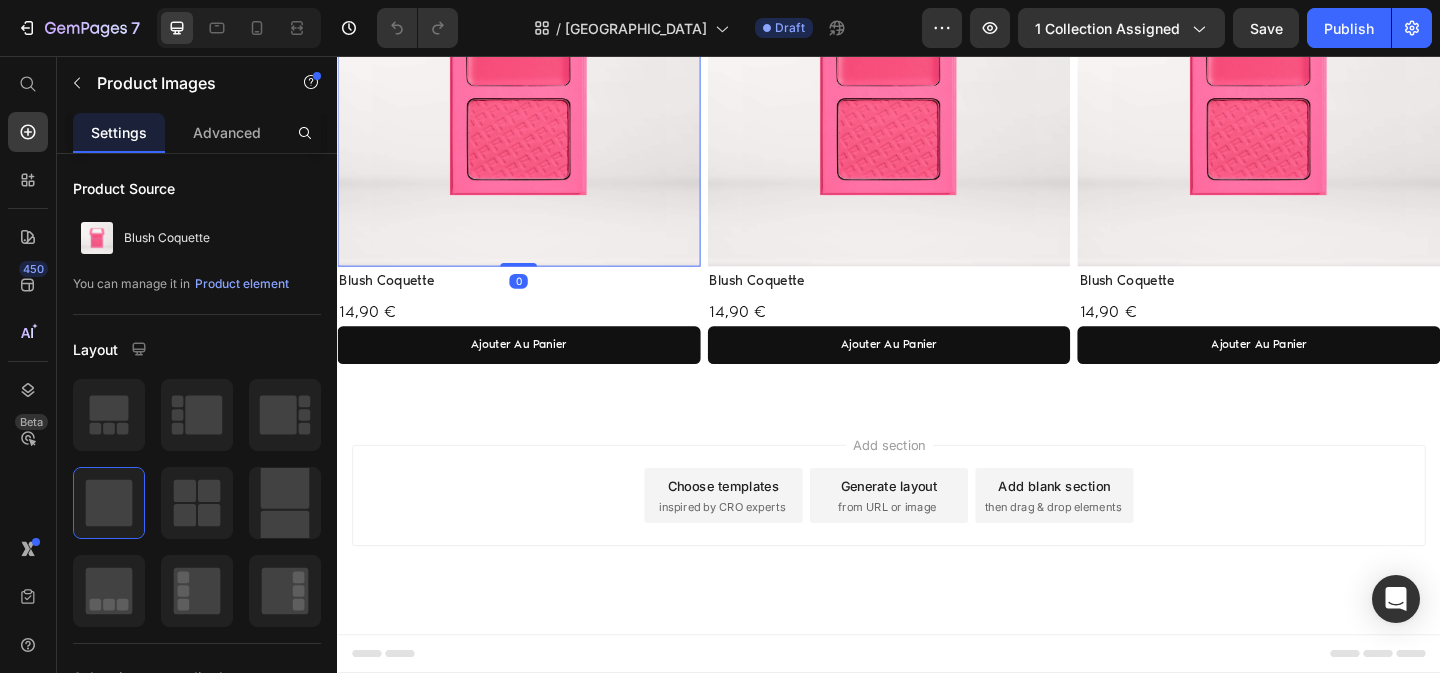 click on "Product Images" at bounding box center (410, -128) 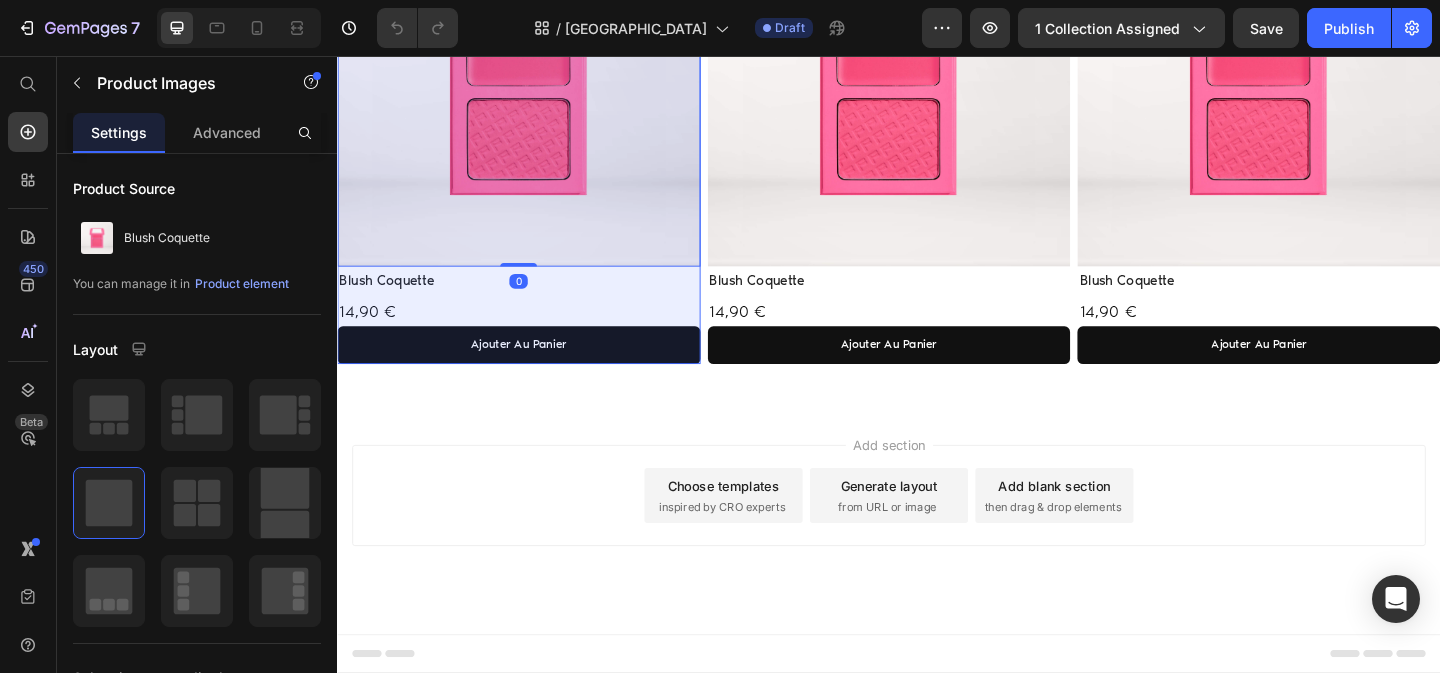 click on "Product" at bounding box center [372, -163] 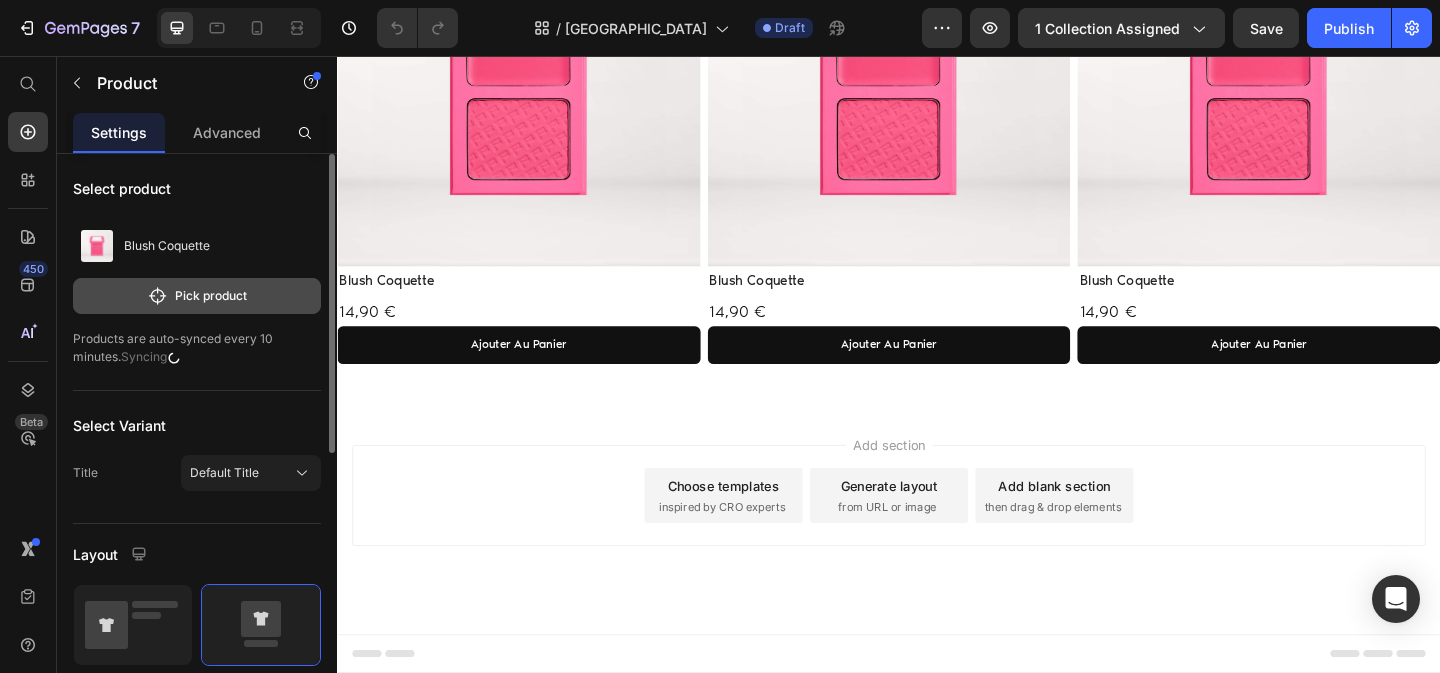 click on "Pick product" 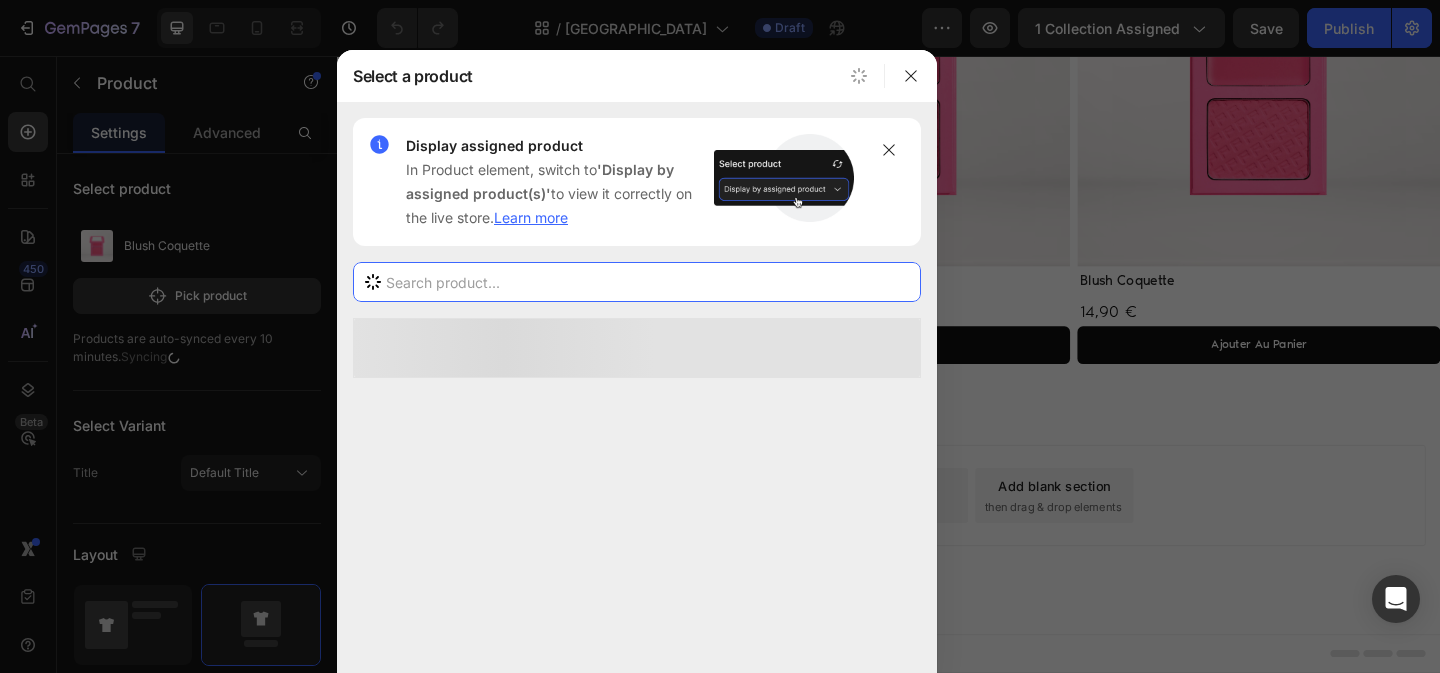 click at bounding box center [637, 282] 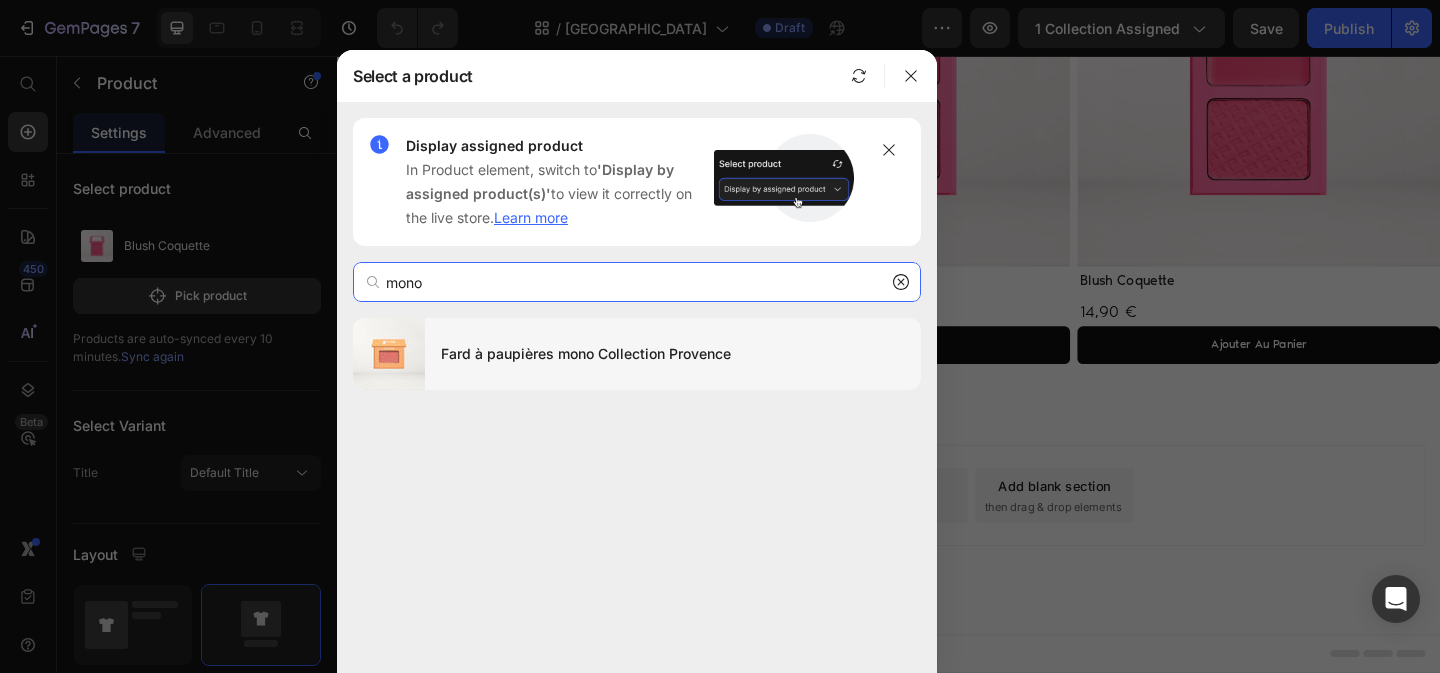 type on "mono" 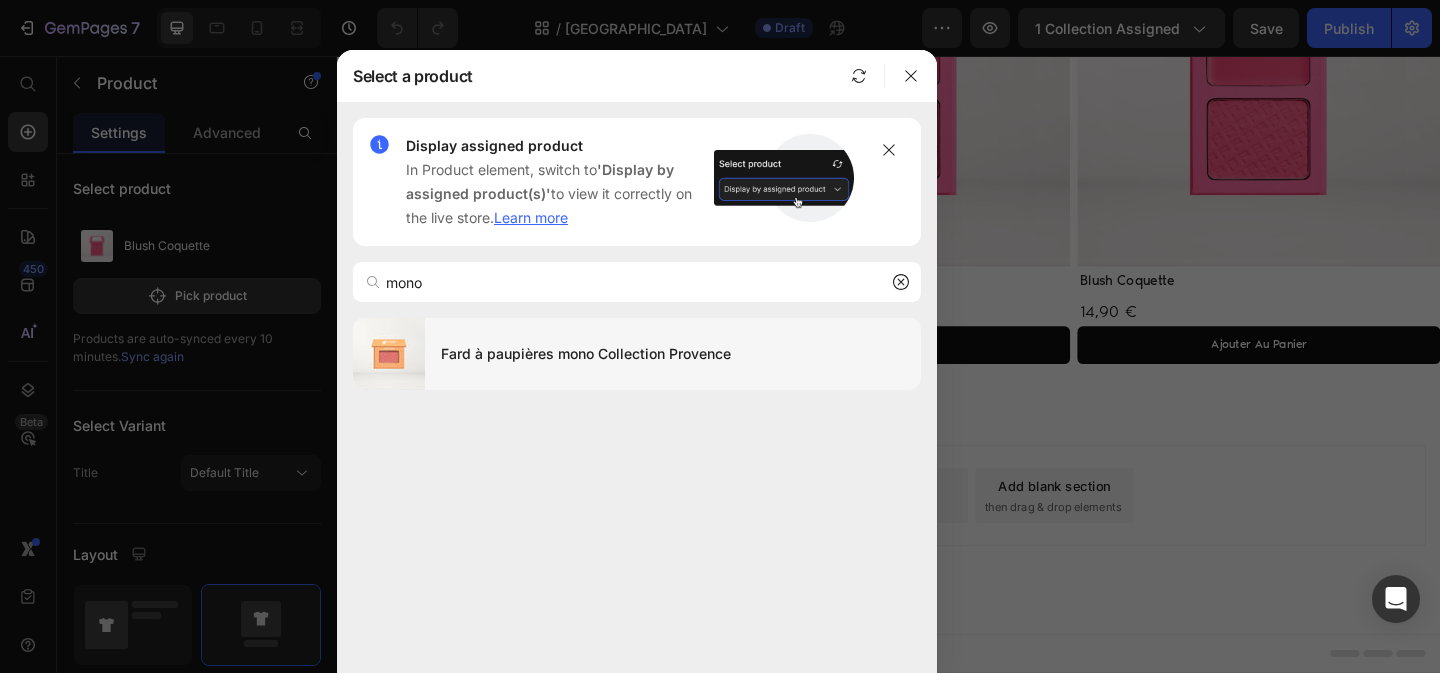 click on "Fard à paupières mono Collection Provence" at bounding box center (673, 354) 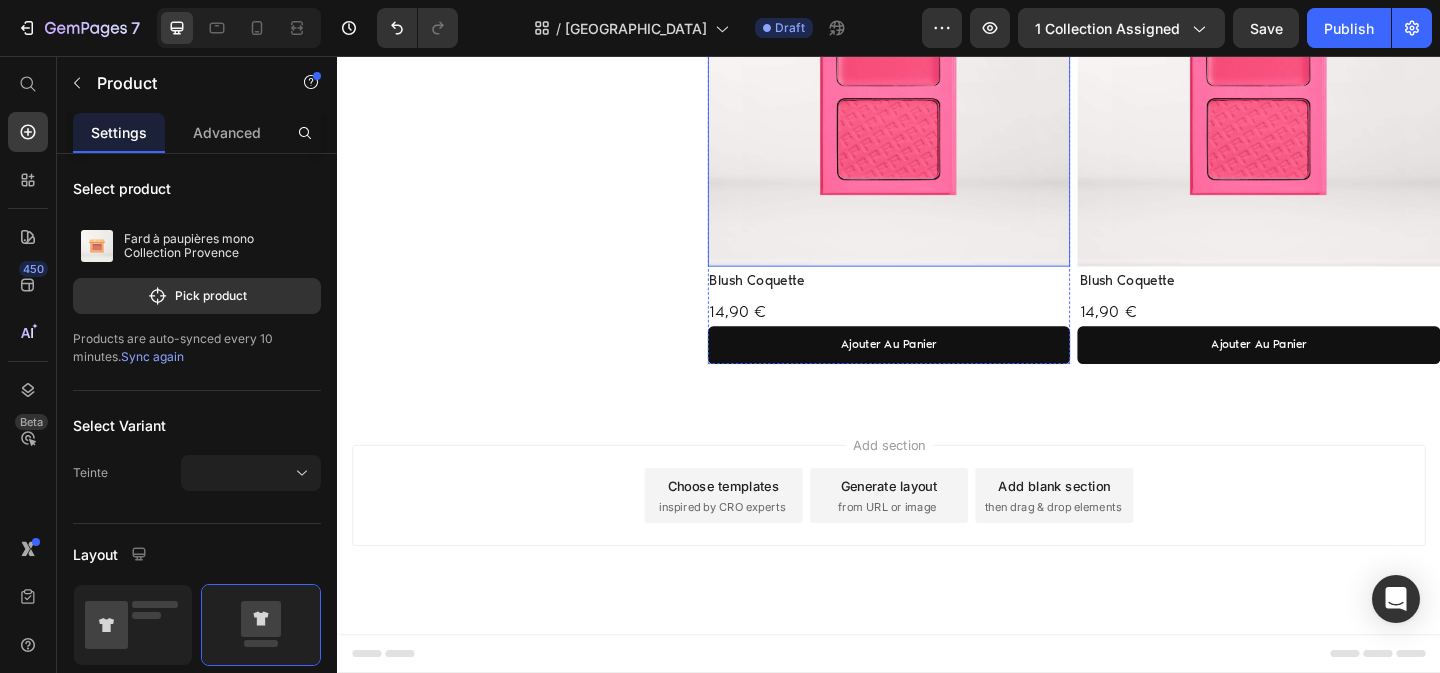 scroll, scrollTop: 669, scrollLeft: 0, axis: vertical 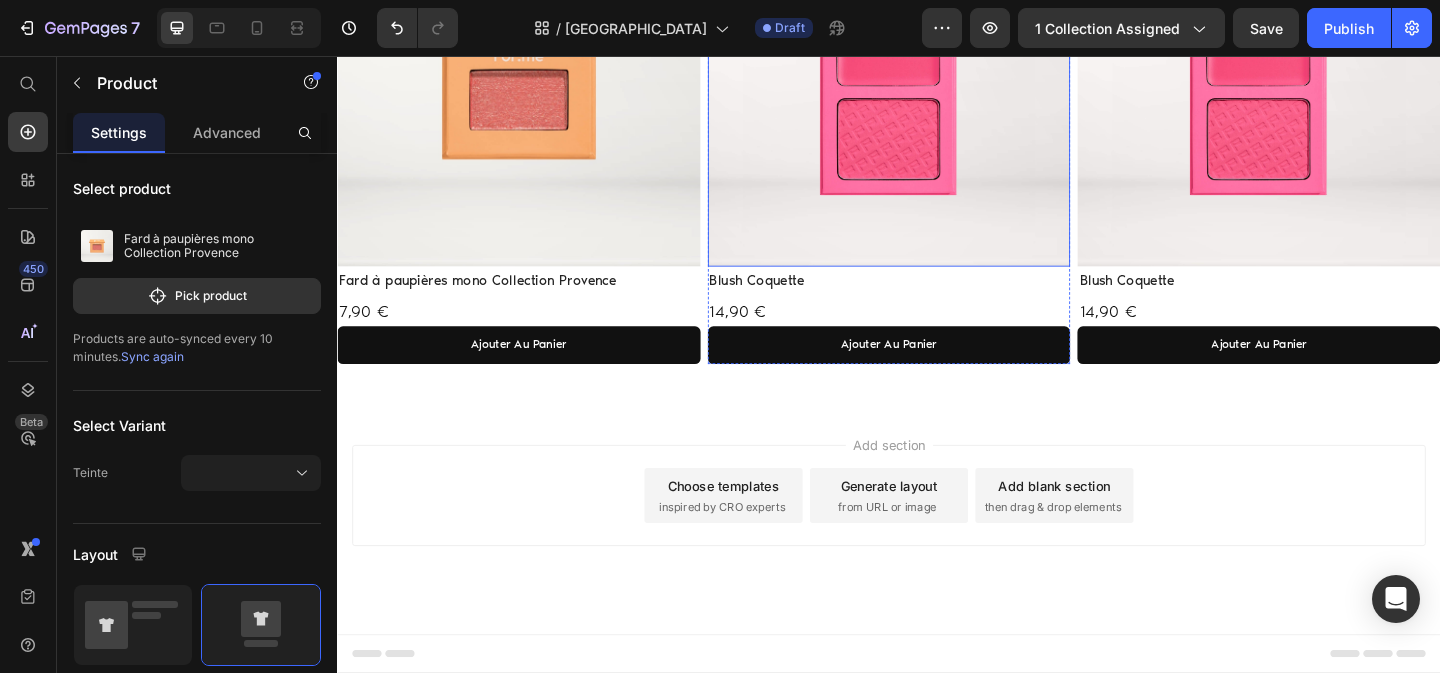 click at bounding box center (937, 88) 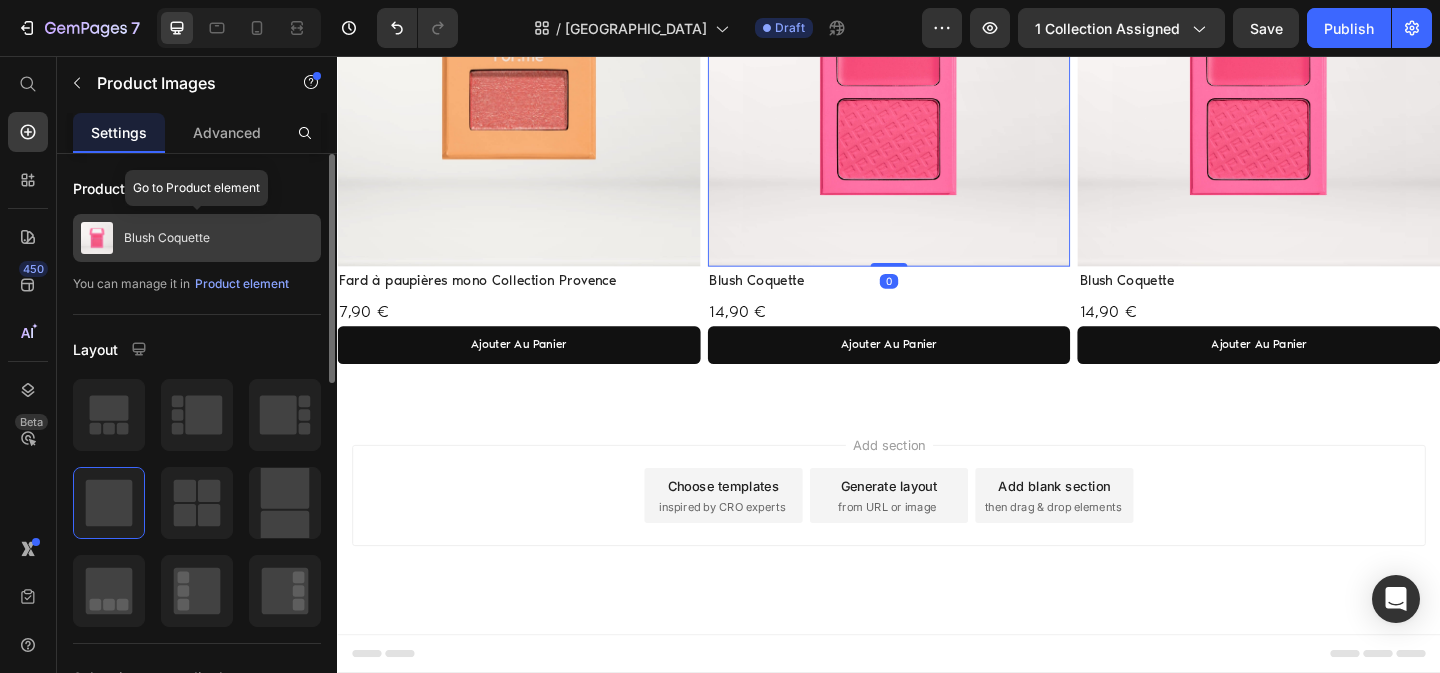 click on "Blush Coquette" at bounding box center (197, 238) 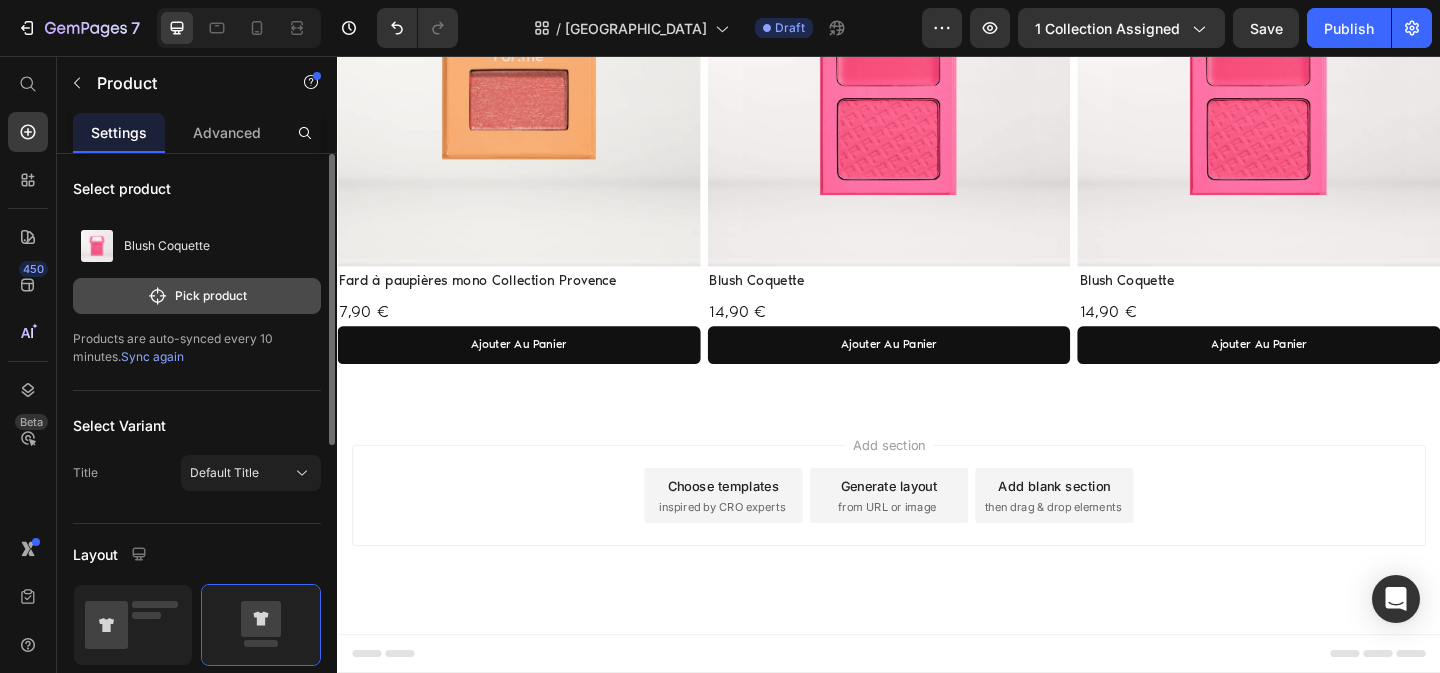 click on "Pick product" at bounding box center [197, 296] 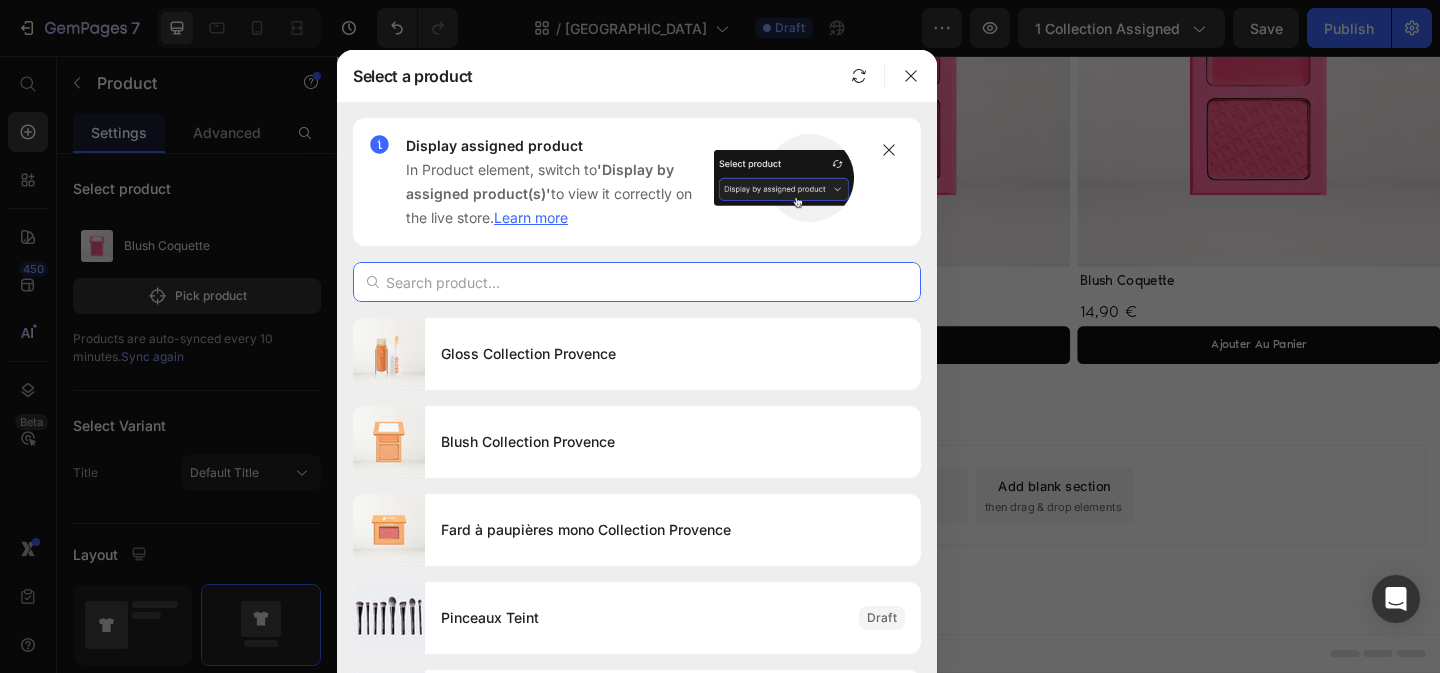 click at bounding box center (637, 282) 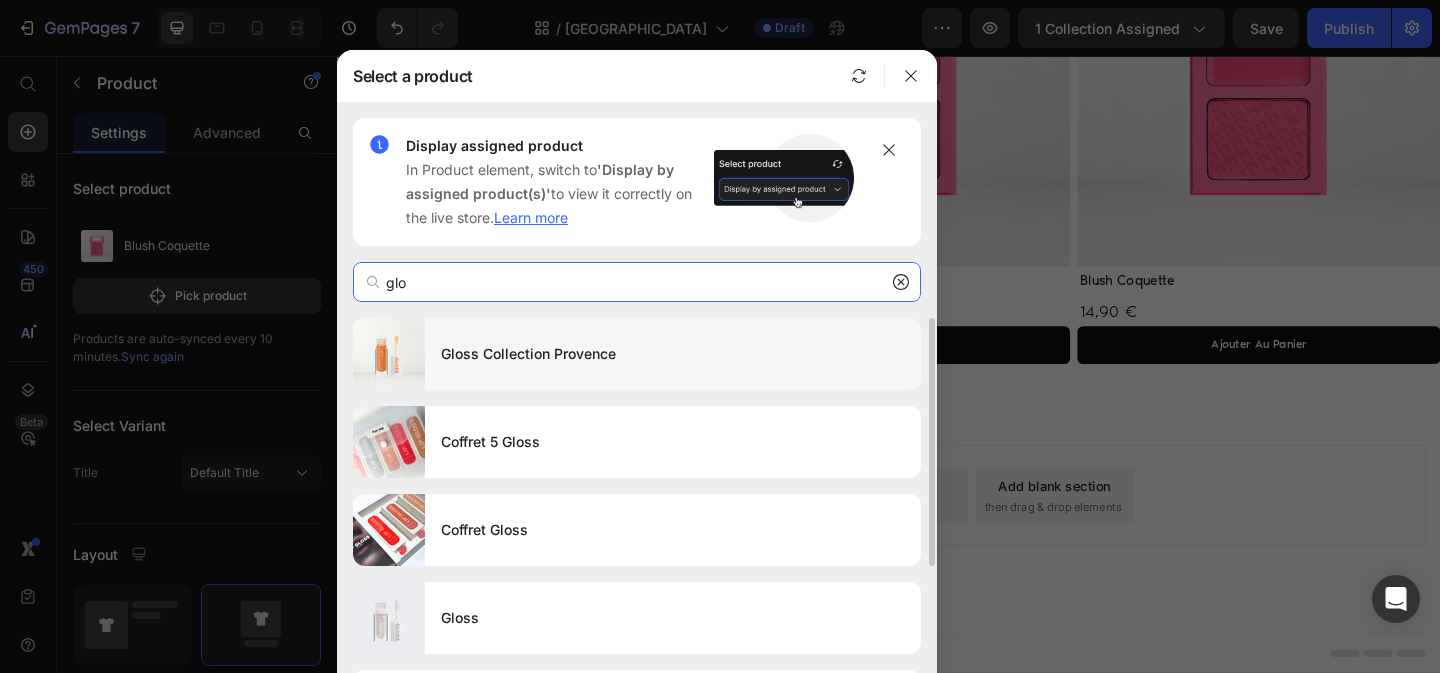type on "glo" 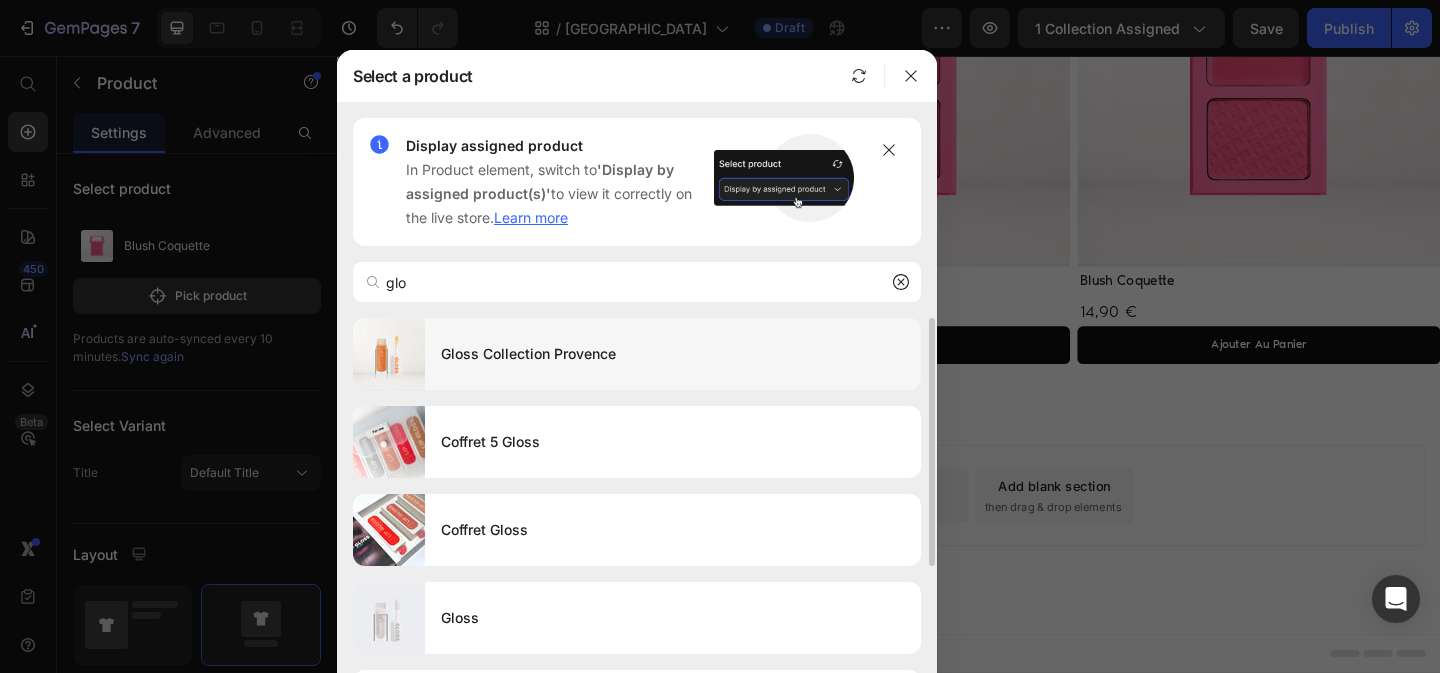 click on "Gloss Collection Provence" at bounding box center [673, 354] 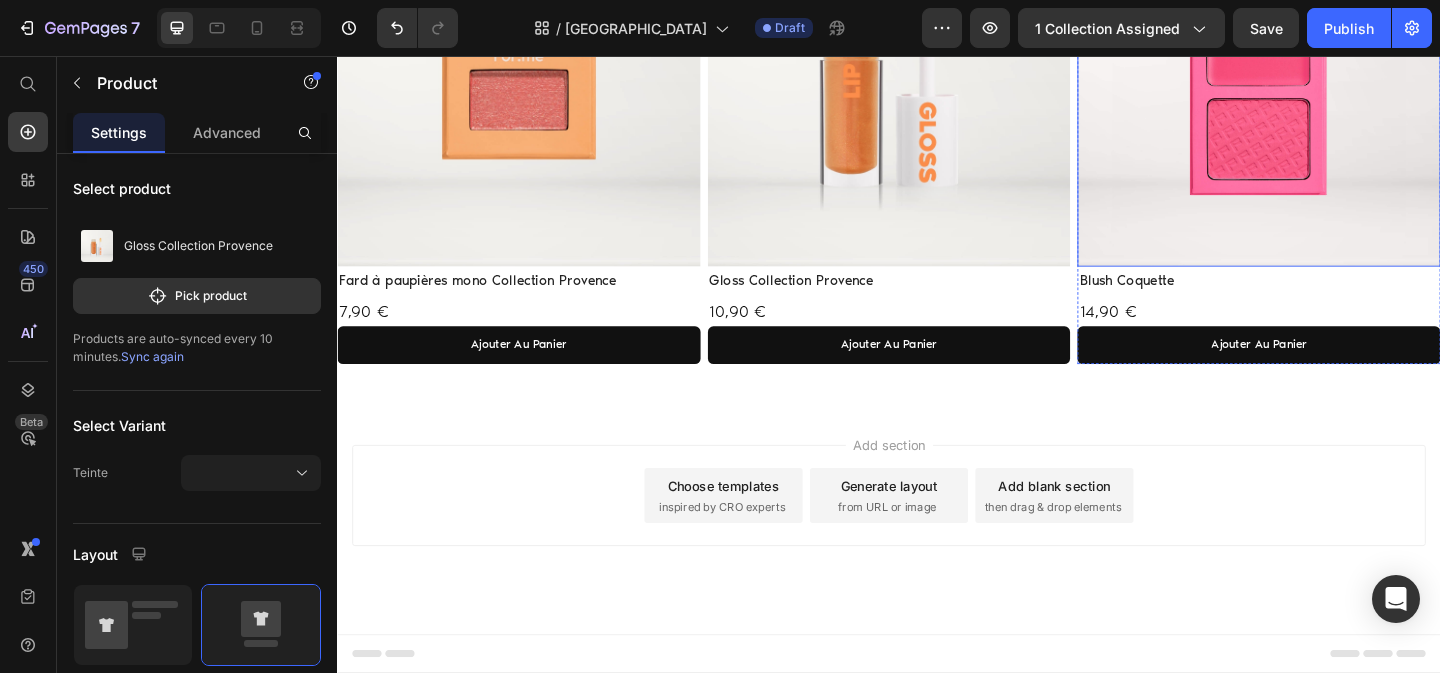 click at bounding box center (1339, 88) 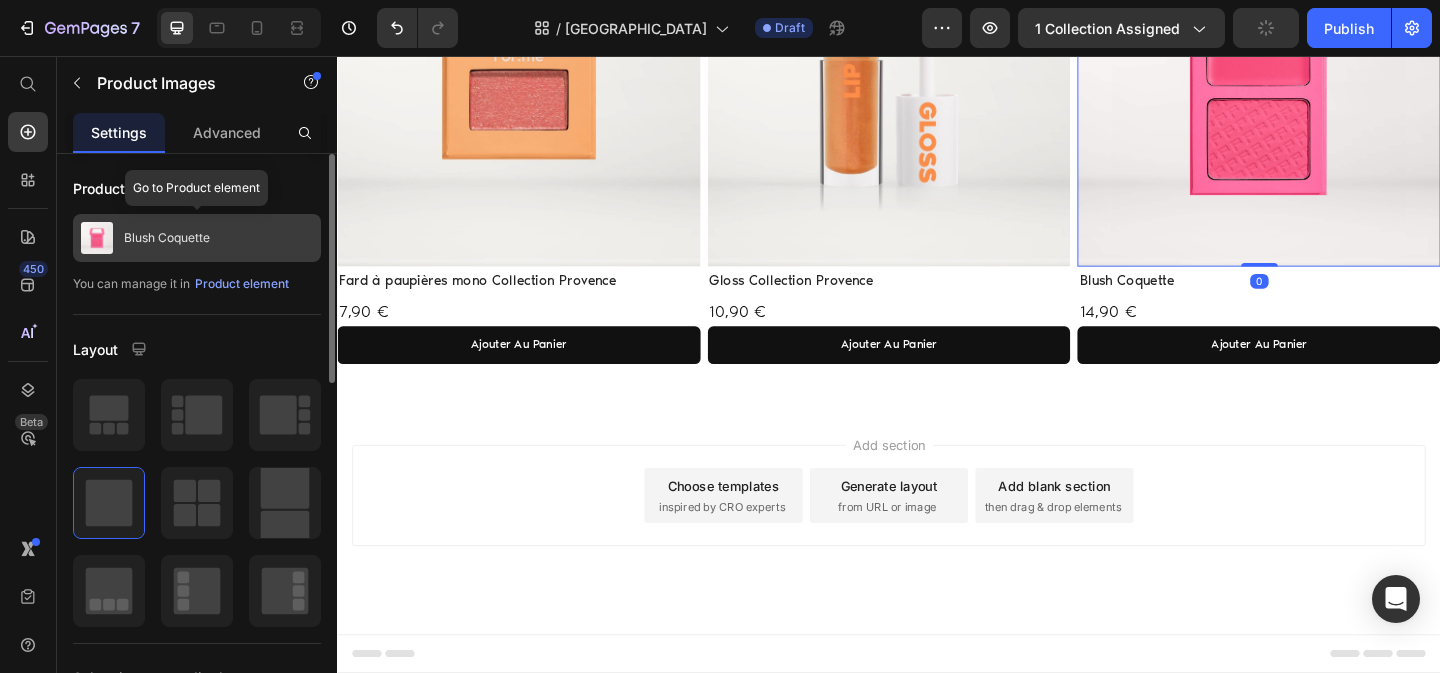 click on "Blush Coquette" at bounding box center (197, 238) 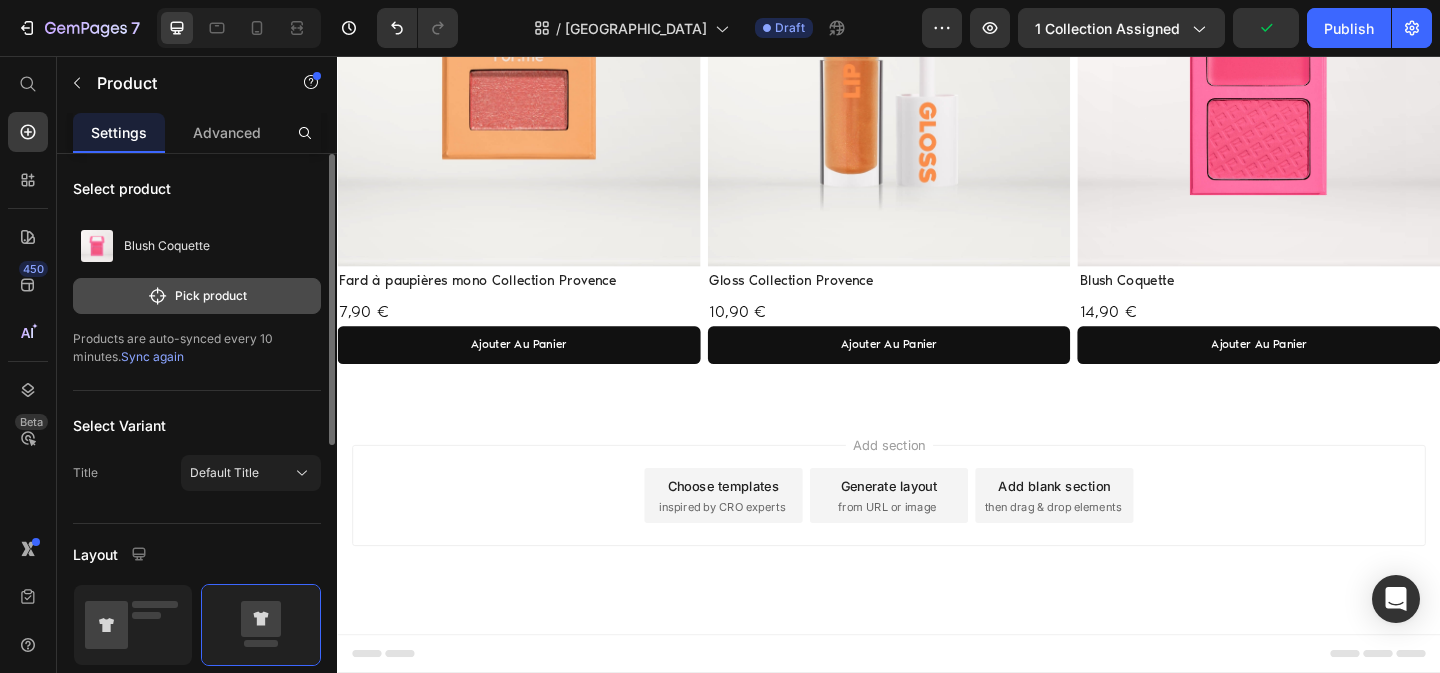 click on "Pick product" at bounding box center (197, 296) 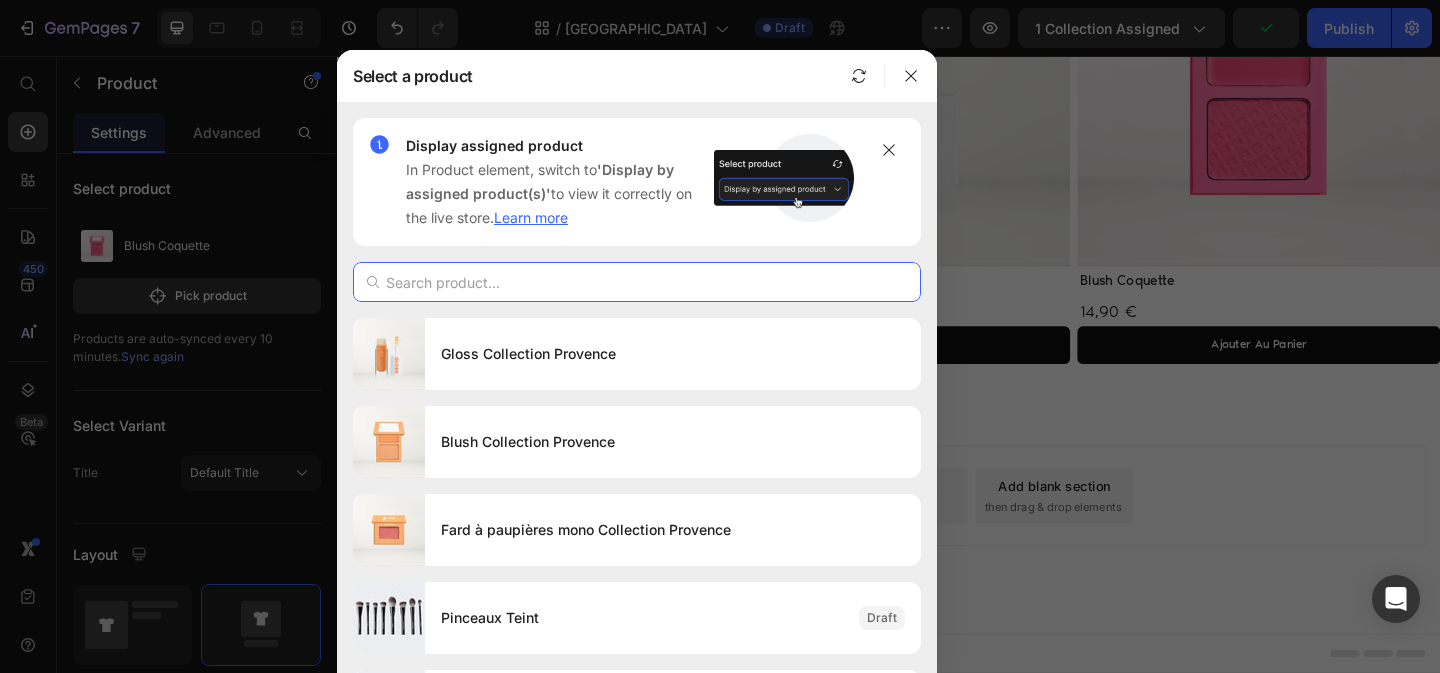 click at bounding box center (637, 282) 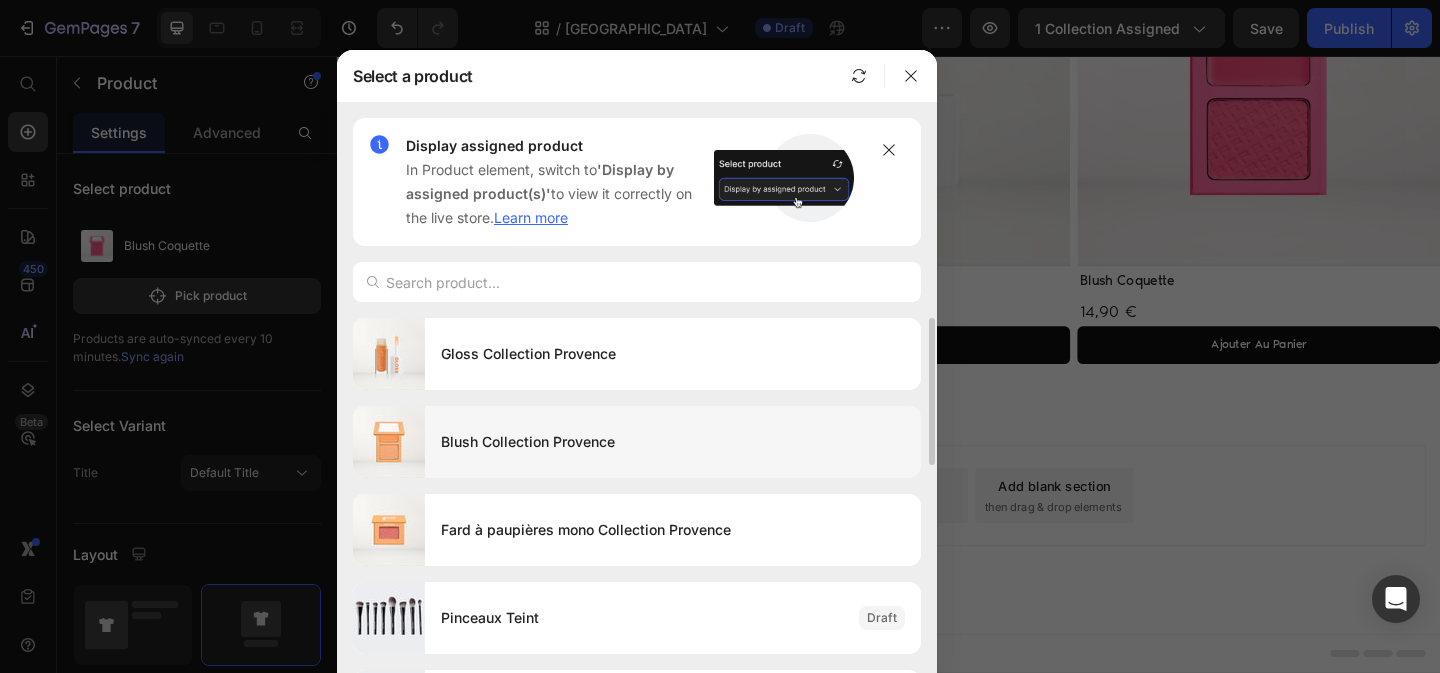 click on "Blush Collection Provence" at bounding box center (673, 442) 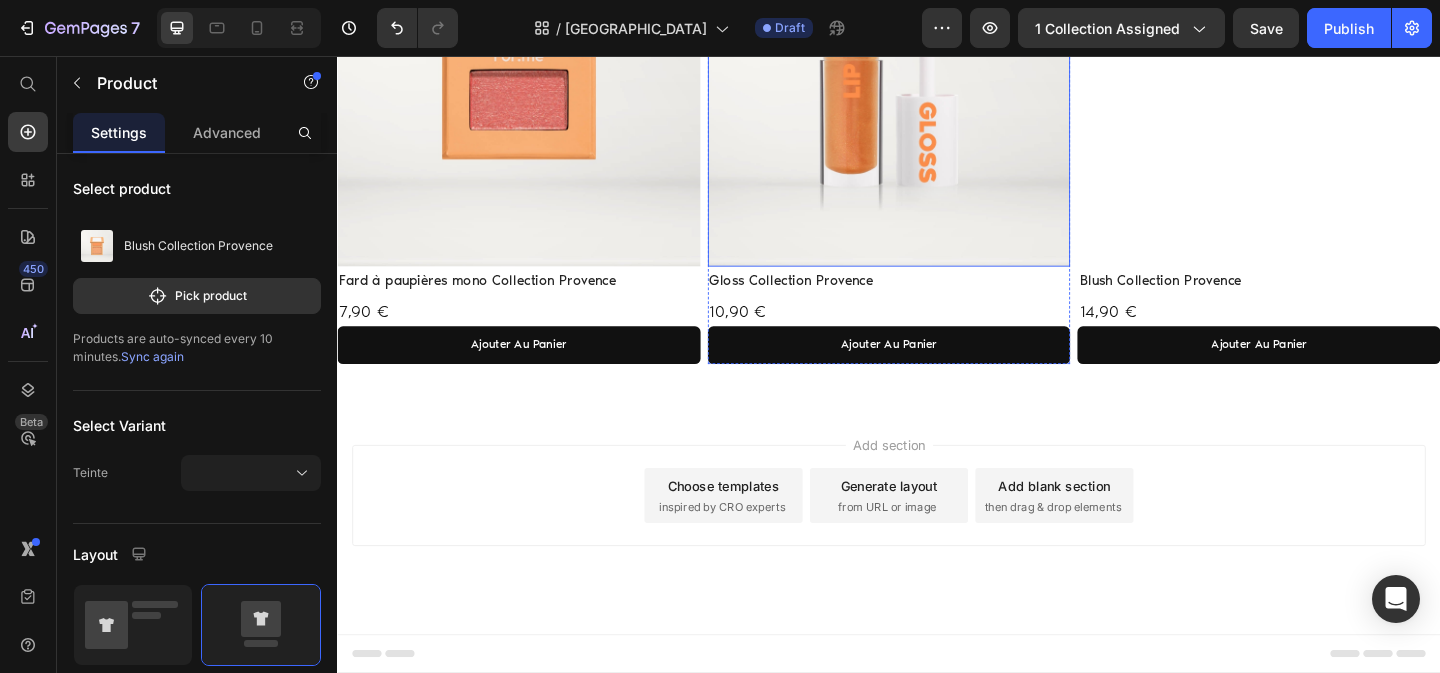 scroll, scrollTop: 943, scrollLeft: 0, axis: vertical 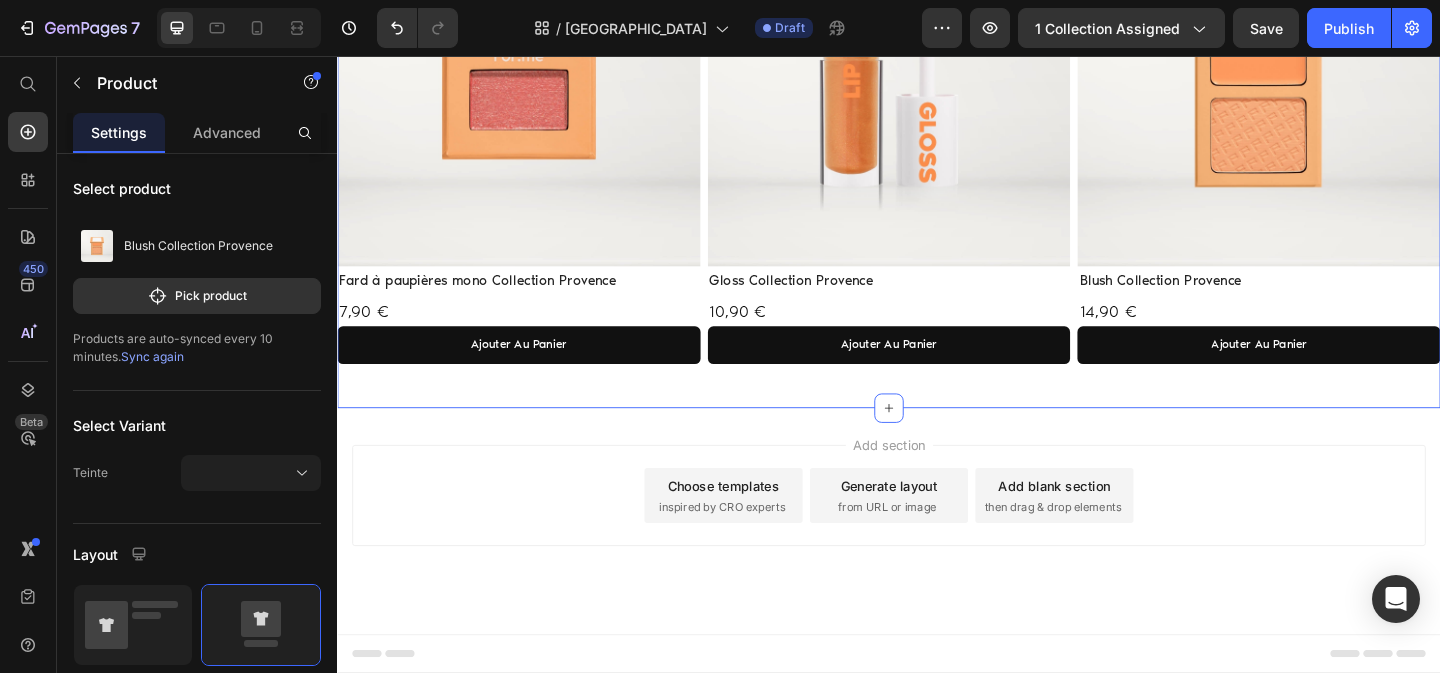 click on "Add section Choose templates inspired by CRO experts Generate layout from URL or image Add blank section then drag & drop elements" at bounding box center (937, 562) 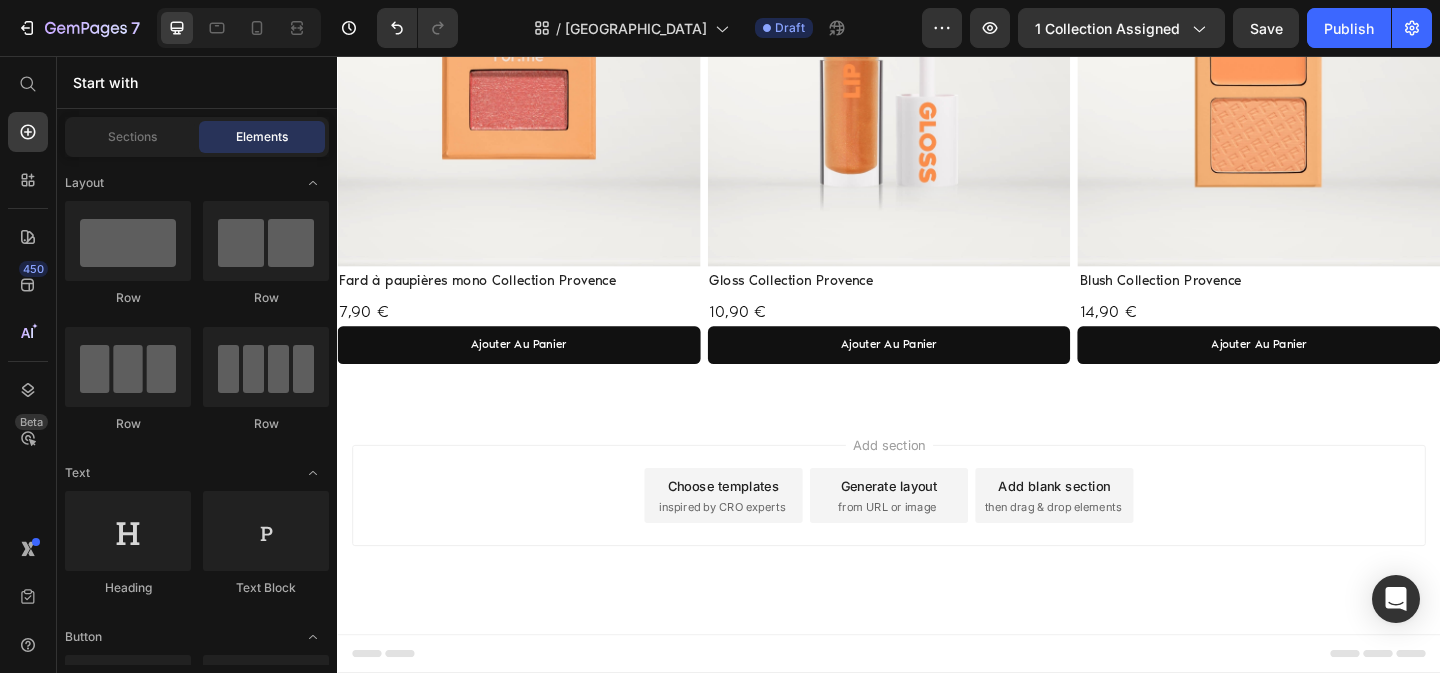scroll, scrollTop: 667, scrollLeft: 0, axis: vertical 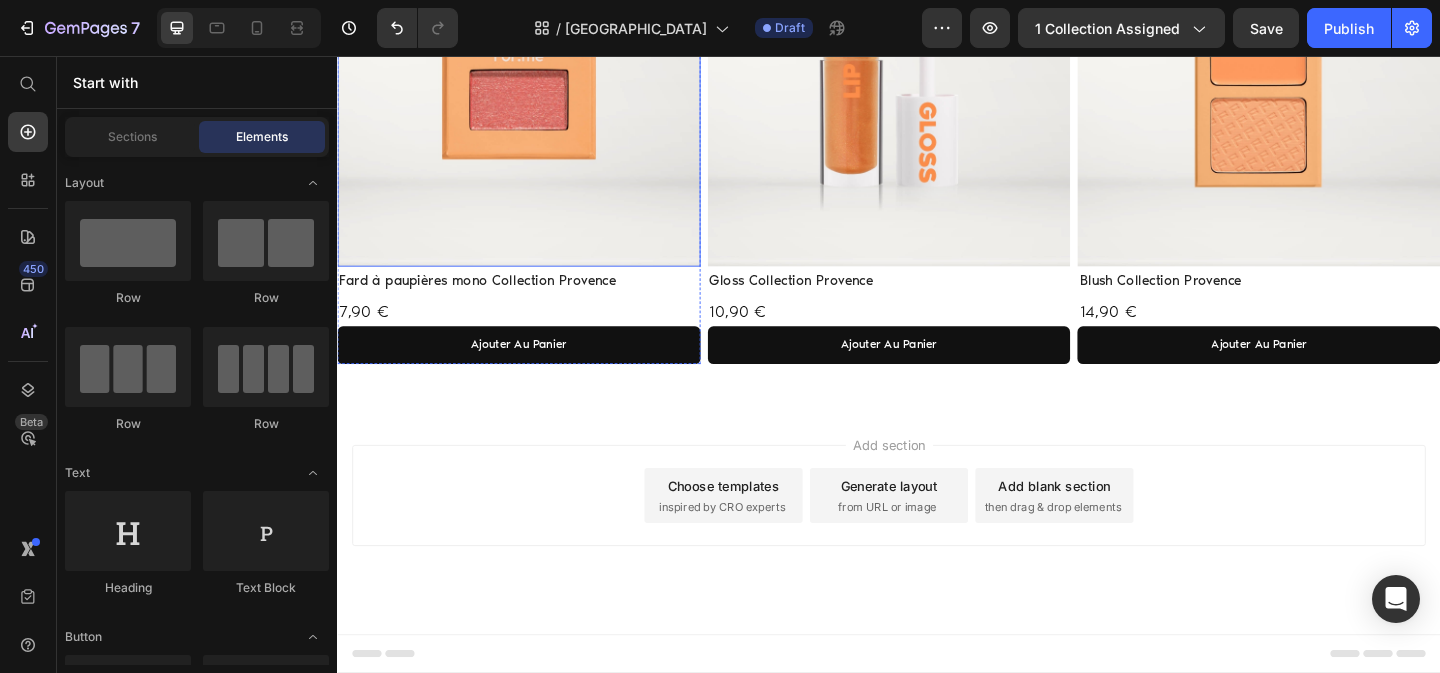 click at bounding box center [534, 88] 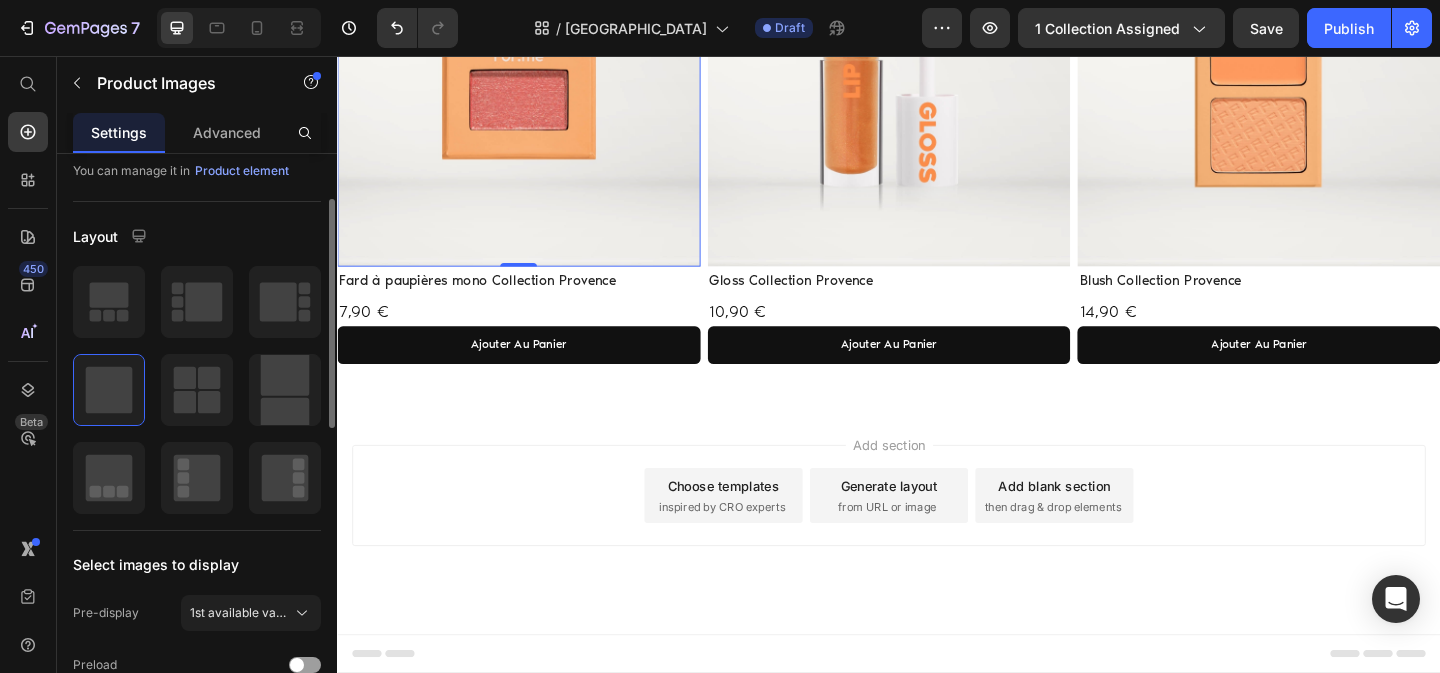 scroll, scrollTop: 0, scrollLeft: 0, axis: both 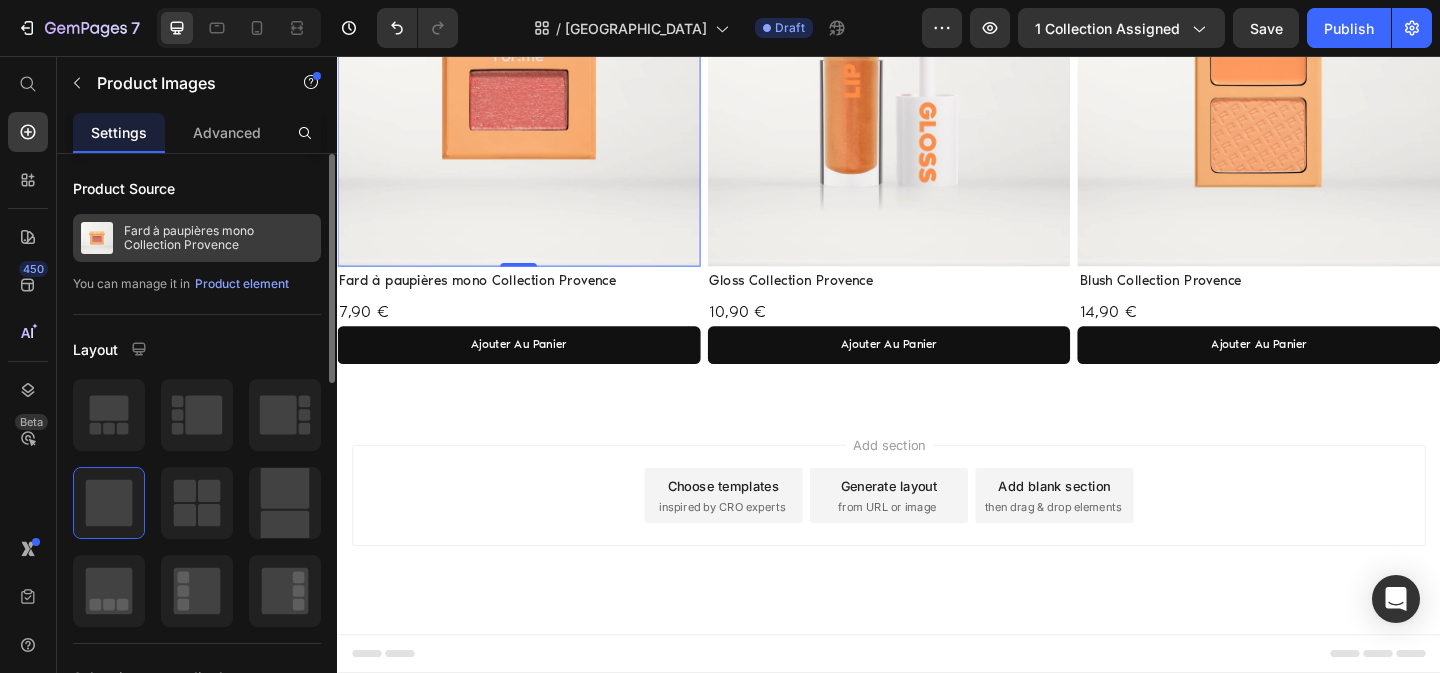 click on "Fard à paupières mono Collection Provence" at bounding box center [218, 238] 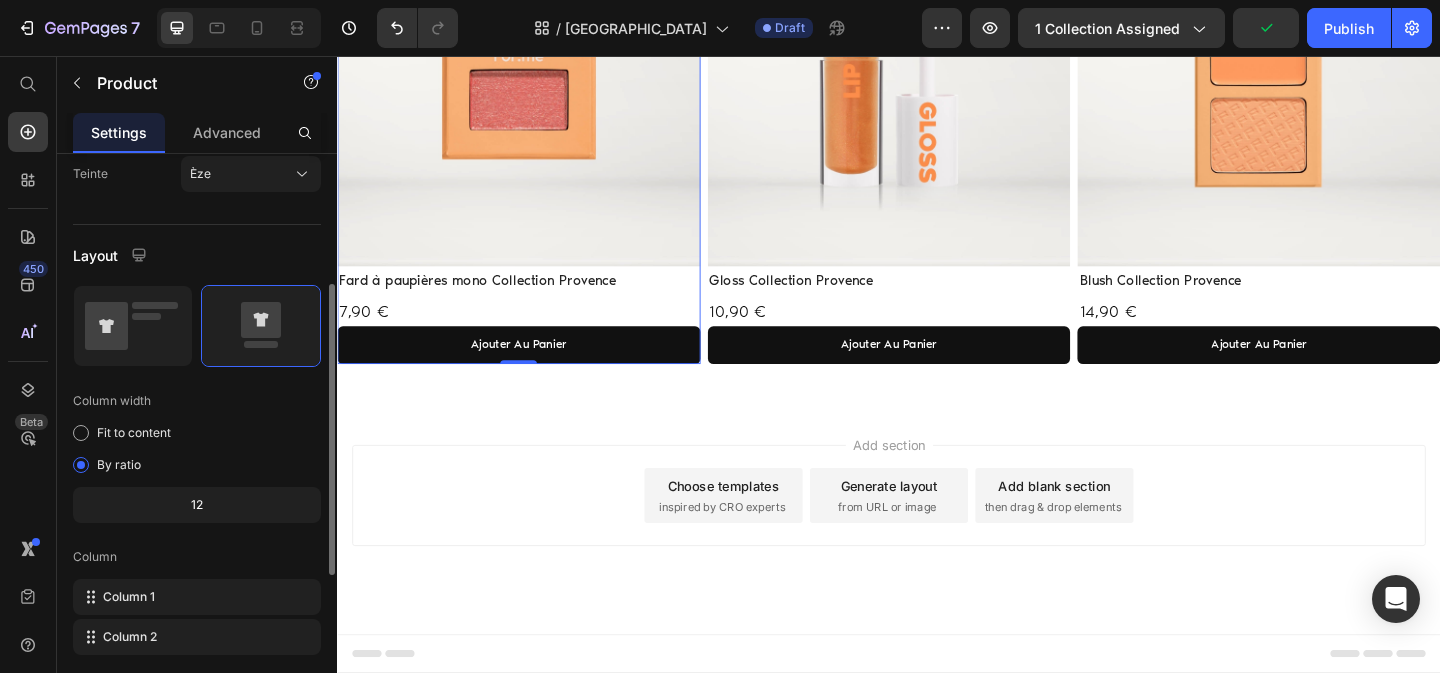 scroll, scrollTop: 163, scrollLeft: 0, axis: vertical 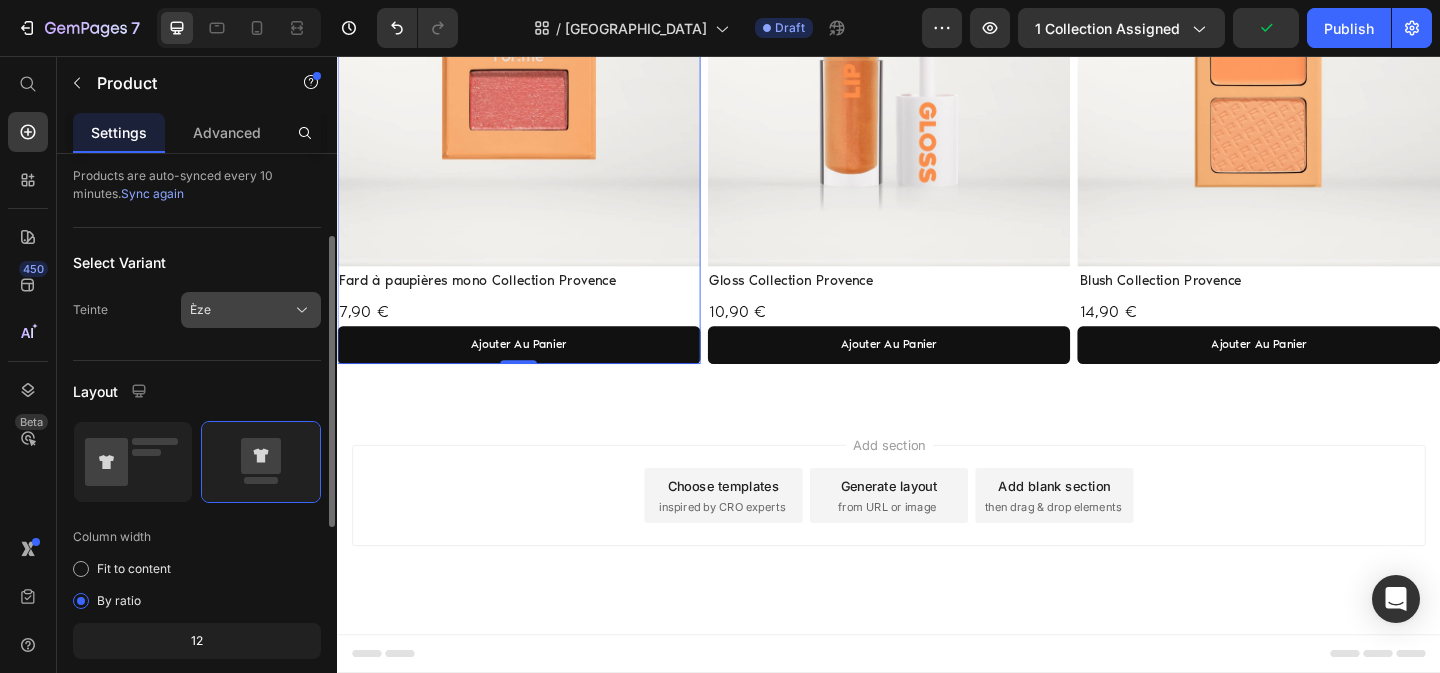 click on "Èze" at bounding box center (200, 310) 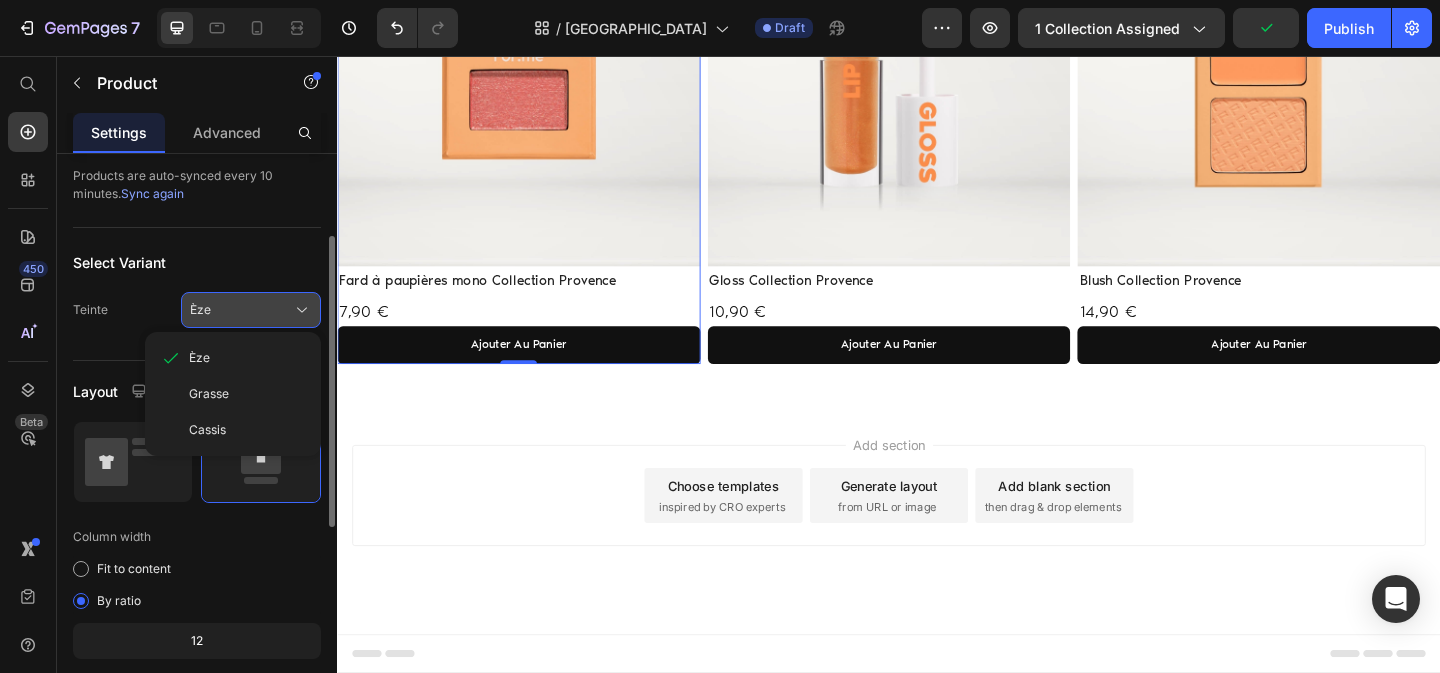 click on "Èze" at bounding box center (200, 310) 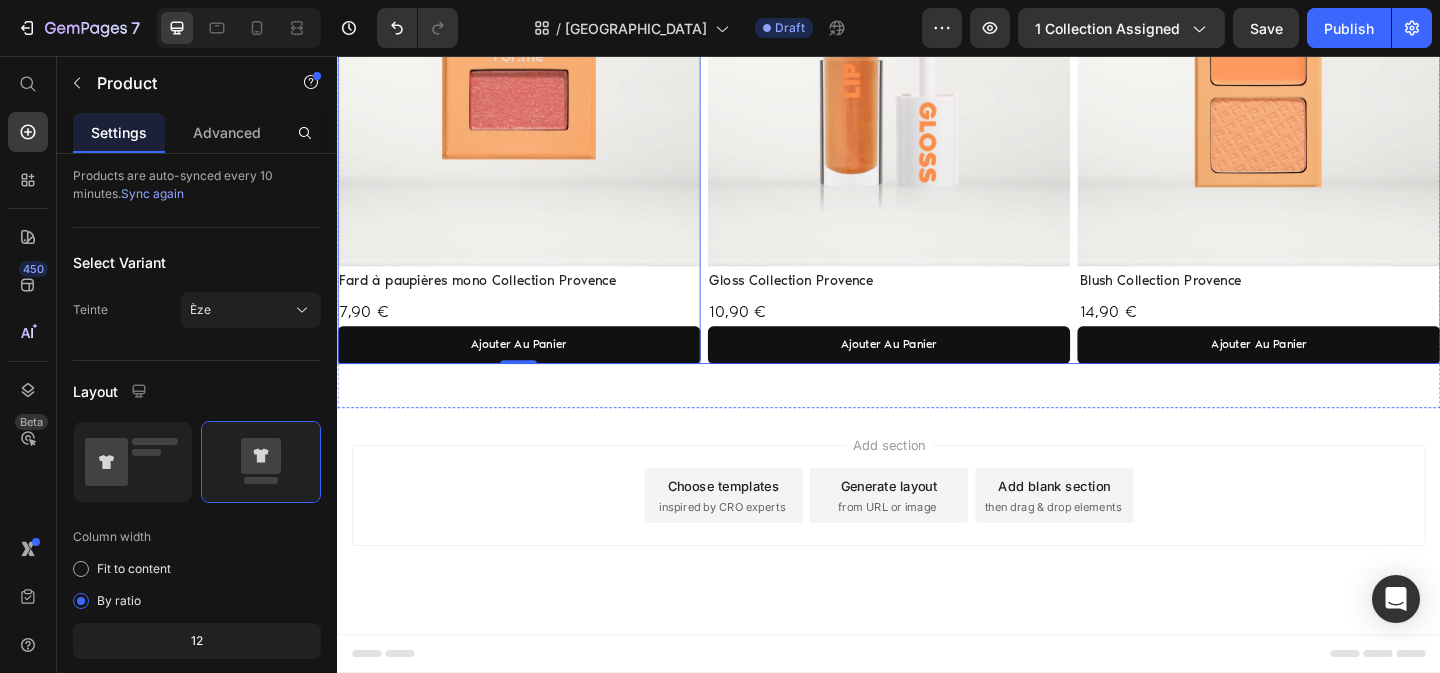 click on "Product Images Fard à paupières mono Collection Provence Product Title 7,90 € Product Price ajouter au panier Add to Cart Row Product   0 Product Images Gloss Collection Provence Product Title 10,90 € Product Price ajouter au panier Add to Cart Row Product Product Images Blush Collection Provence Product Title 14,90 € Product Price ajouter au panier Add to Cart Row Product Row" at bounding box center [937, 141] 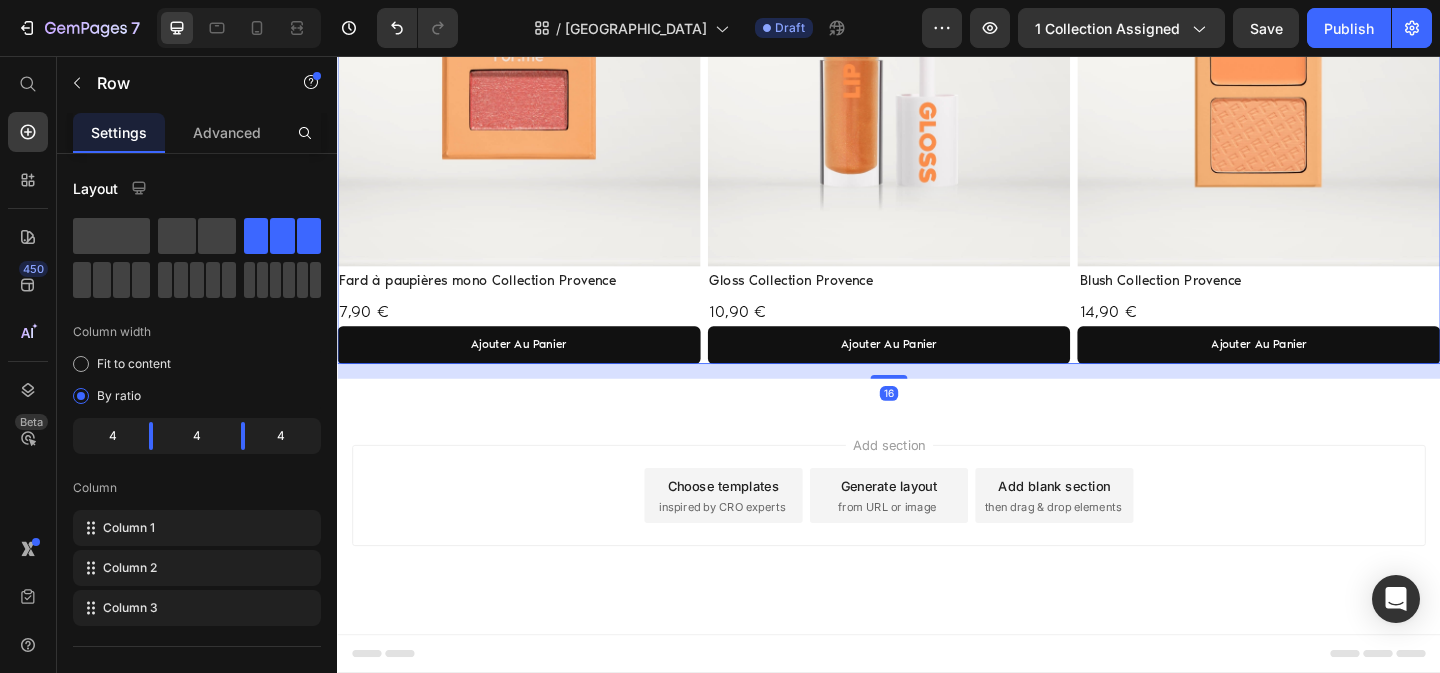 click on "Product Images Fard à paupières mono Collection Provence Product Title 7,90 € Product Price ajouter au panier Add to Cart Row Product Product Images Gloss Collection Provence Product Title 10,90 € Product Price ajouter au panier Add to Cart Row Product Product Images Blush Collection Provence Product Title 14,90 € Product Price ajouter au panier Add to Cart Row Product Row   16" at bounding box center [937, 141] 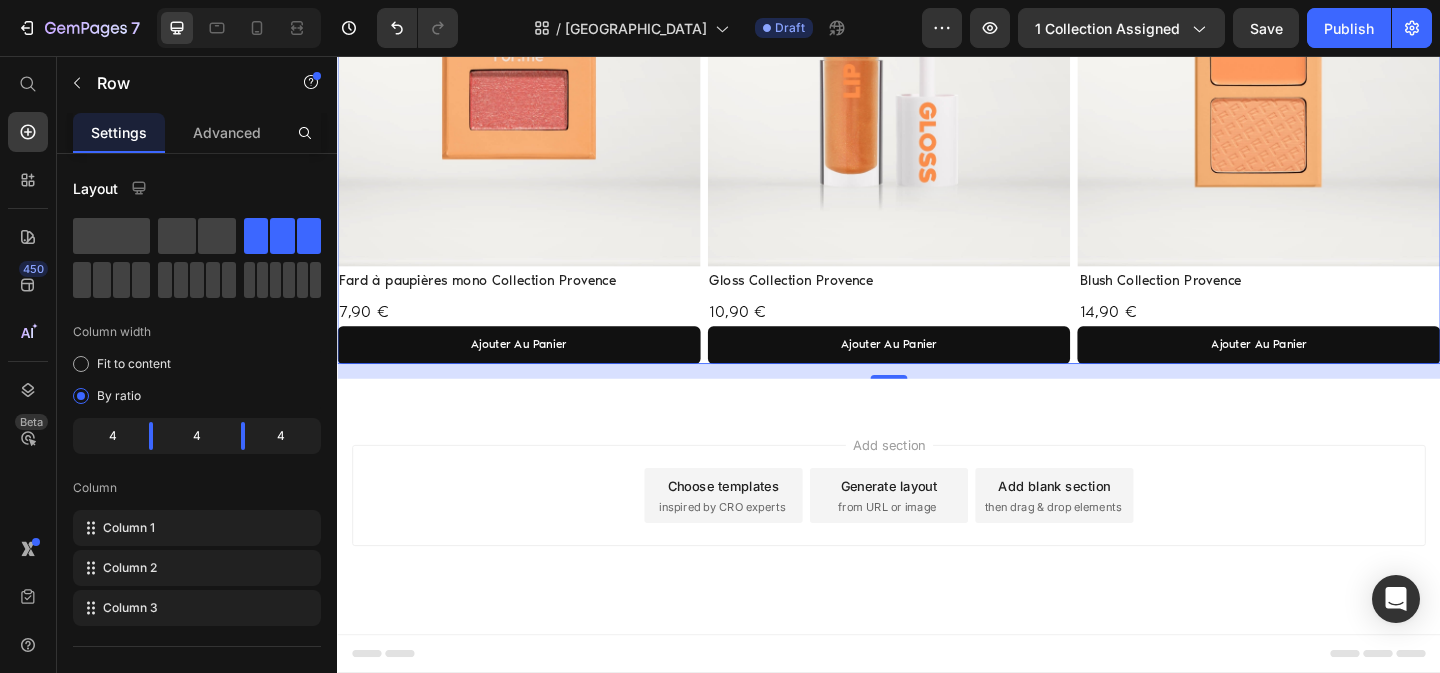 click 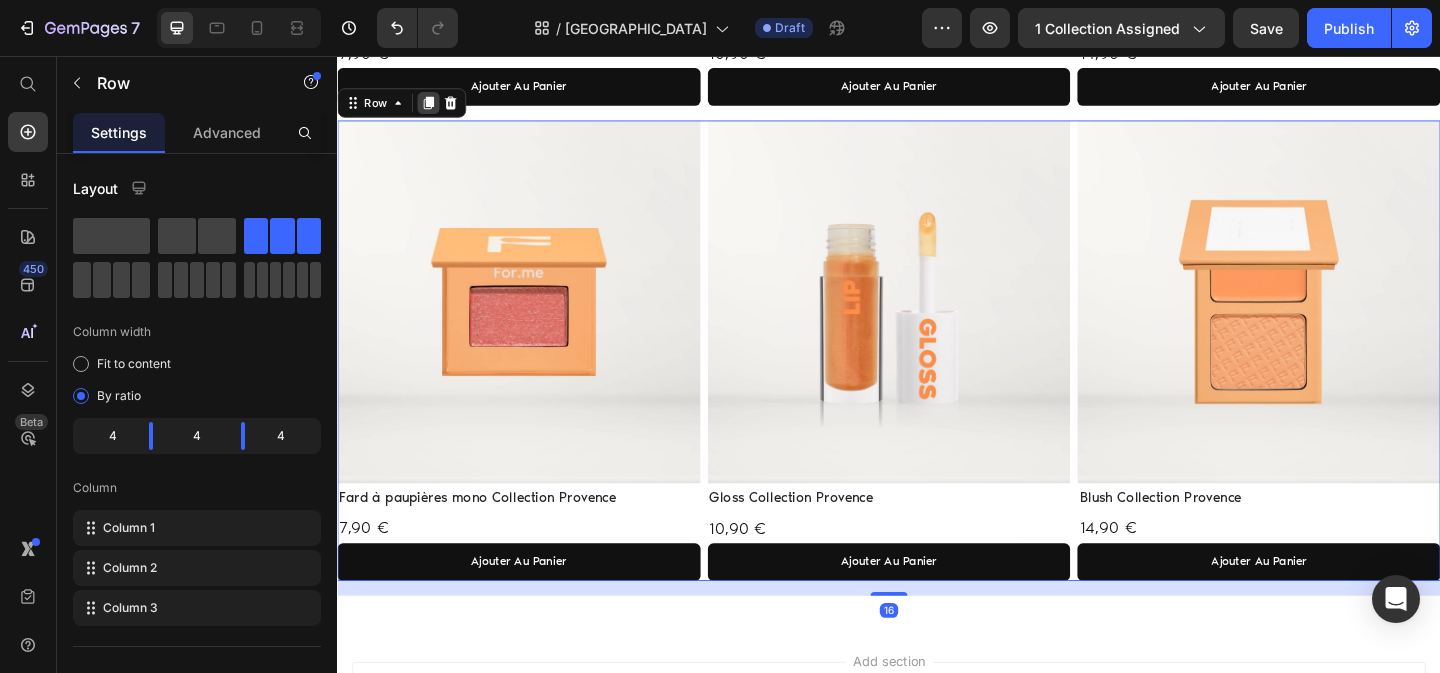 click 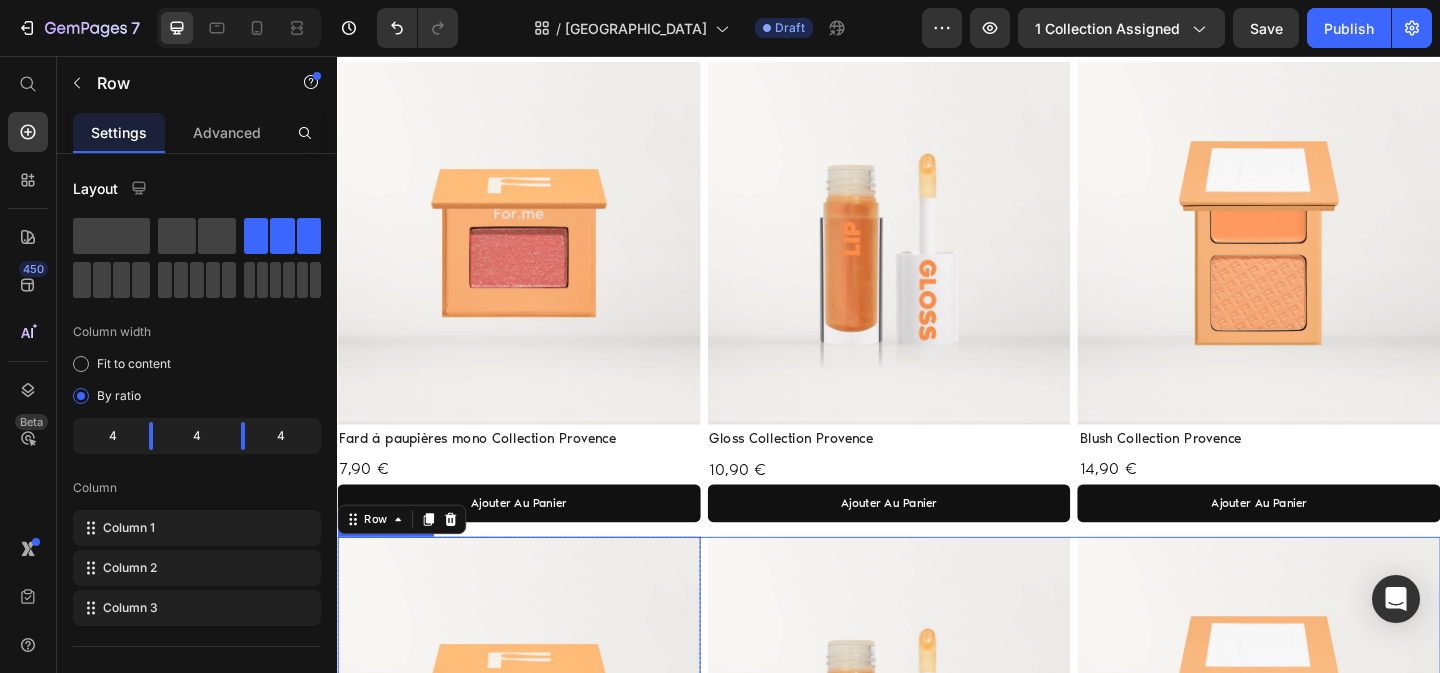 scroll, scrollTop: 1286, scrollLeft: 0, axis: vertical 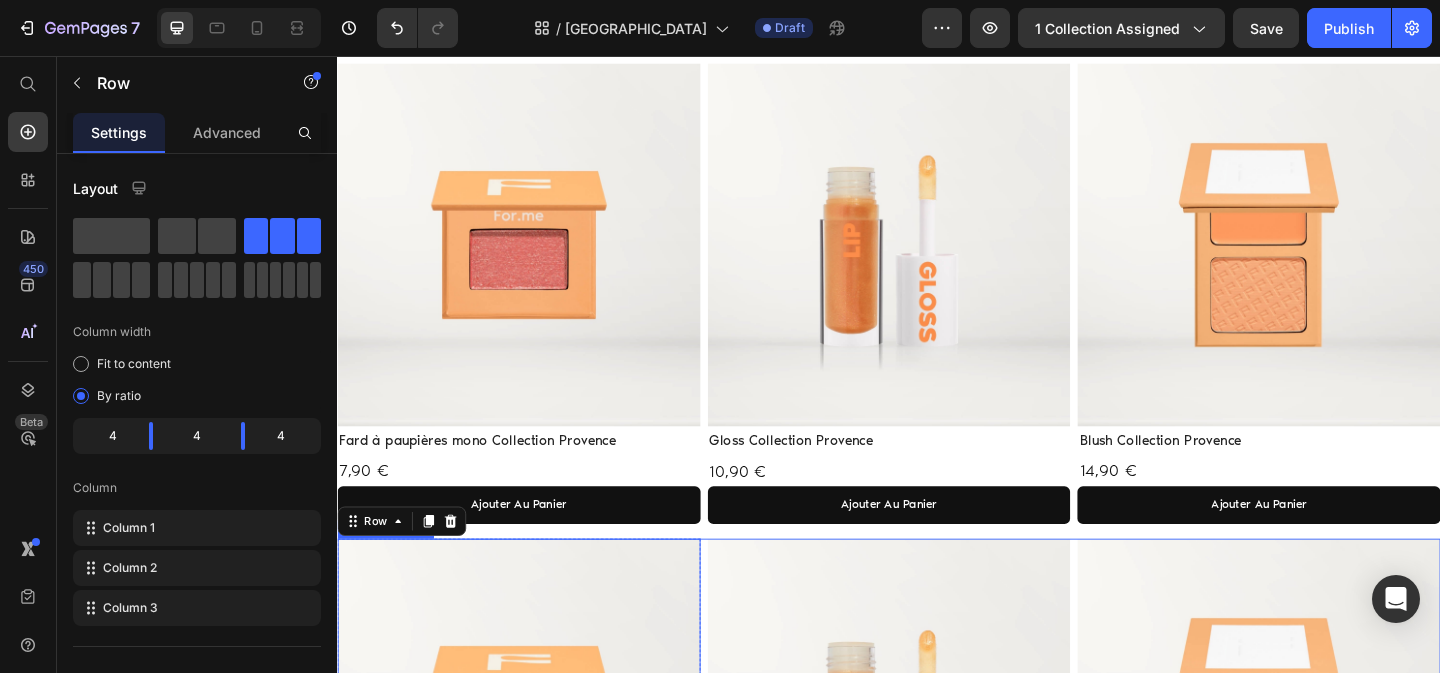 click at bounding box center (534, 261) 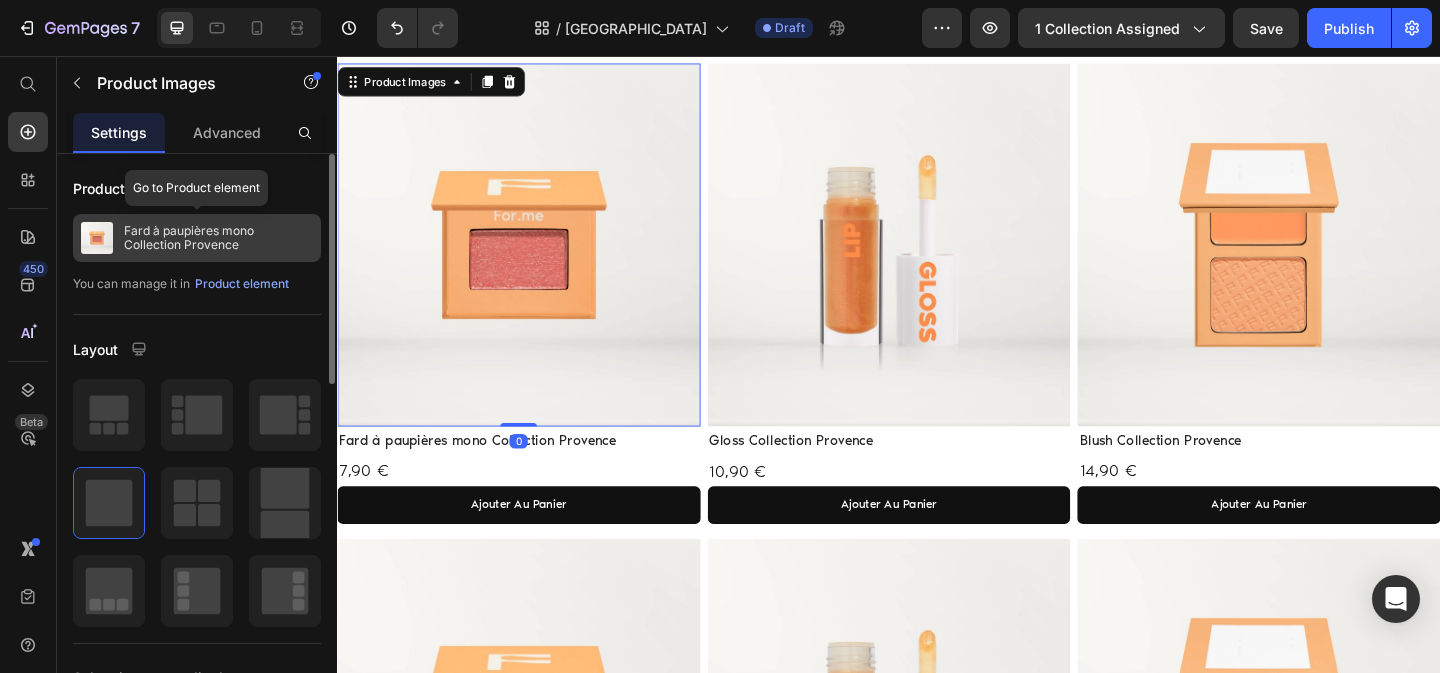 click on "Fard à paupières mono Collection Provence" at bounding box center [218, 238] 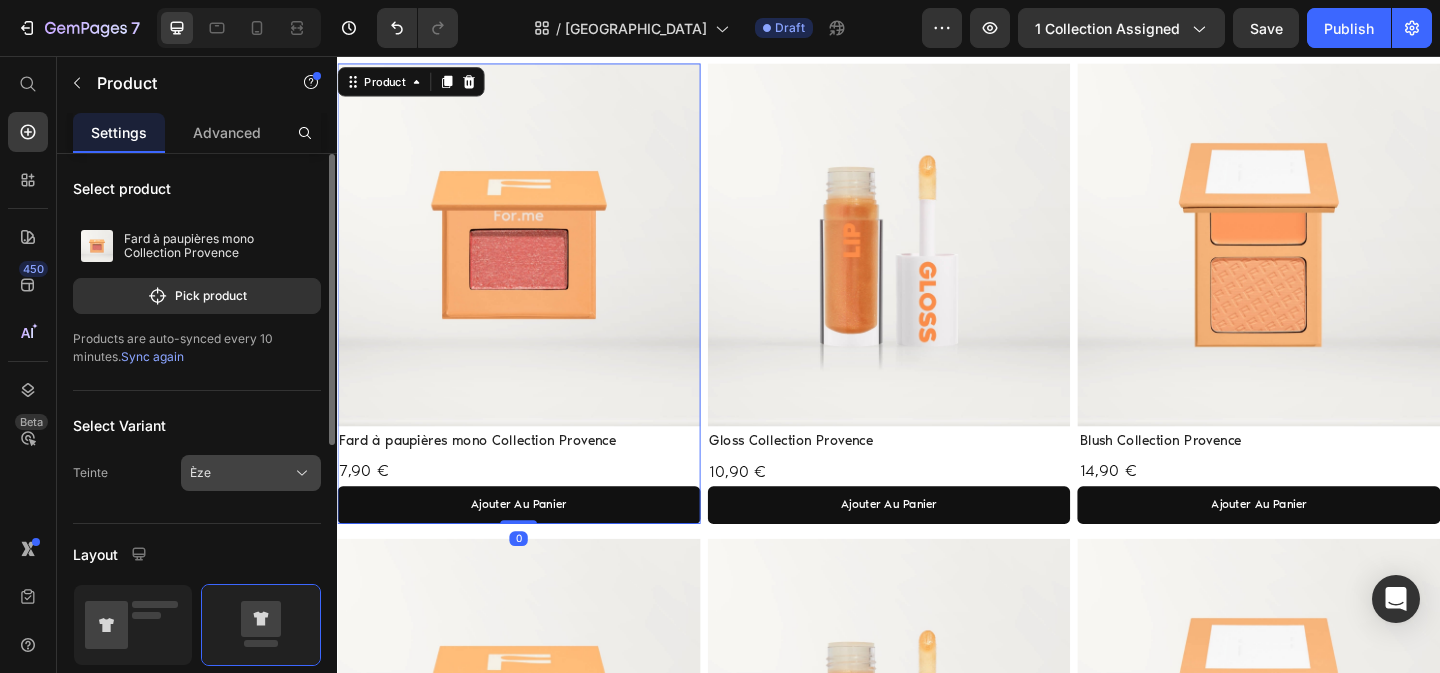 click on "Èze" at bounding box center [251, 473] 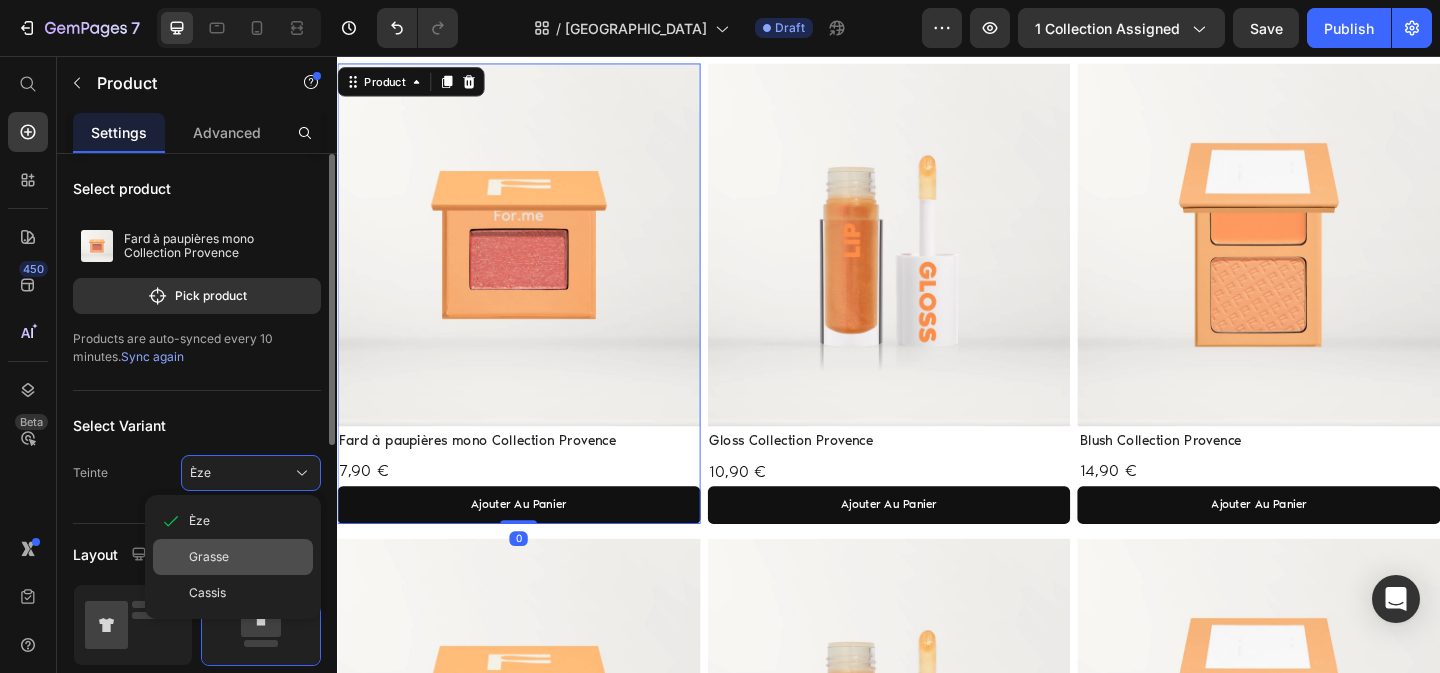 click on "Grasse" at bounding box center (209, 557) 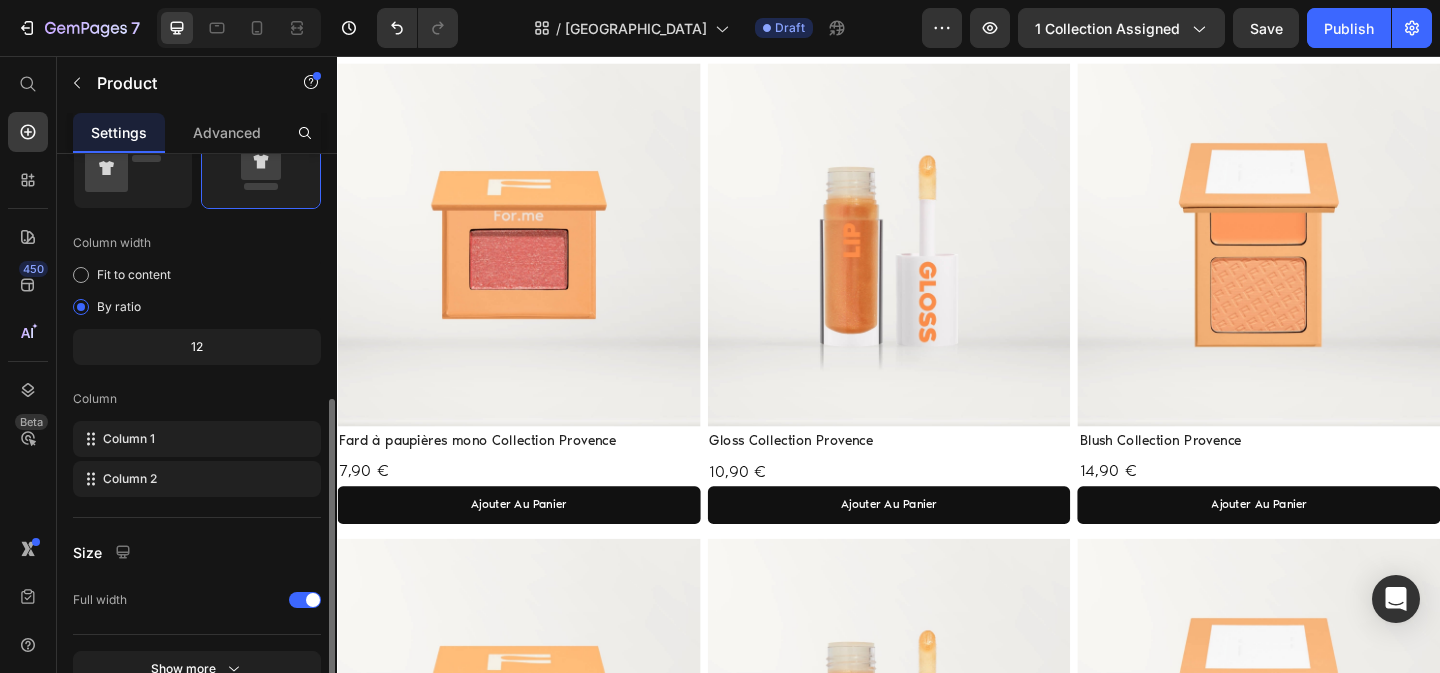 scroll, scrollTop: 474, scrollLeft: 0, axis: vertical 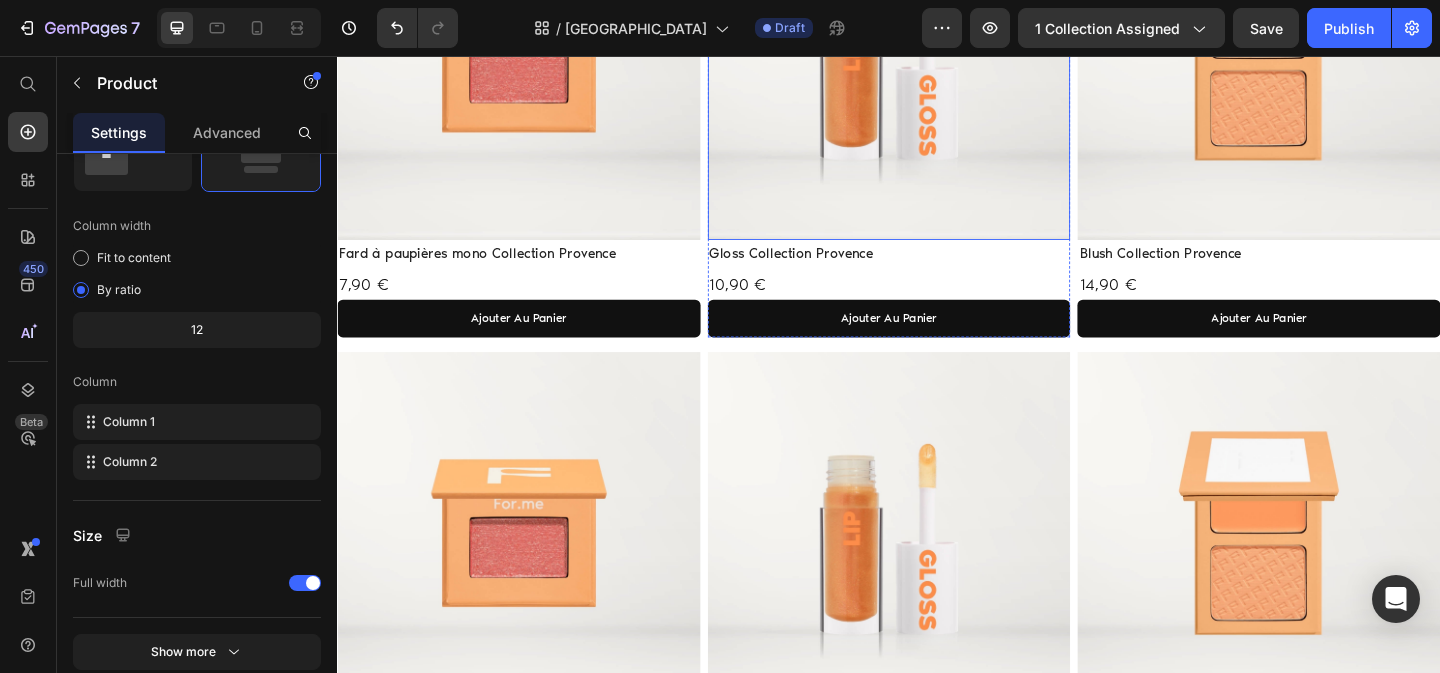 click at bounding box center [937, 58] 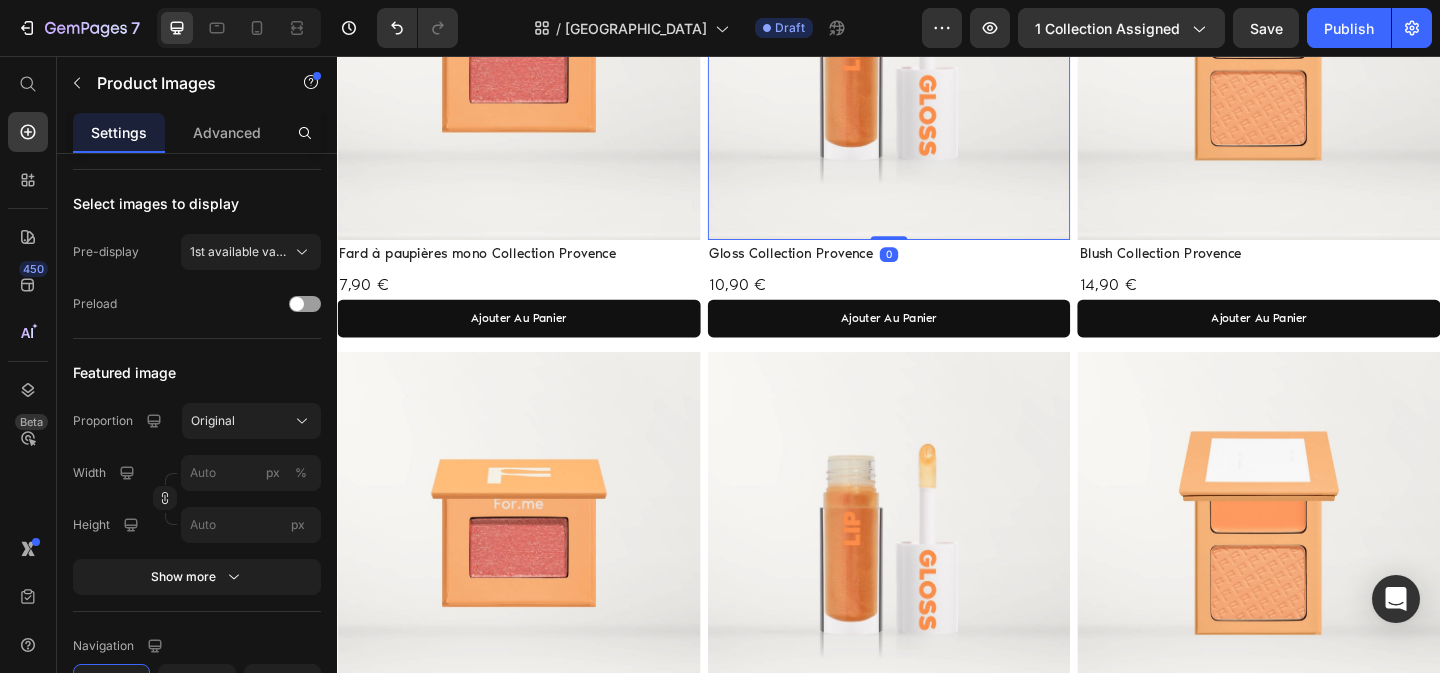 scroll, scrollTop: 0, scrollLeft: 0, axis: both 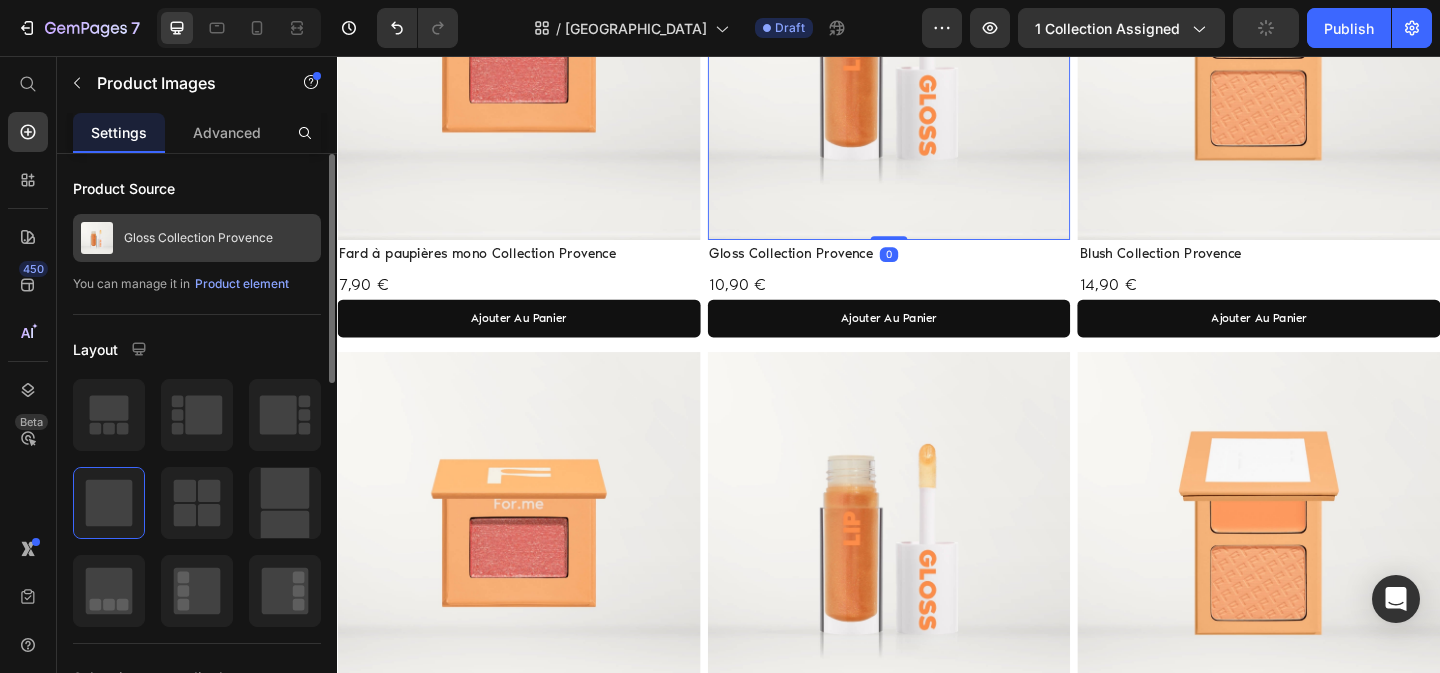 click on "Gloss Collection Provence" at bounding box center [198, 238] 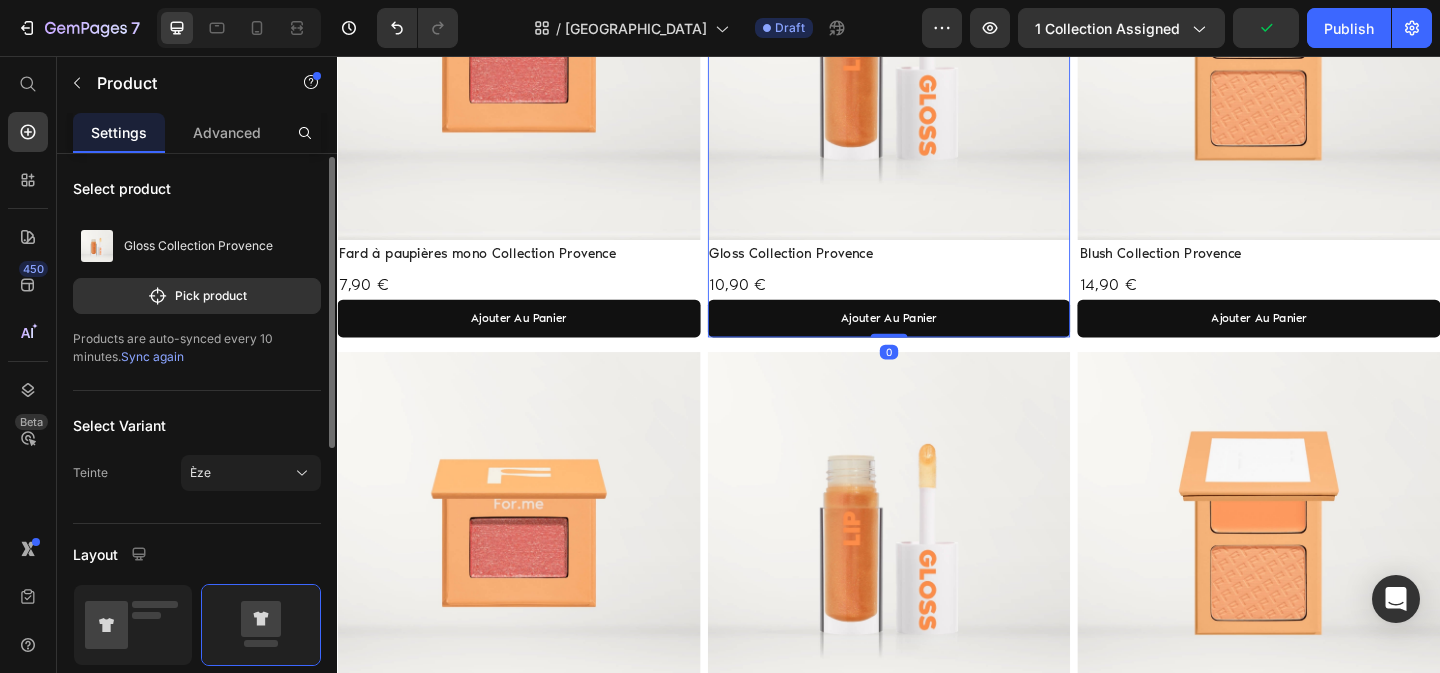 scroll, scrollTop: 250, scrollLeft: 0, axis: vertical 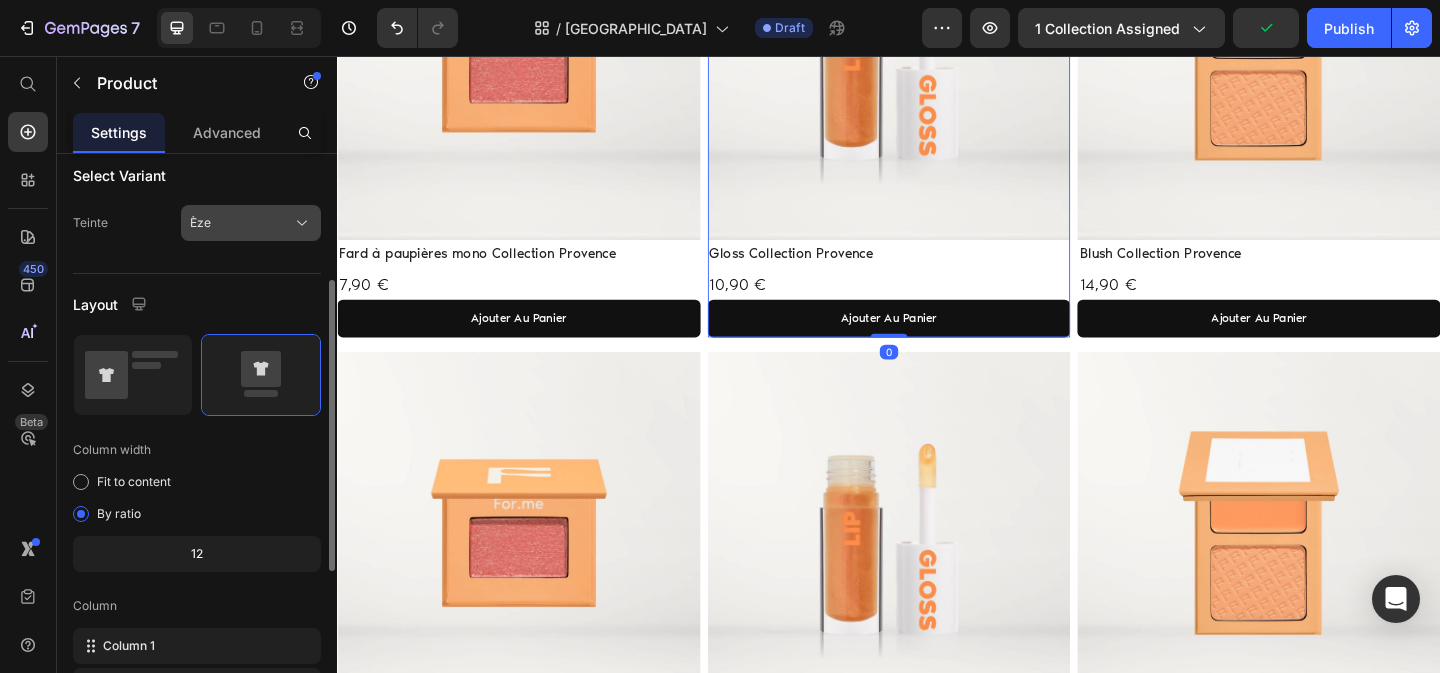 click on "Èze" 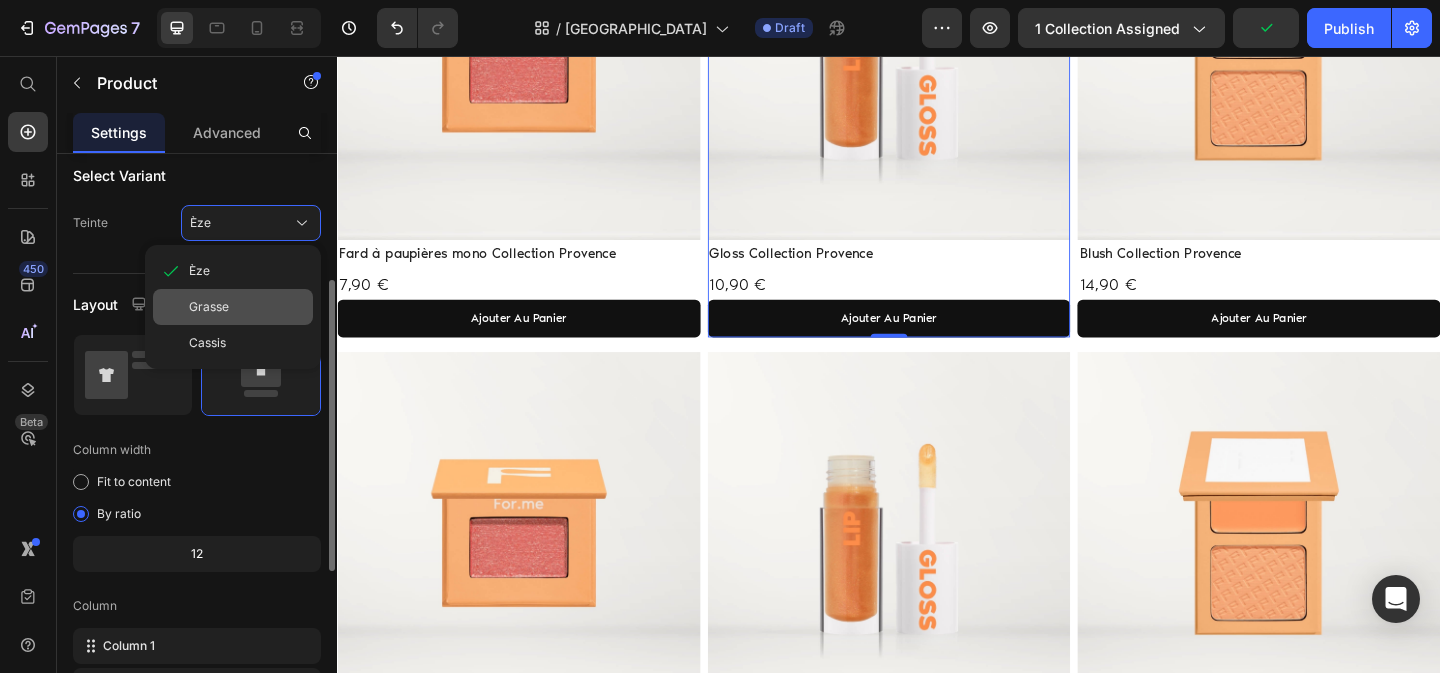 click on "Grasse" 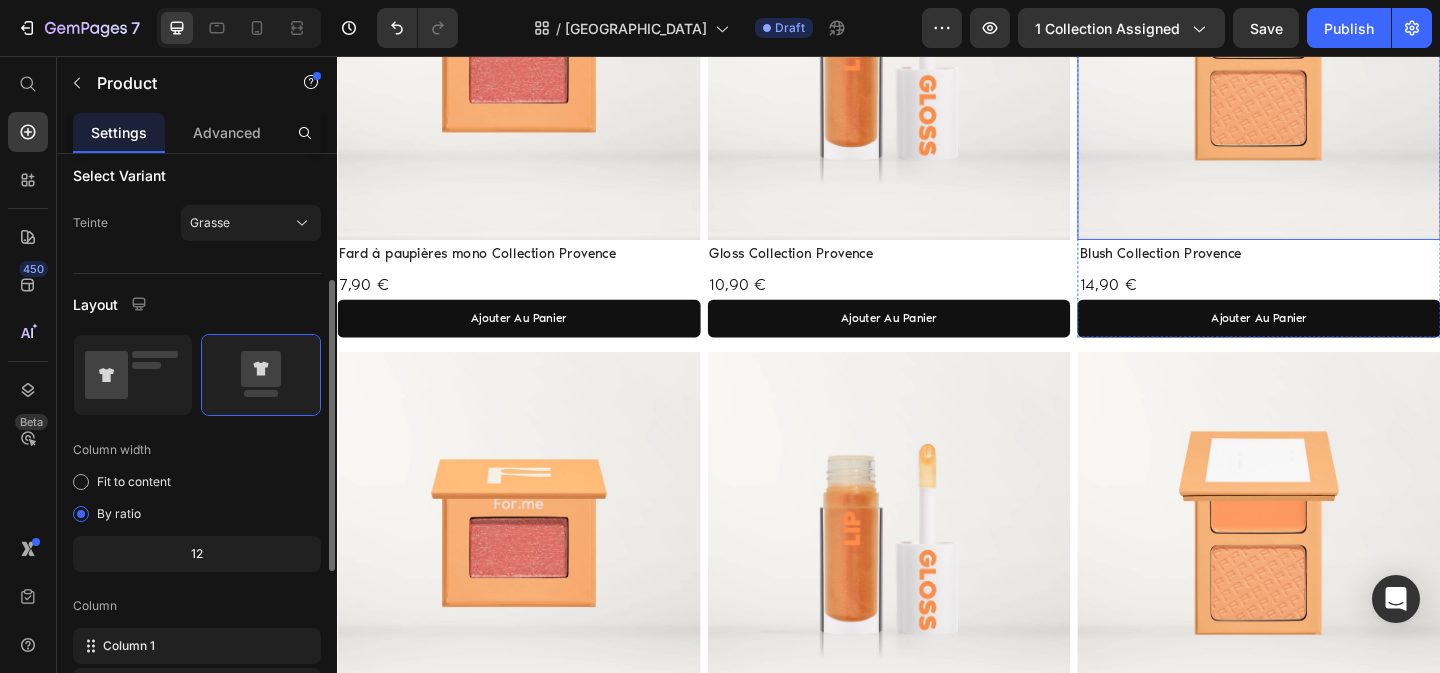 click at bounding box center [1339, 58] 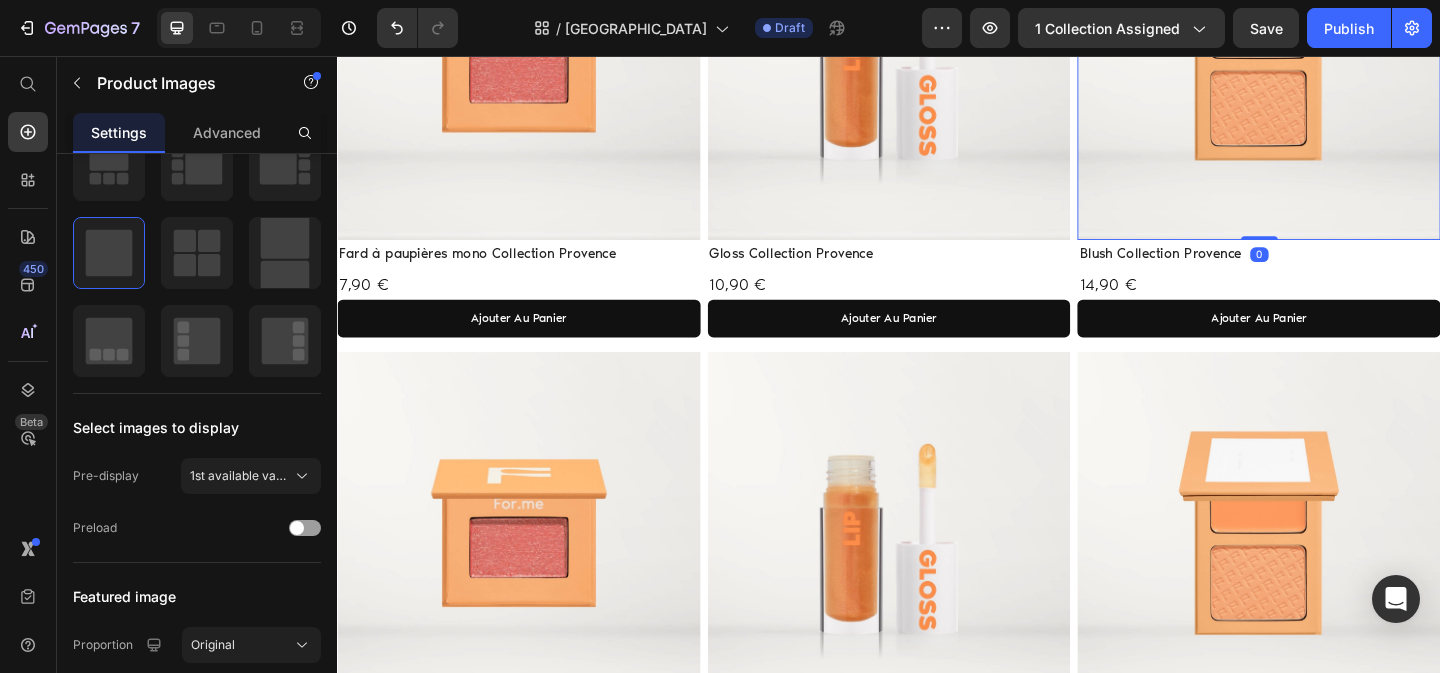 scroll, scrollTop: 0, scrollLeft: 0, axis: both 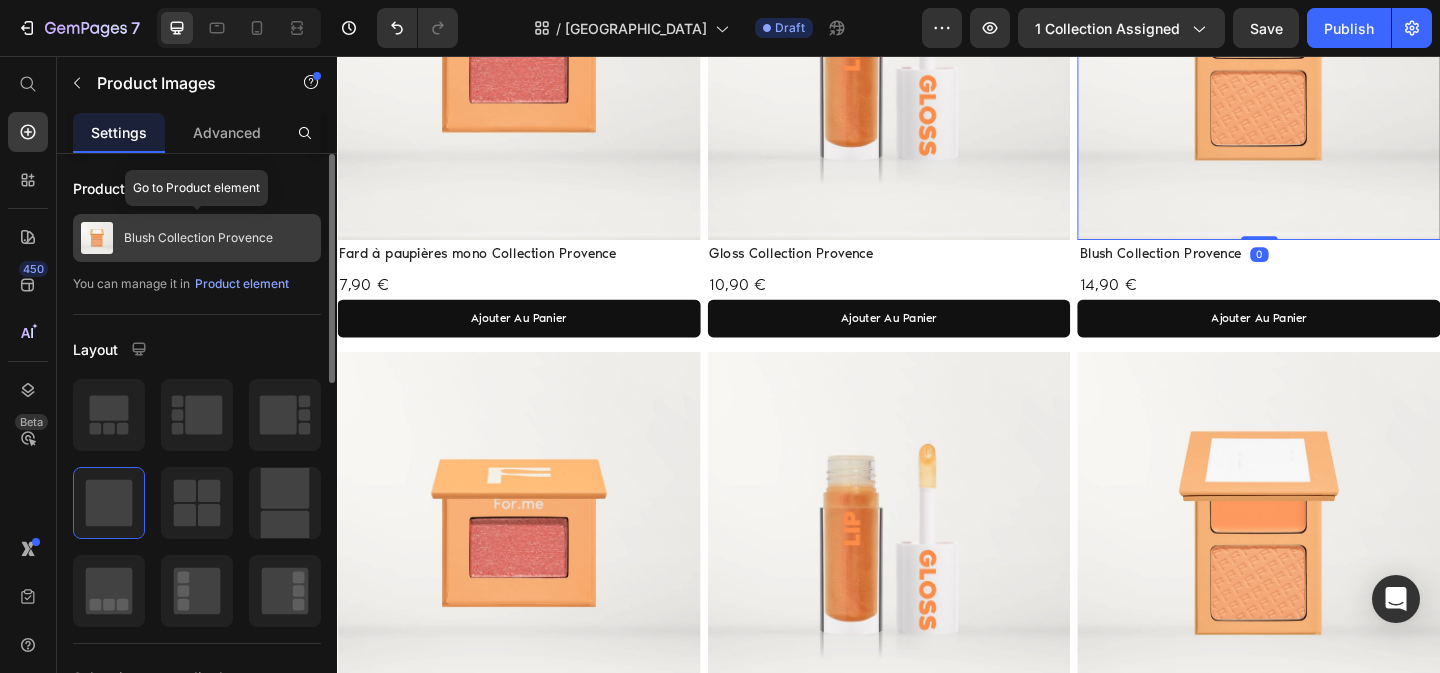 click on "Blush Collection Provence" at bounding box center (197, 238) 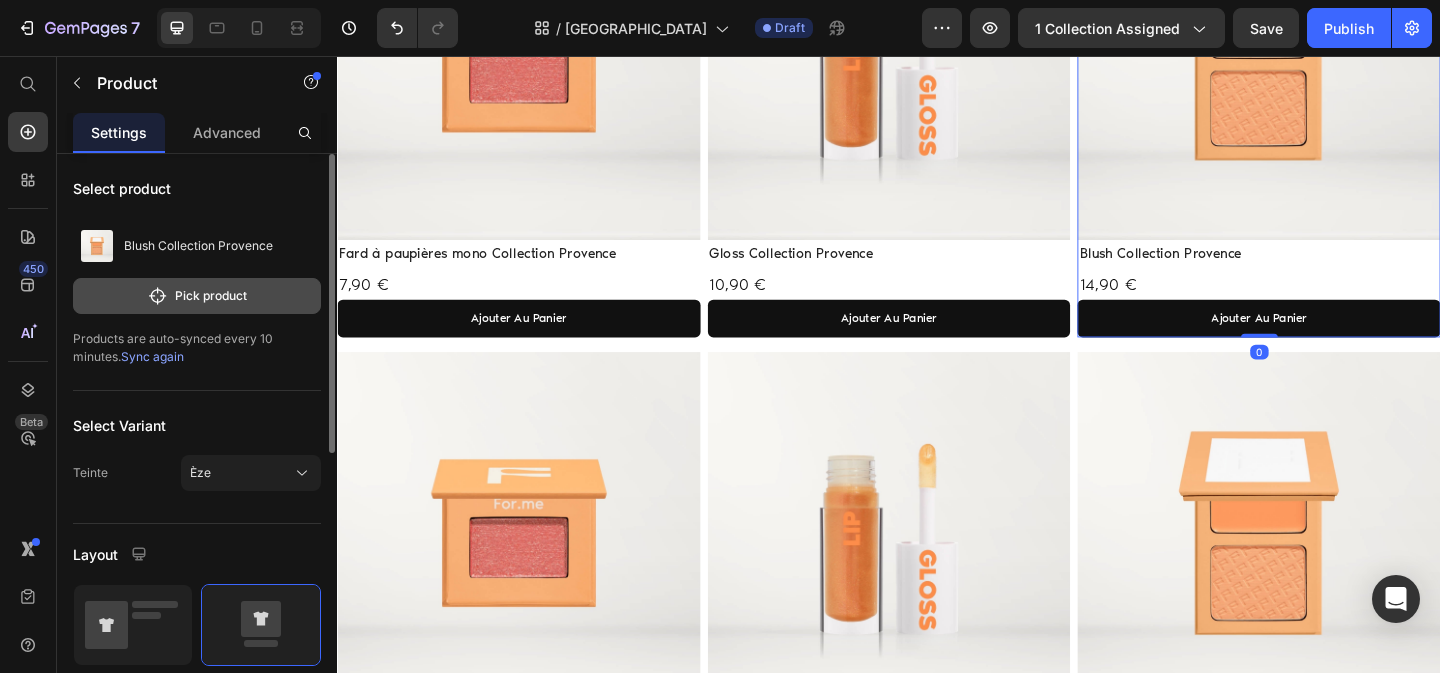 click on "Pick product" 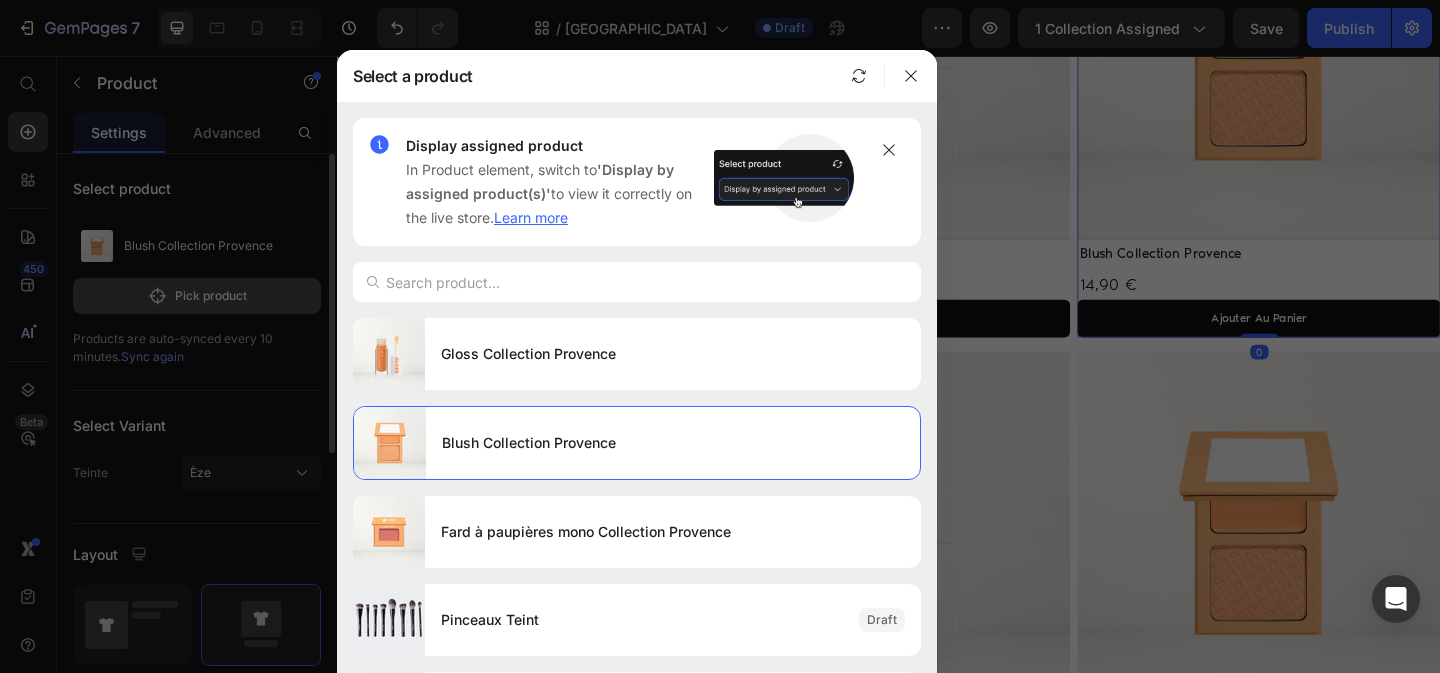 click at bounding box center [720, 336] 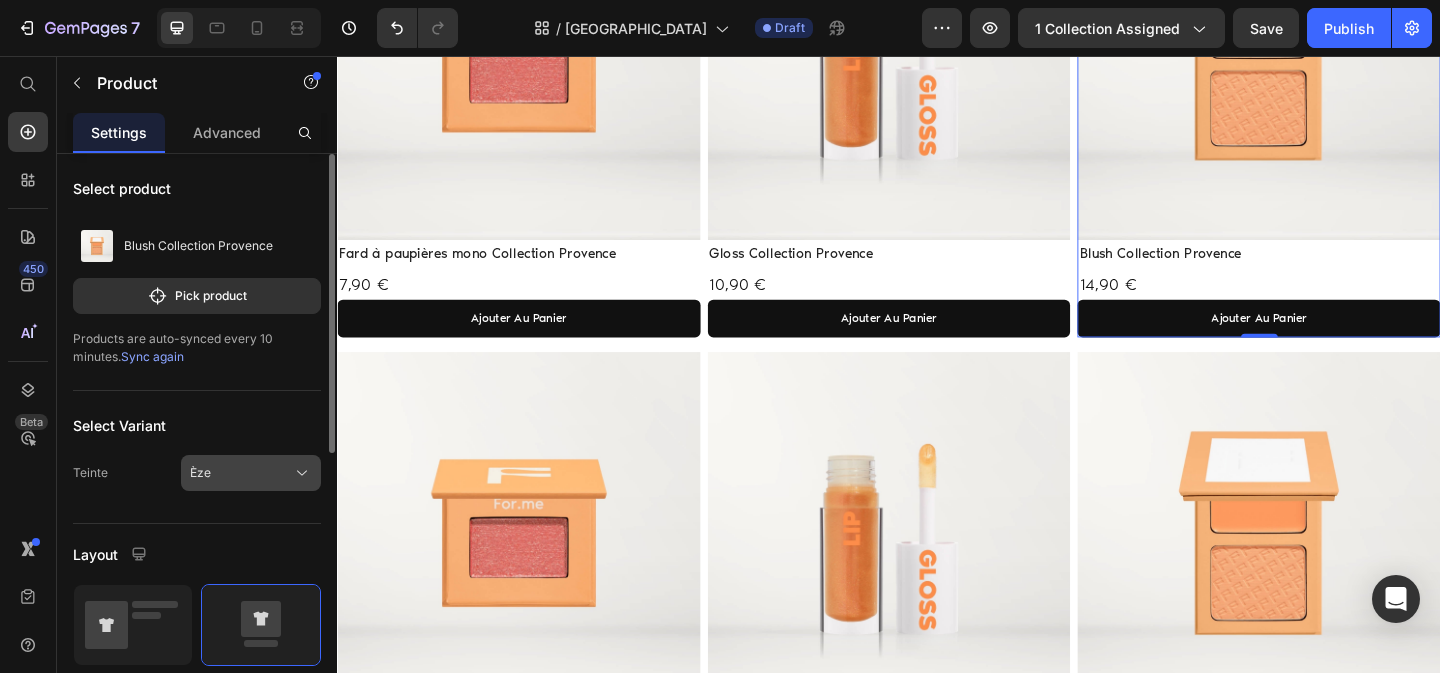 click on "Teinte Èze" 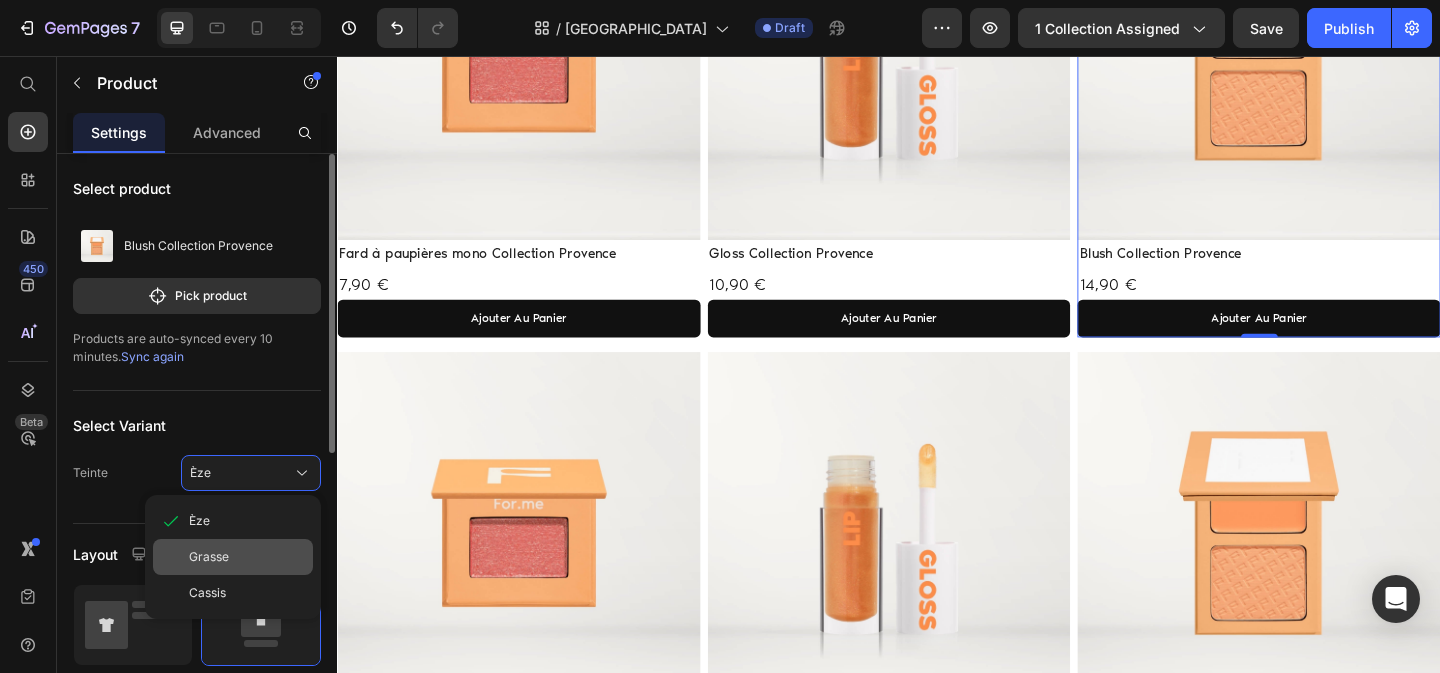 click on "Grasse" at bounding box center [209, 557] 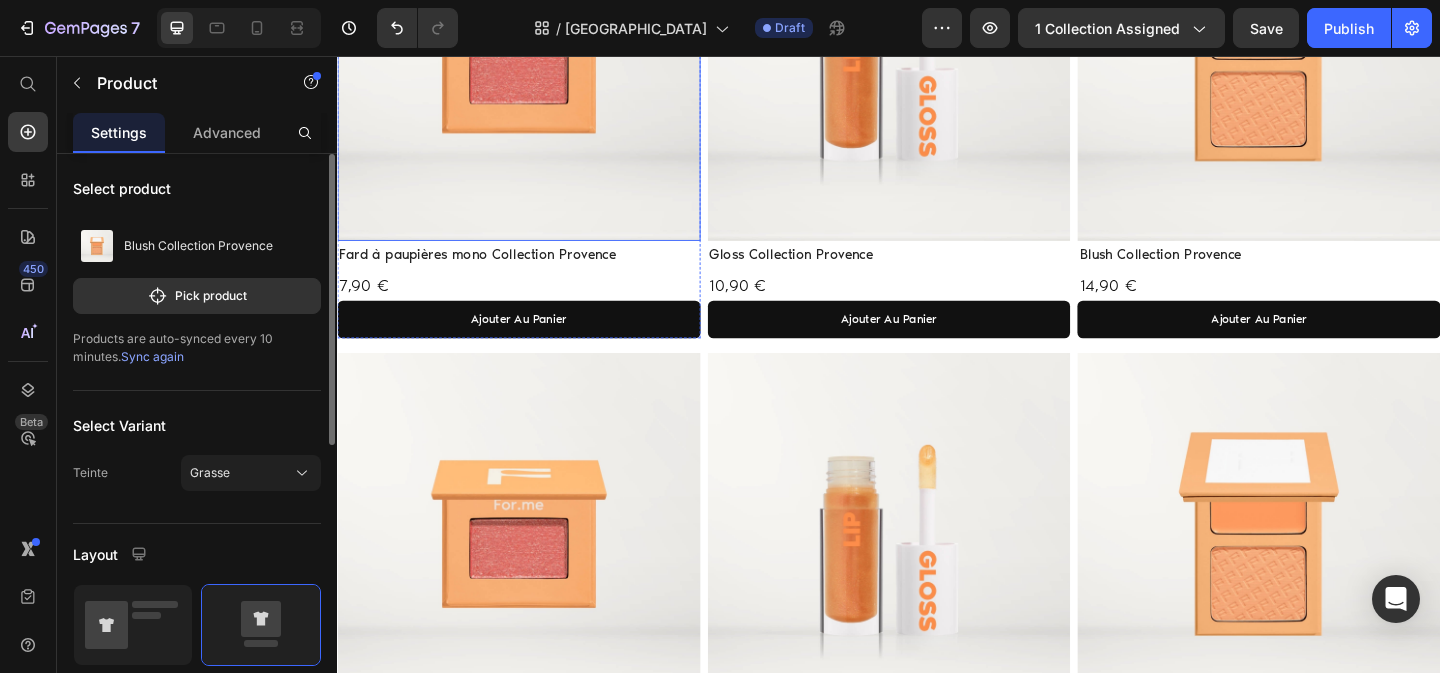 scroll, scrollTop: 1569, scrollLeft: 0, axis: vertical 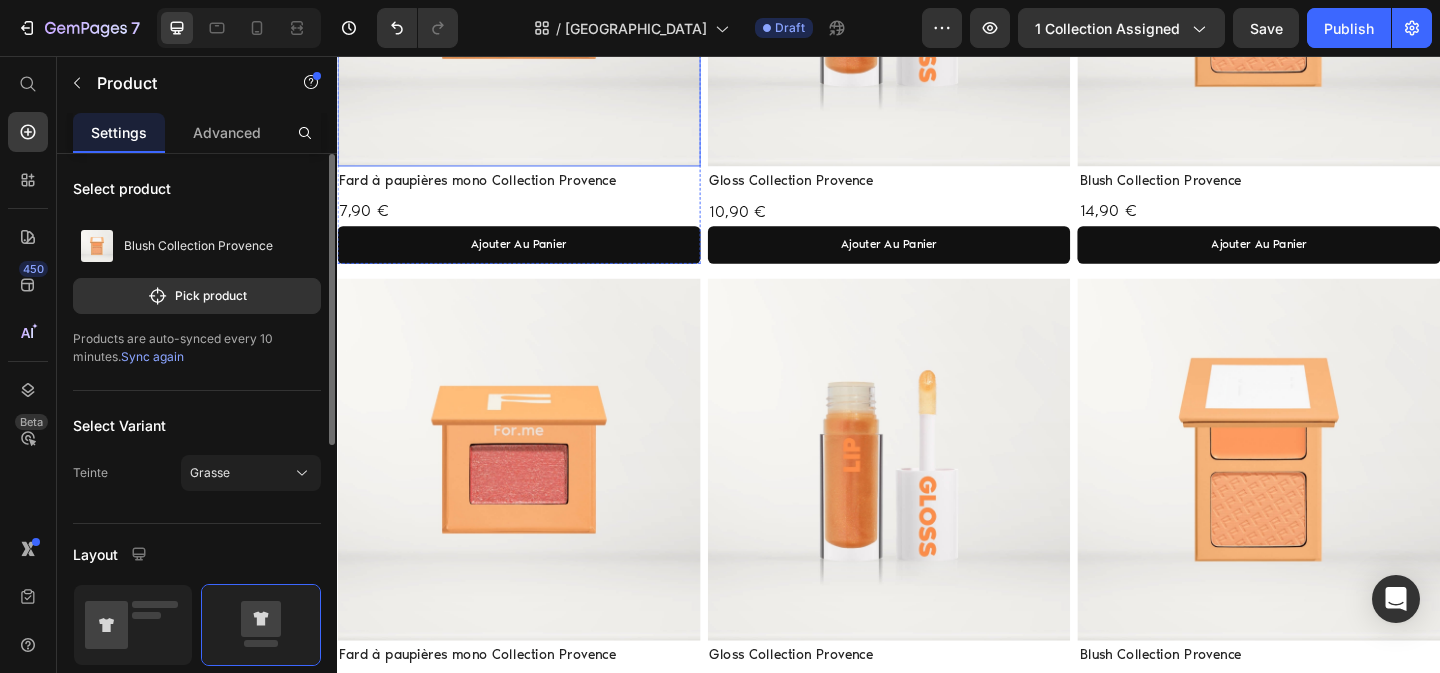 click at bounding box center [534, 495] 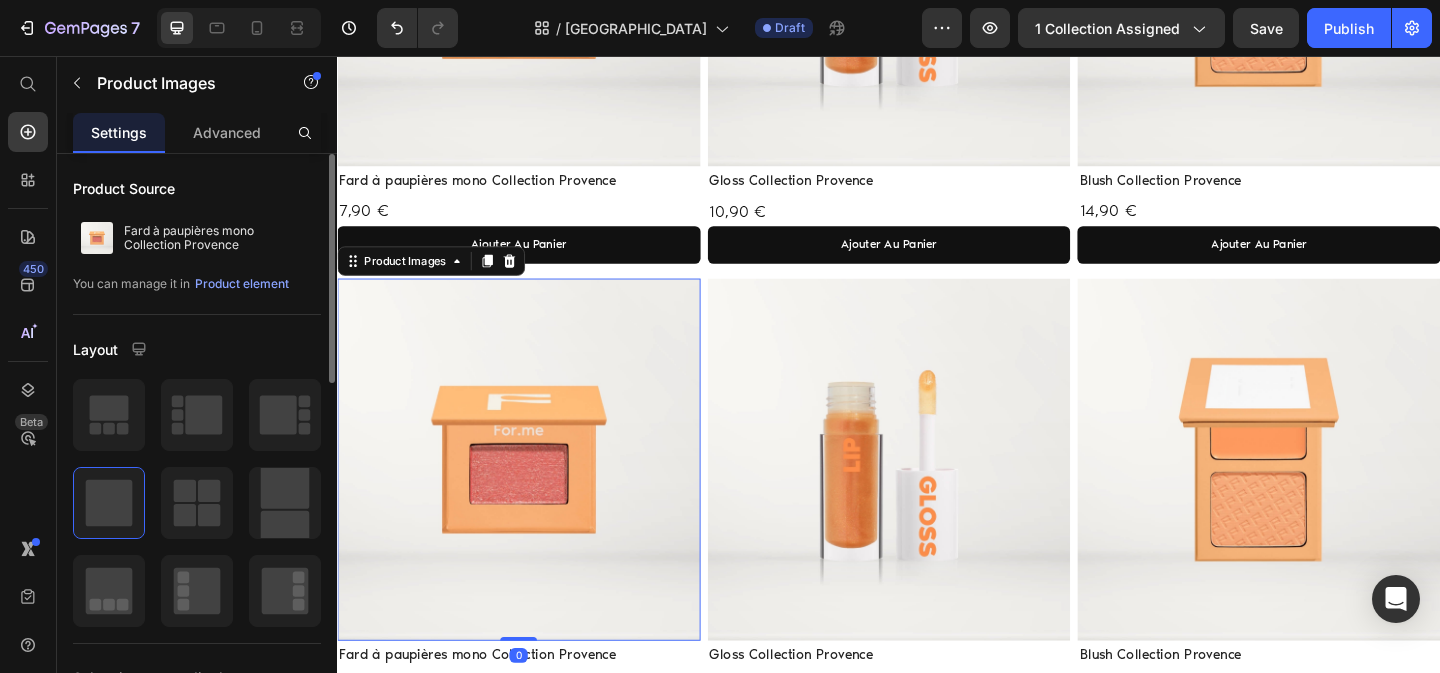 click on "Product Source" at bounding box center (197, 188) 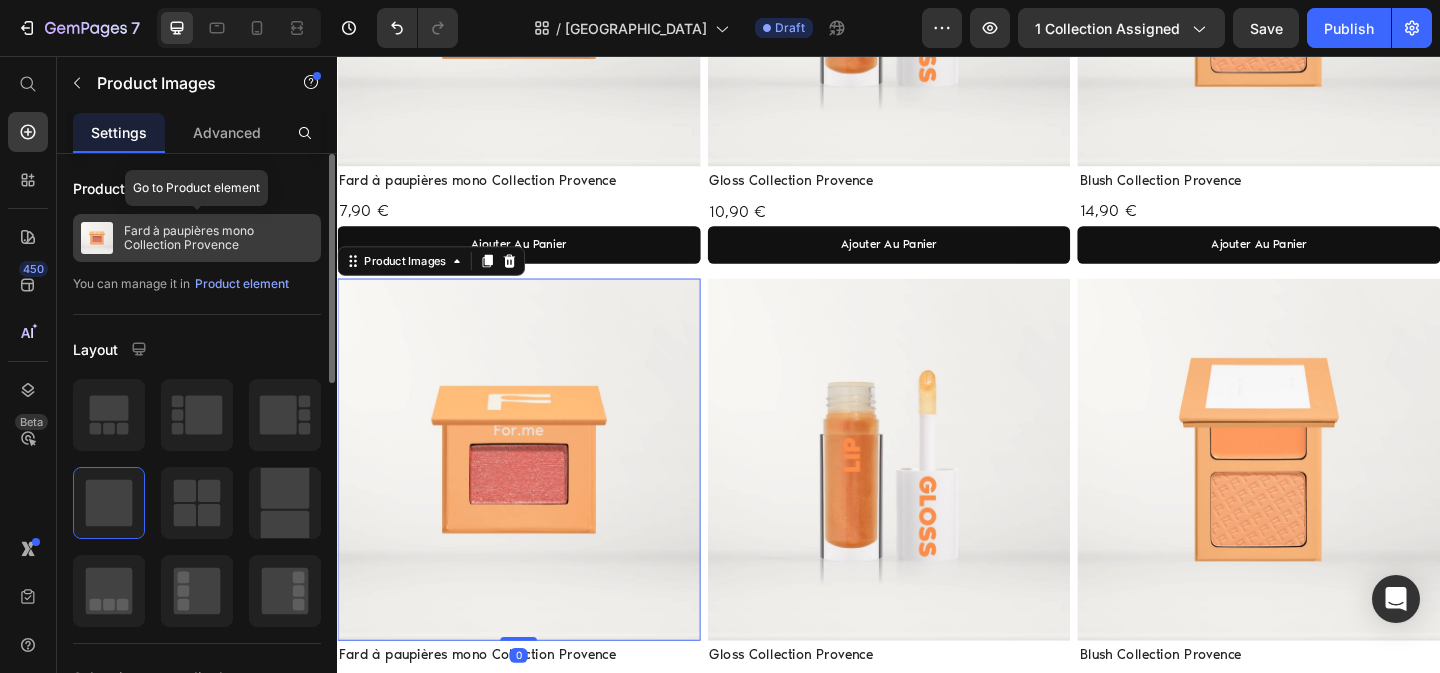 click on "Fard à paupières mono Collection Provence" at bounding box center [218, 238] 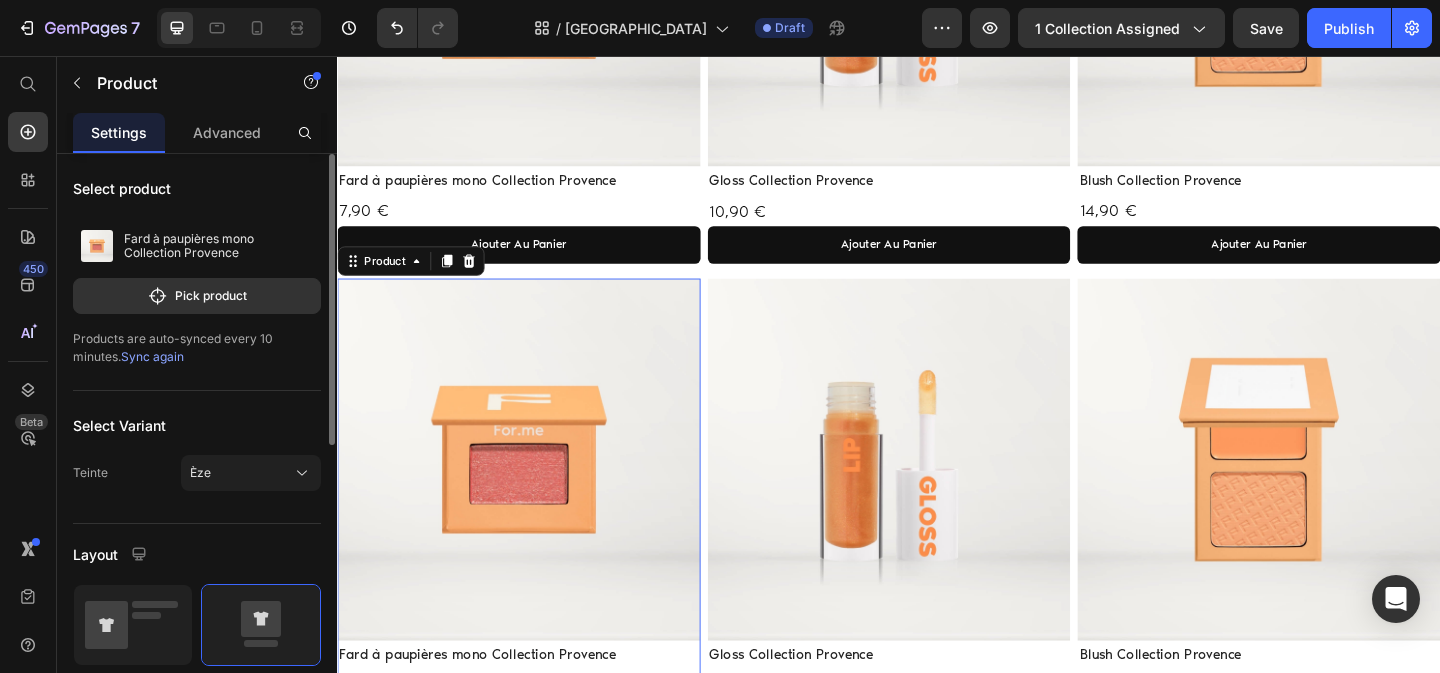 click on "Teinte Èze" 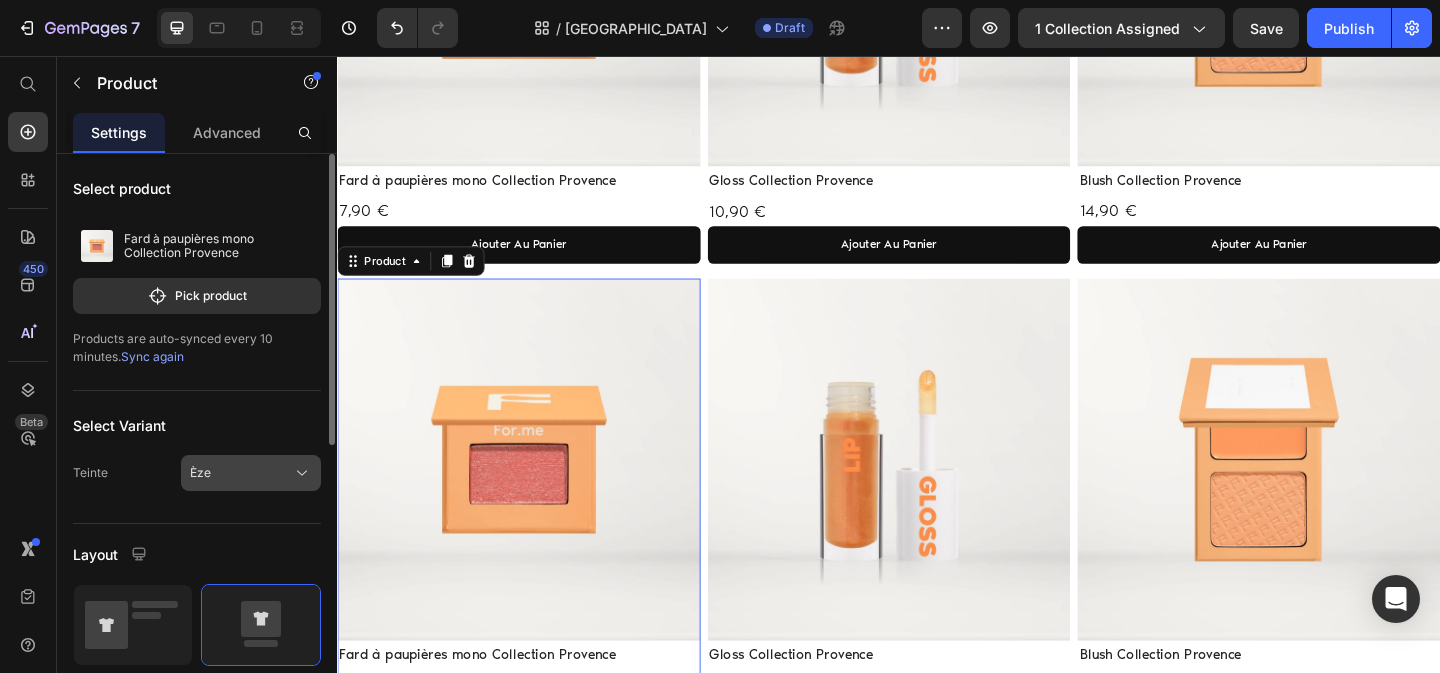 click on "Èze" 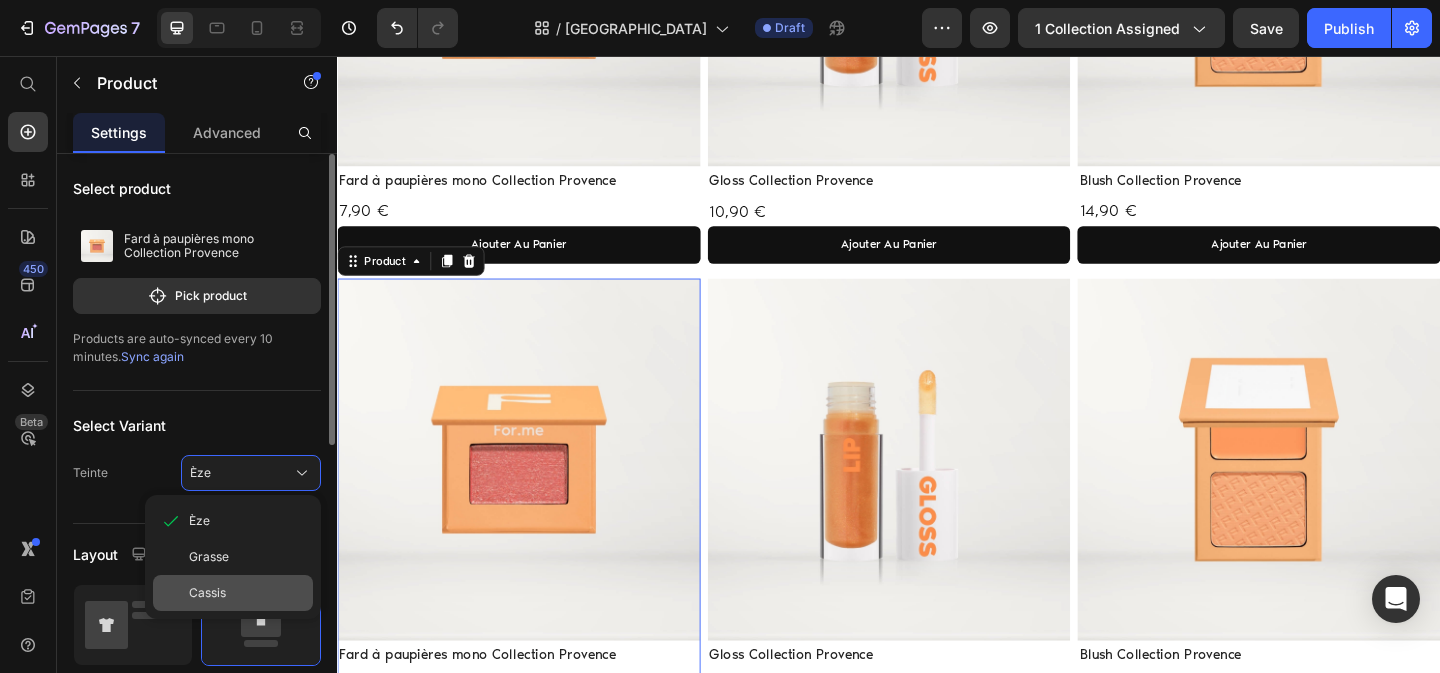 click on "Cassis" at bounding box center (207, 593) 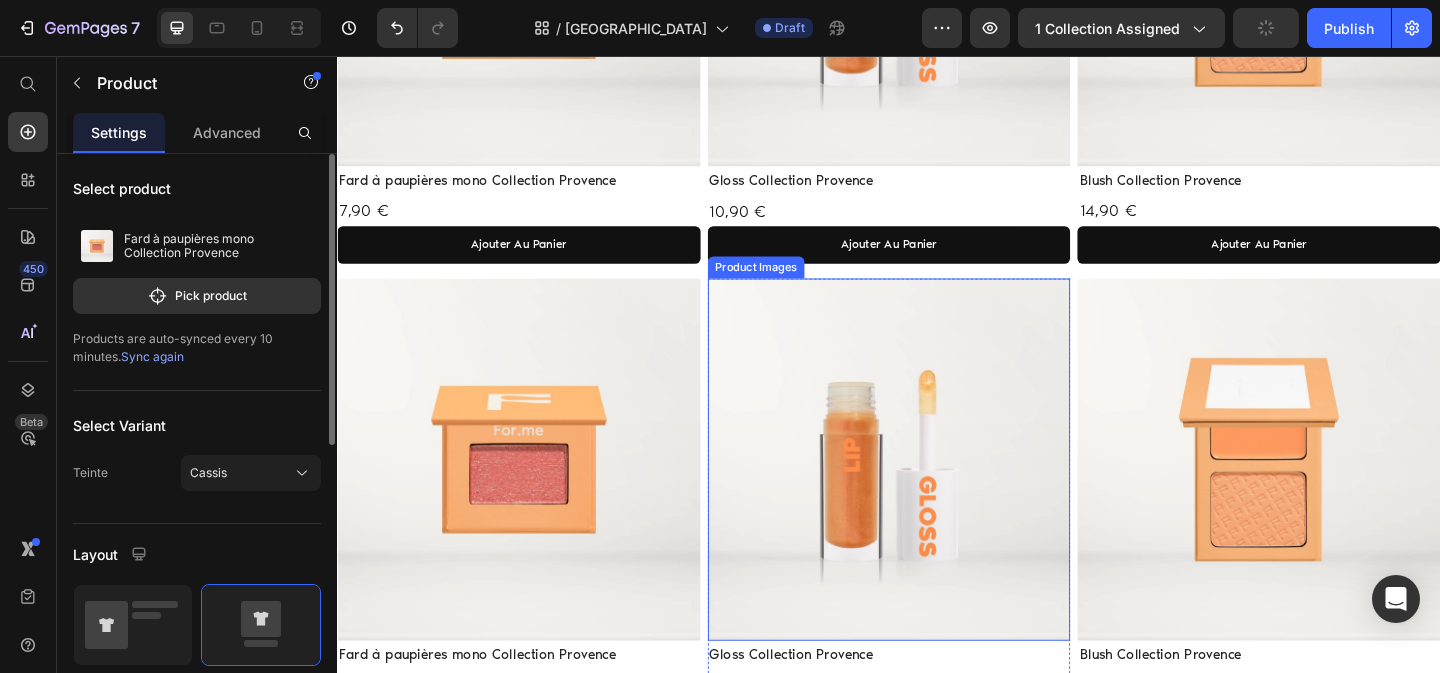 click at bounding box center [937, 495] 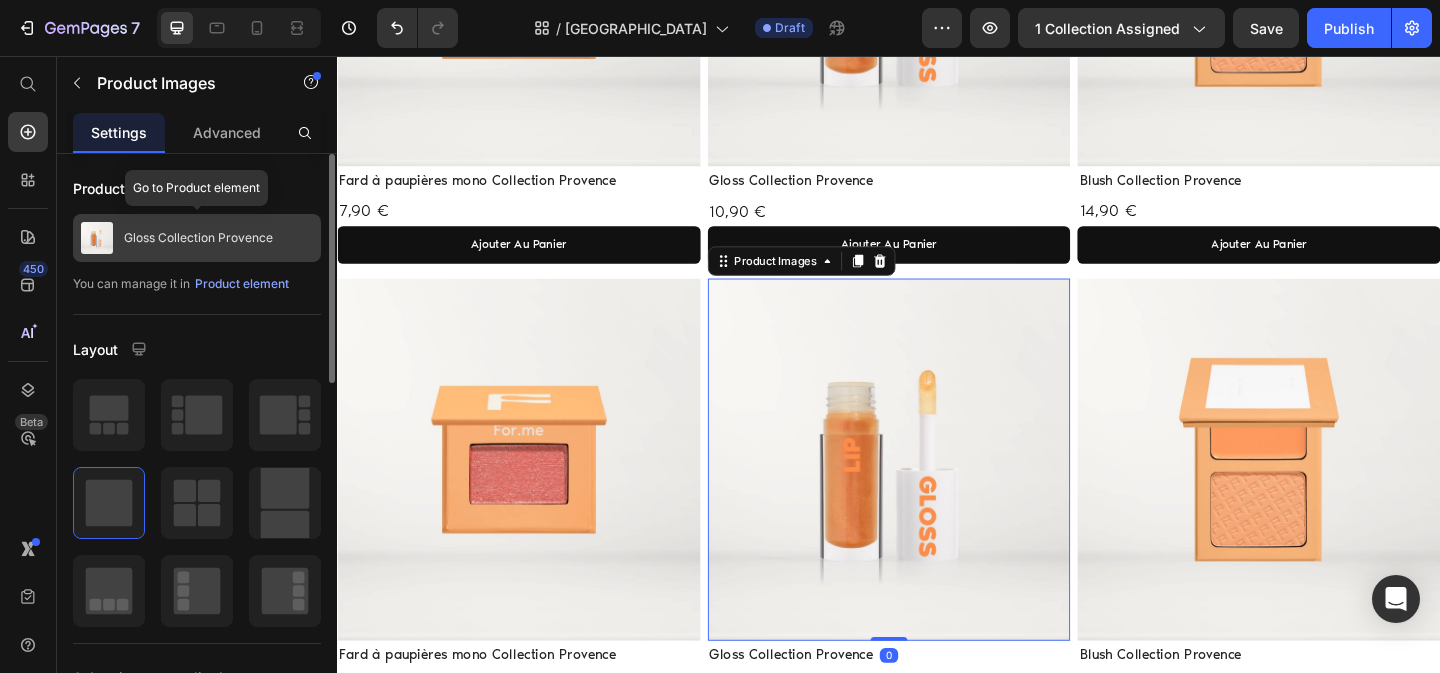 click on "Gloss Collection Provence" at bounding box center [198, 238] 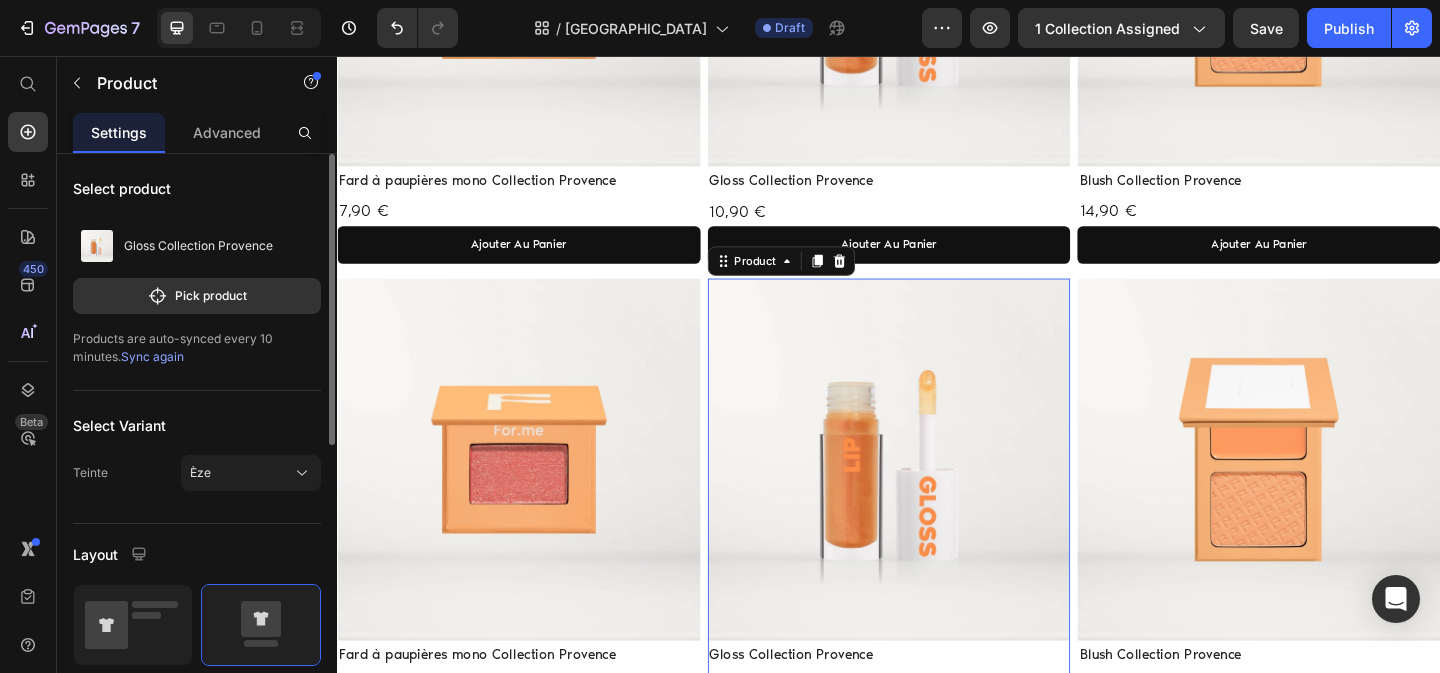 click on "Teinte Èze" 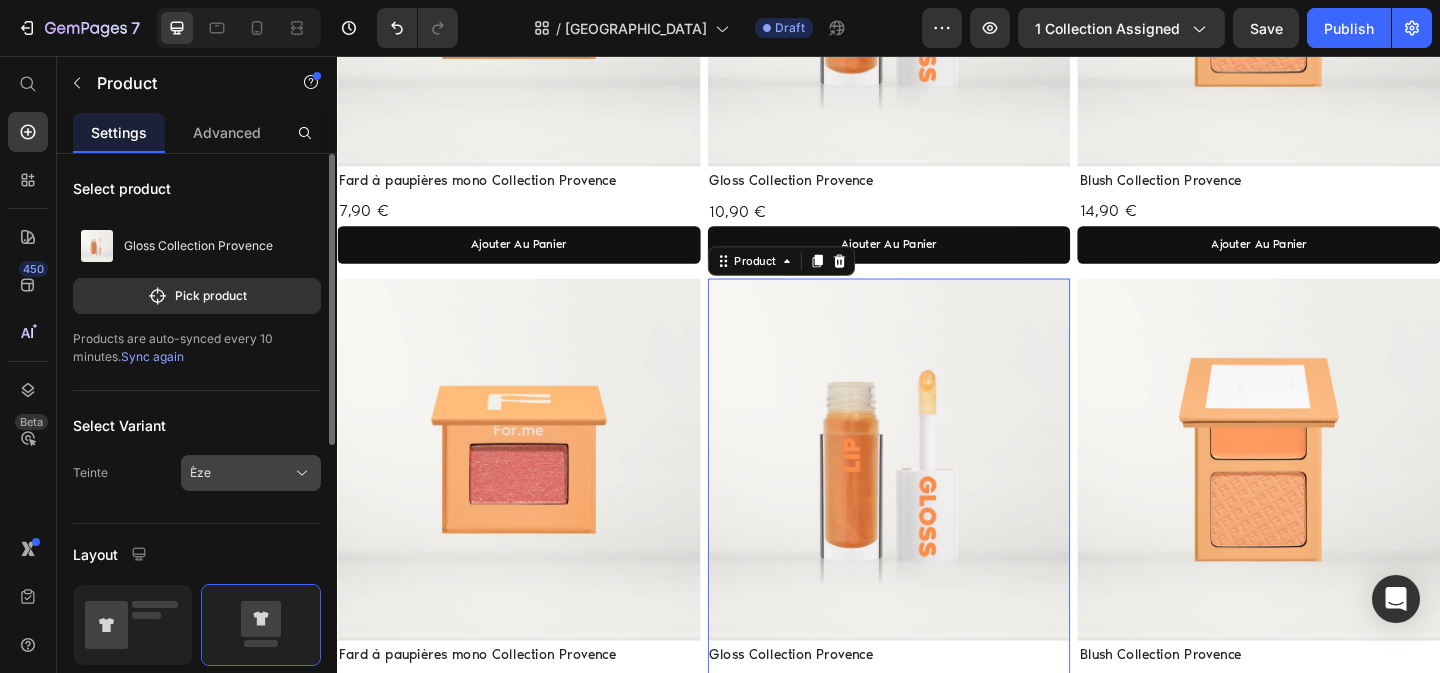 click on "Èze" at bounding box center [251, 473] 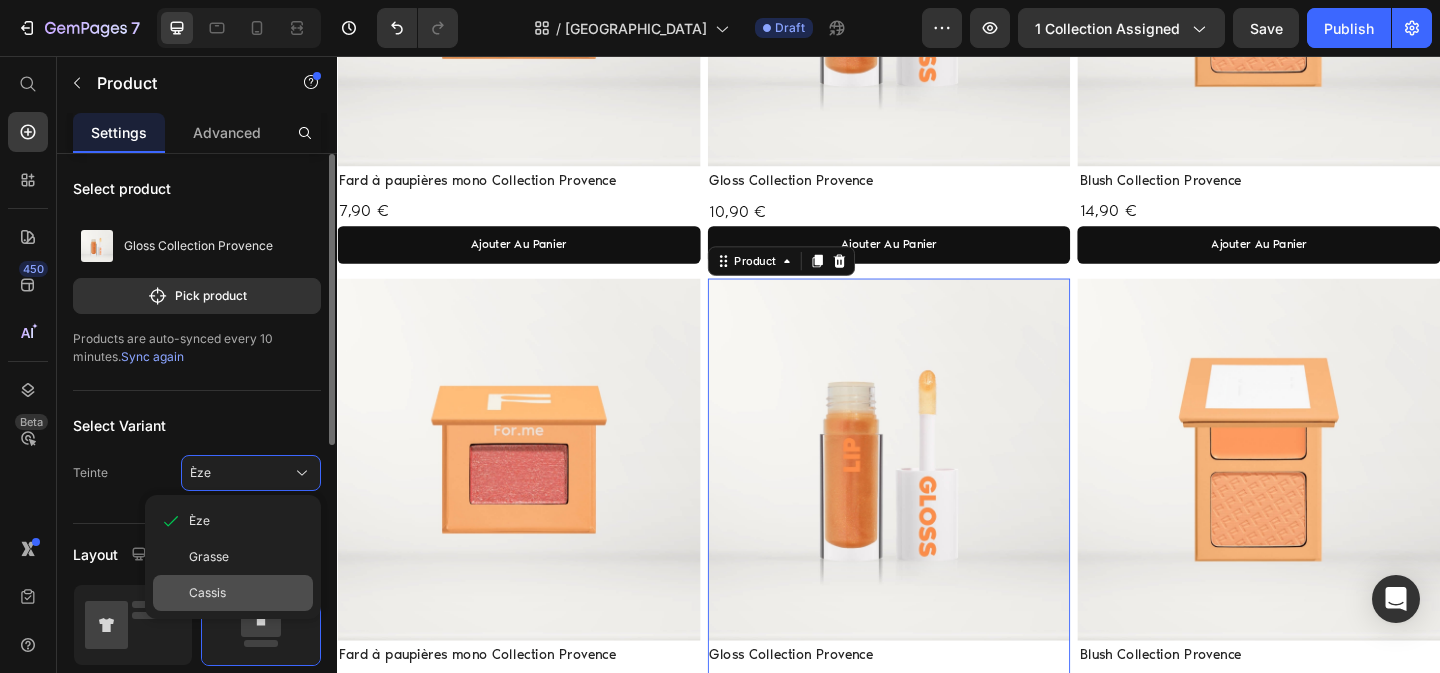 click on "Cassis" at bounding box center (207, 593) 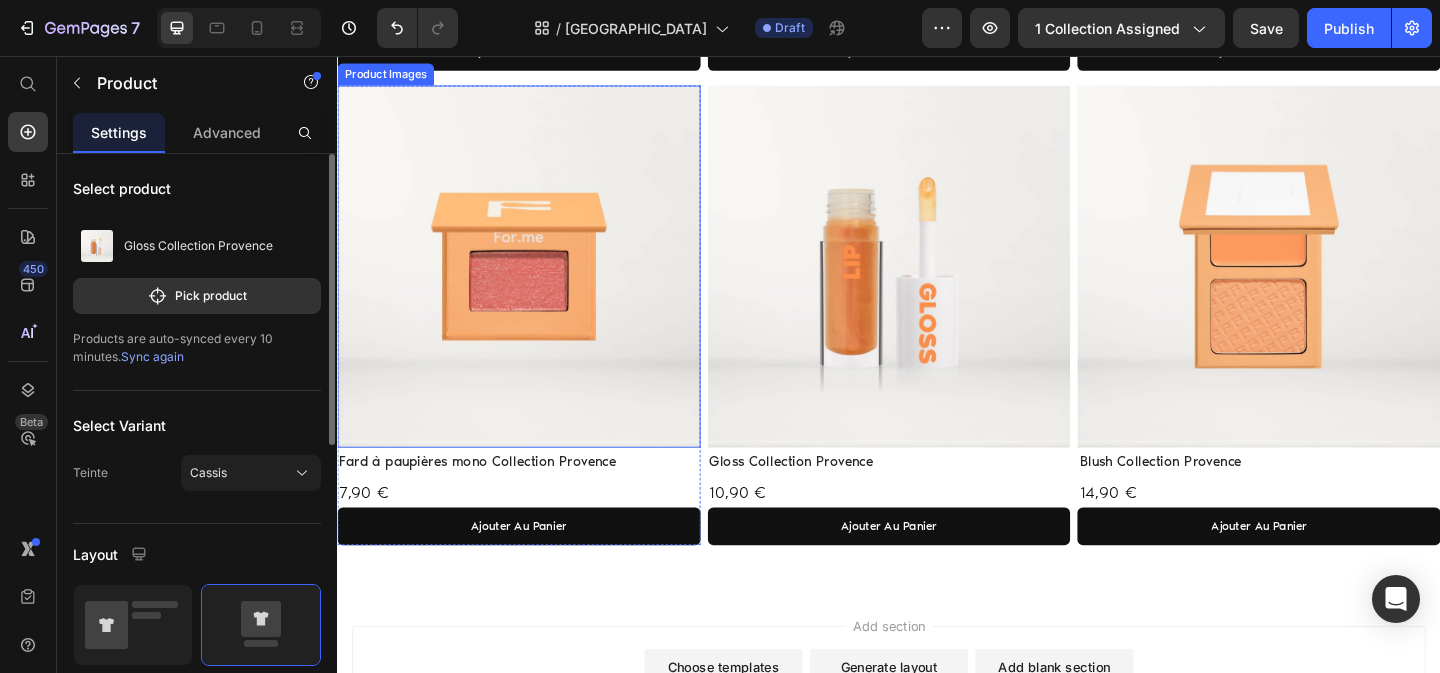 scroll, scrollTop: 1804, scrollLeft: 0, axis: vertical 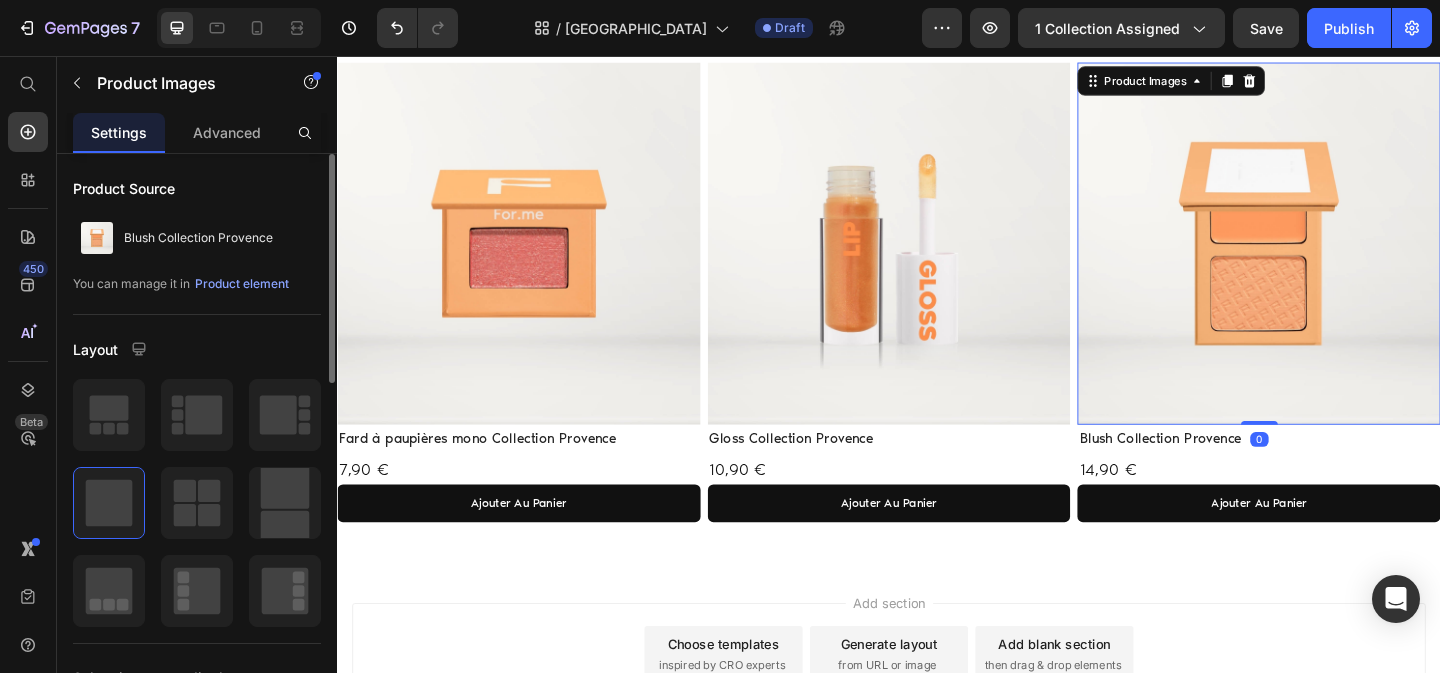 click at bounding box center [1339, 260] 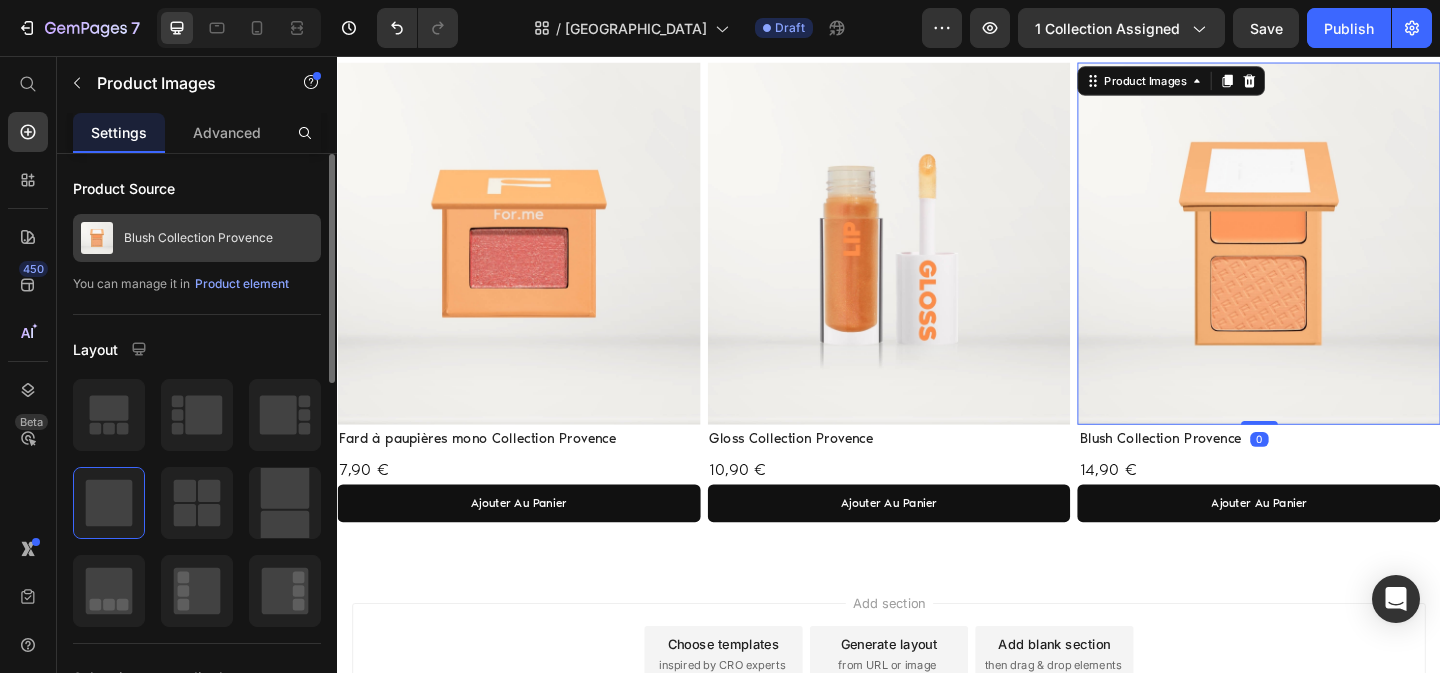 click on "Blush Collection Provence" at bounding box center (197, 238) 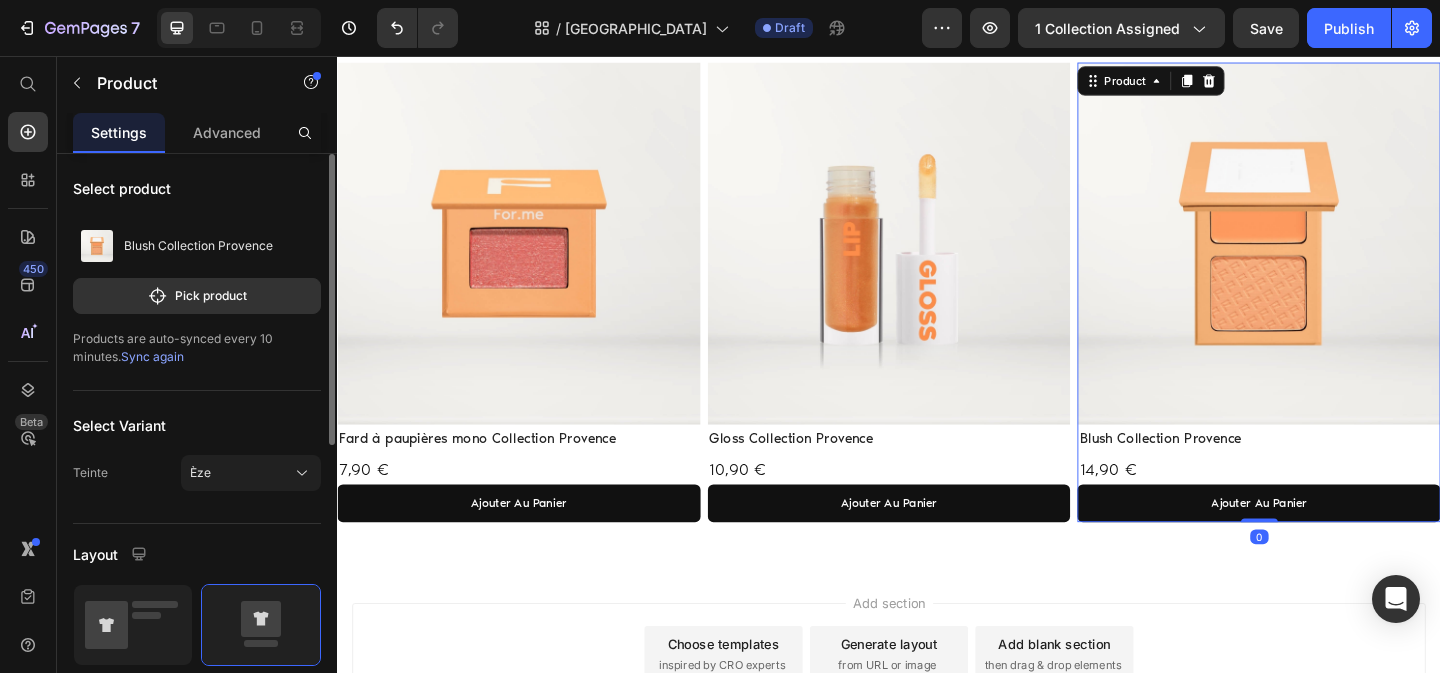 click on "Select Variant Teinte Èze" 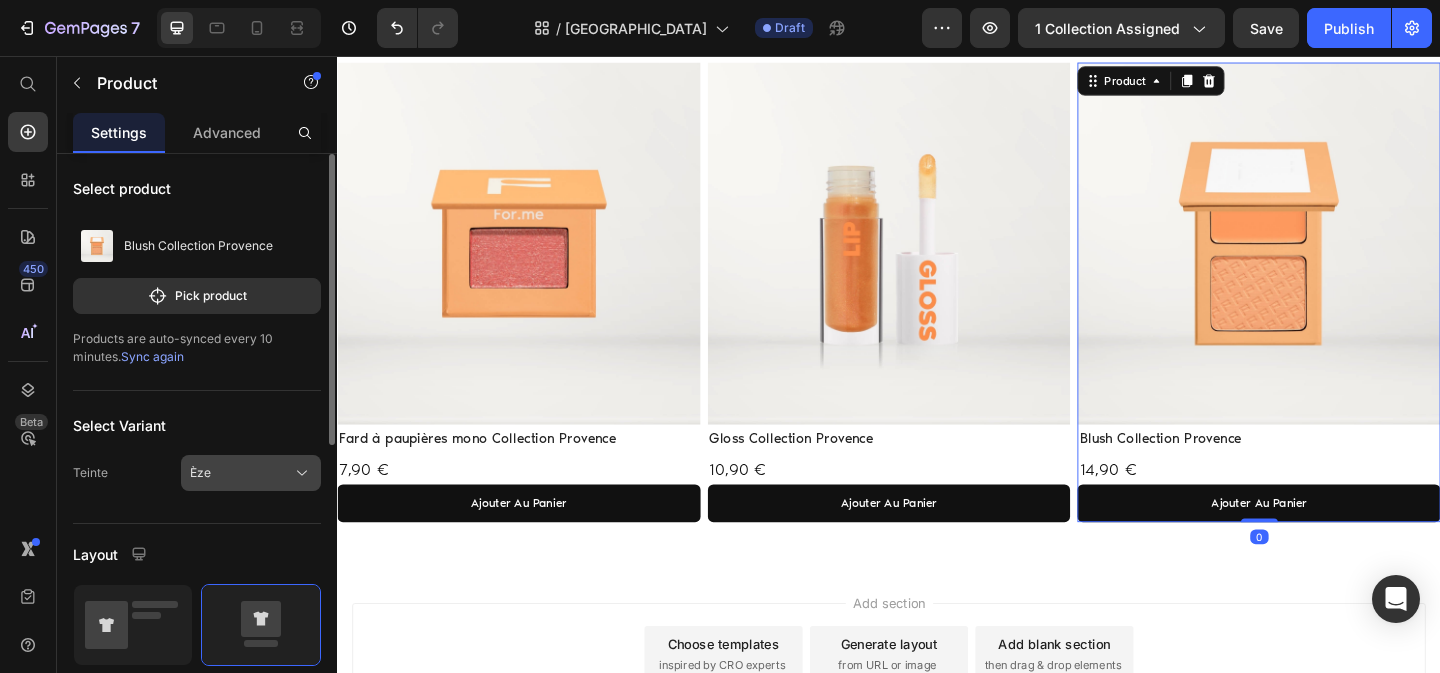 click on "Èze" 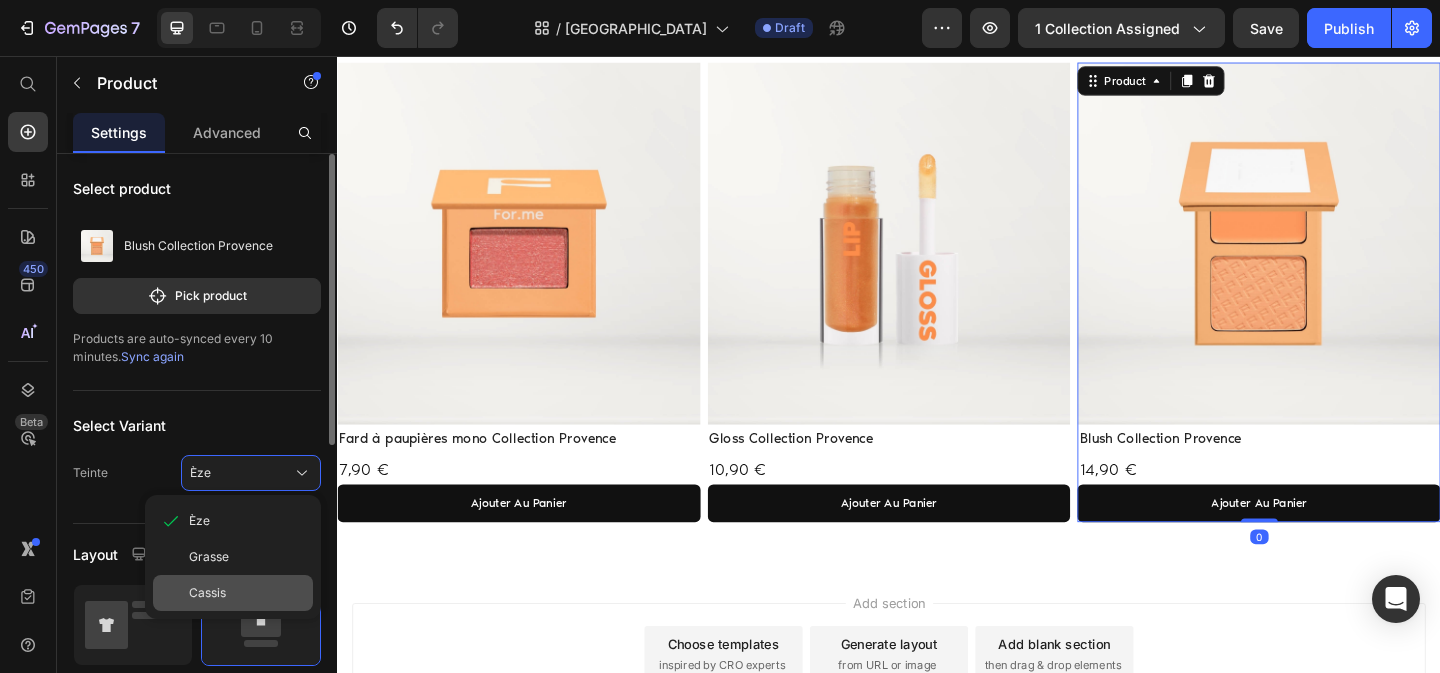 click on "Cassis" at bounding box center [247, 593] 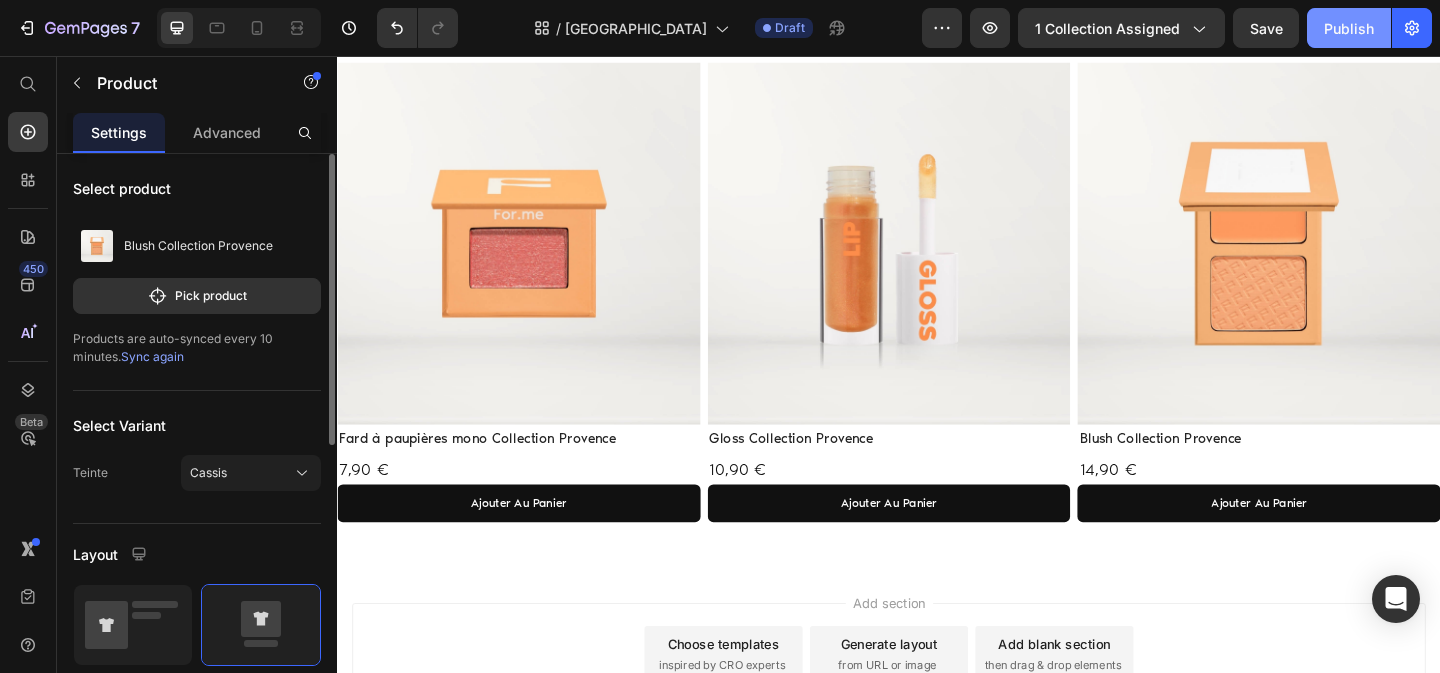 click on "Publish" 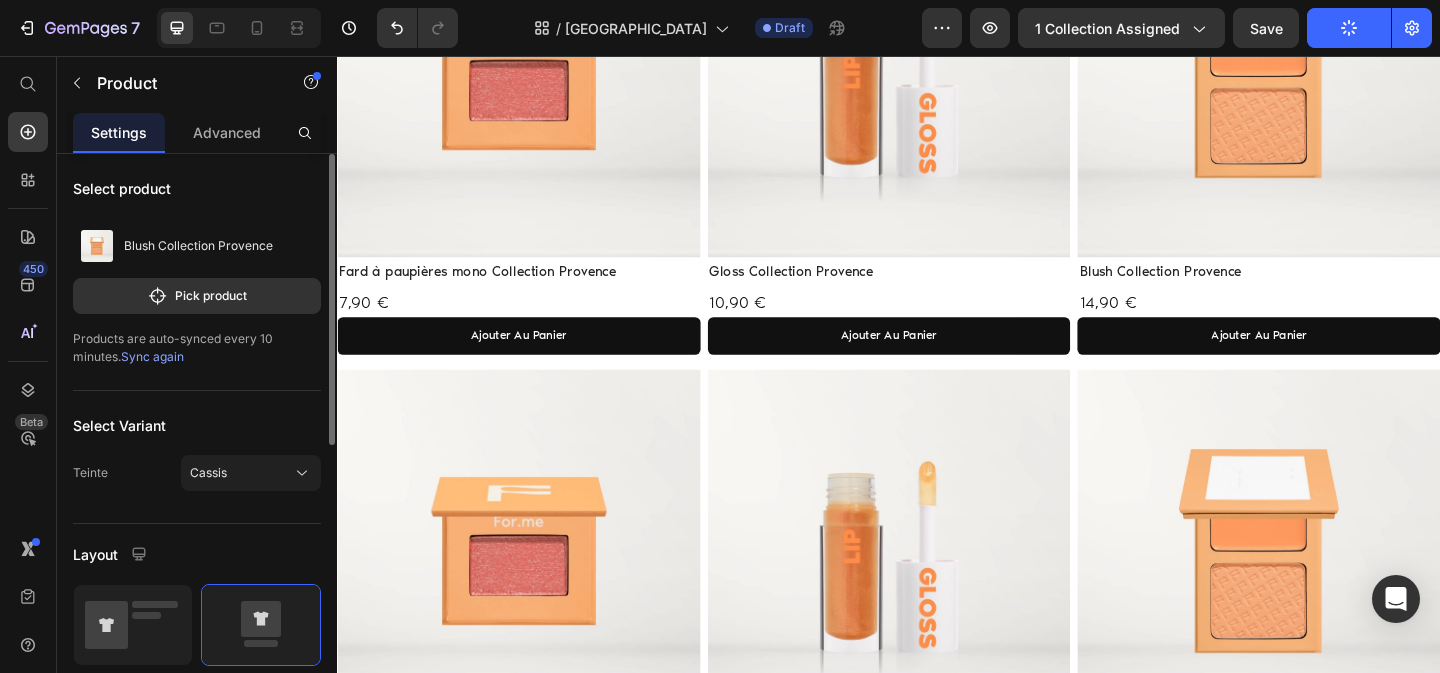 scroll, scrollTop: 646, scrollLeft: 0, axis: vertical 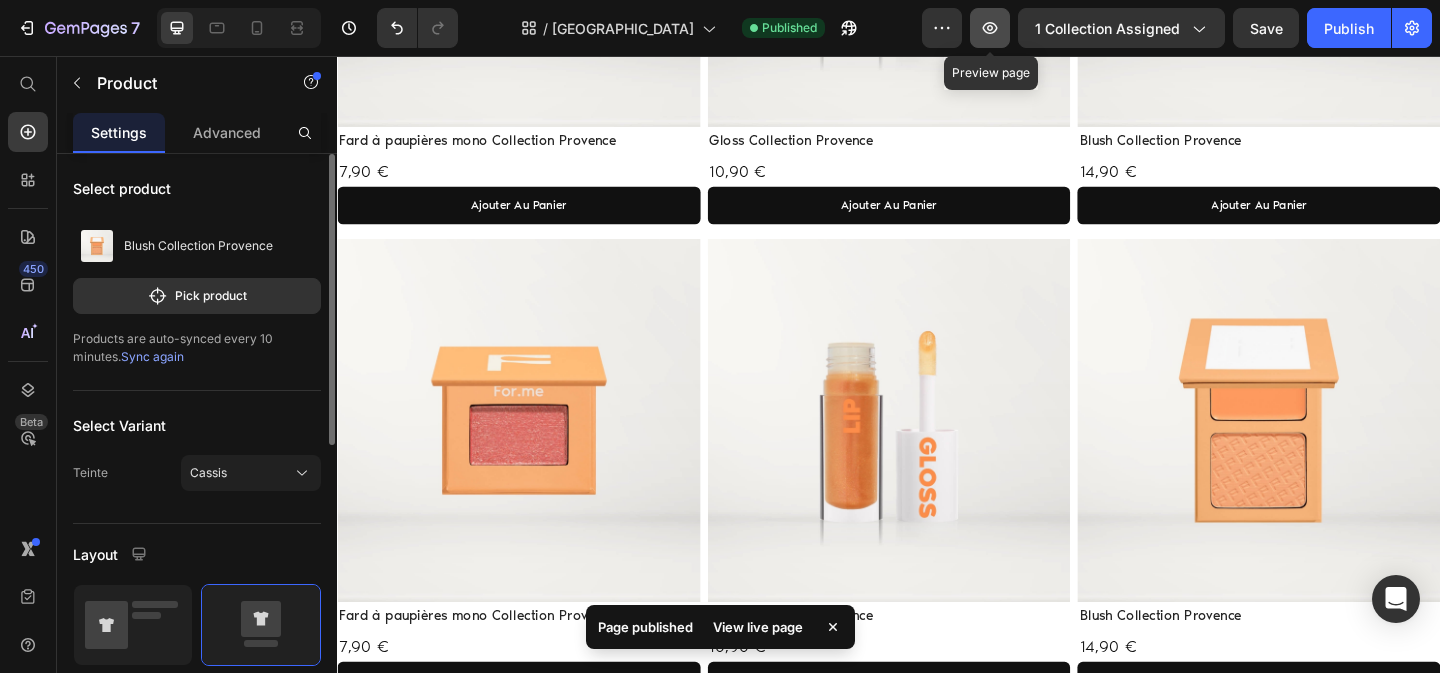 click 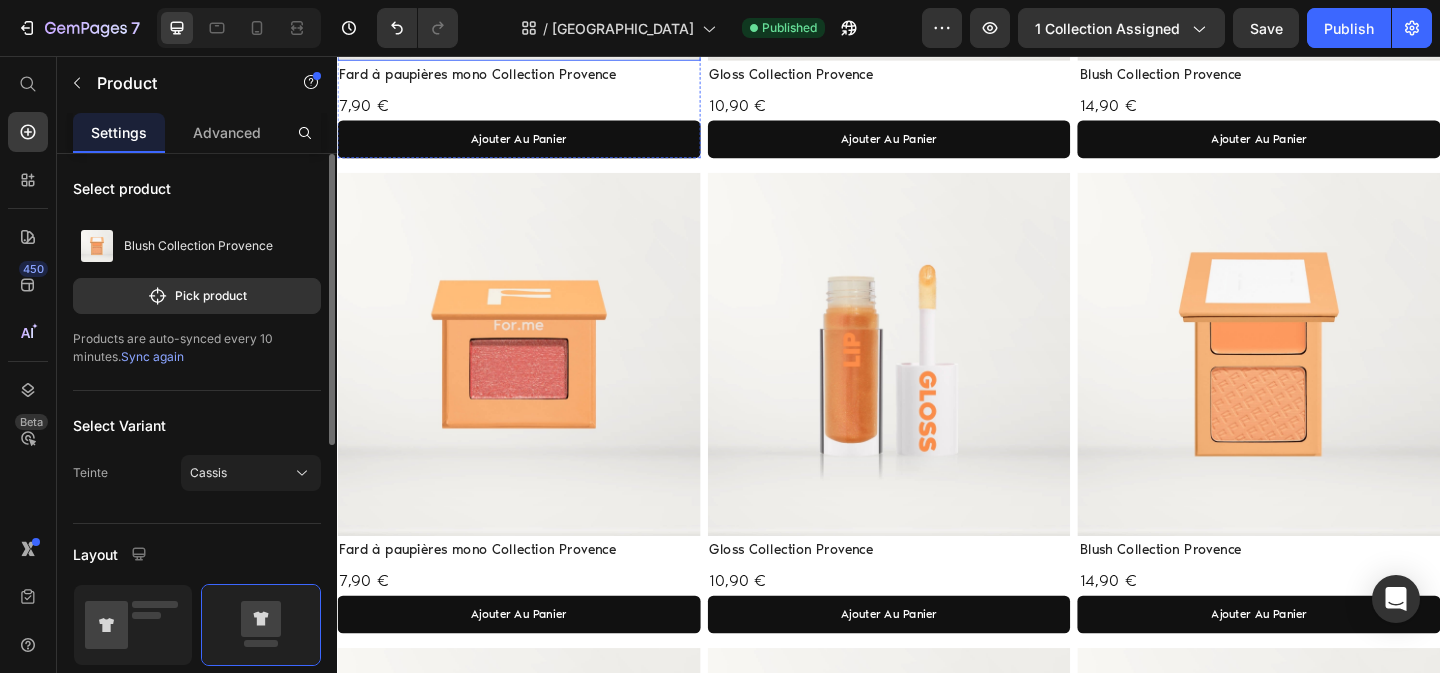 scroll, scrollTop: 733, scrollLeft: 0, axis: vertical 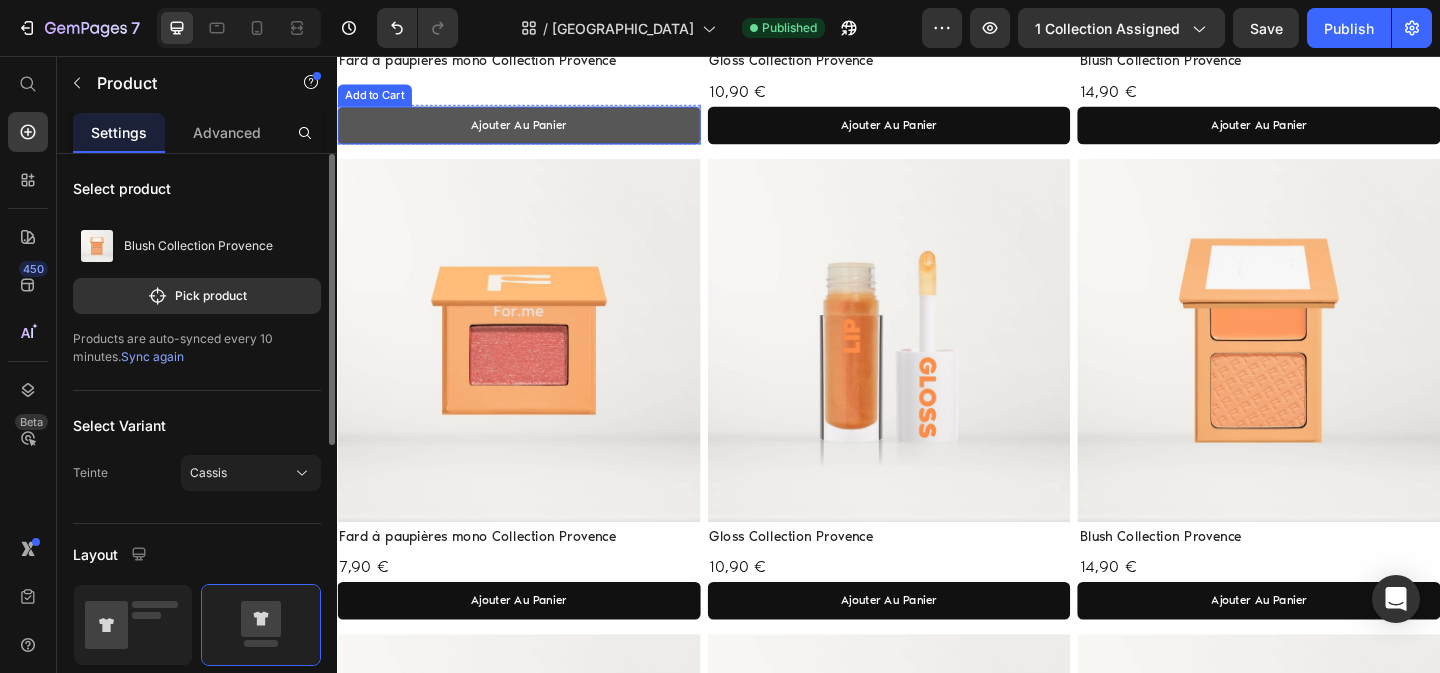 click on "ajouter au panier" at bounding box center [534, 131] 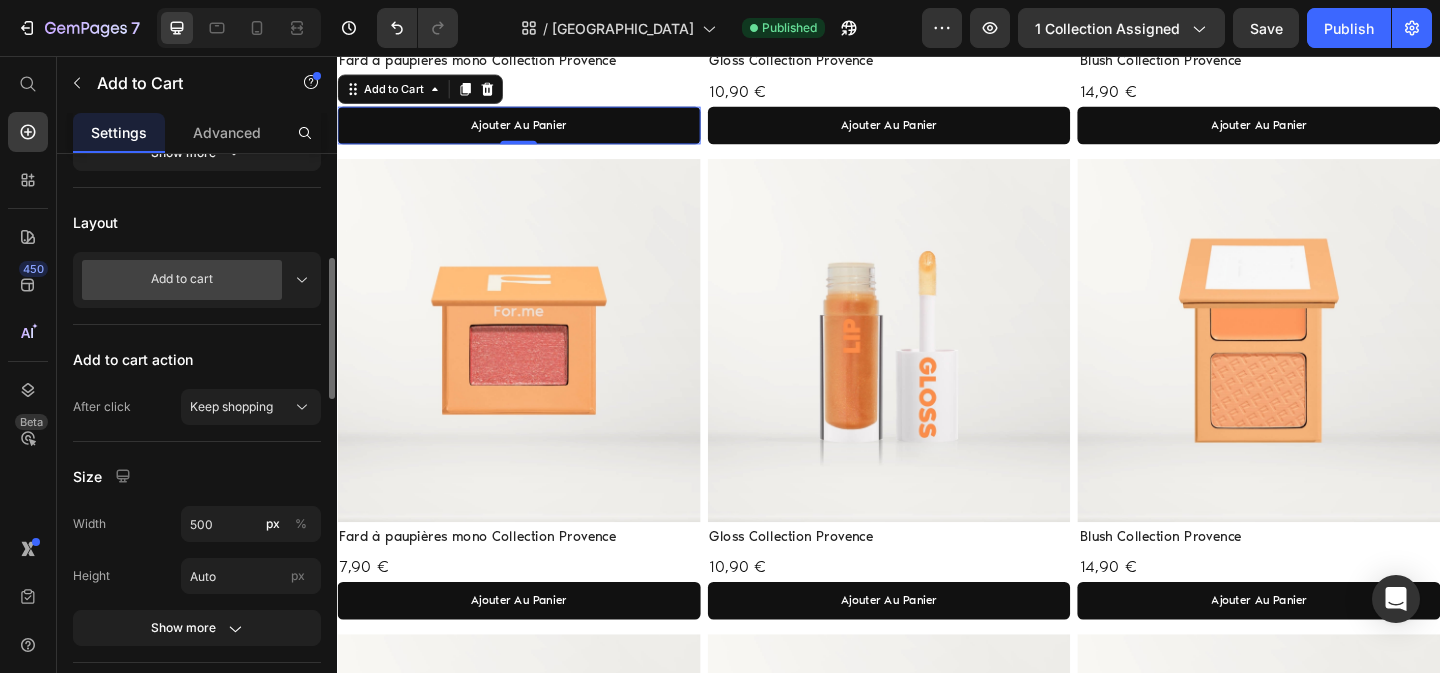 scroll, scrollTop: 790, scrollLeft: 0, axis: vertical 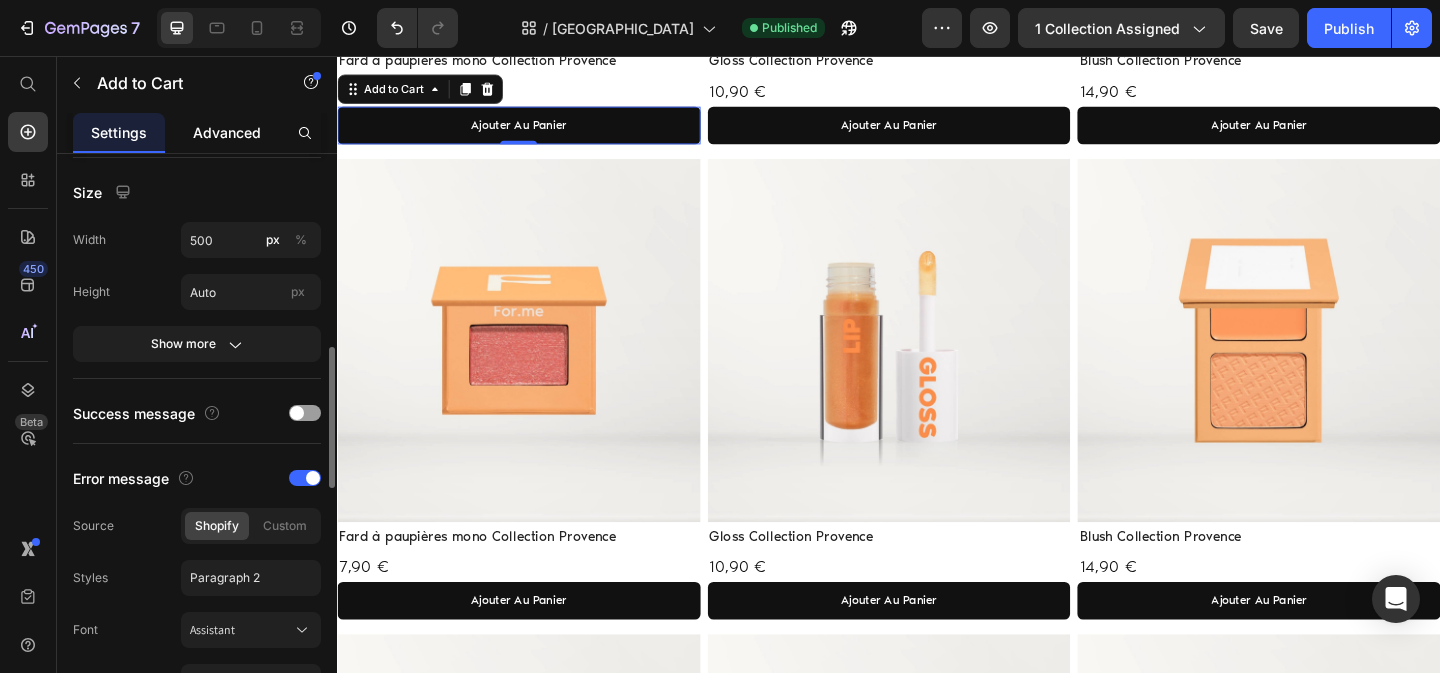 click on "Advanced" at bounding box center [227, 132] 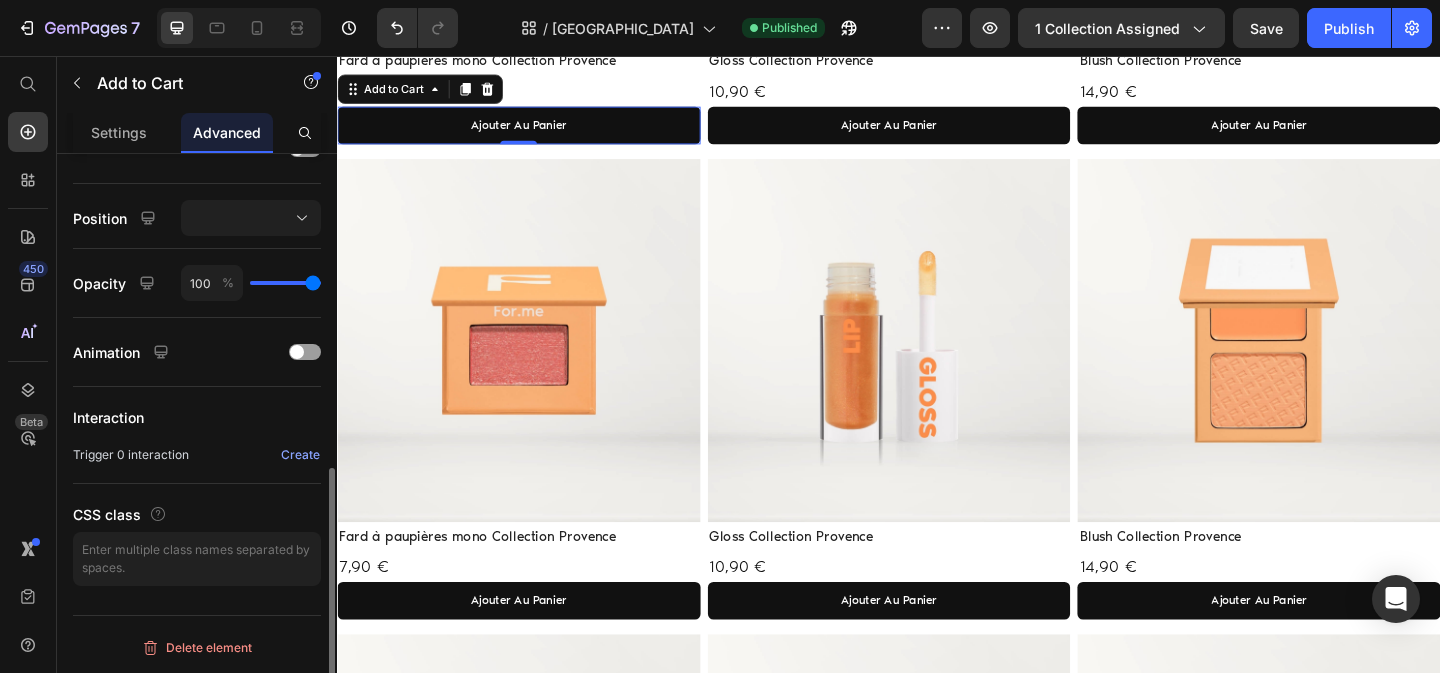 scroll, scrollTop: 0, scrollLeft: 0, axis: both 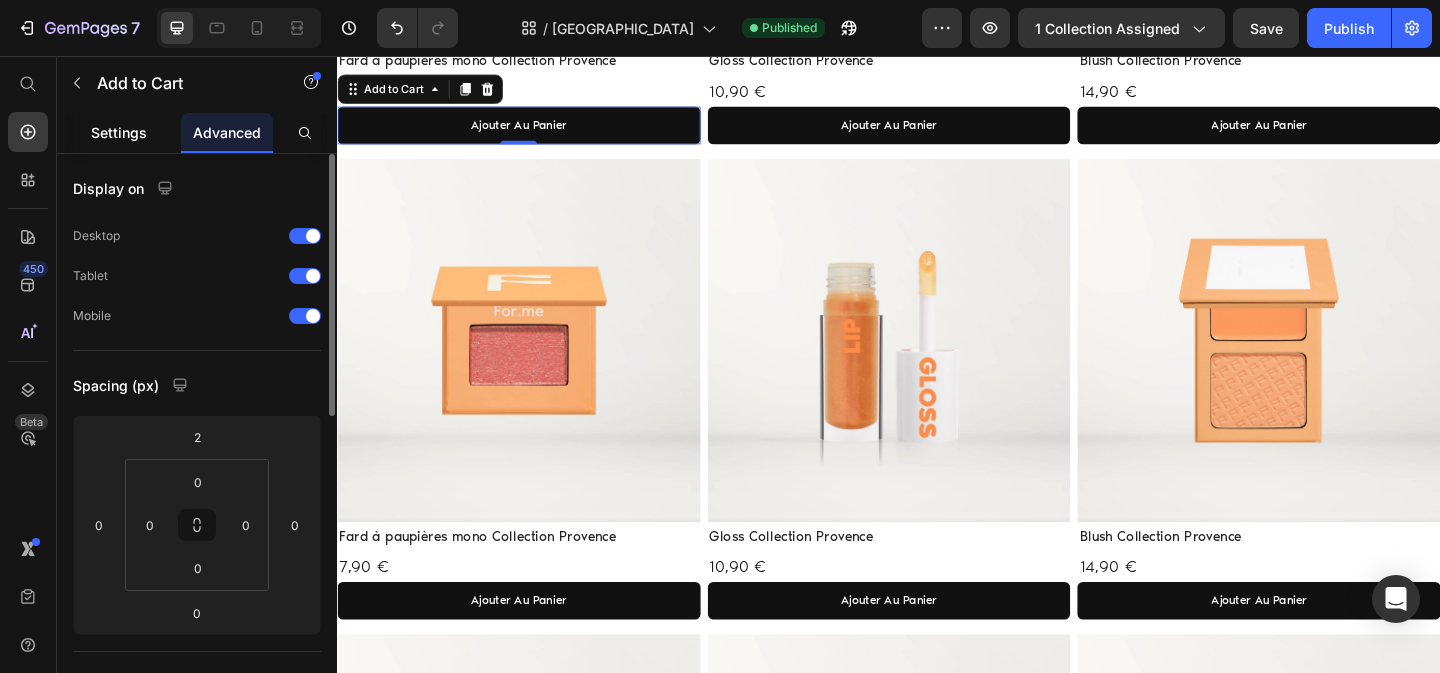 click on "Settings" at bounding box center (119, 132) 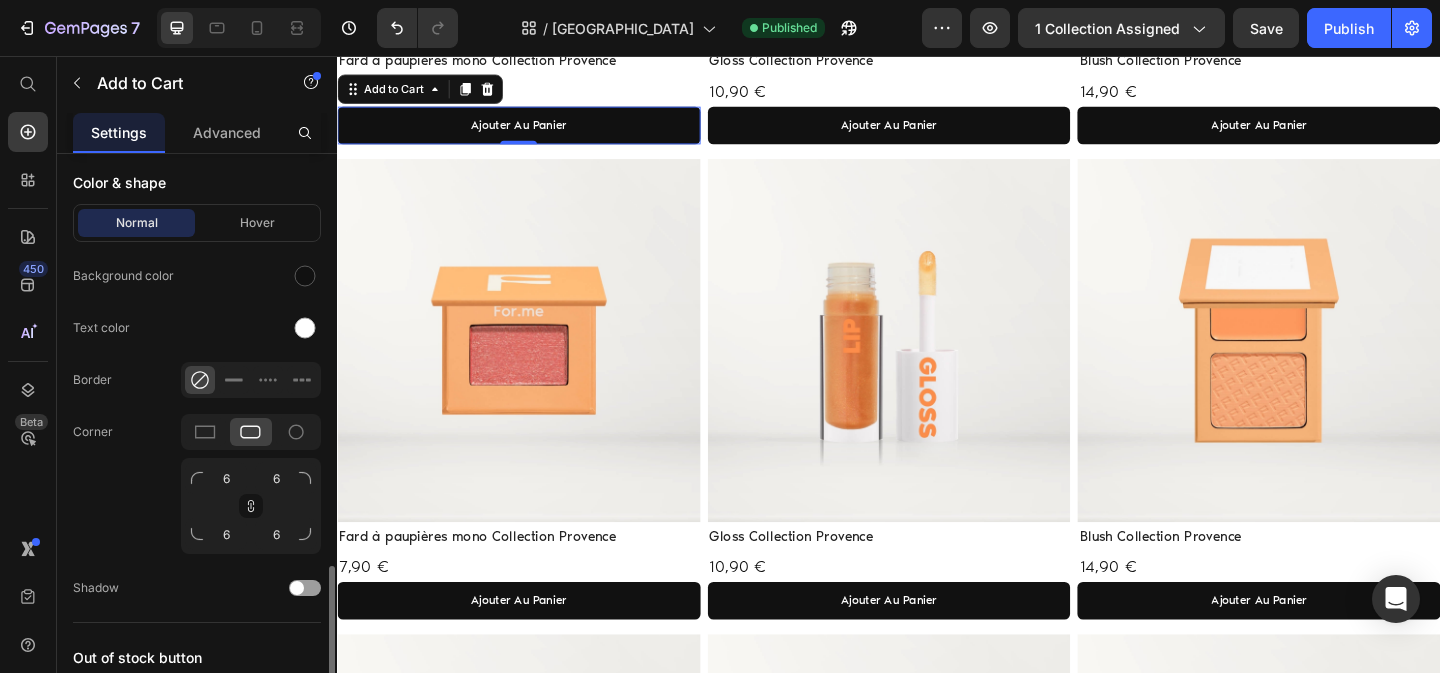 scroll, scrollTop: 1550, scrollLeft: 0, axis: vertical 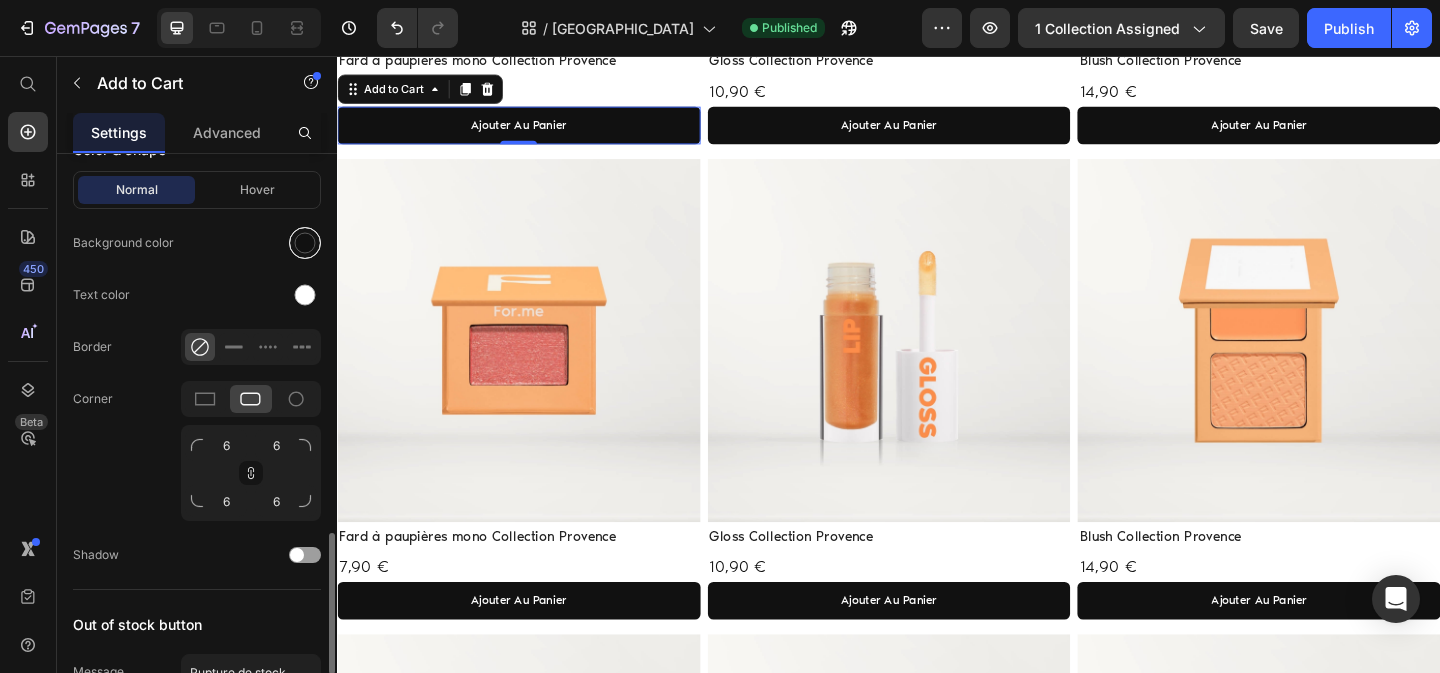 click at bounding box center [305, 243] 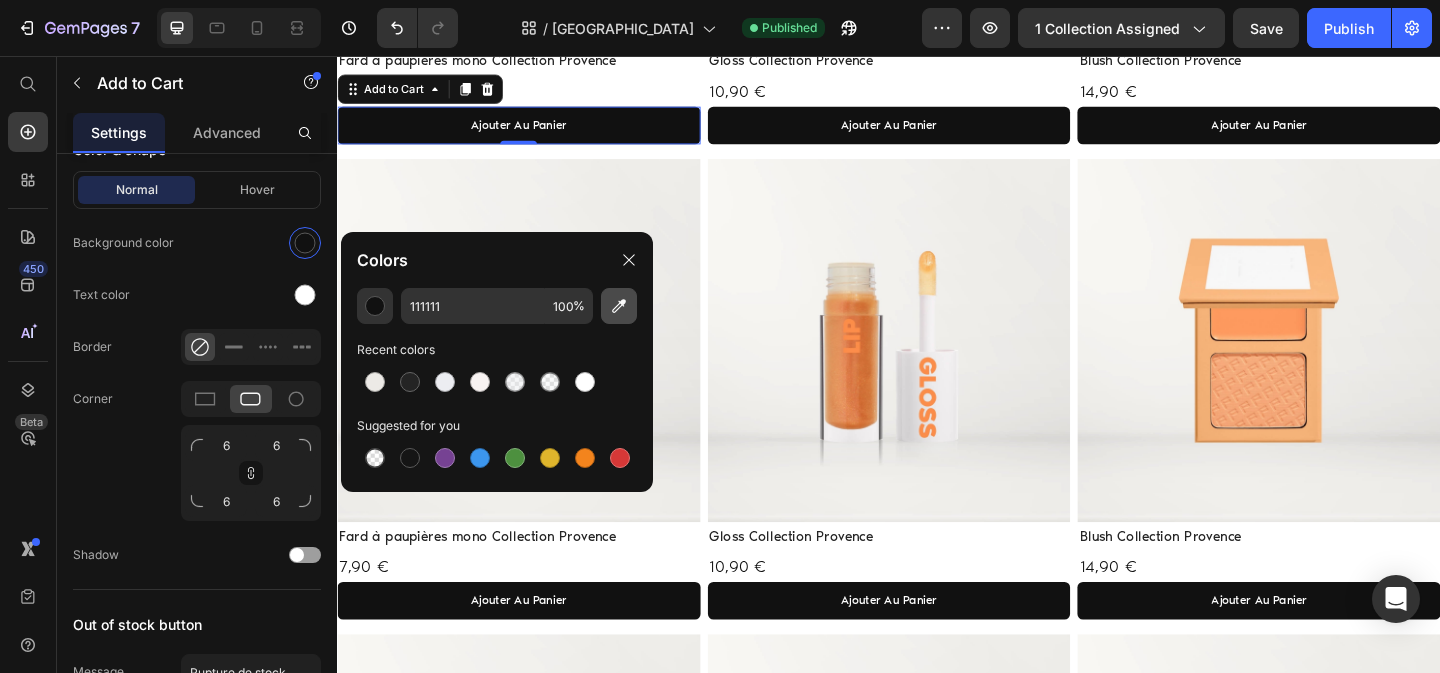 click 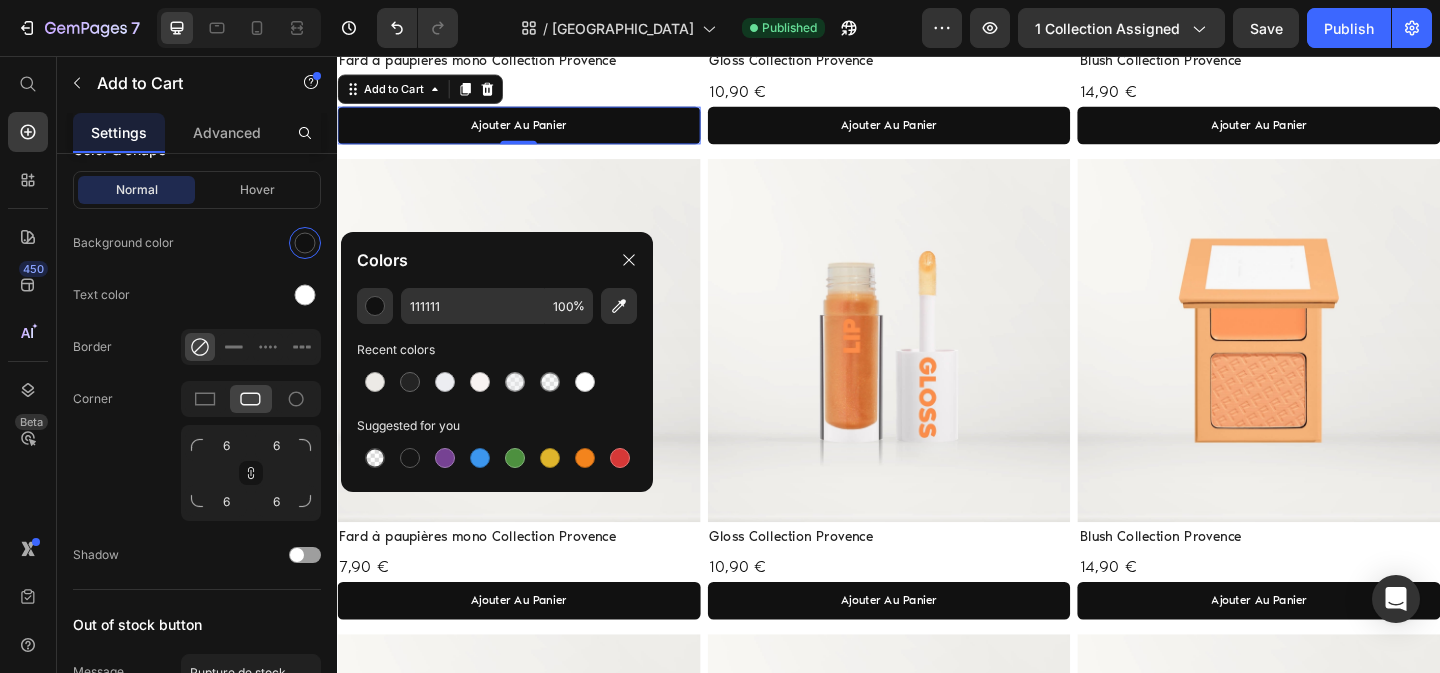 type on "FEBB76" 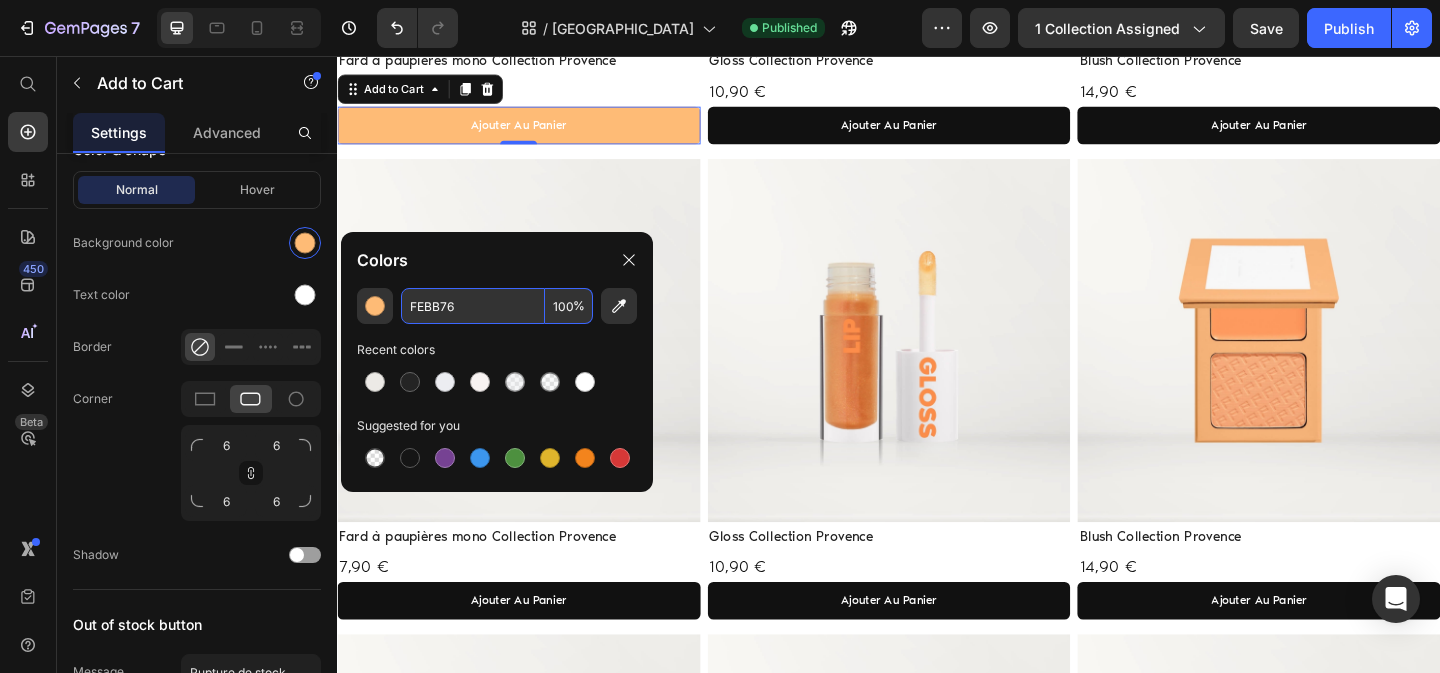 click on "FEBB76" at bounding box center [473, 306] 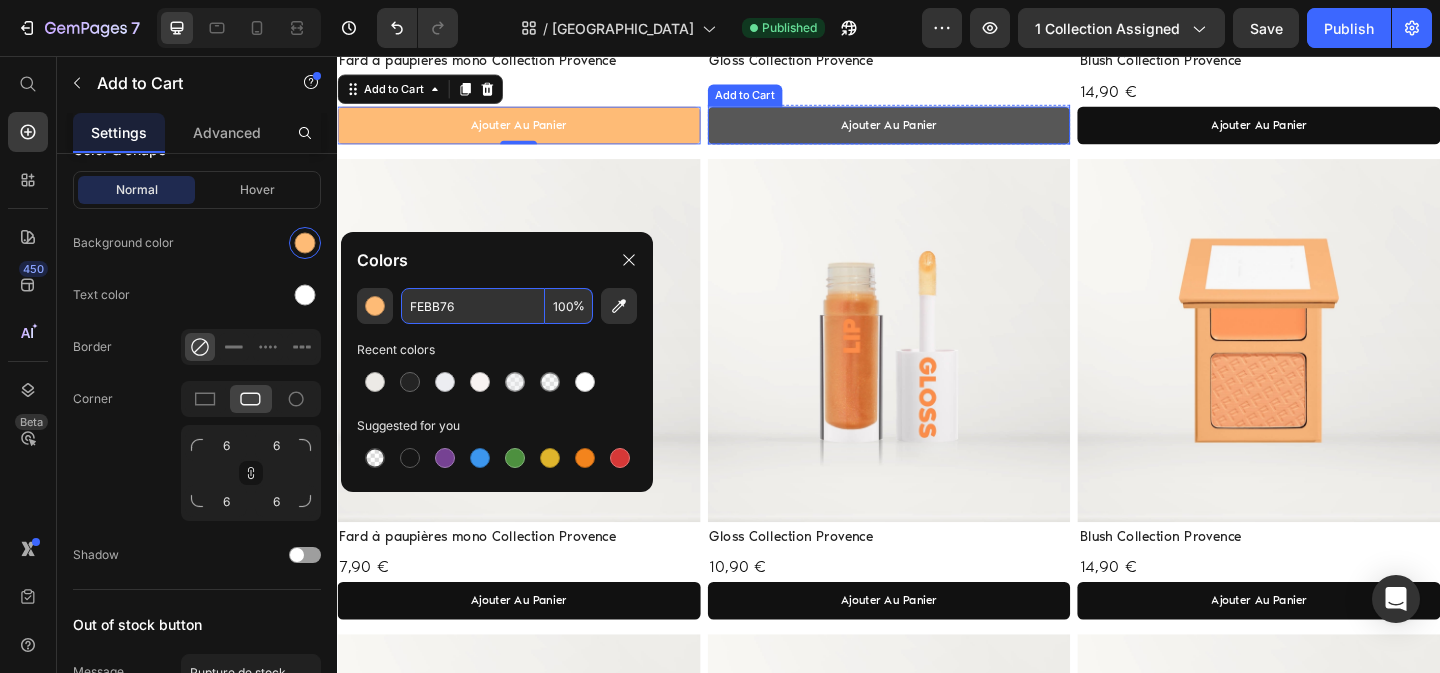 click on "ajouter au panier" at bounding box center [937, 131] 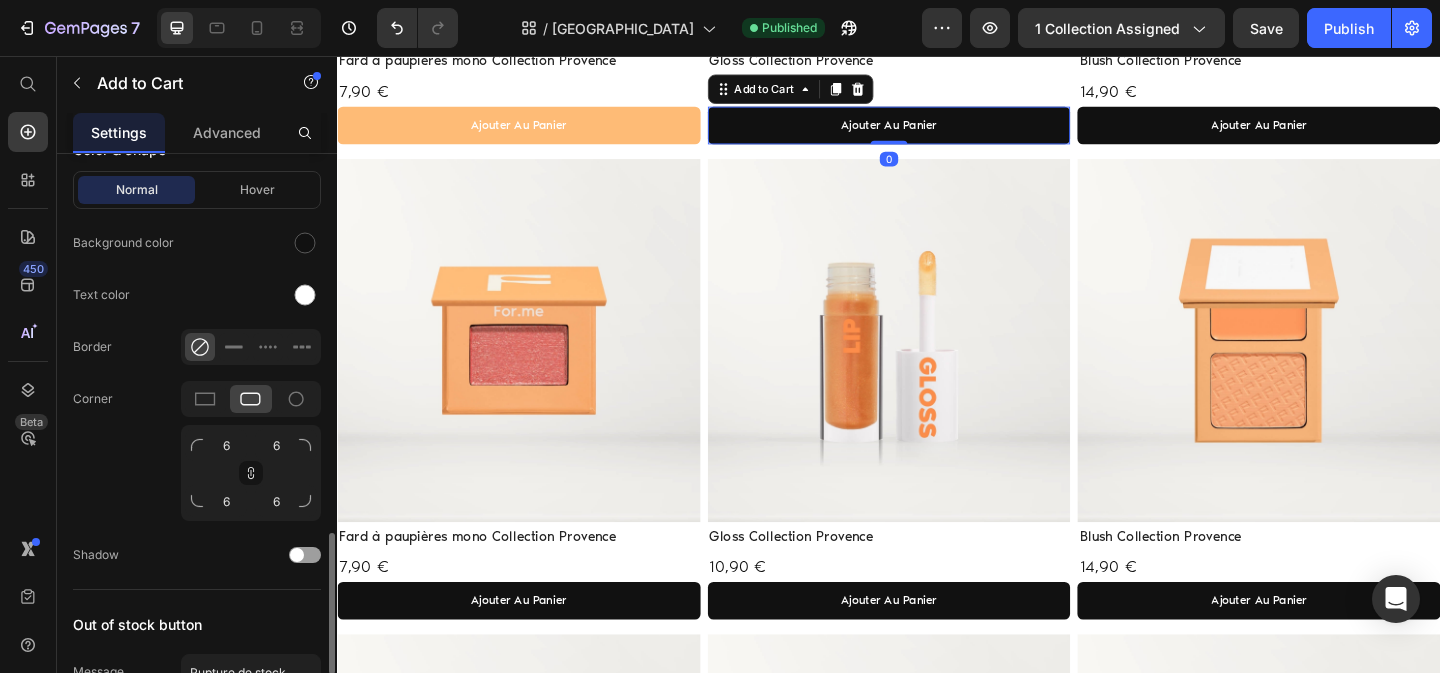 click on "Normal Hover Background color Text color Border Corner 6 6 6 6 Shadow" 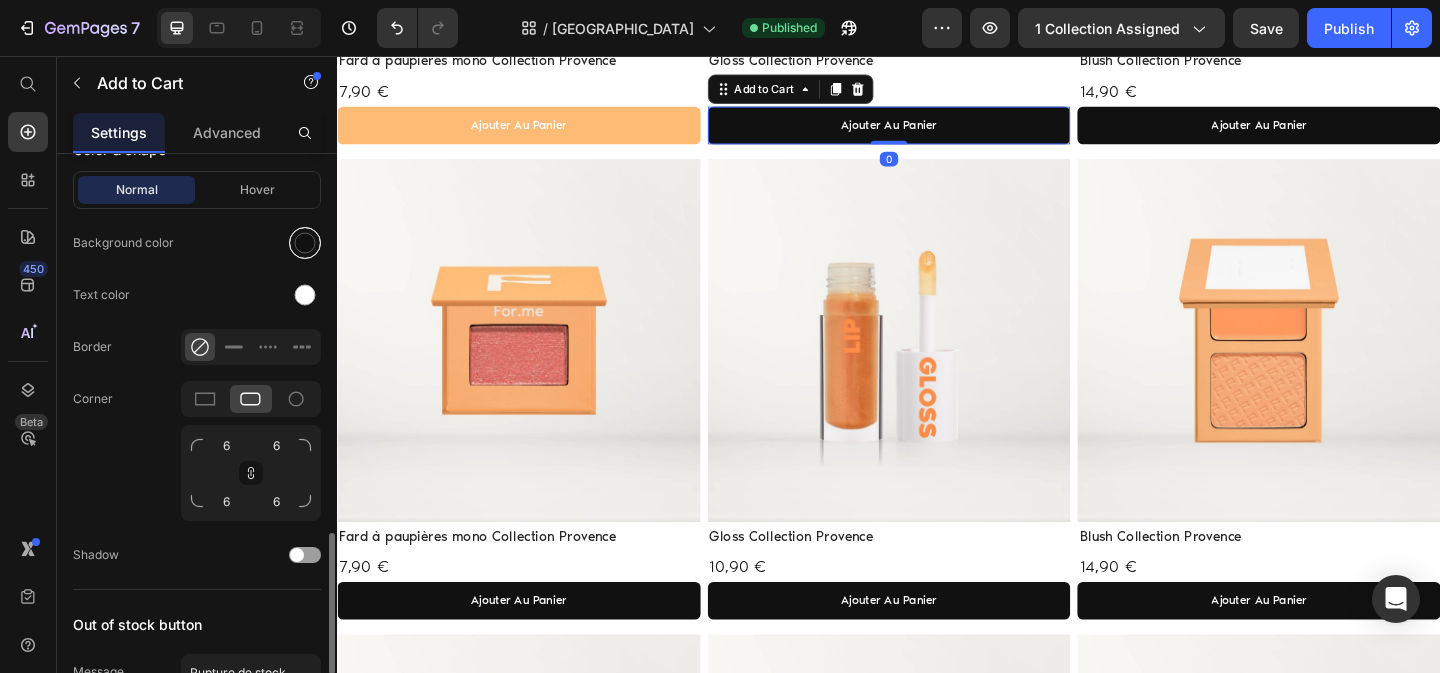 click at bounding box center [305, 243] 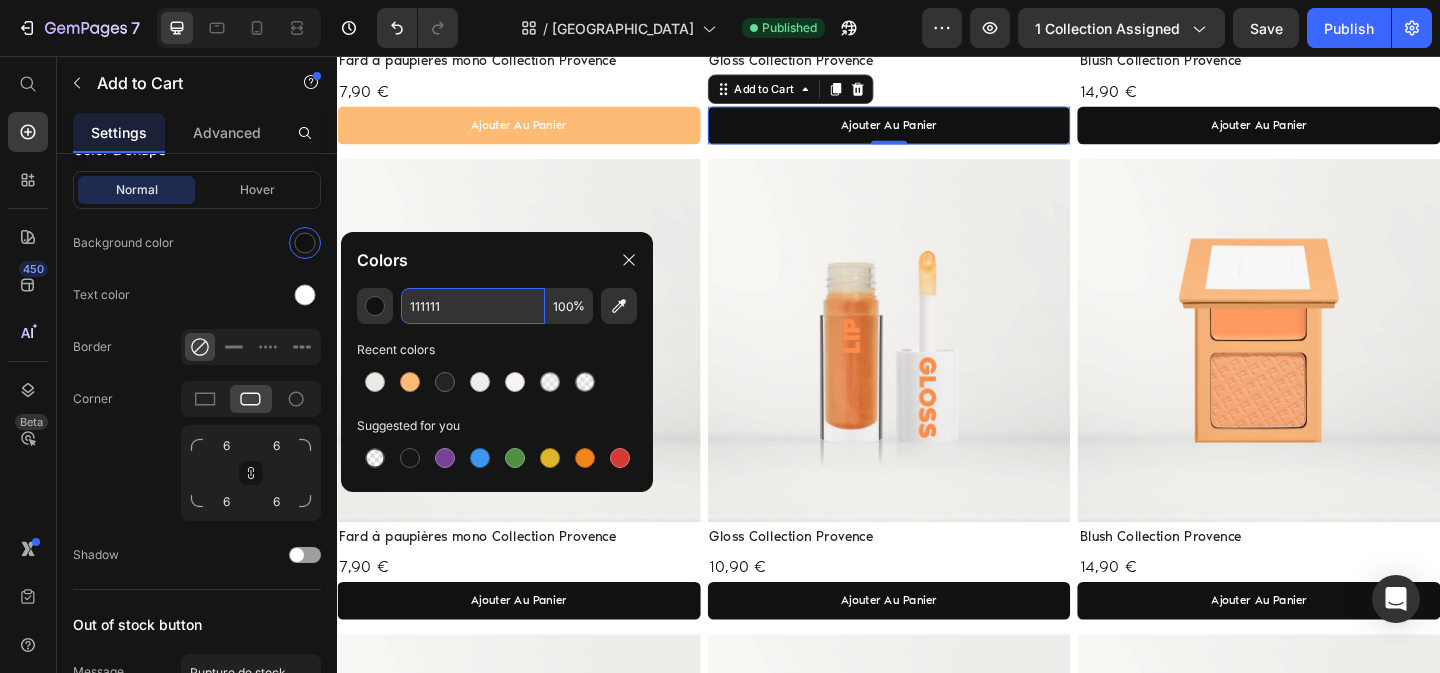click on "111111" at bounding box center (473, 306) 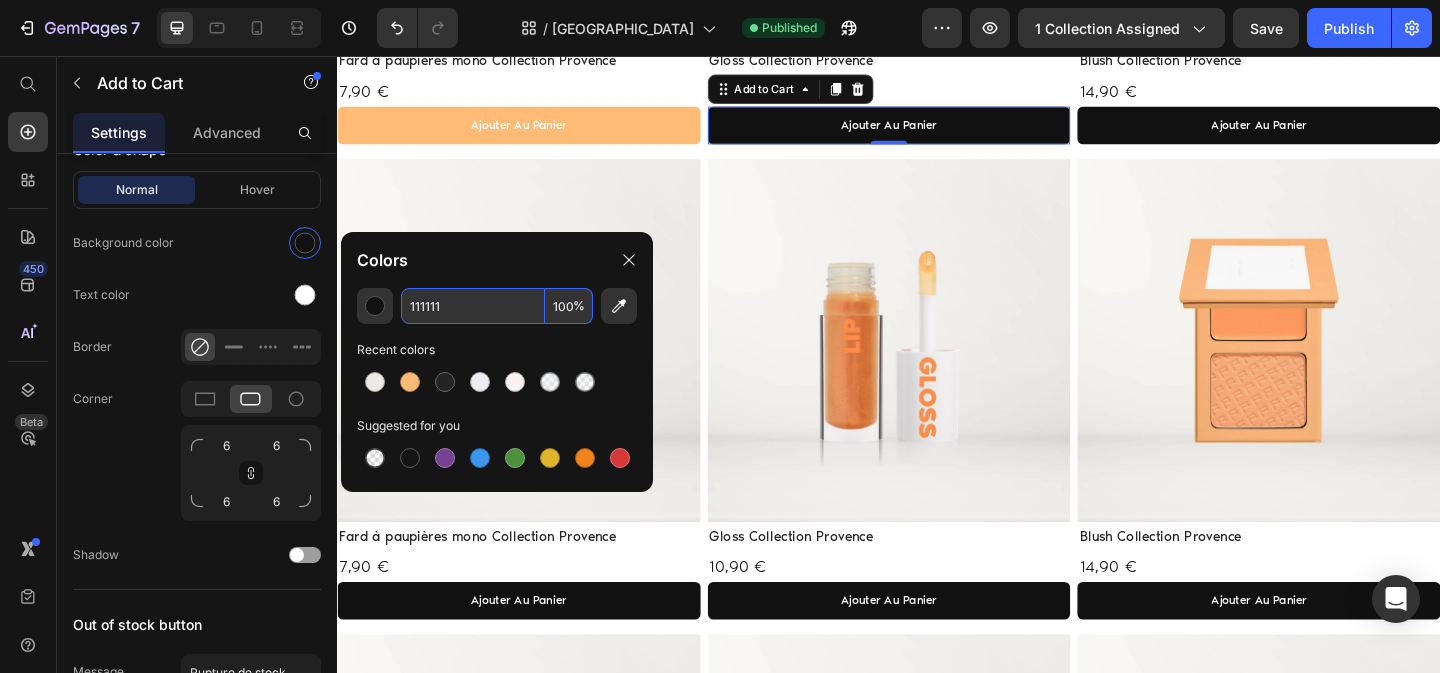 click on "111111" at bounding box center [473, 306] 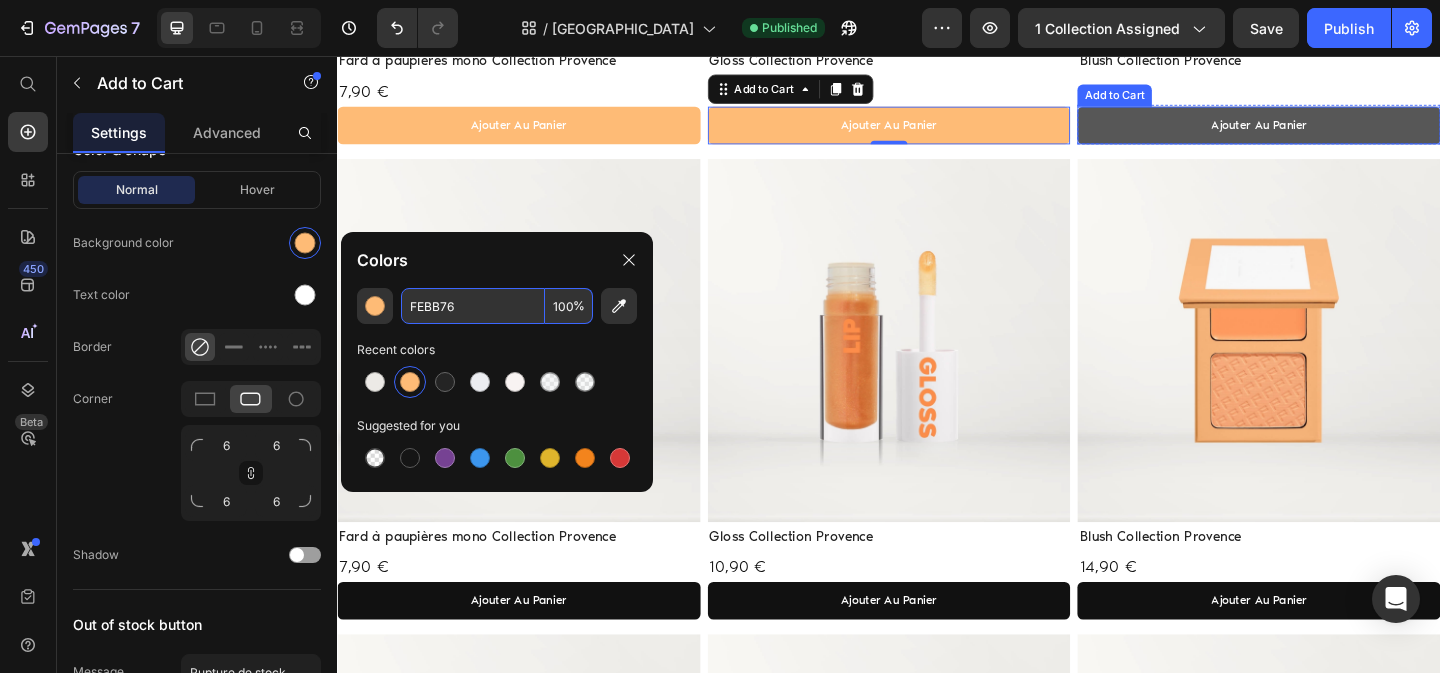 click on "ajouter au panier" at bounding box center [1339, 131] 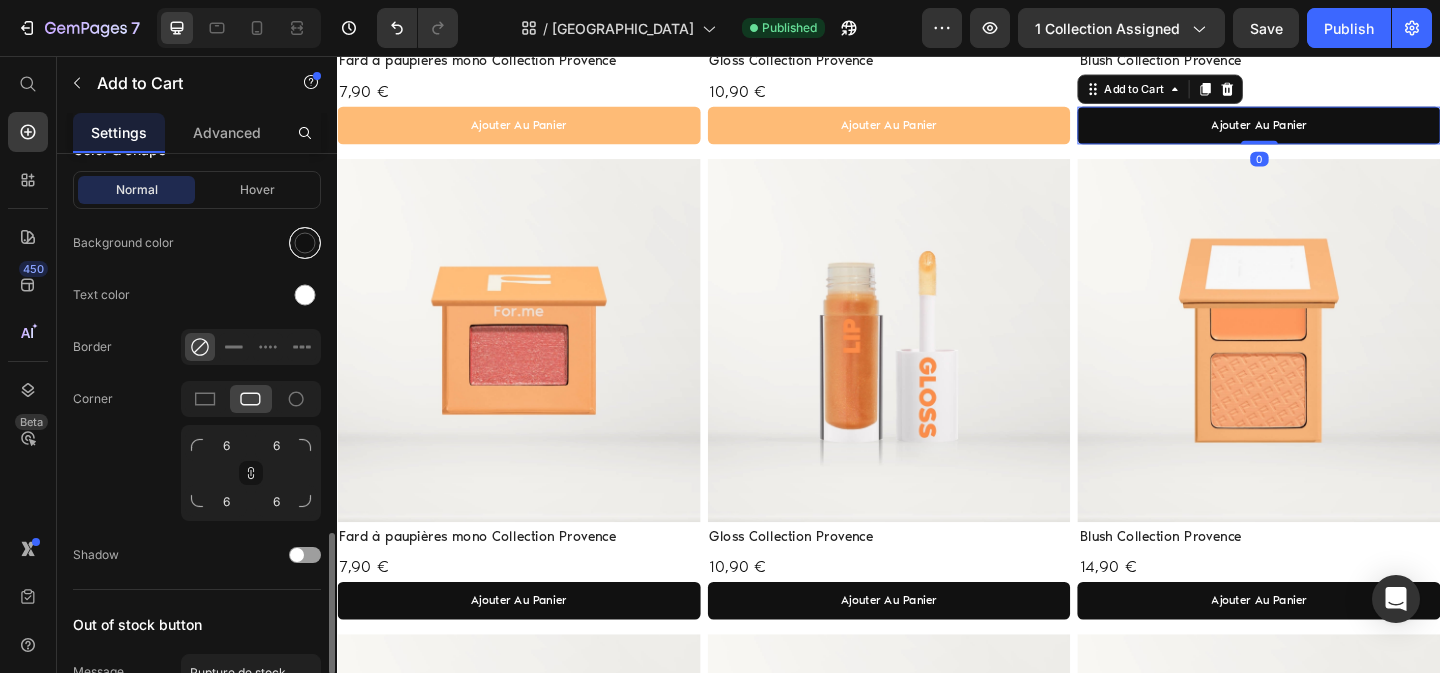 click at bounding box center (305, 243) 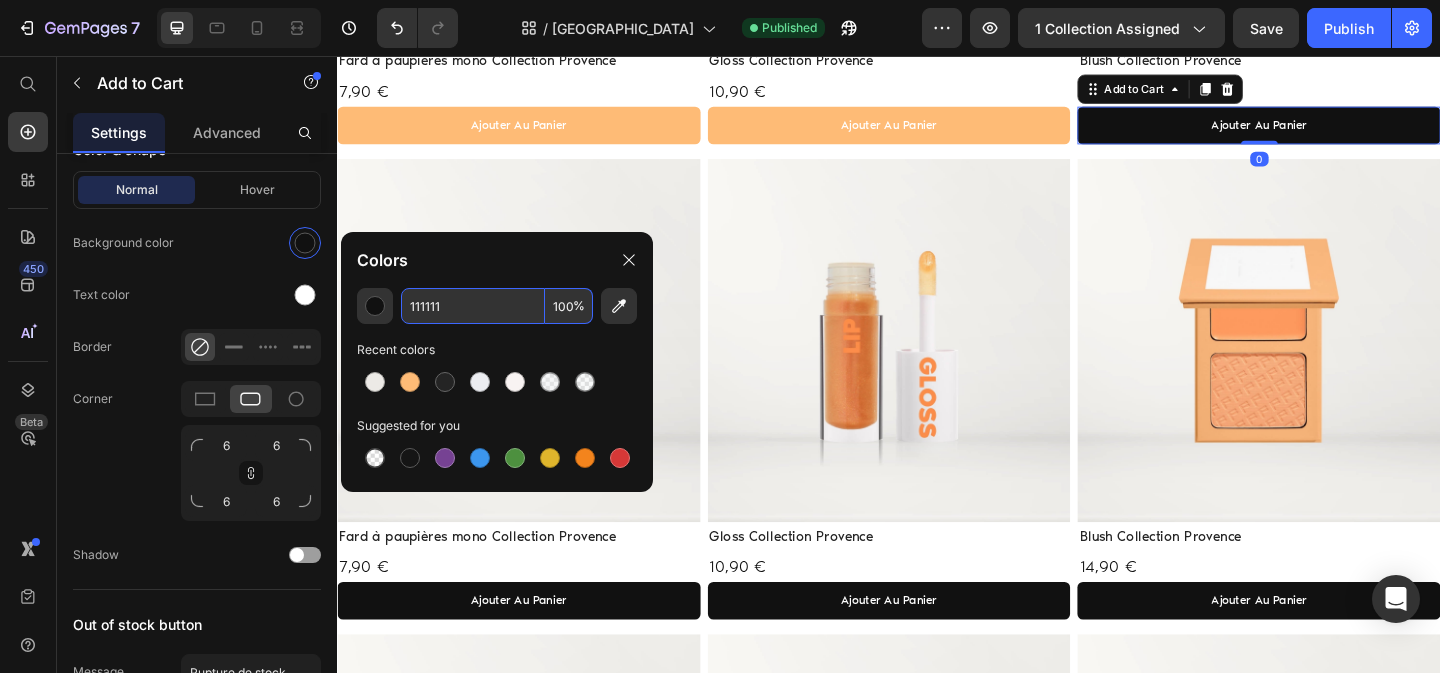 click on "111111" at bounding box center [473, 306] 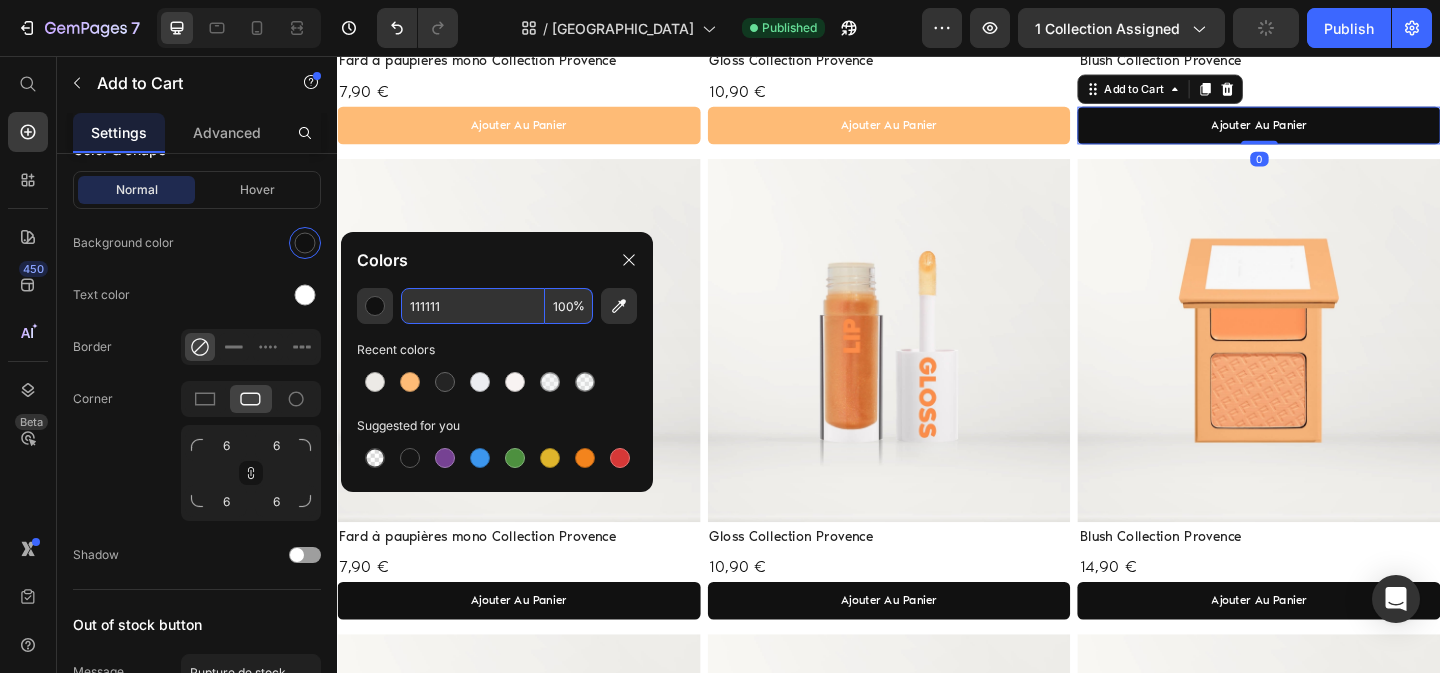 click on "111111" at bounding box center [473, 306] 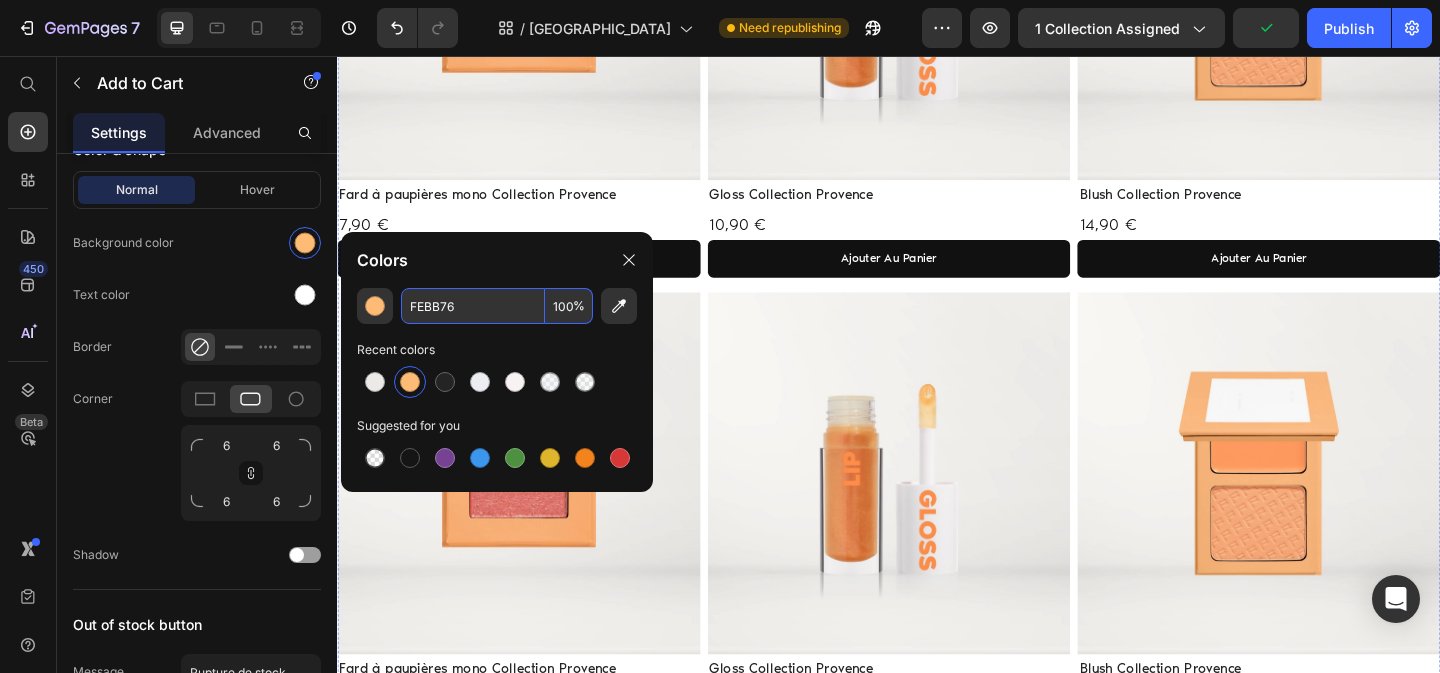 scroll, scrollTop: 1123, scrollLeft: 0, axis: vertical 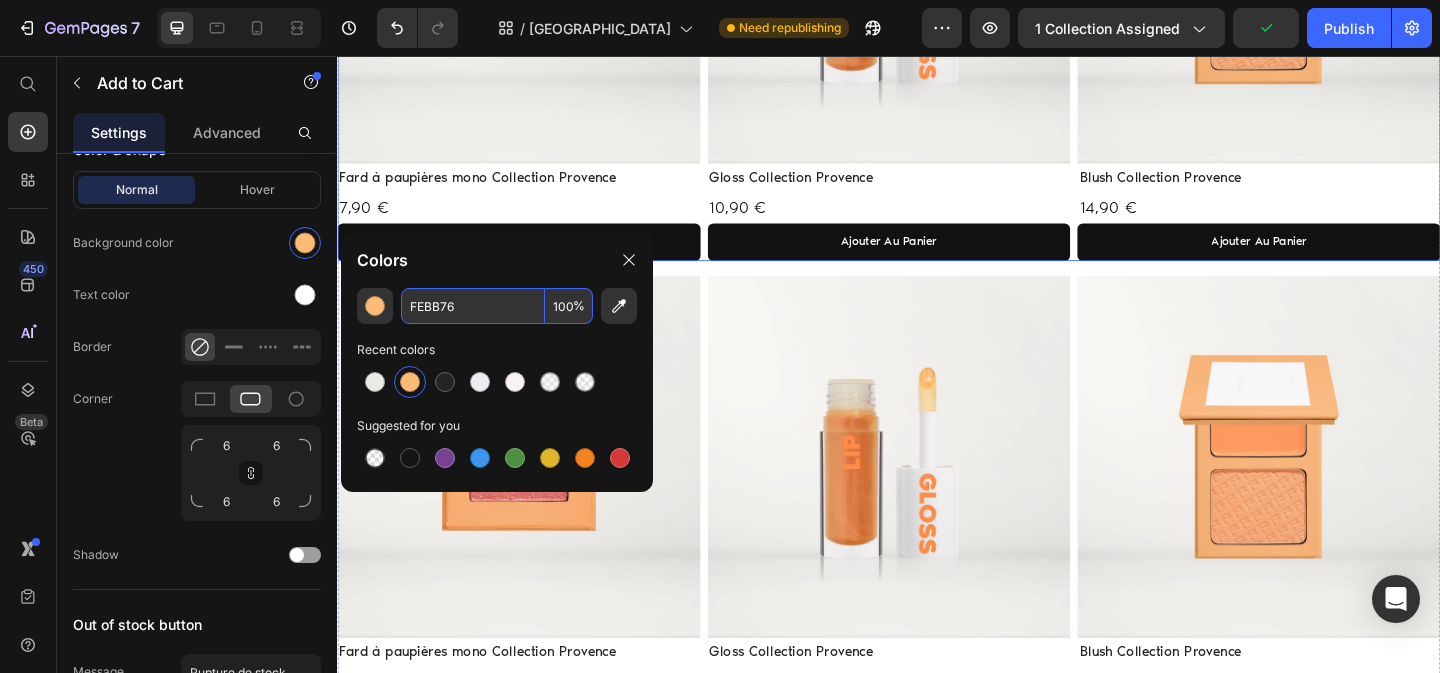 click at bounding box center (534, -25) 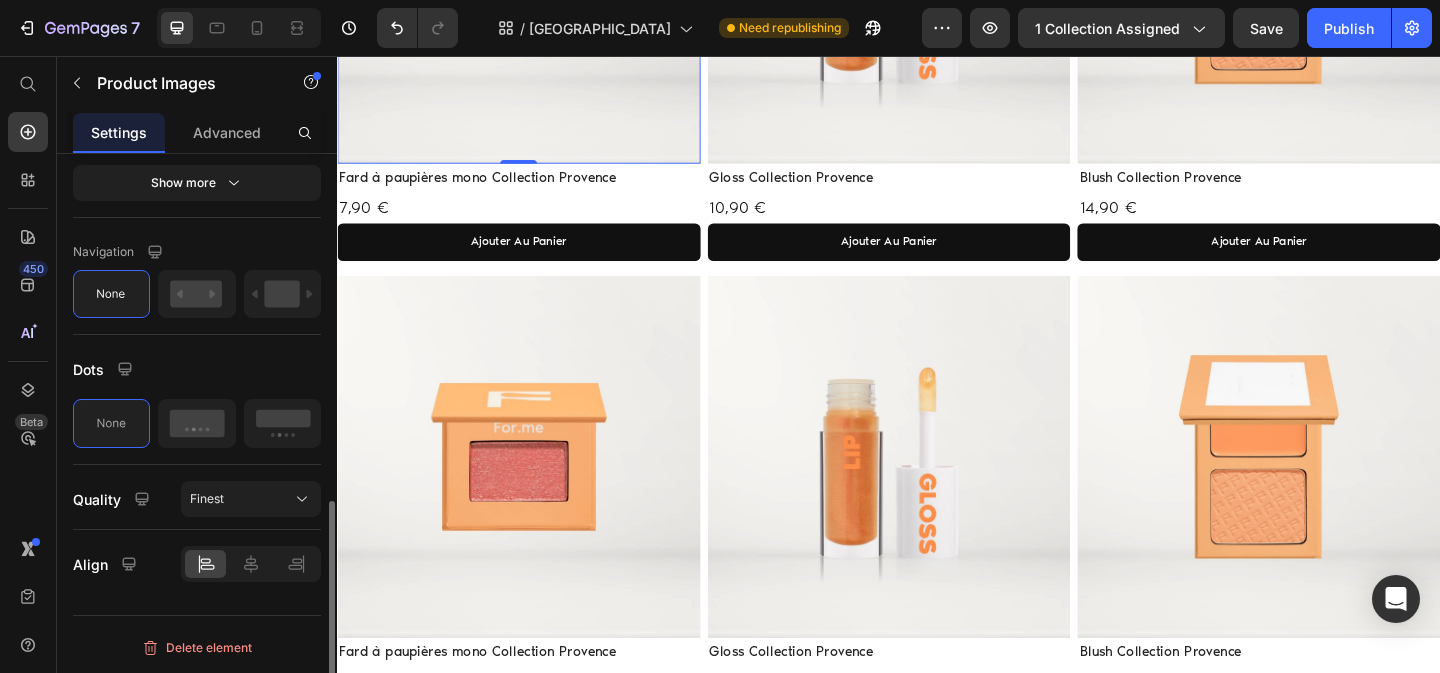 scroll, scrollTop: 0, scrollLeft: 0, axis: both 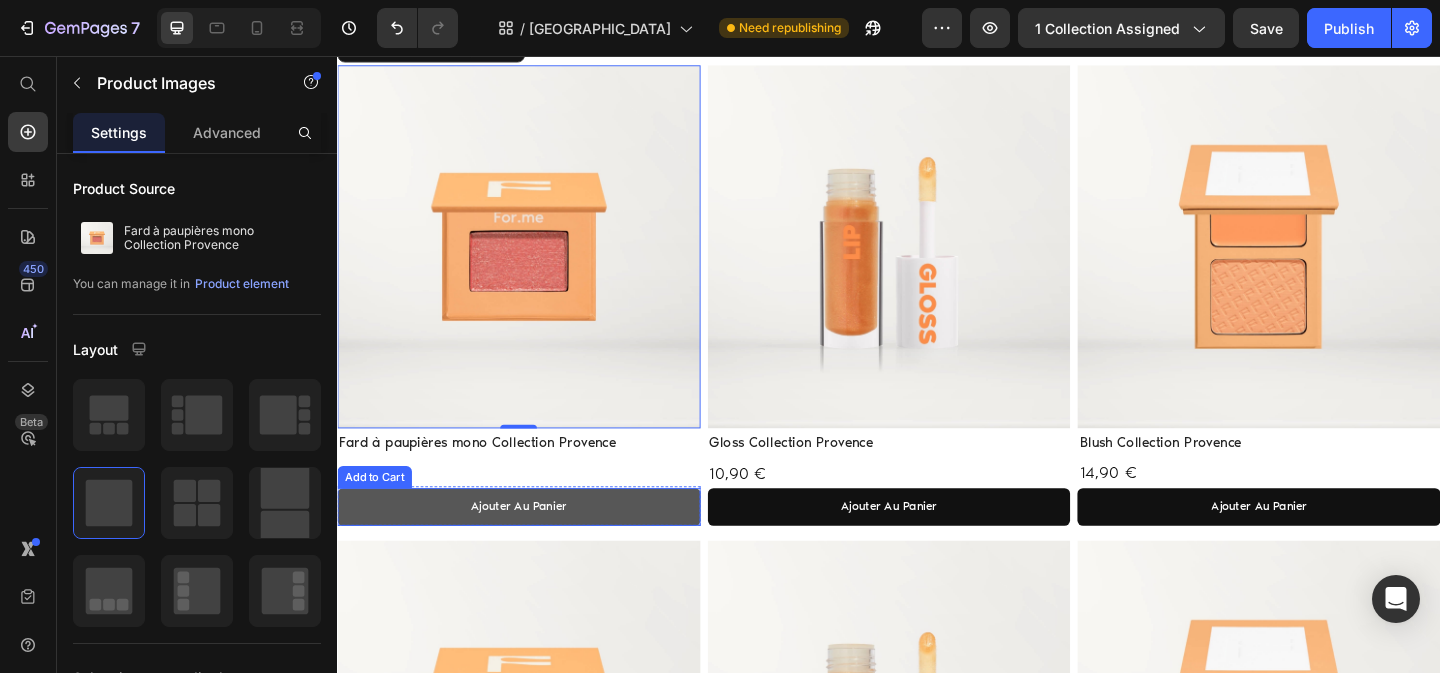 click on "ajouter au panier" at bounding box center [534, 546] 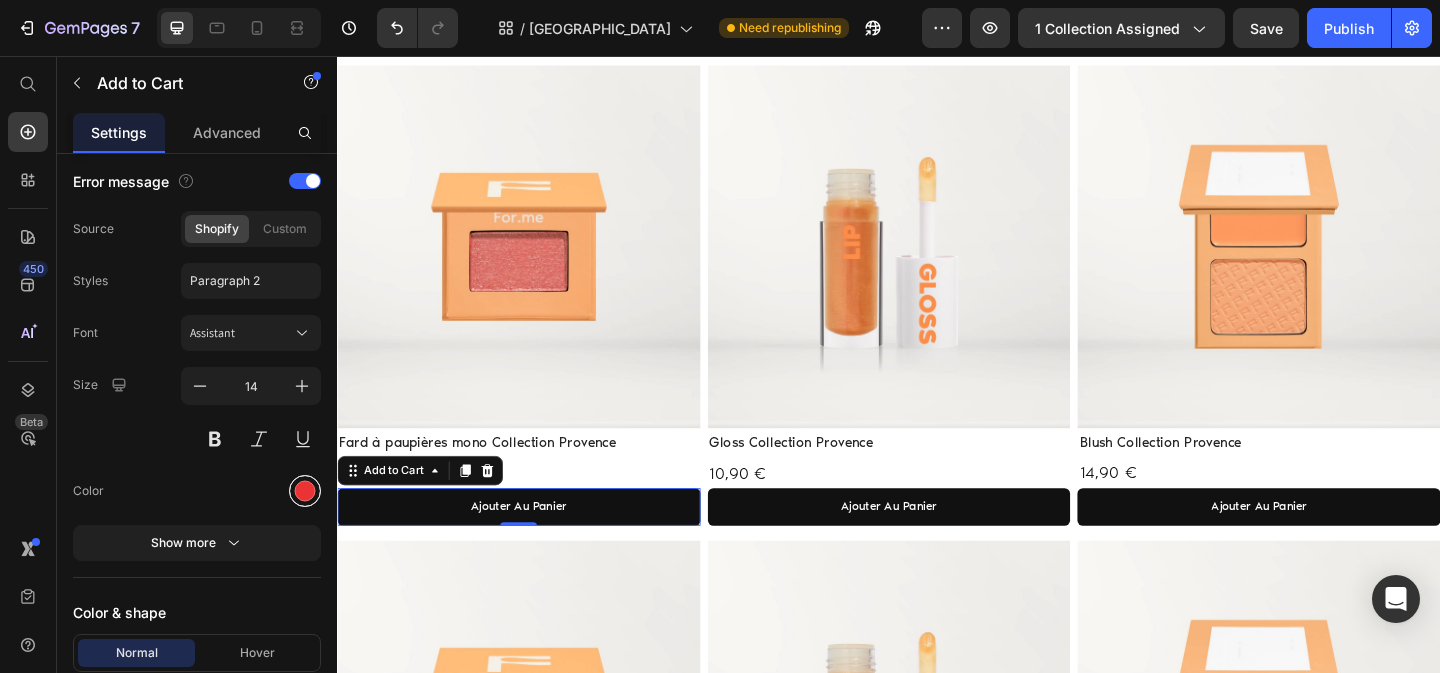 scroll, scrollTop: 1352, scrollLeft: 0, axis: vertical 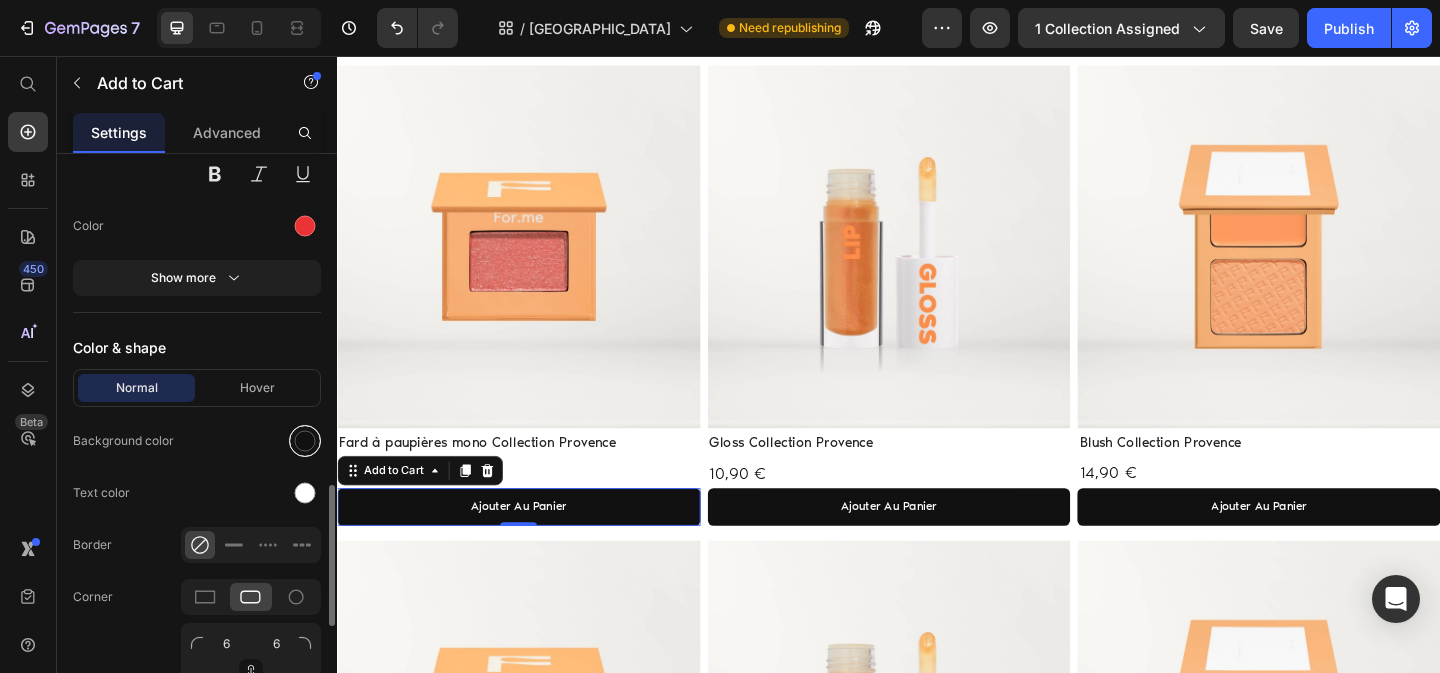 click at bounding box center [305, 441] 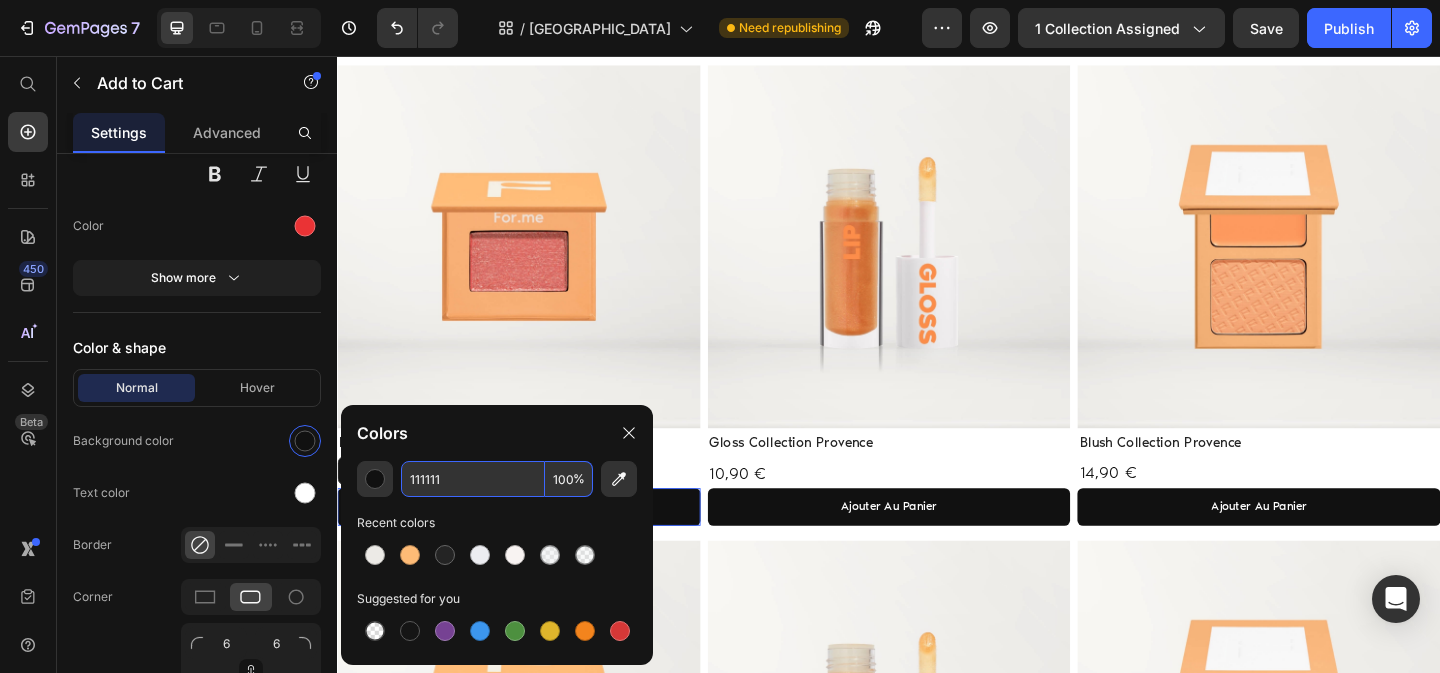 click on "111111" at bounding box center (473, 479) 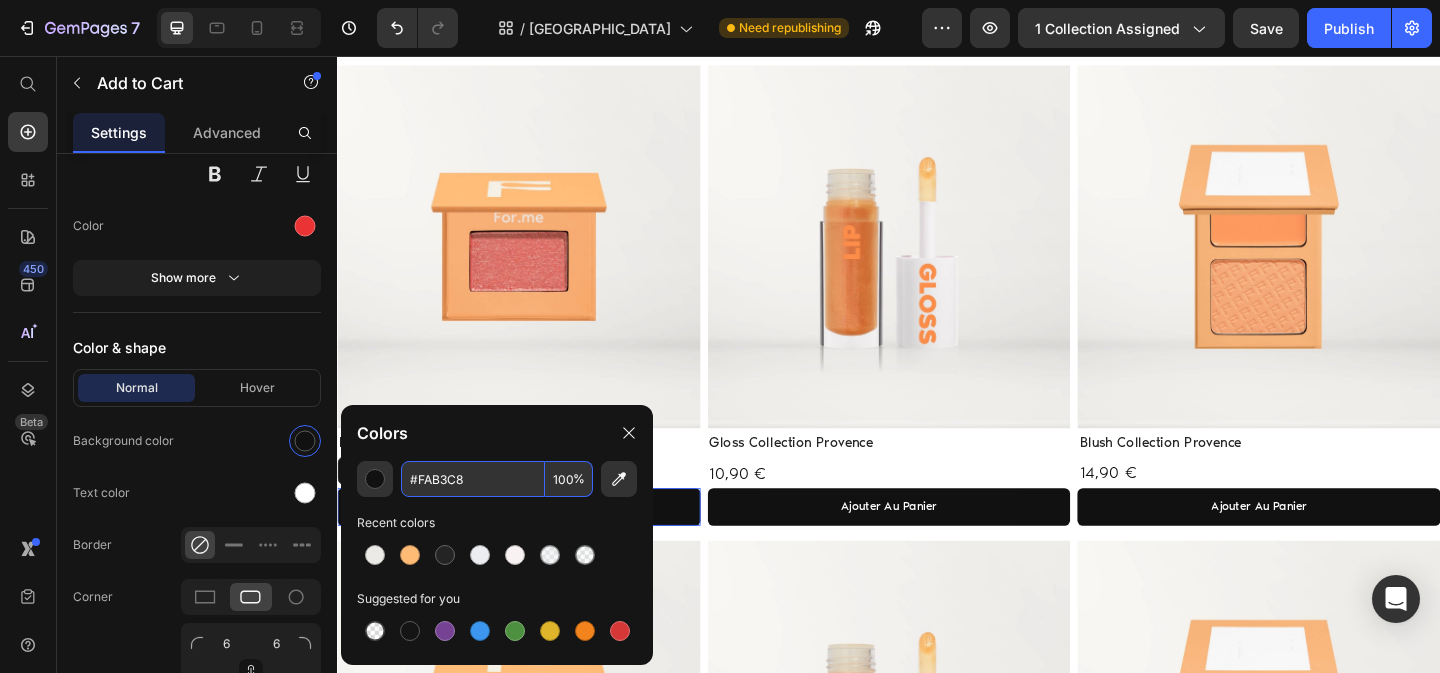 type on "FAB3C8" 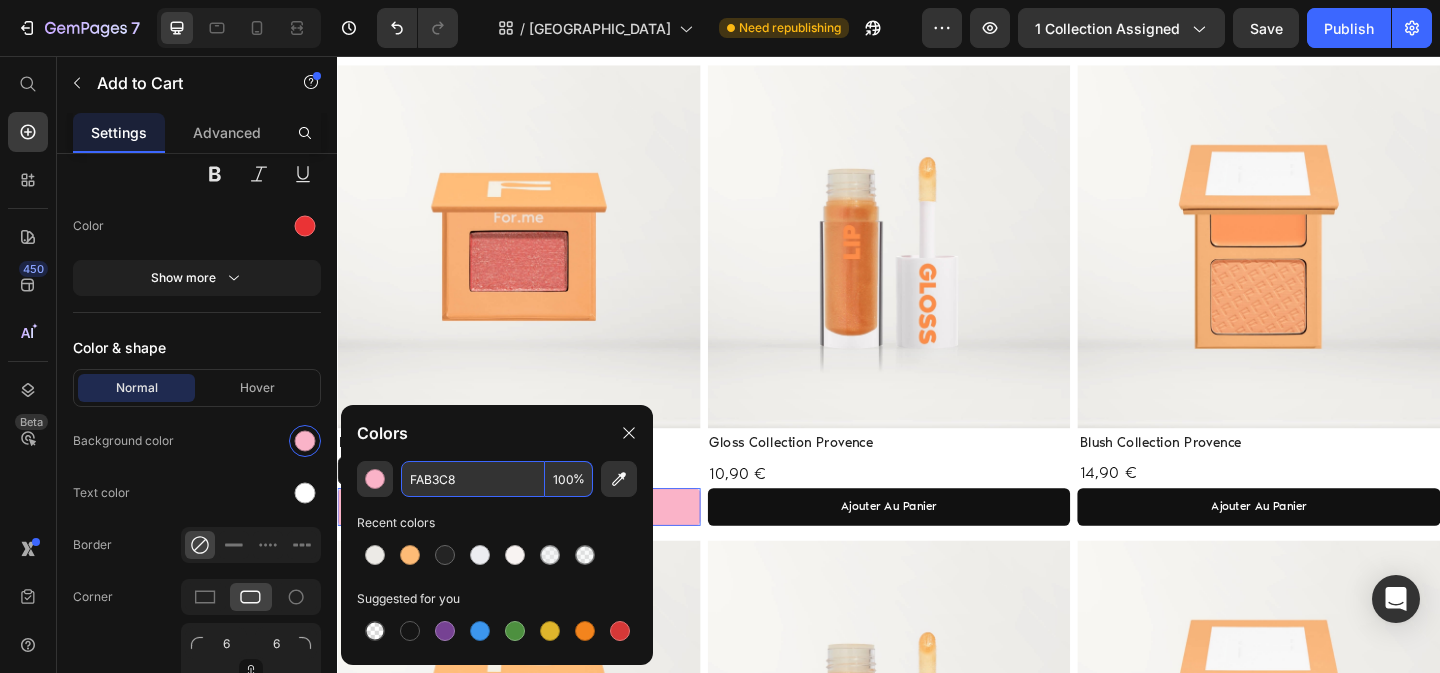 click on "FAB3C8" at bounding box center [473, 479] 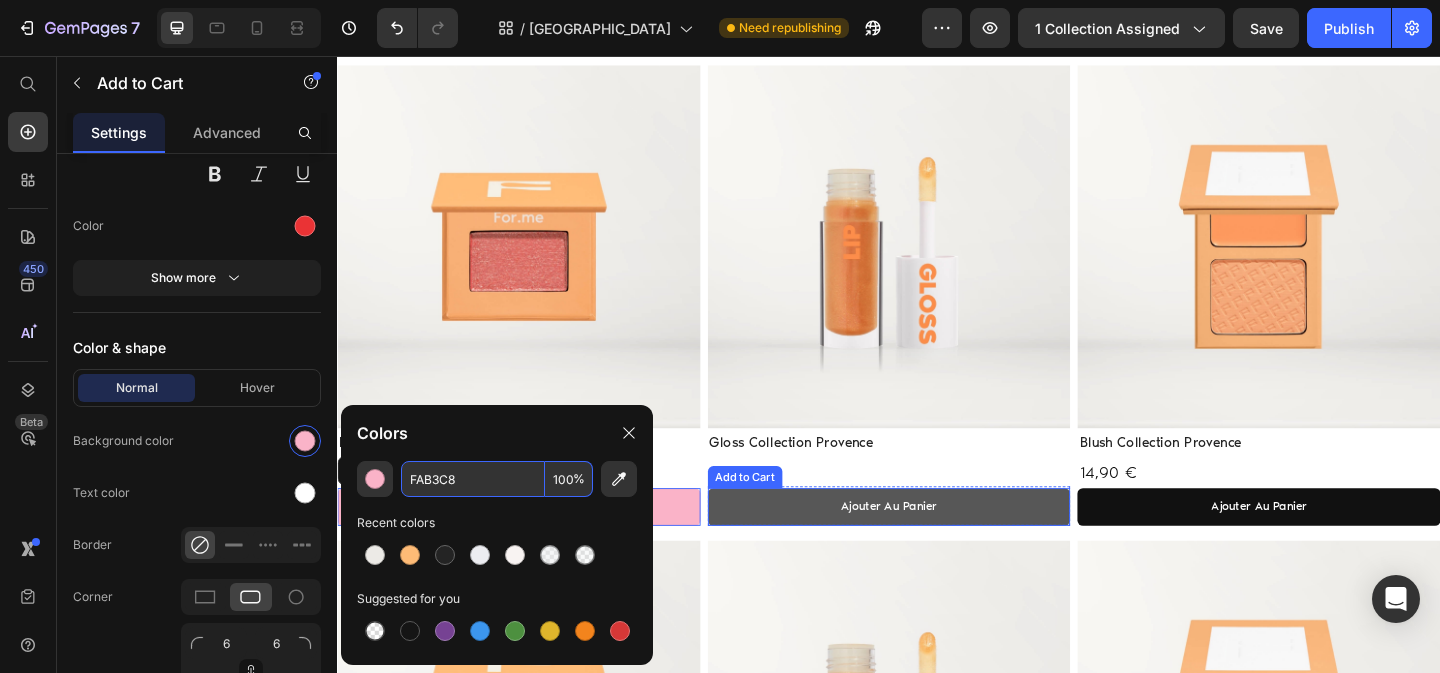 click on "ajouter au panier" at bounding box center (937, 546) 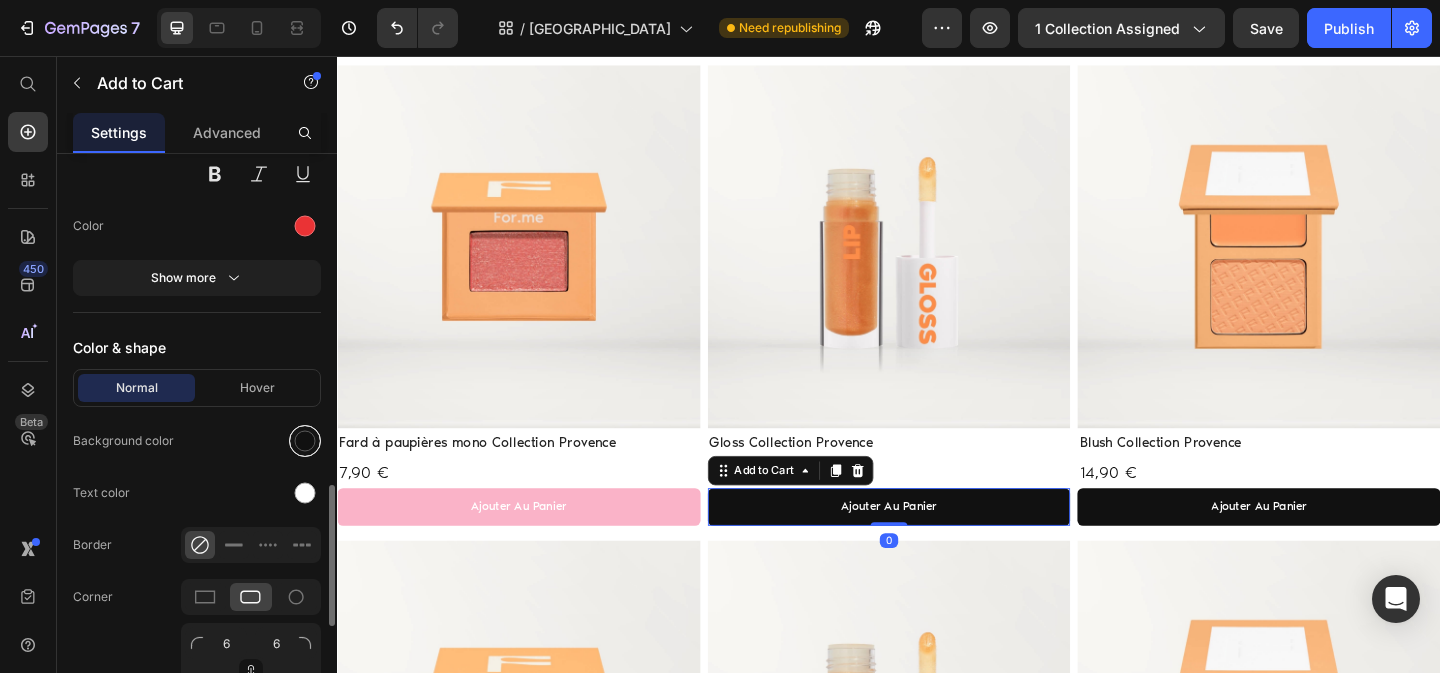 click at bounding box center (305, 441) 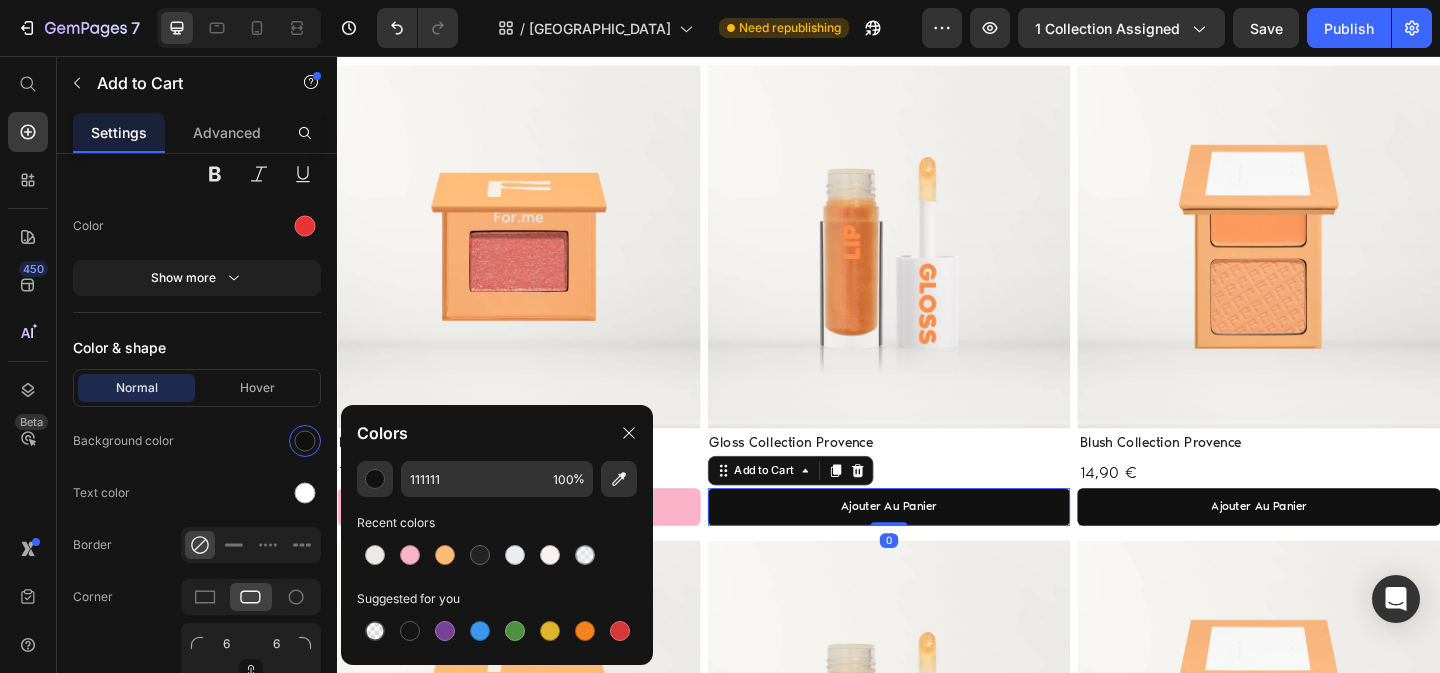 click on "Colors" 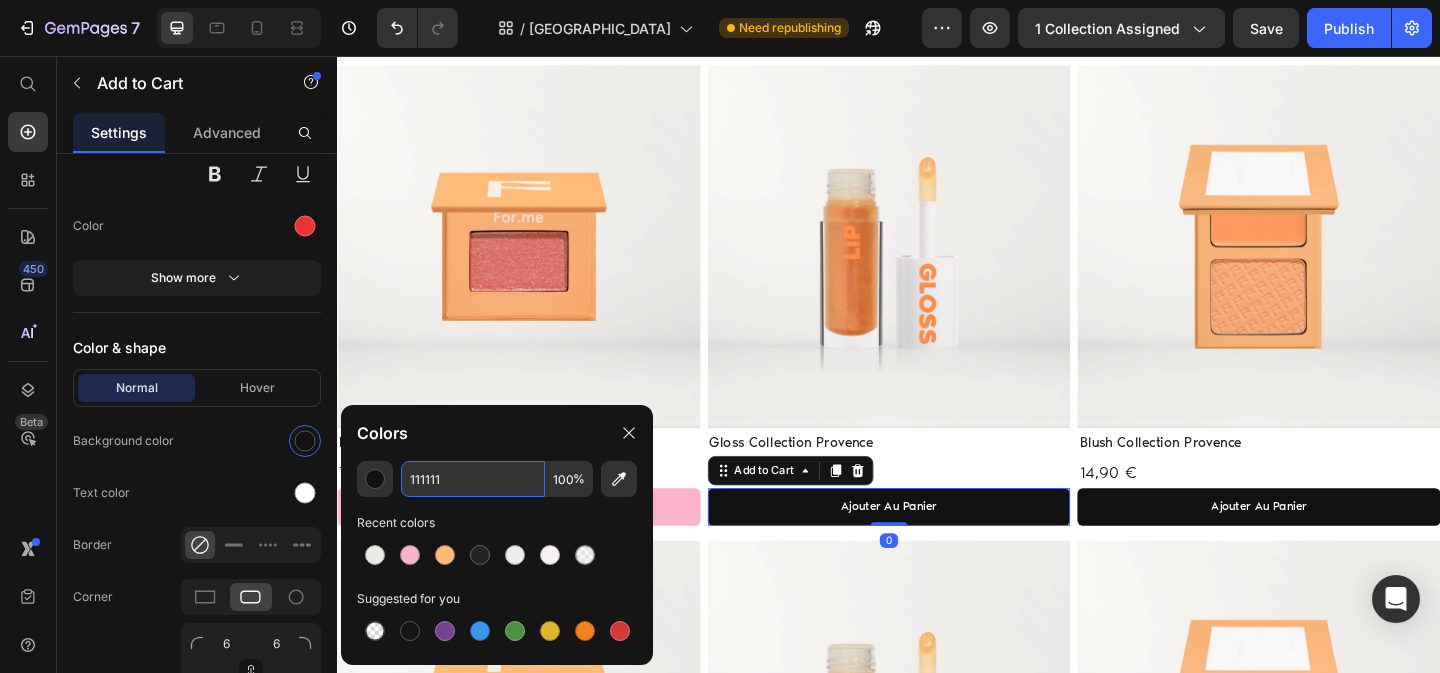 click on "111111" at bounding box center [473, 479] 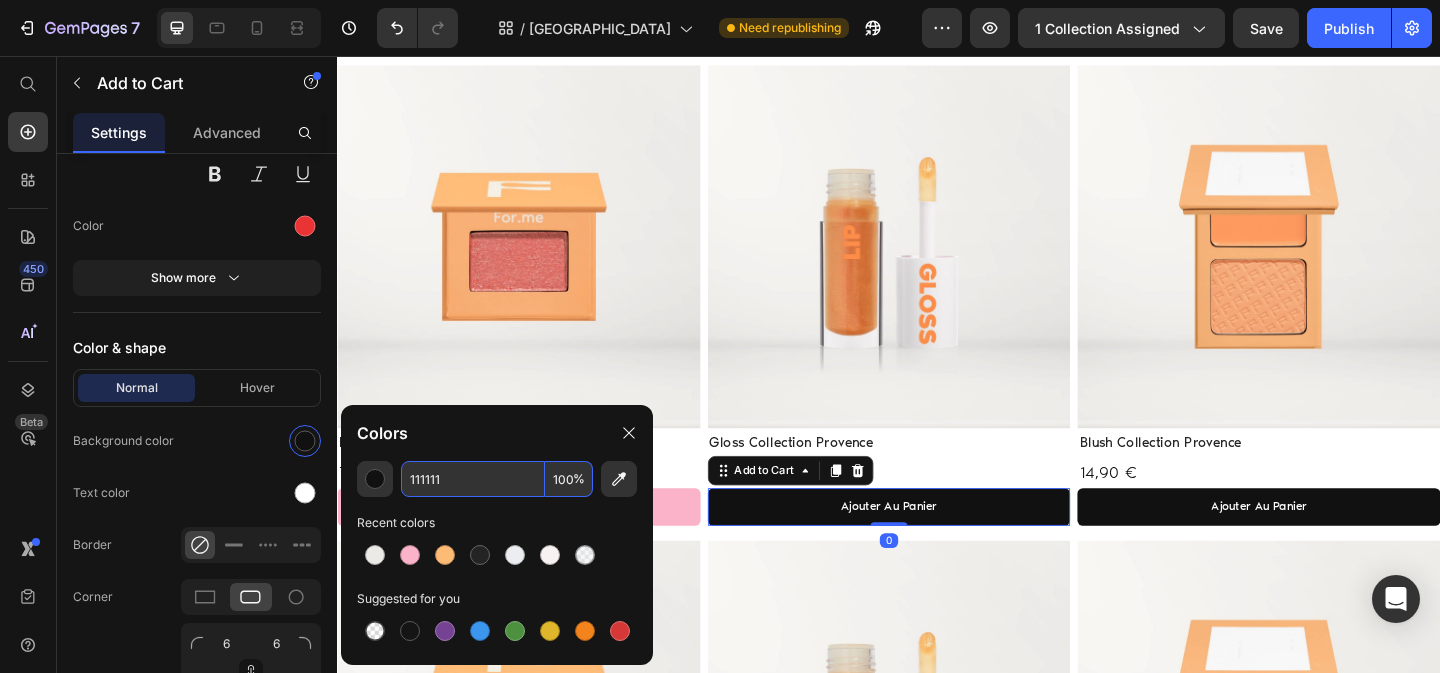 click on "111111" at bounding box center [473, 479] 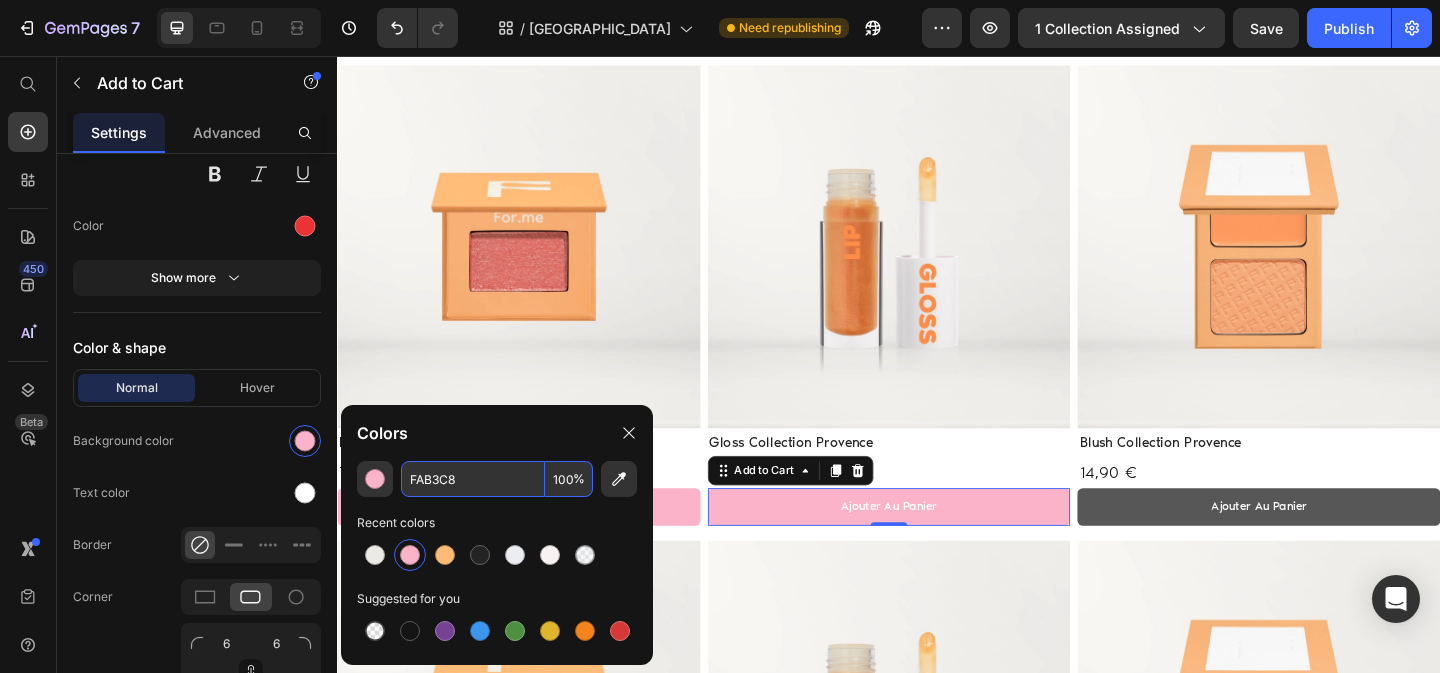 click on "ajouter au panier" at bounding box center (1339, 546) 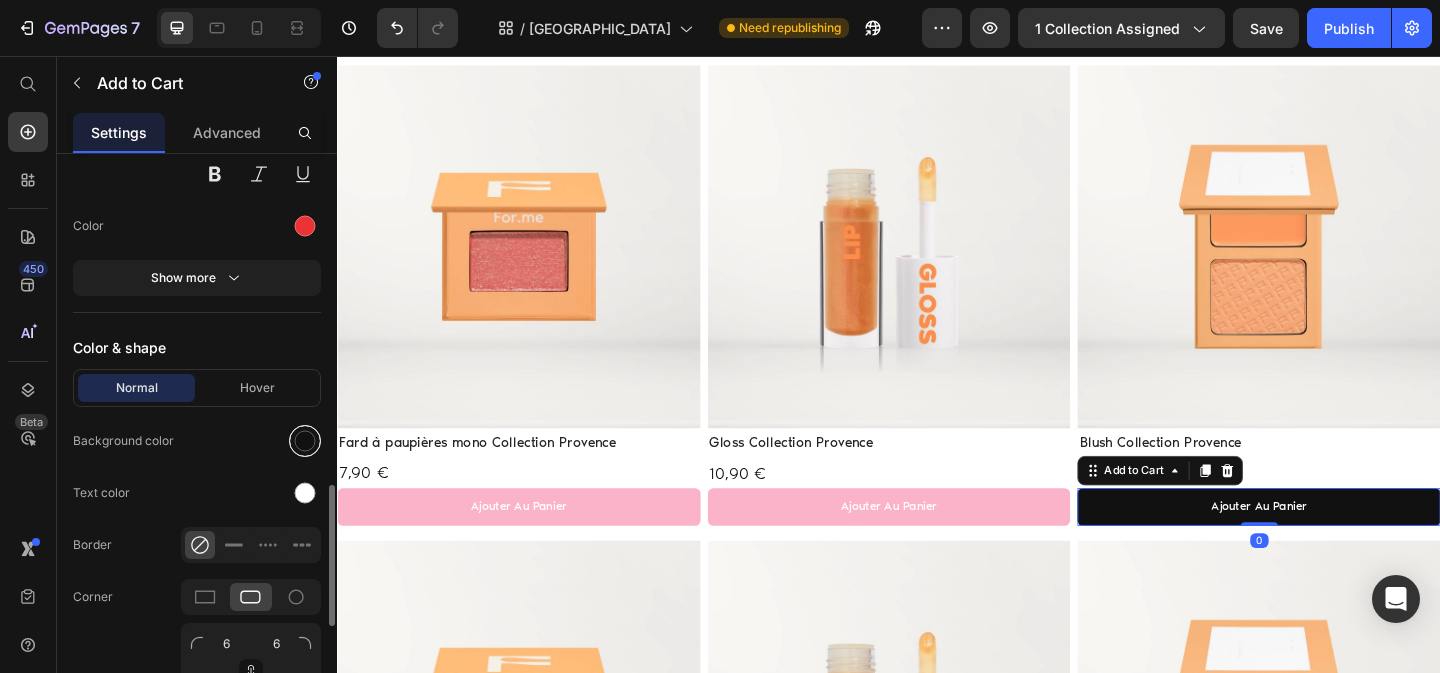 click at bounding box center (305, 441) 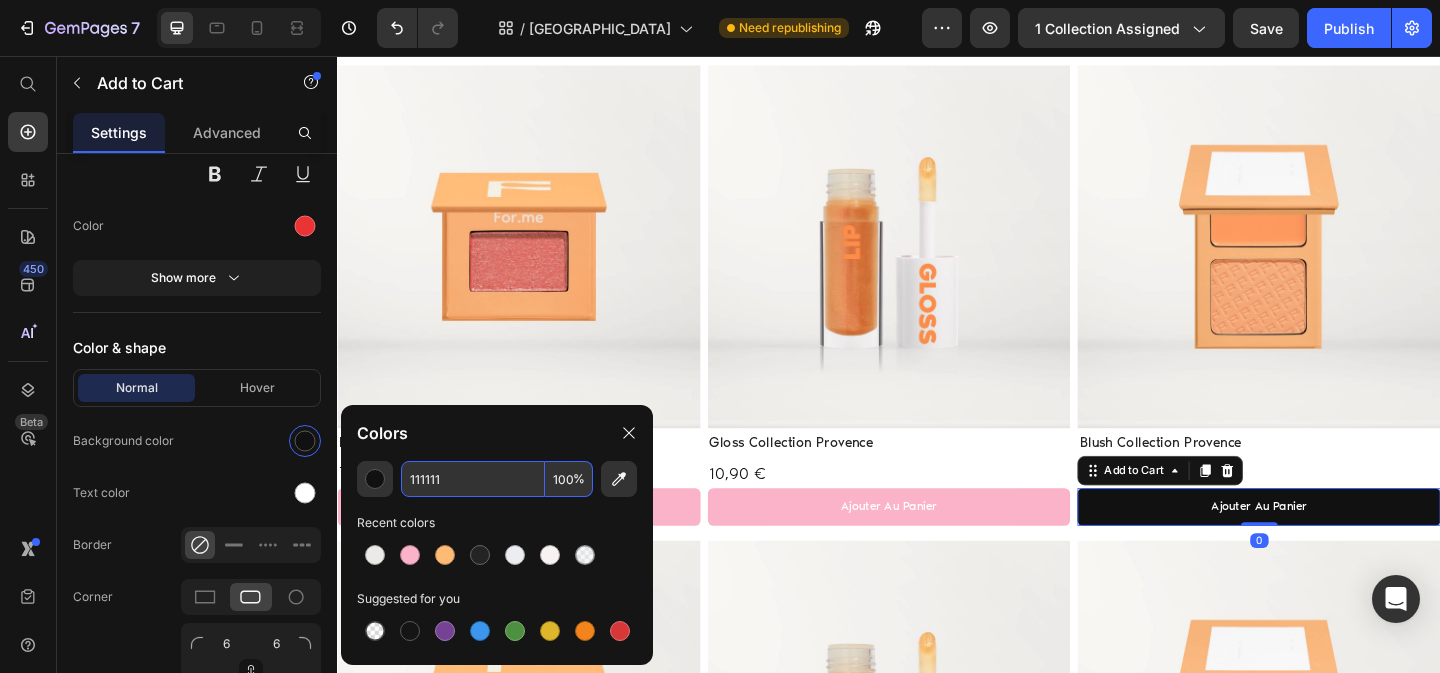 click on "111111" at bounding box center (473, 479) 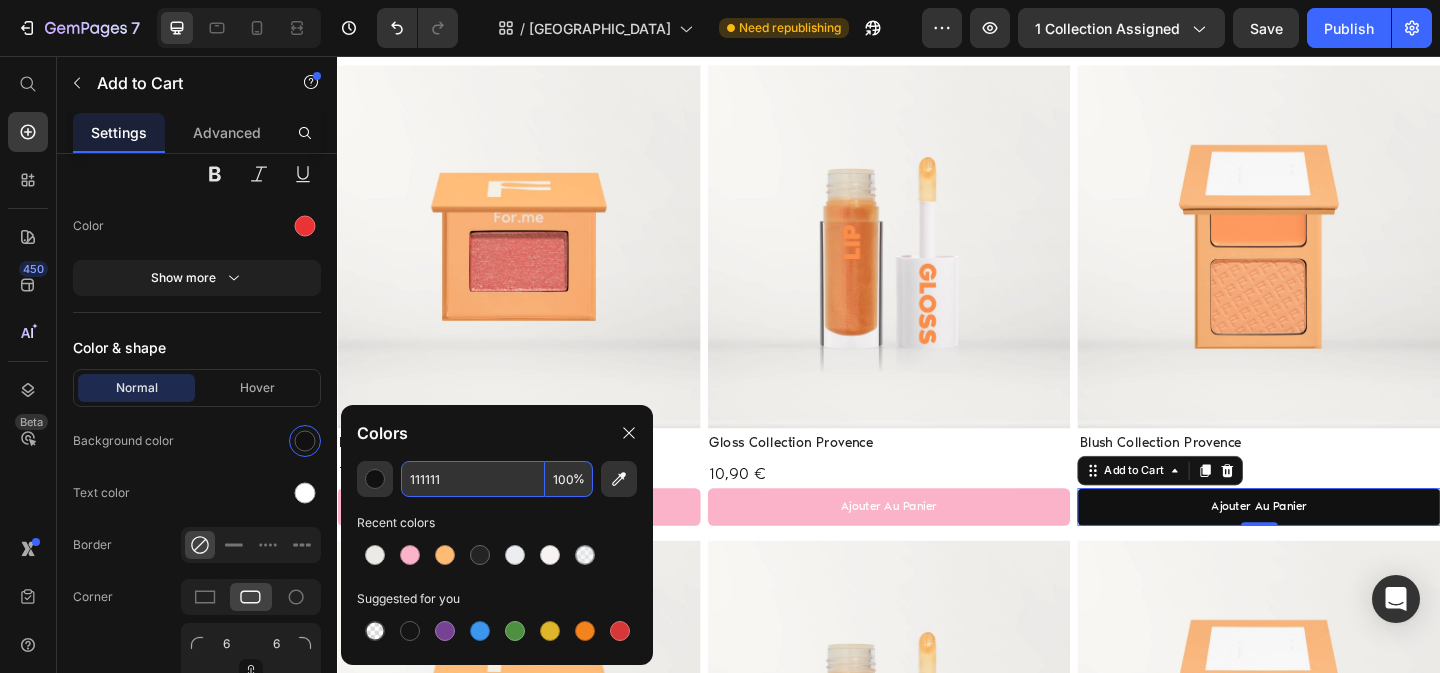 paste on "FAB3C8" 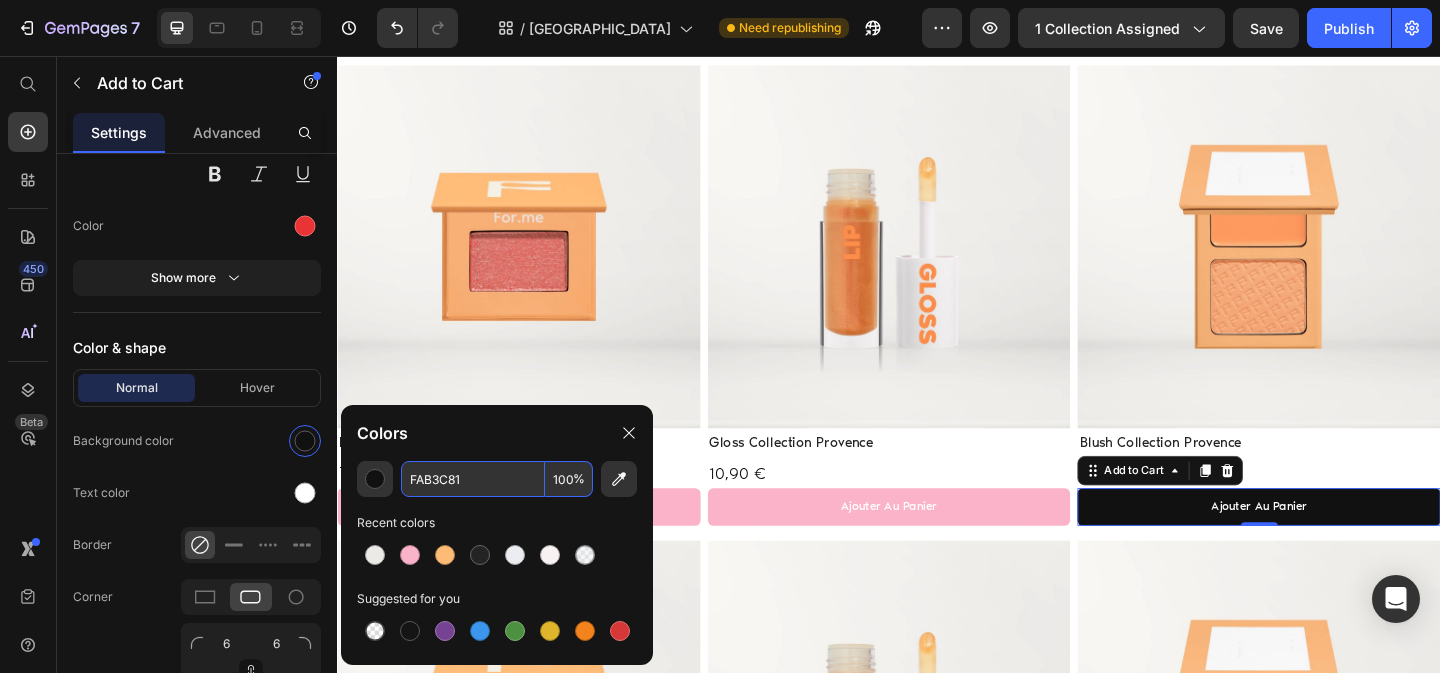 click on "FAB3C81" at bounding box center [473, 479] 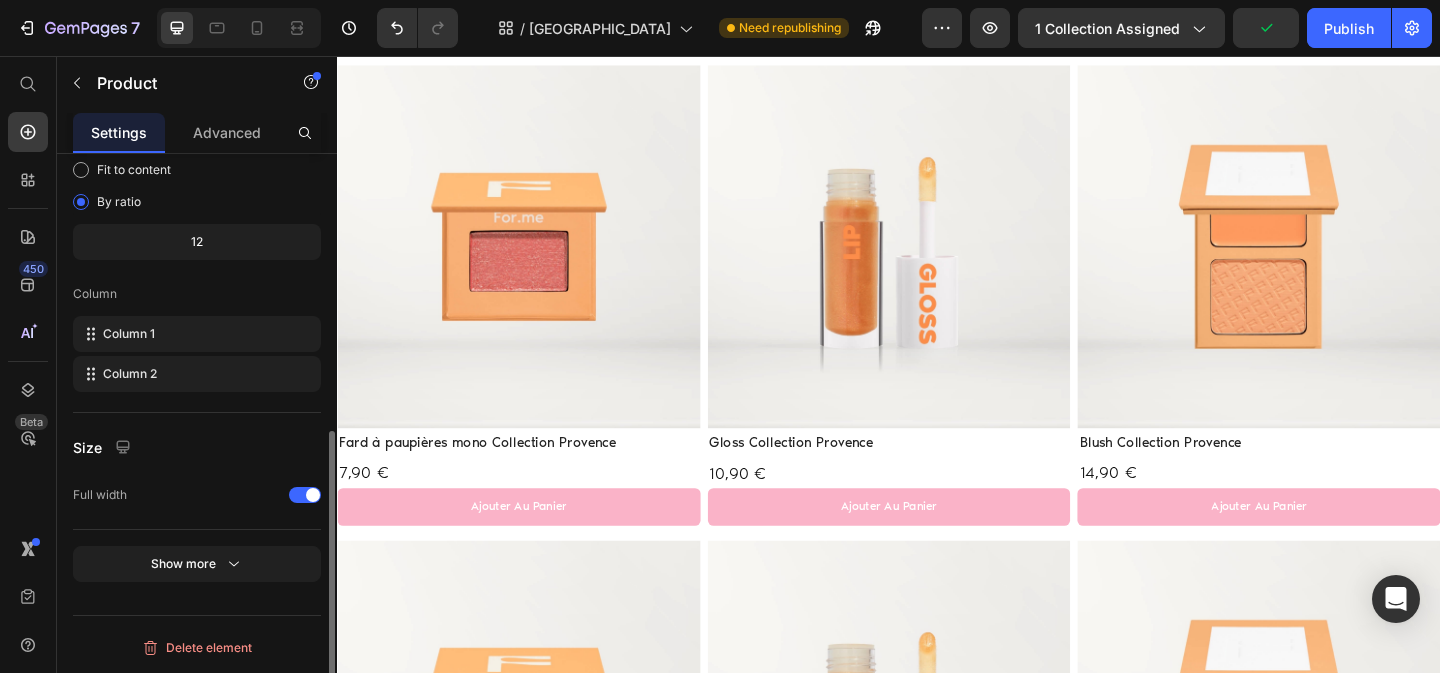 scroll, scrollTop: 0, scrollLeft: 0, axis: both 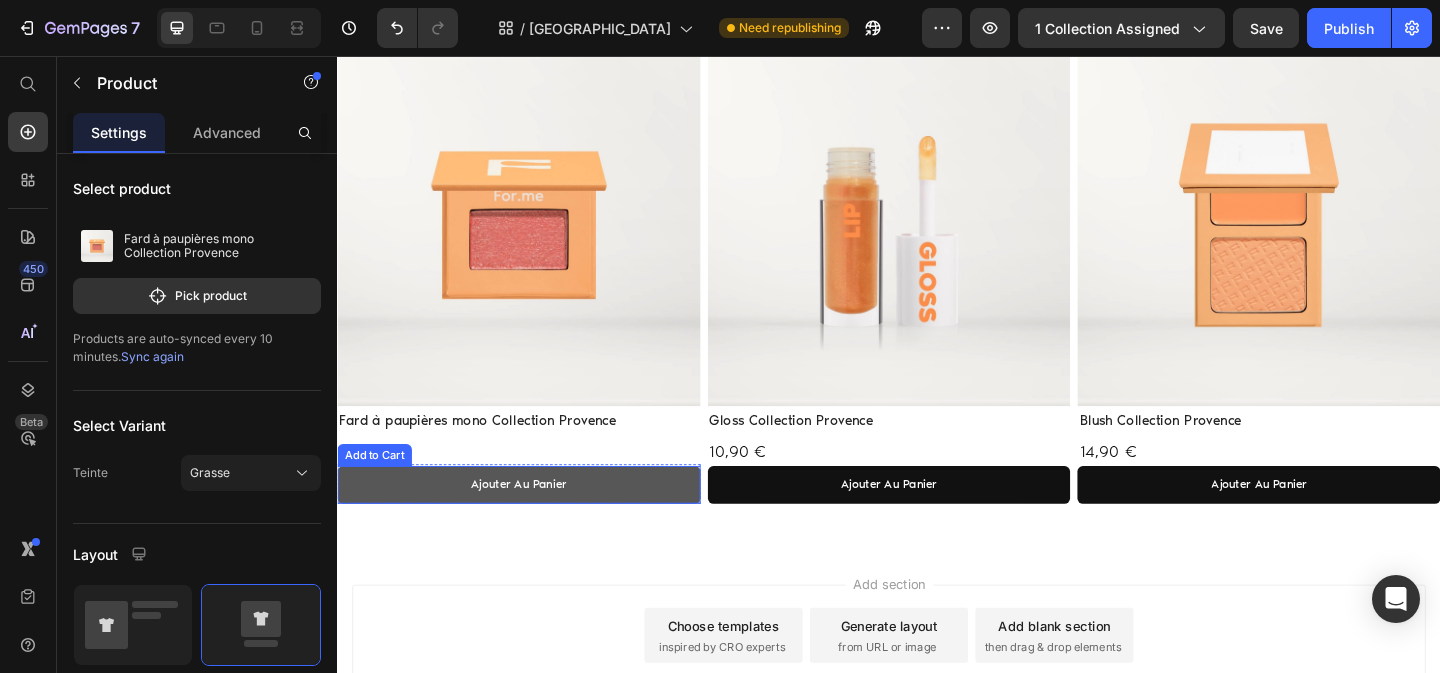 click on "ajouter au panier" at bounding box center (534, 522) 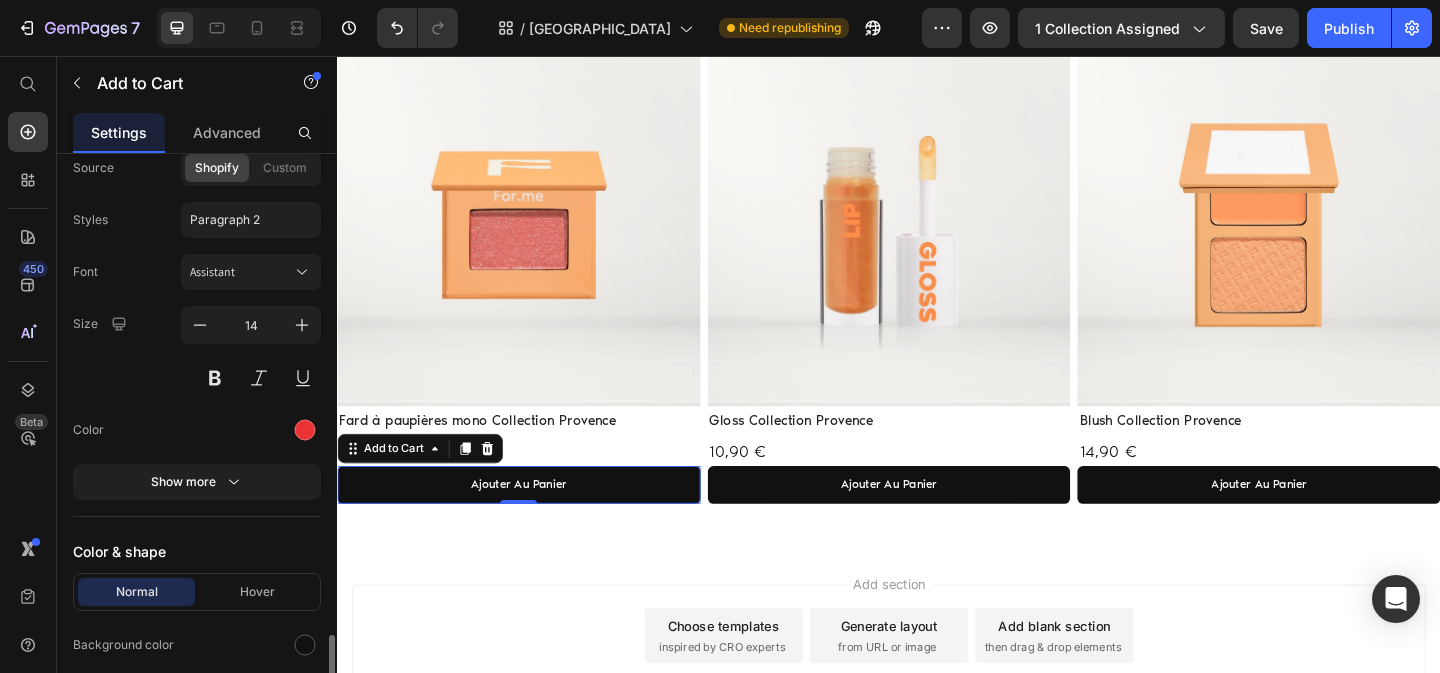 scroll, scrollTop: 1309, scrollLeft: 0, axis: vertical 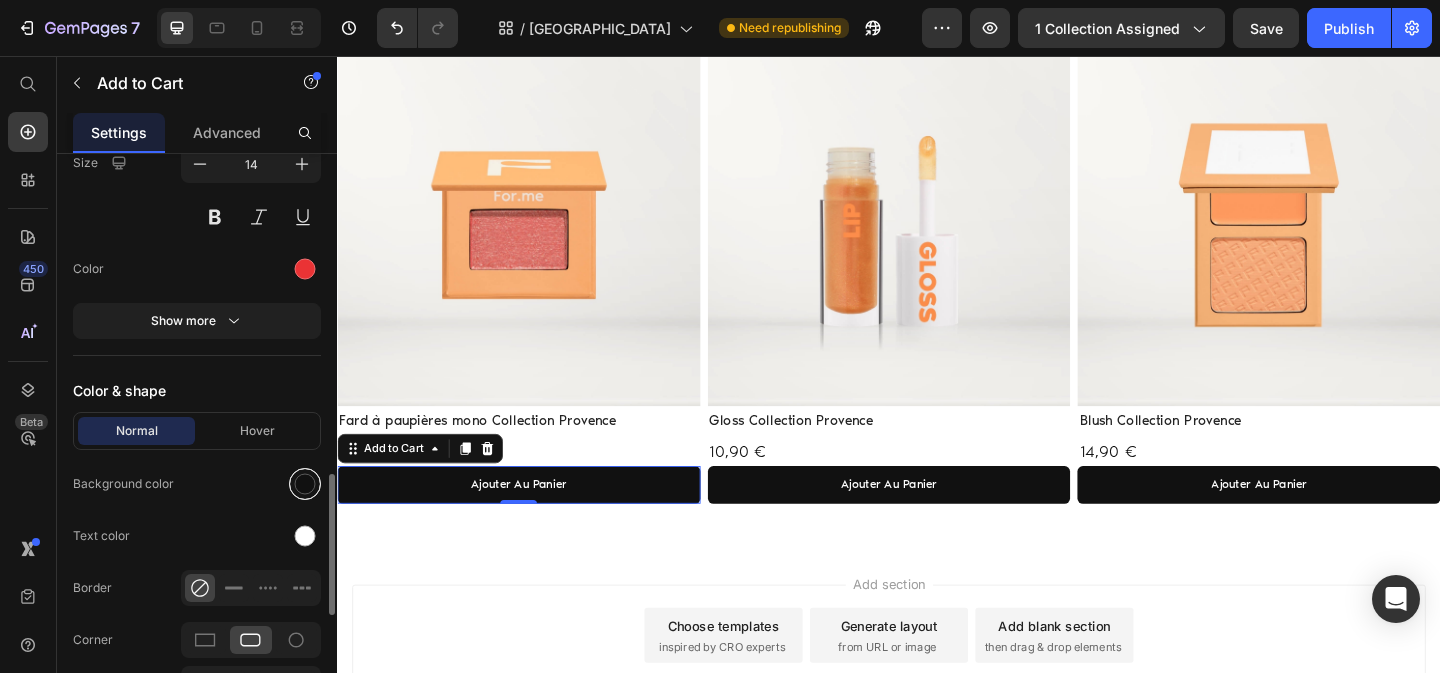 click at bounding box center [305, 484] 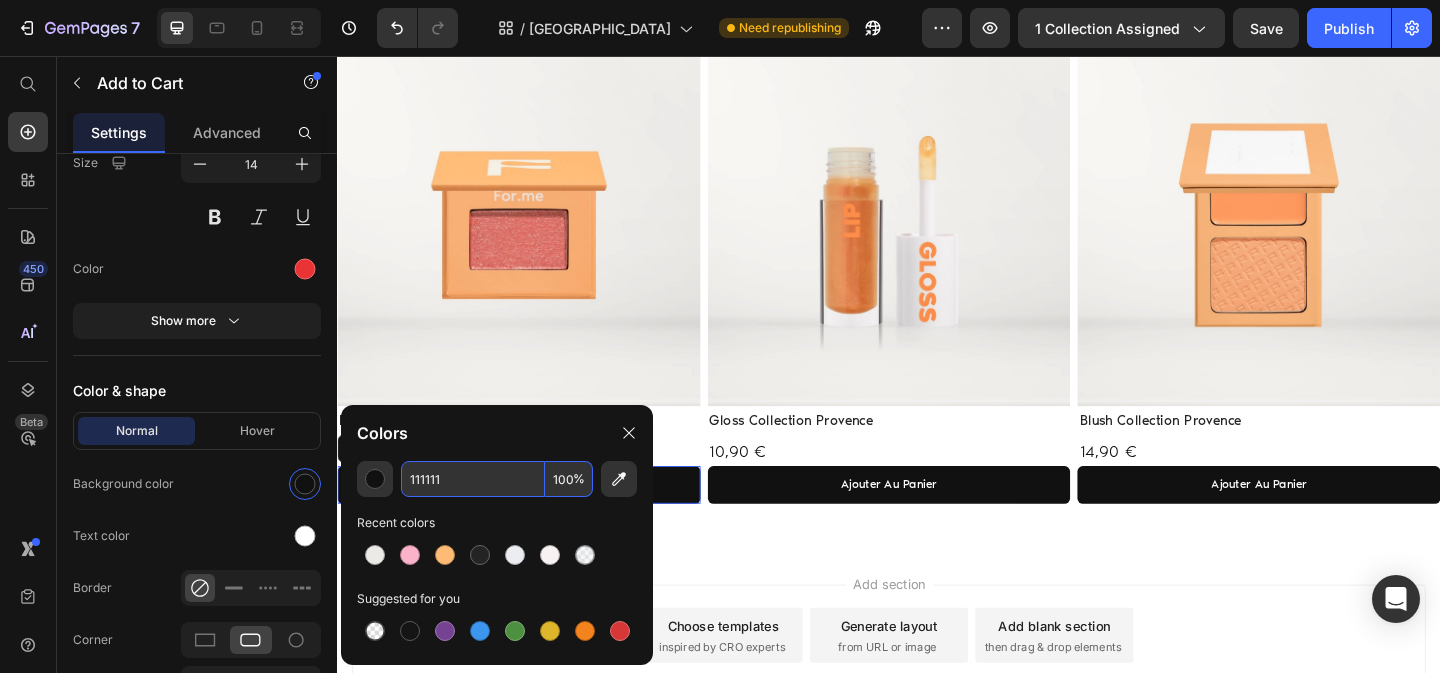 click on "111111" at bounding box center [473, 479] 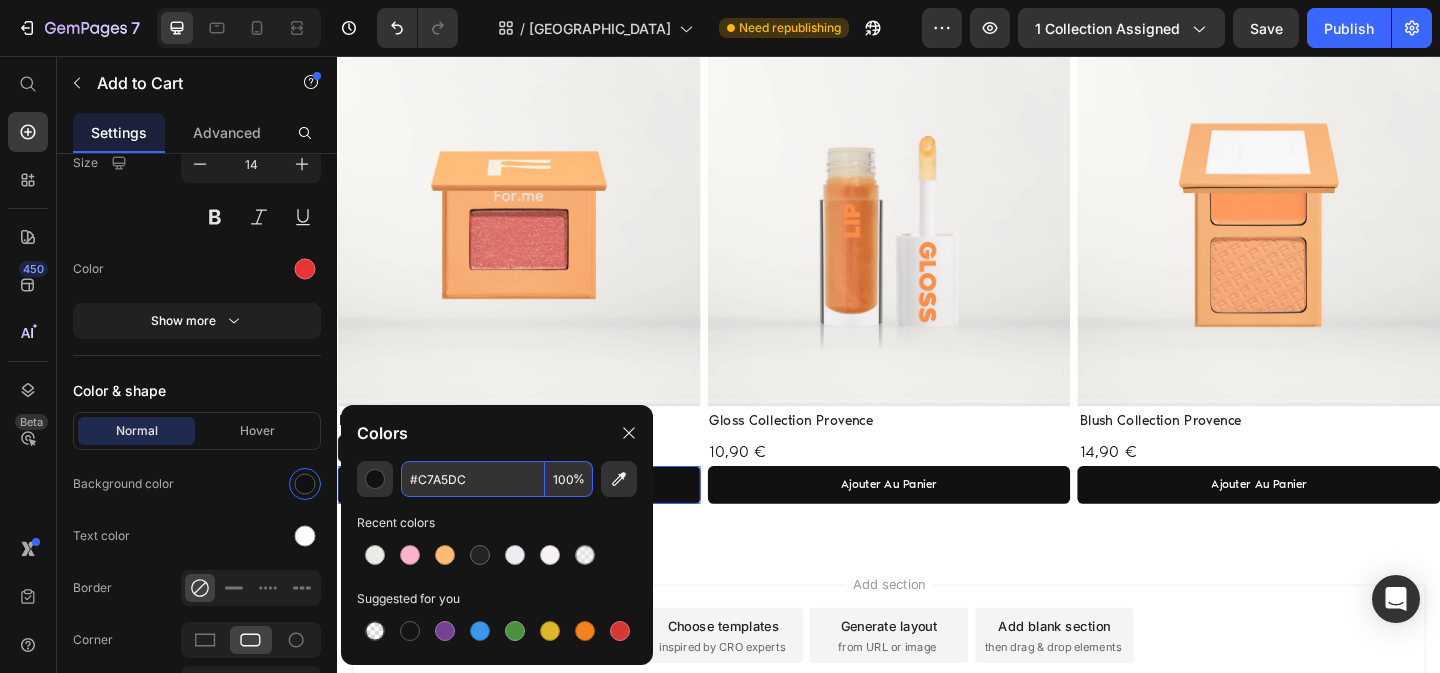 type on "C7A5DC" 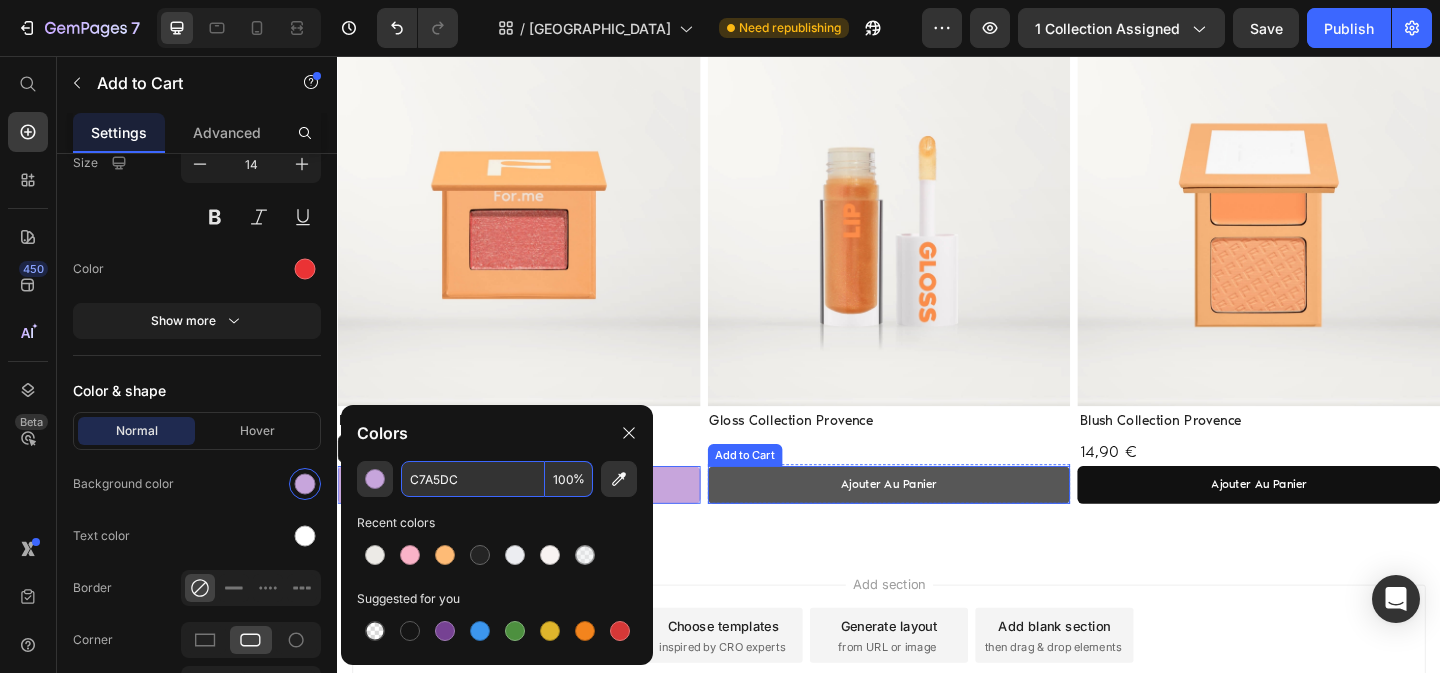 click on "ajouter au panier" at bounding box center (937, 522) 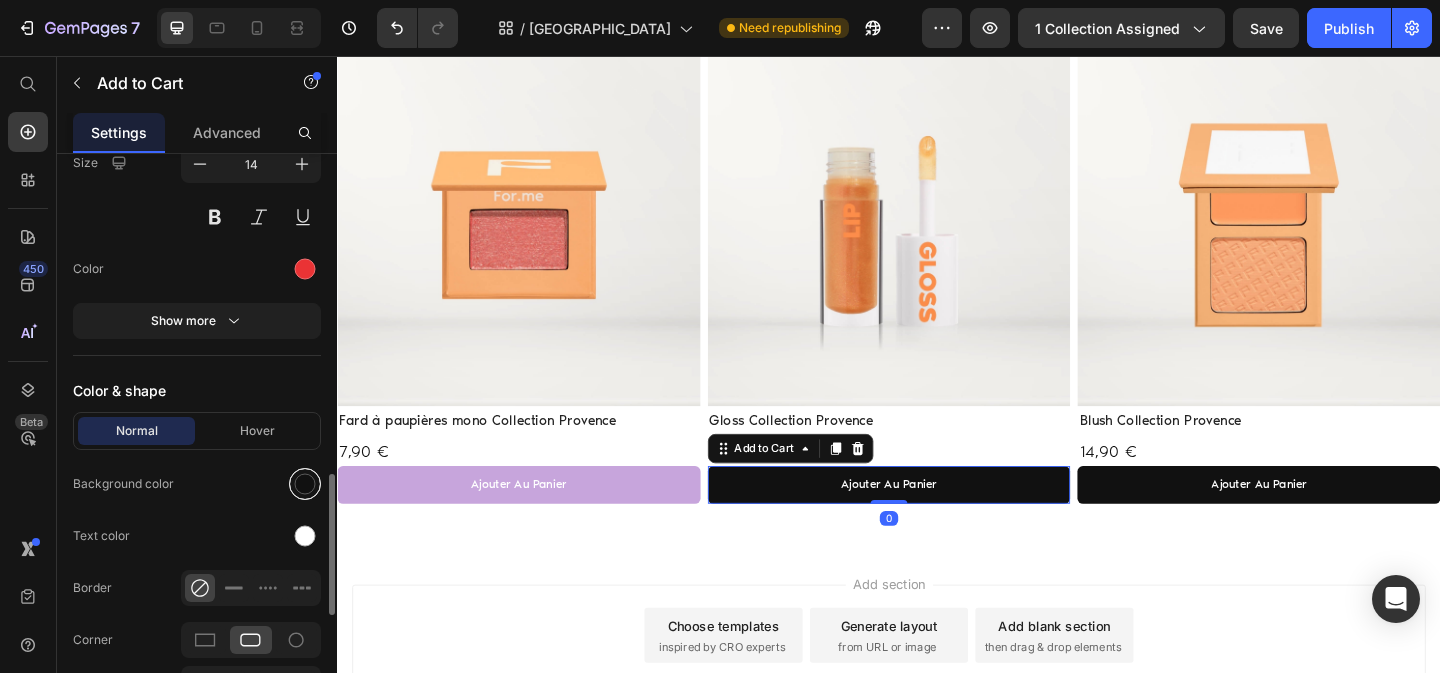 click at bounding box center (305, 484) 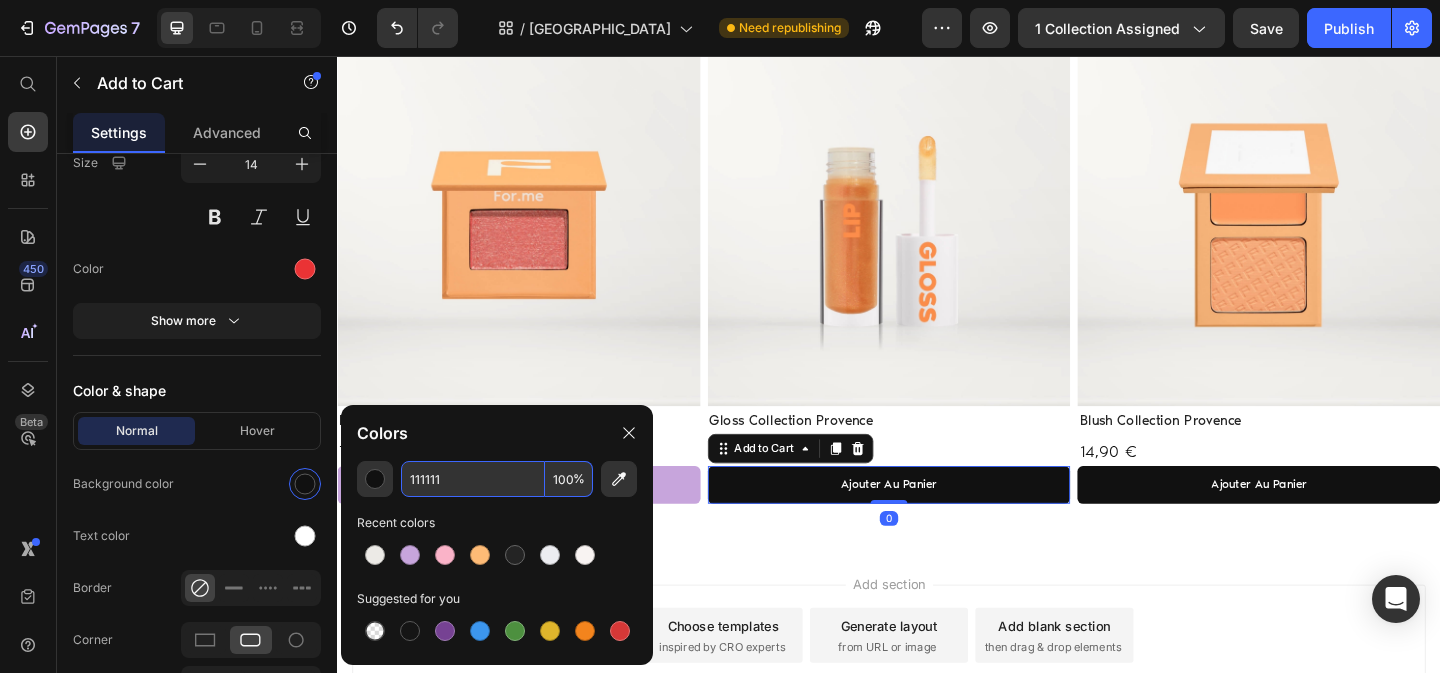 click on "111111" at bounding box center [473, 479] 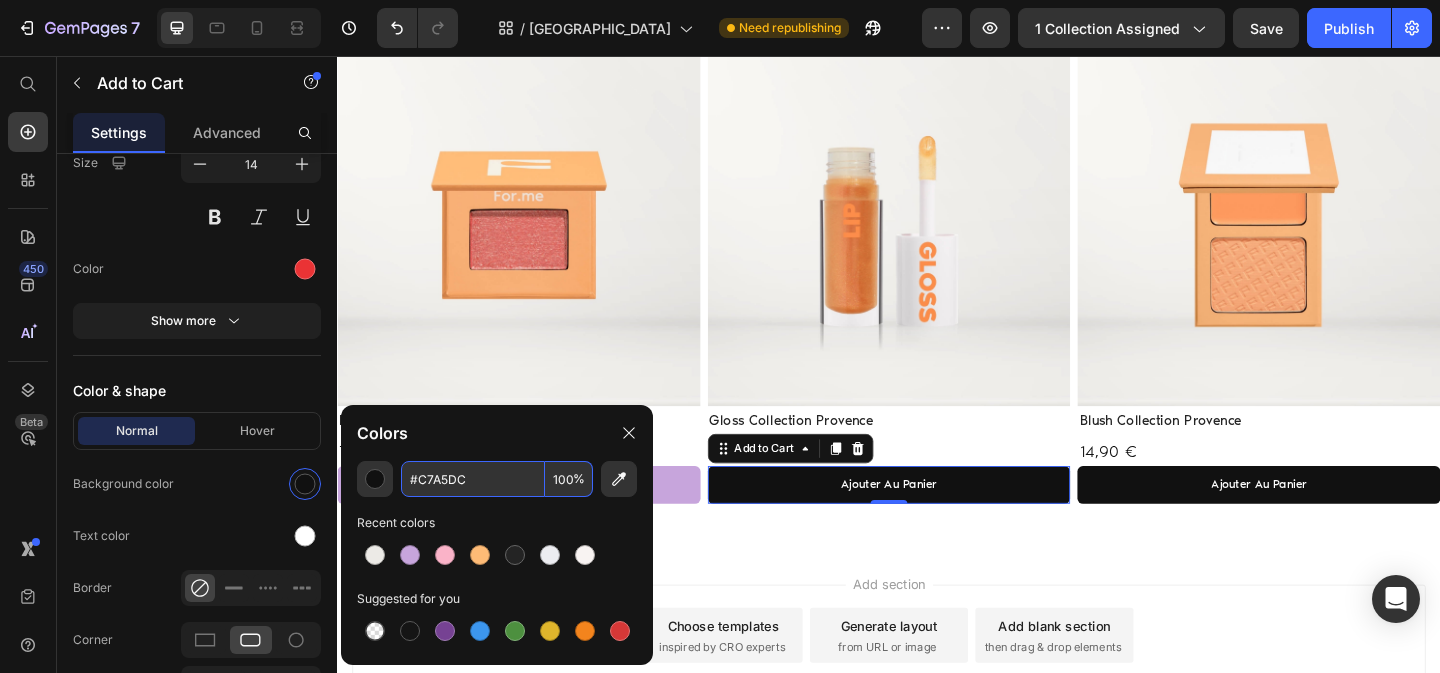 type on "C7A5DC" 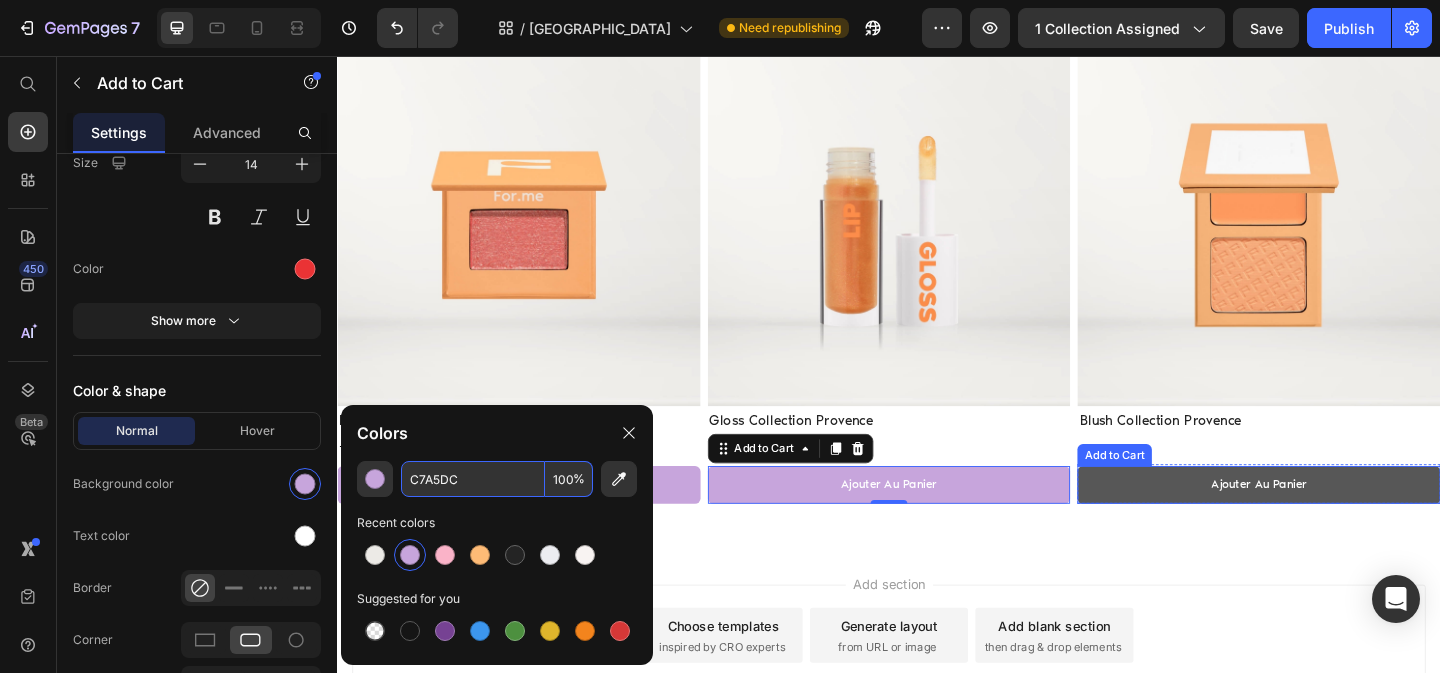 click on "ajouter au panier" at bounding box center (1339, 522) 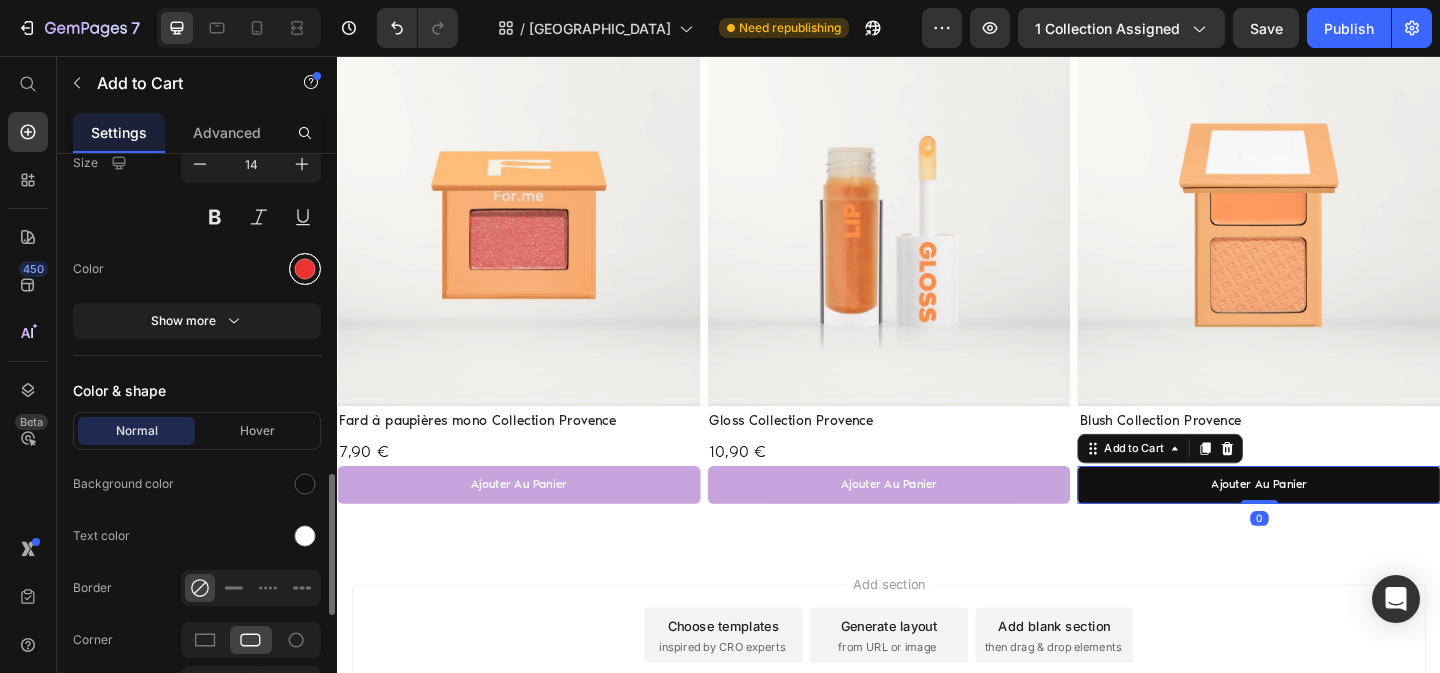click at bounding box center (305, 269) 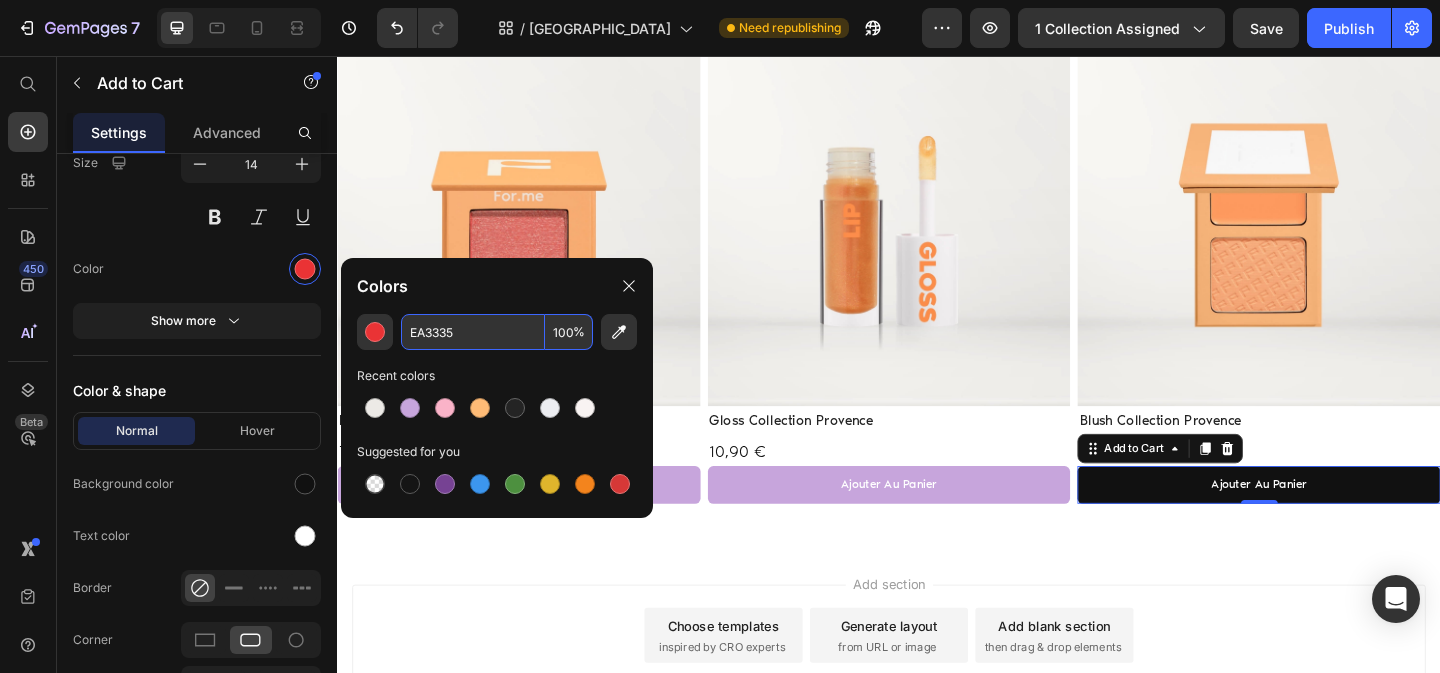 click on "EA3335" at bounding box center (473, 332) 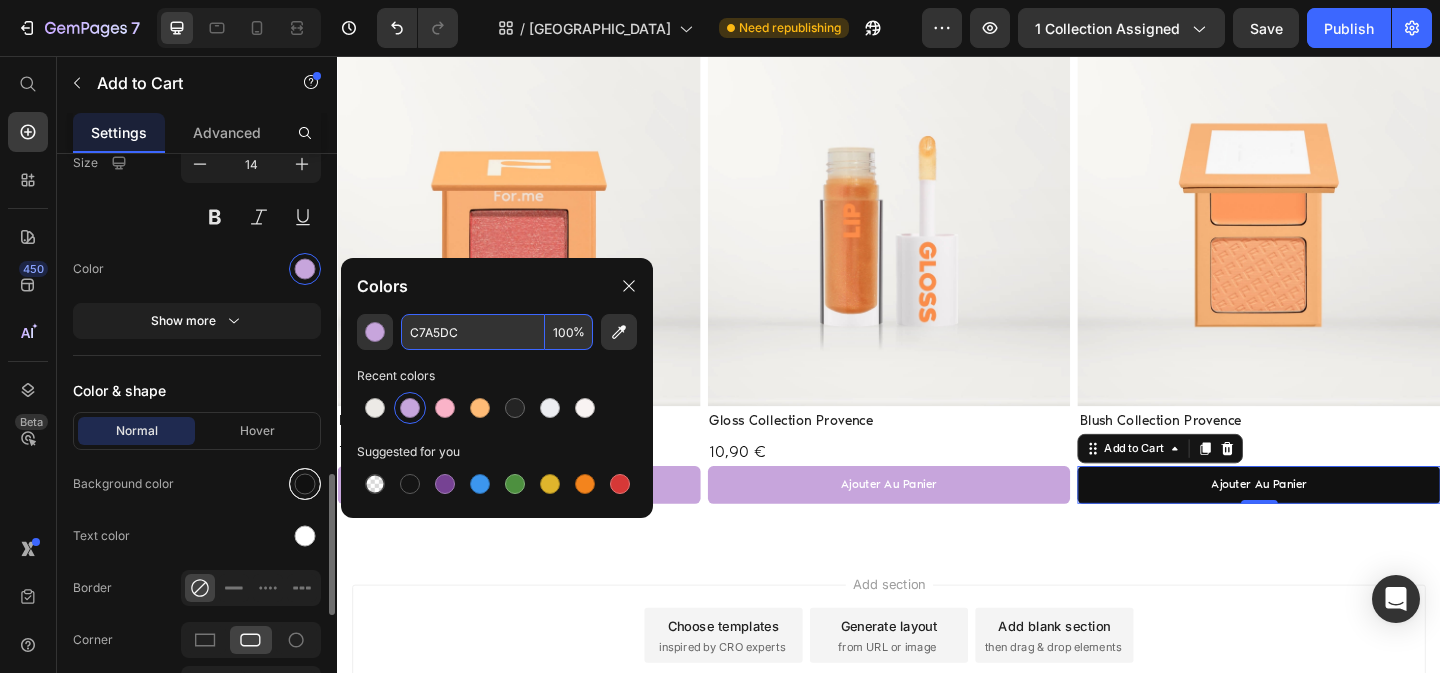 type on "C7A5DC" 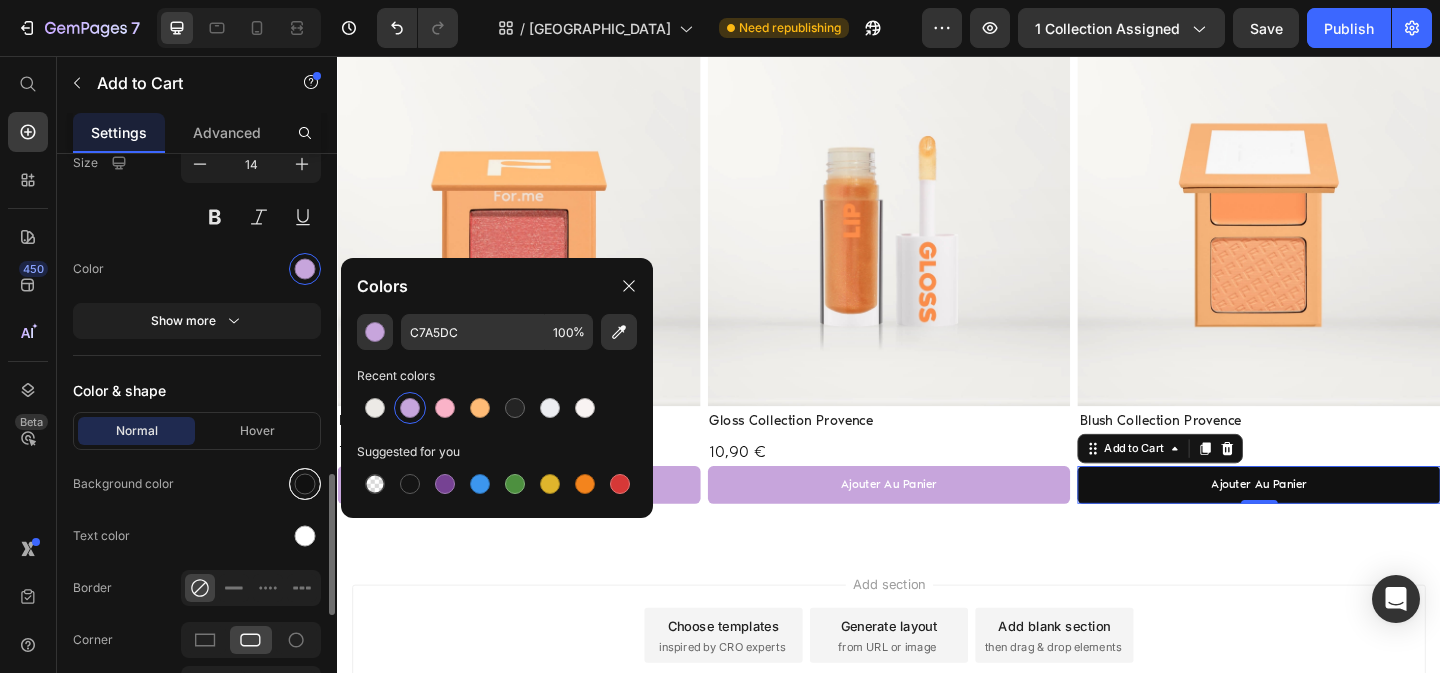 click at bounding box center (305, 484) 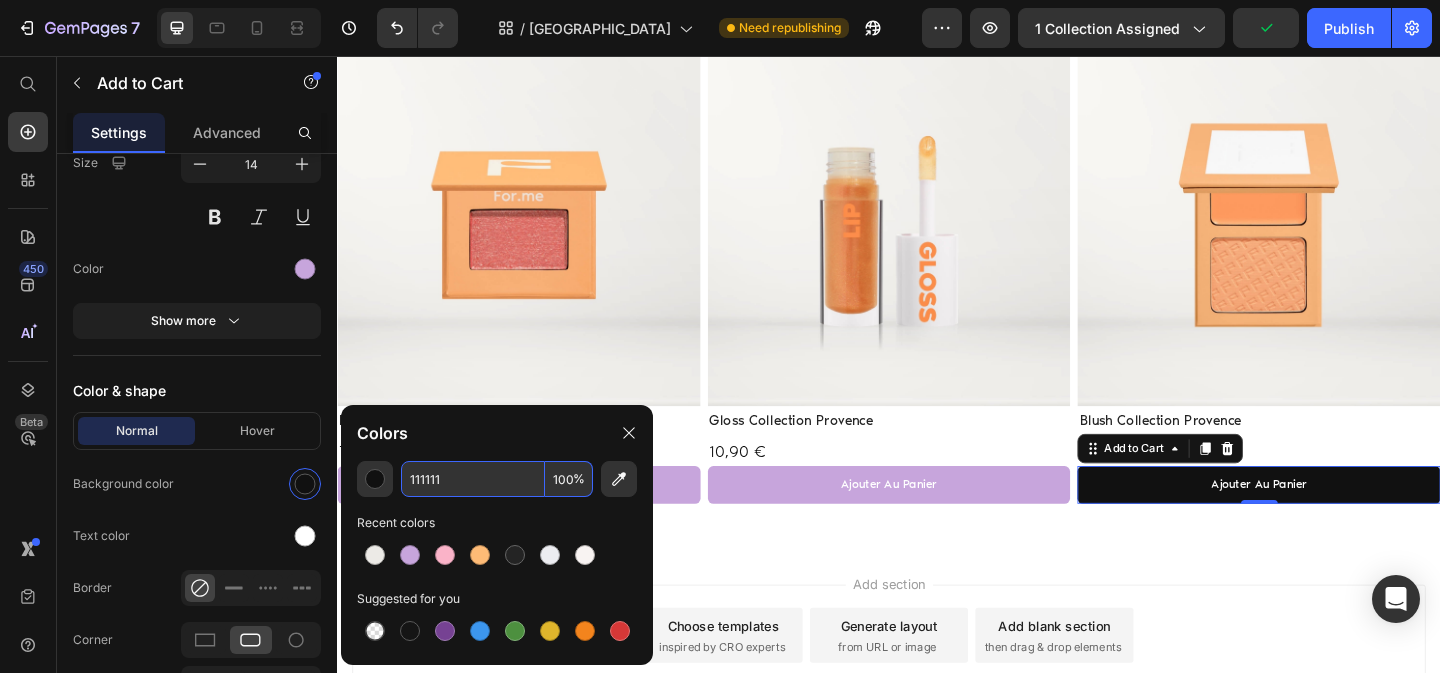 click on "111111" at bounding box center (473, 479) 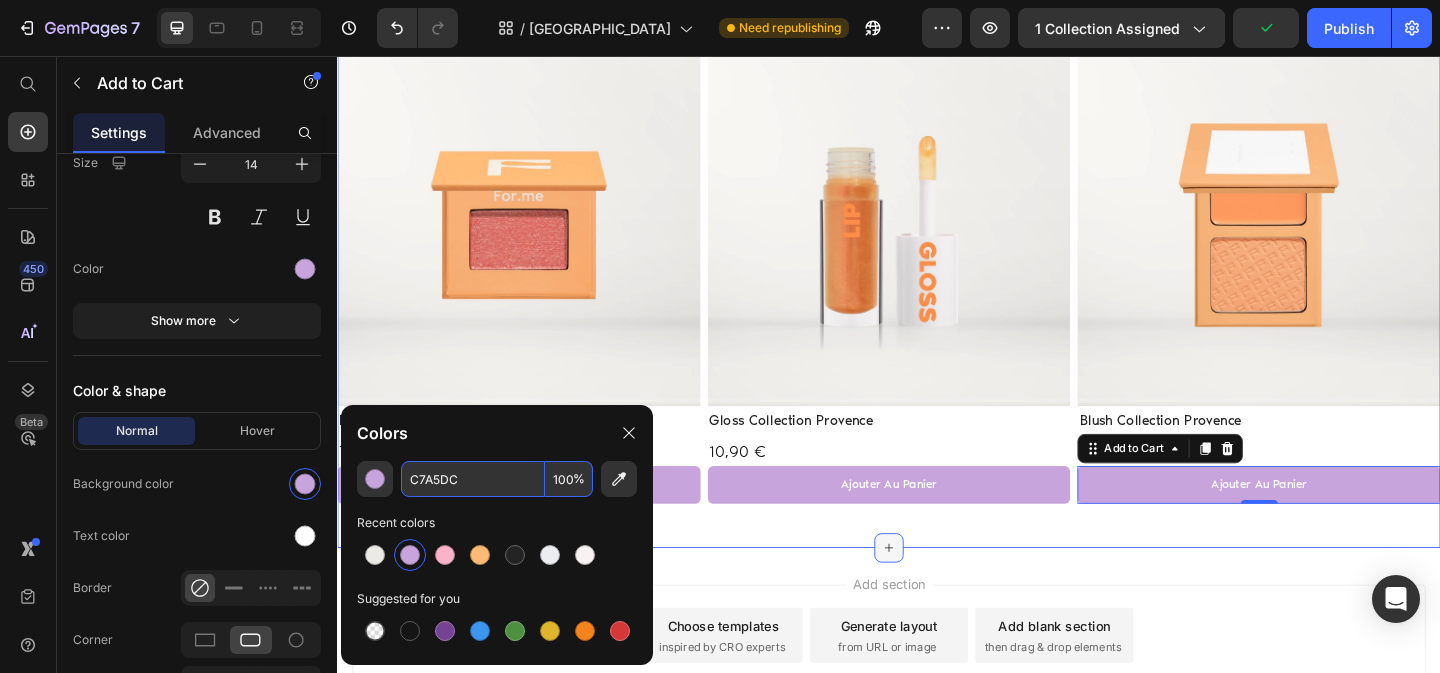 type on "C7A5DC" 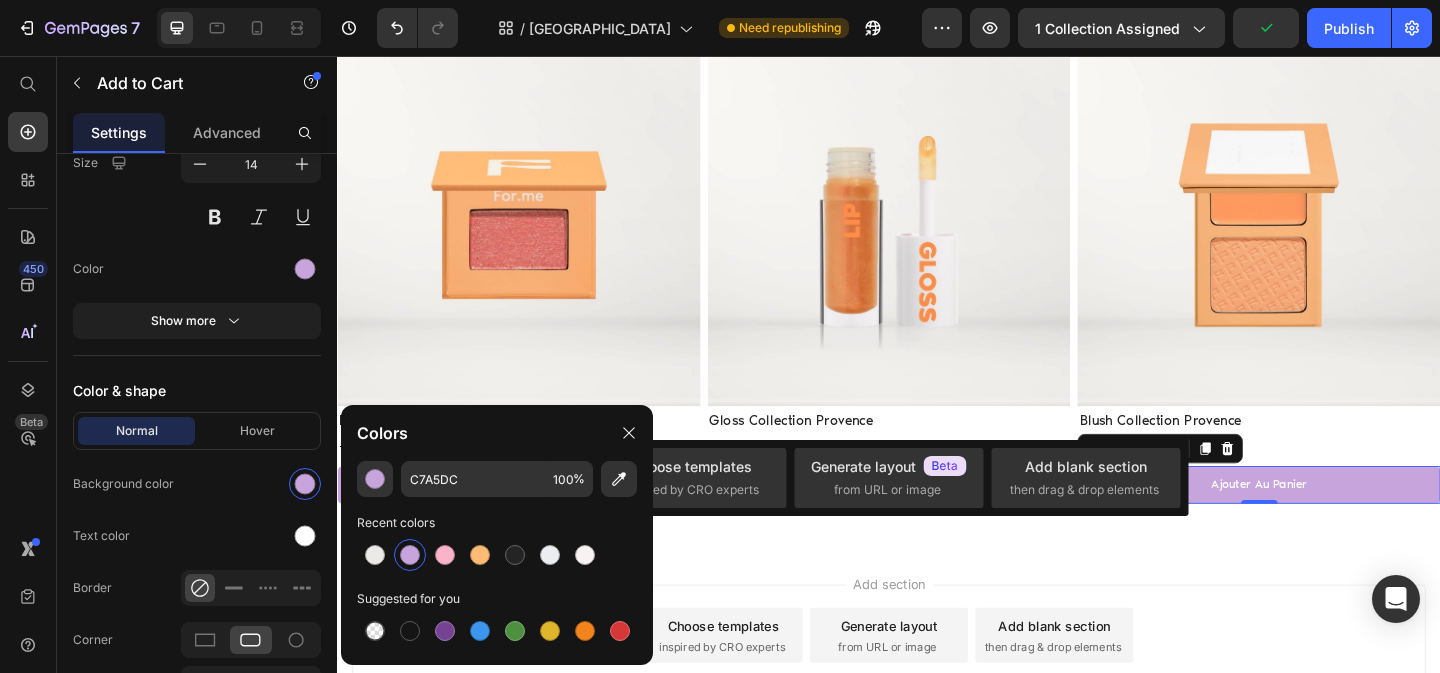 click on "Gloss Collection Provence" at bounding box center (937, 453) 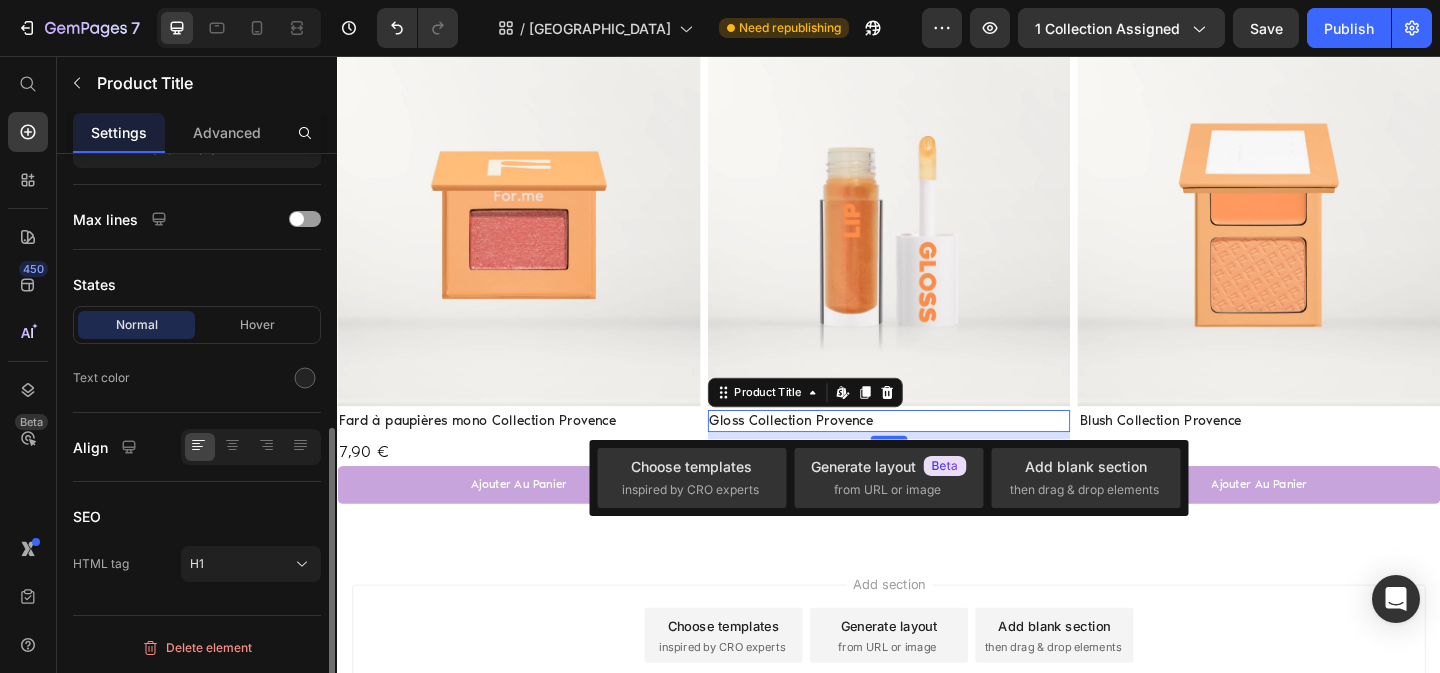 scroll, scrollTop: 0, scrollLeft: 0, axis: both 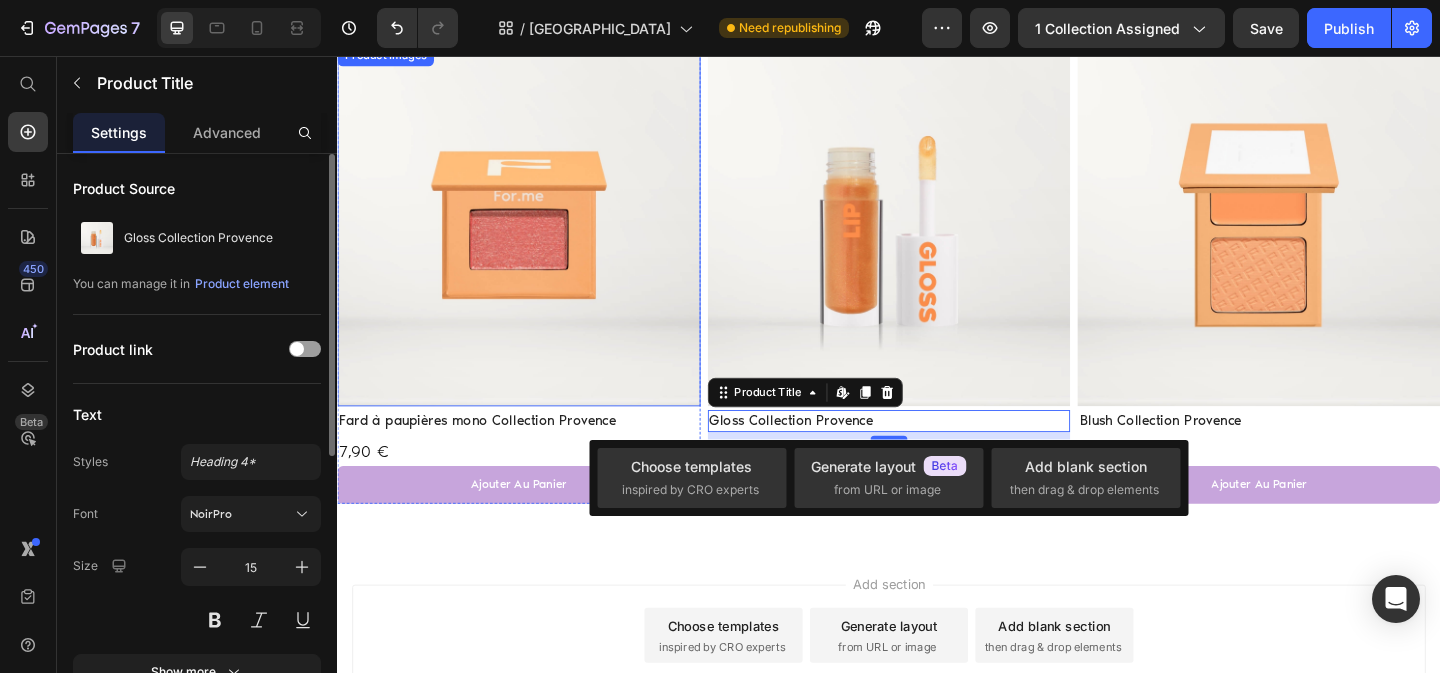 click at bounding box center [534, 240] 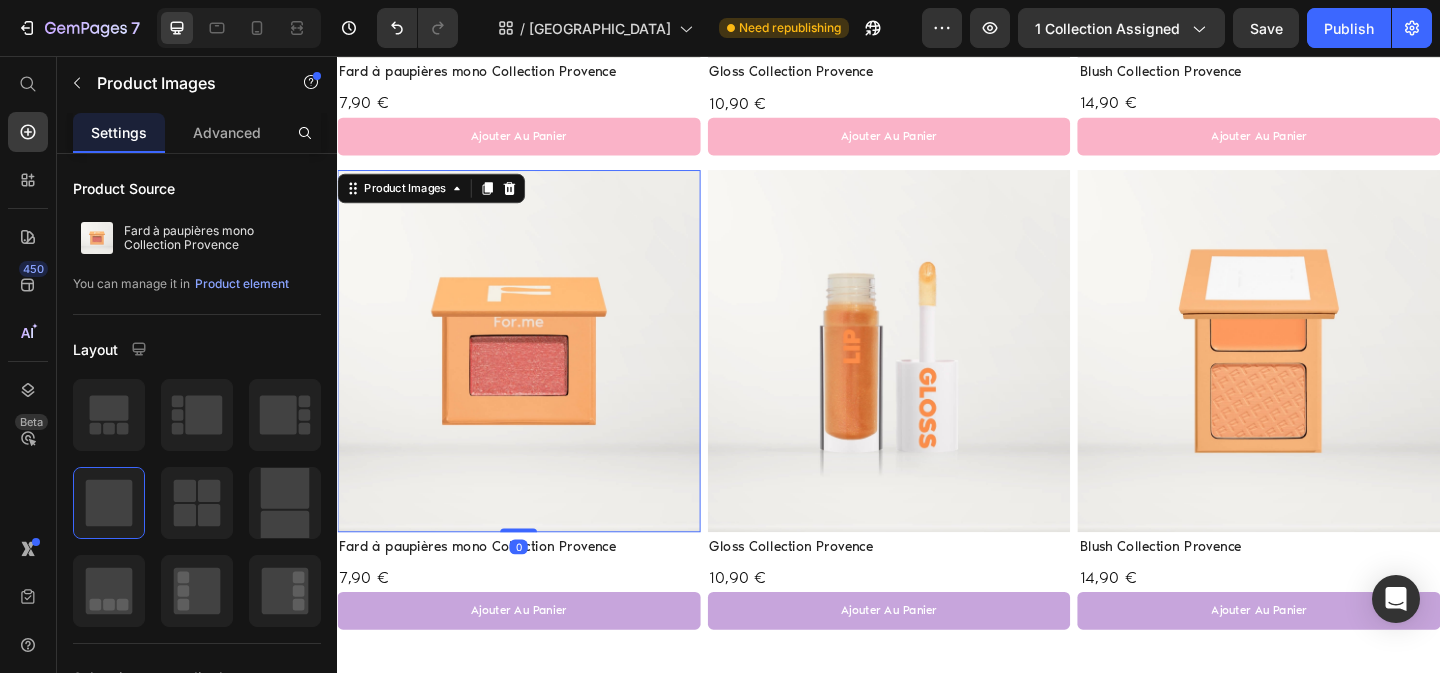 scroll, scrollTop: 1329, scrollLeft: 0, axis: vertical 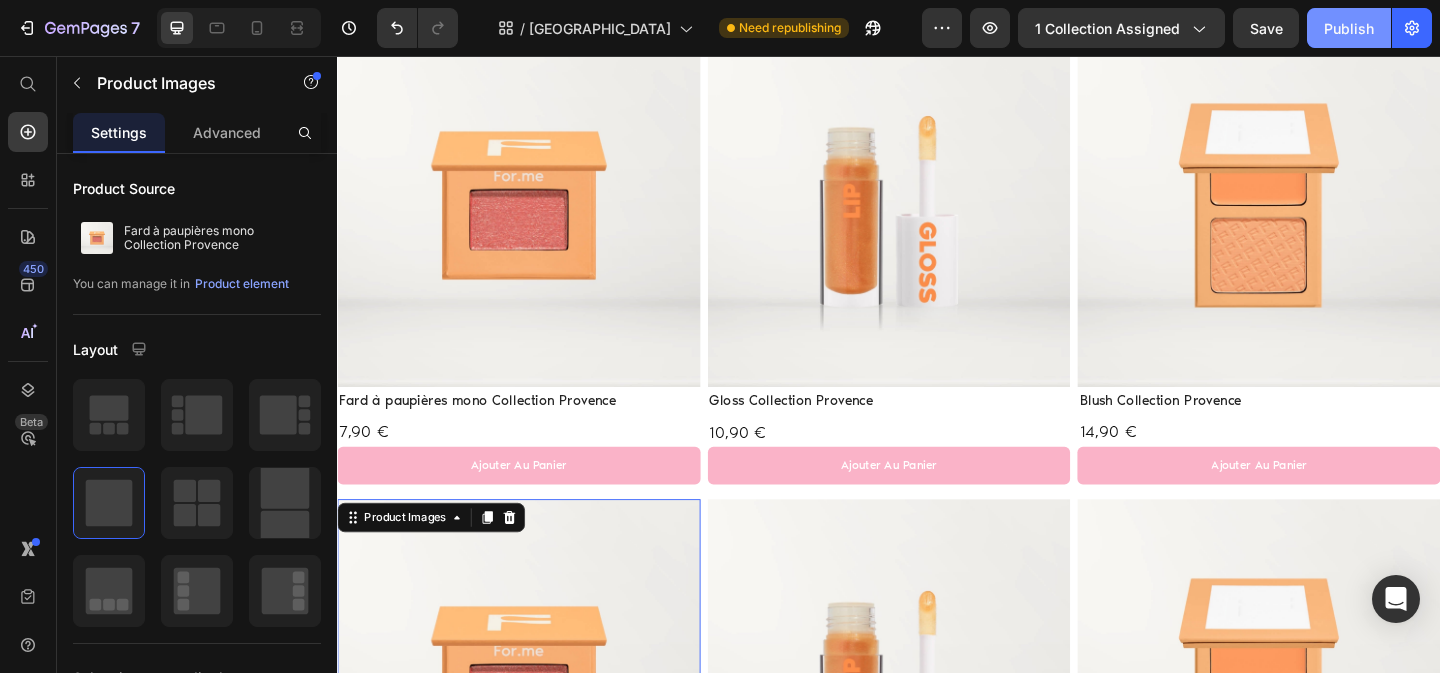 click on "Publish" at bounding box center (1349, 28) 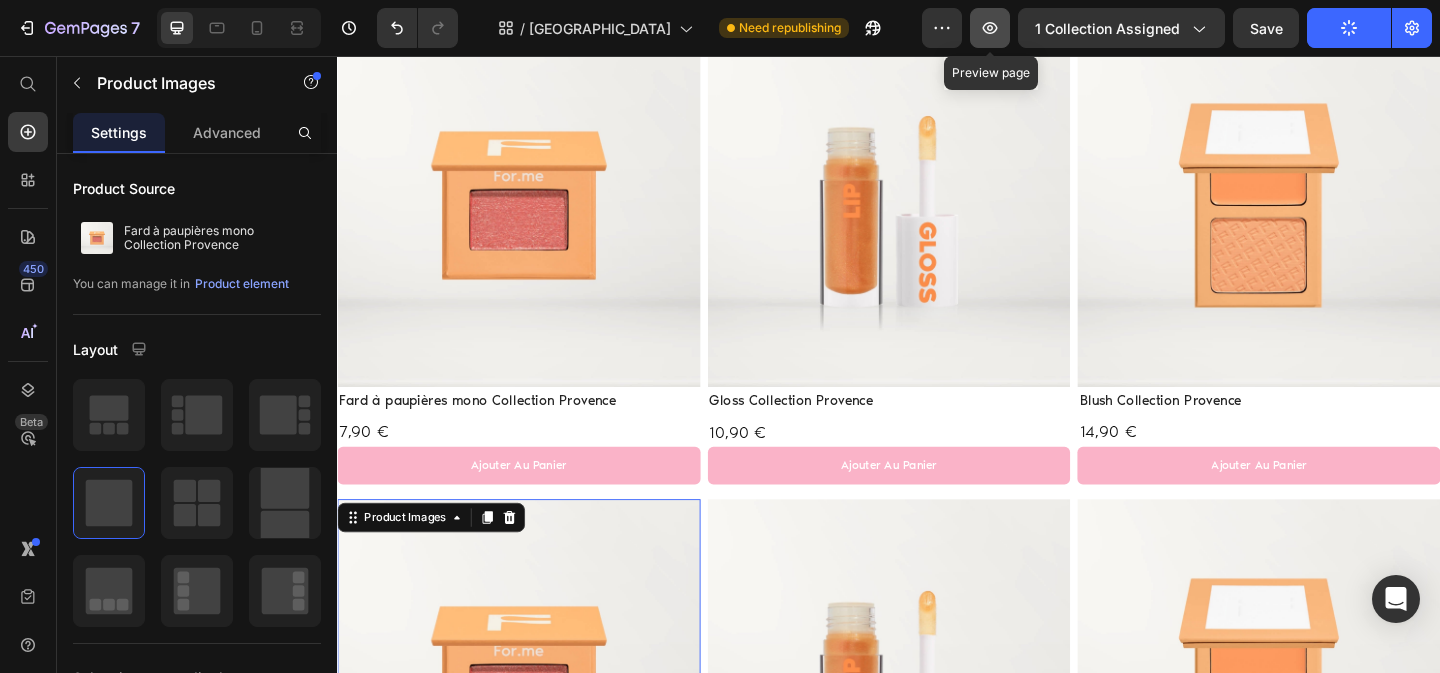 click 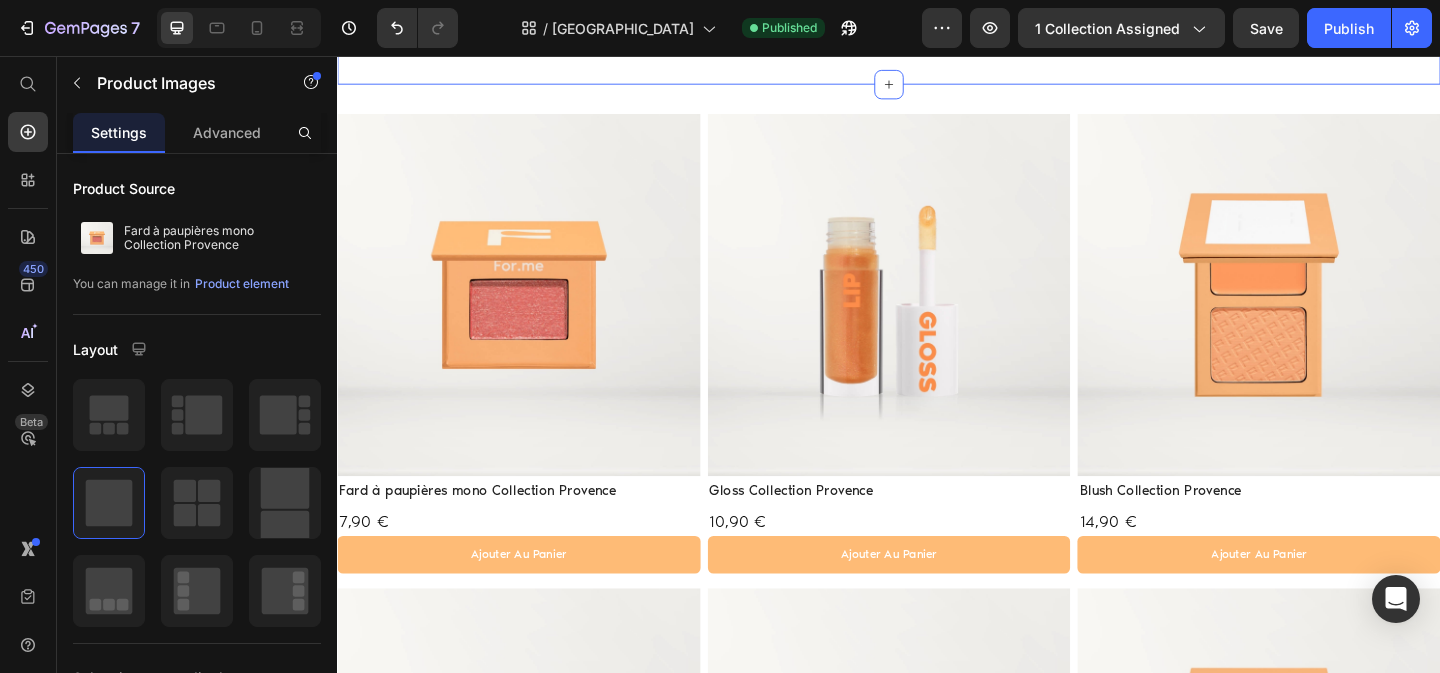 scroll, scrollTop: 521, scrollLeft: 0, axis: vertical 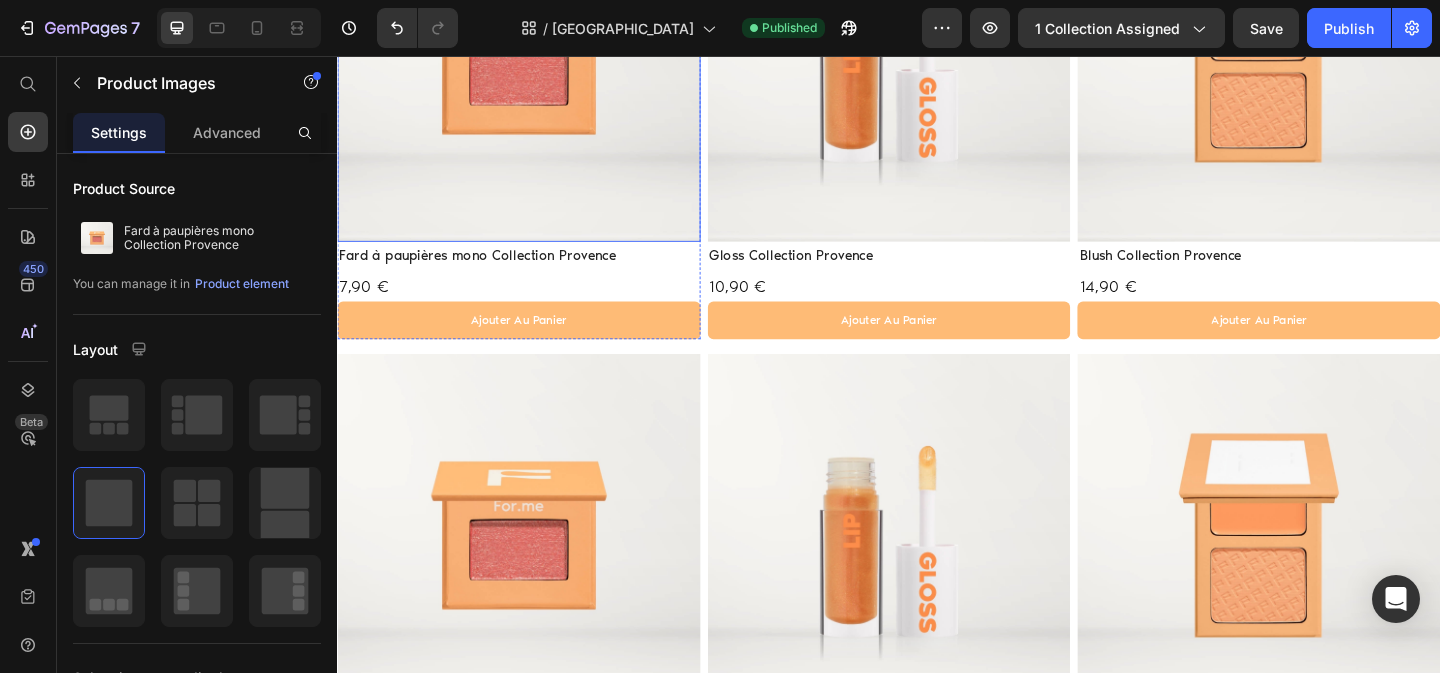 click at bounding box center (534, 61) 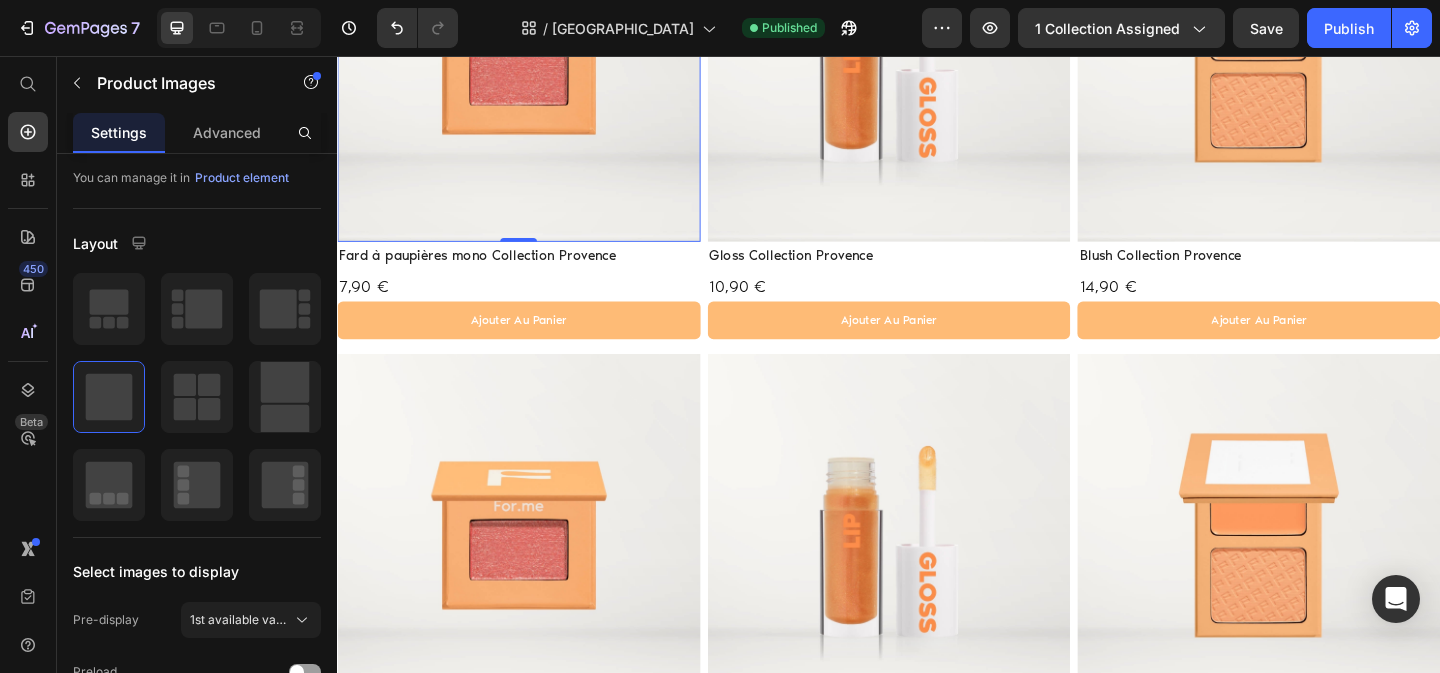 scroll, scrollTop: 0, scrollLeft: 0, axis: both 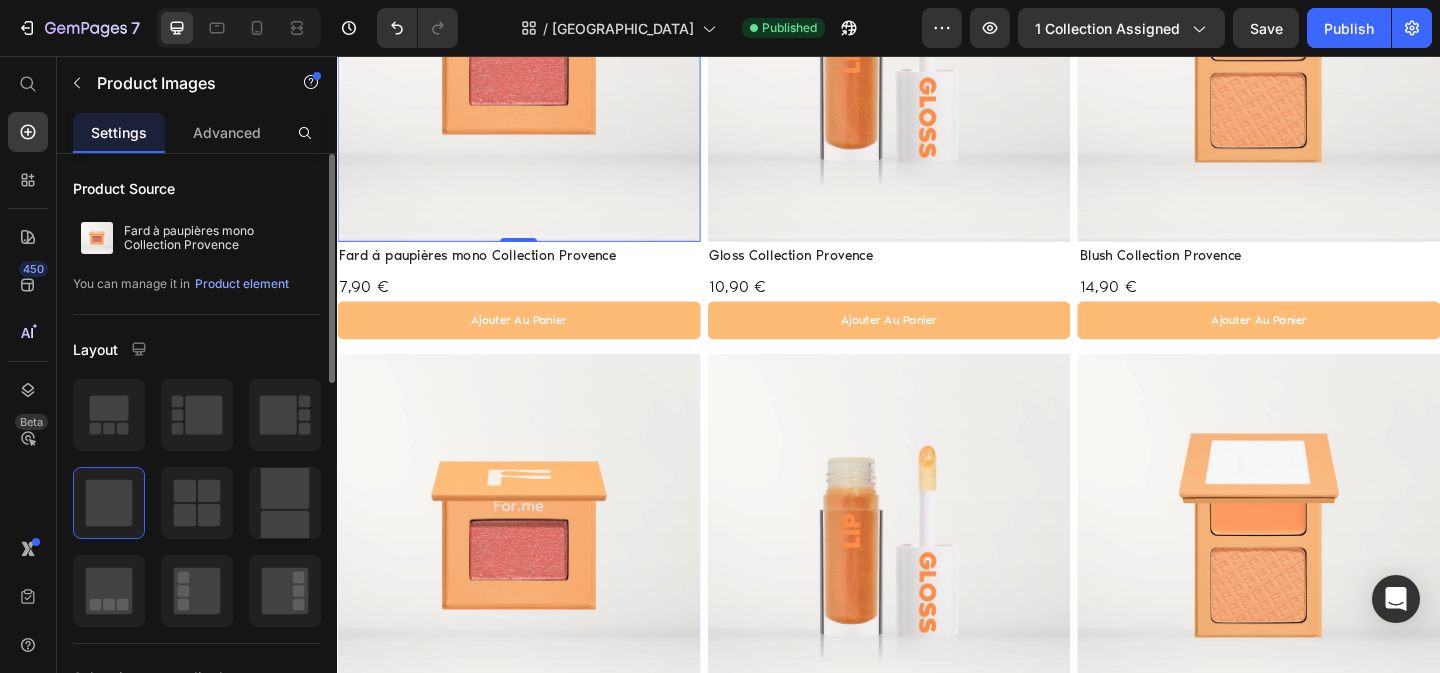 click at bounding box center (534, 61) 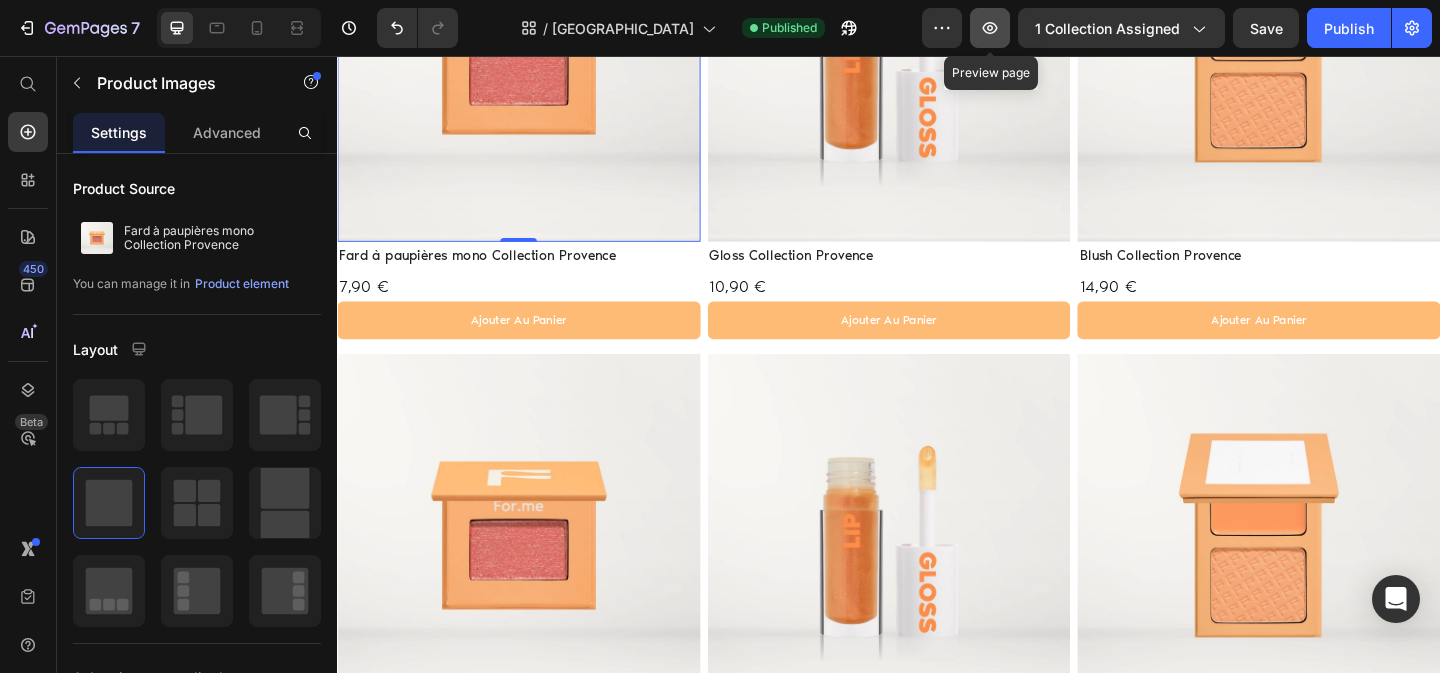 click 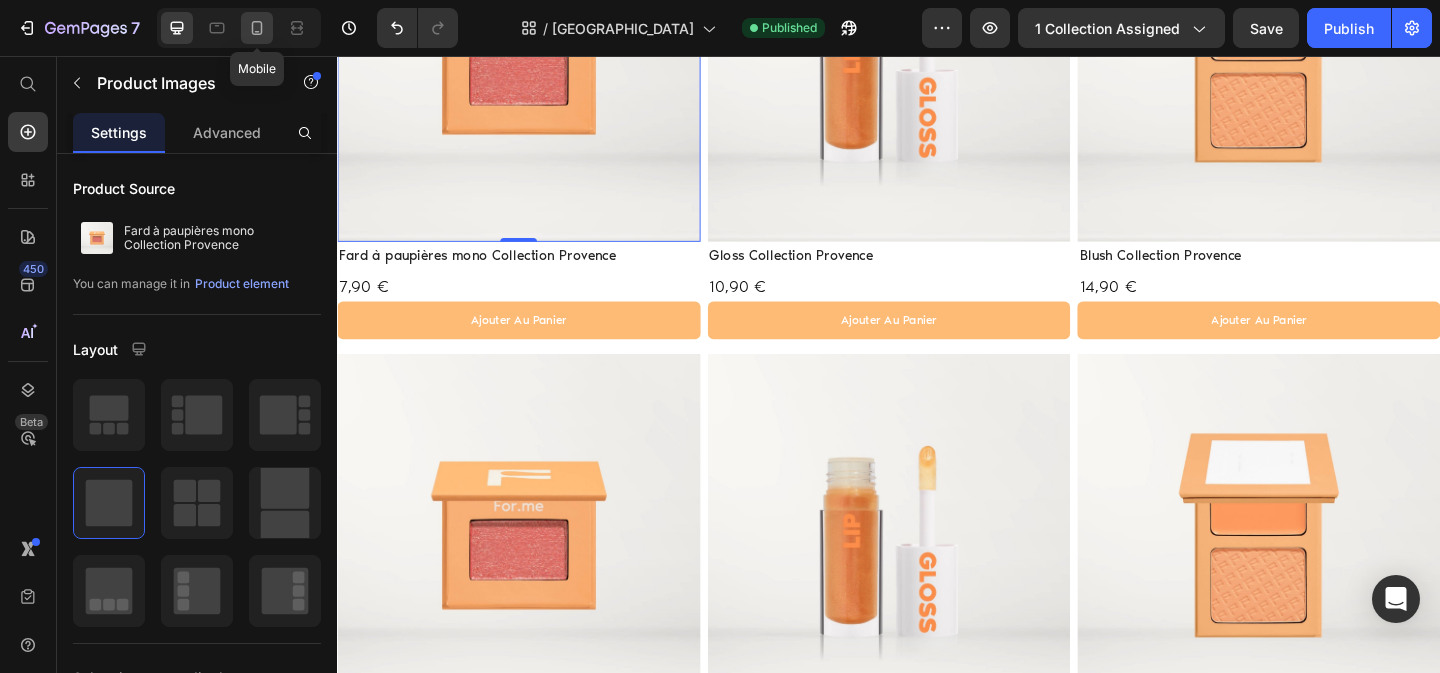 drag, startPoint x: 252, startPoint y: 26, endPoint x: 22, endPoint y: 119, distance: 248.09071 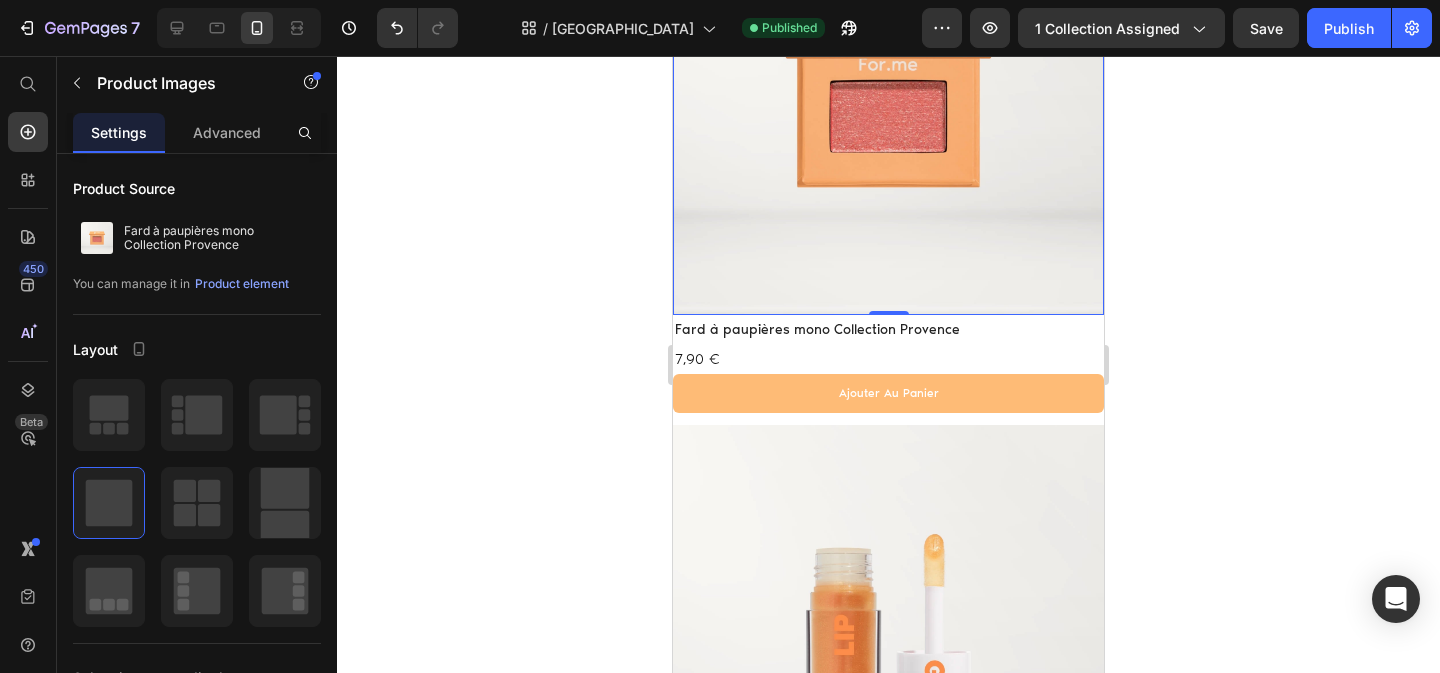 scroll, scrollTop: 373, scrollLeft: 0, axis: vertical 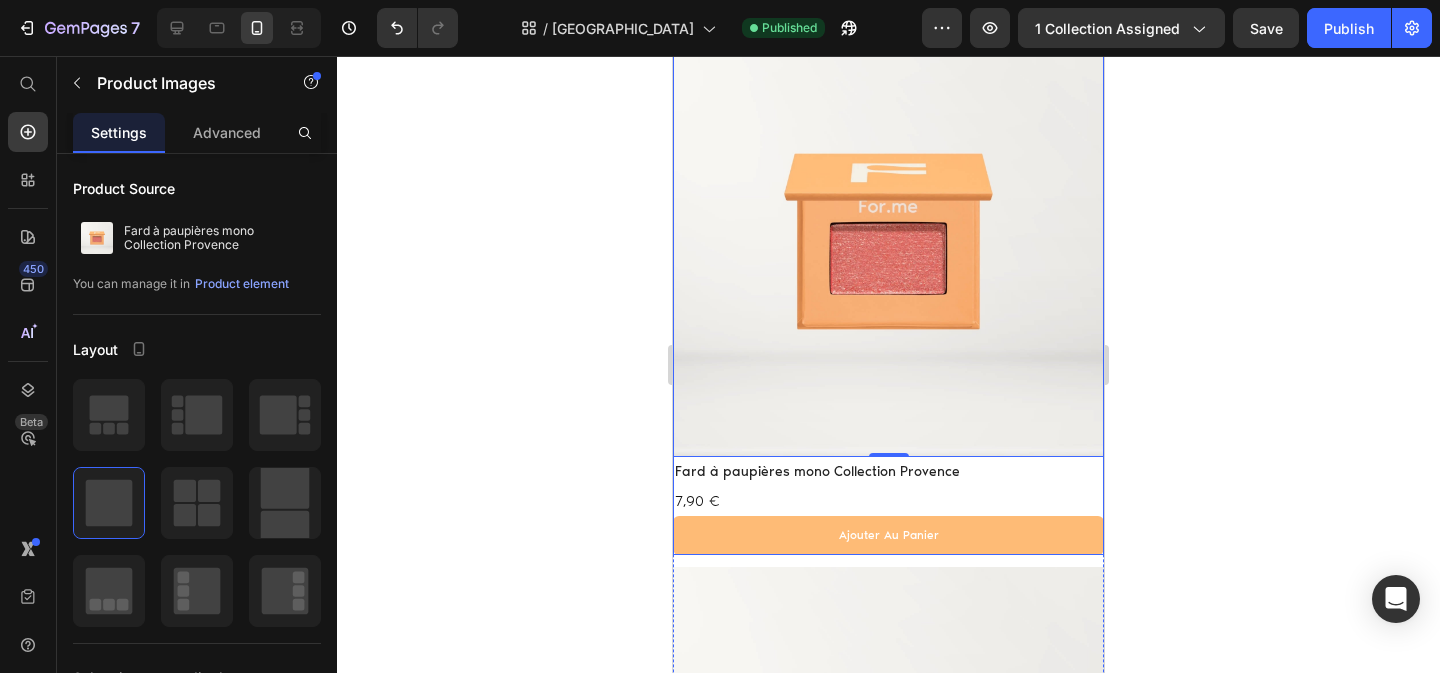 click on "Product Images   0" at bounding box center [888, 235] 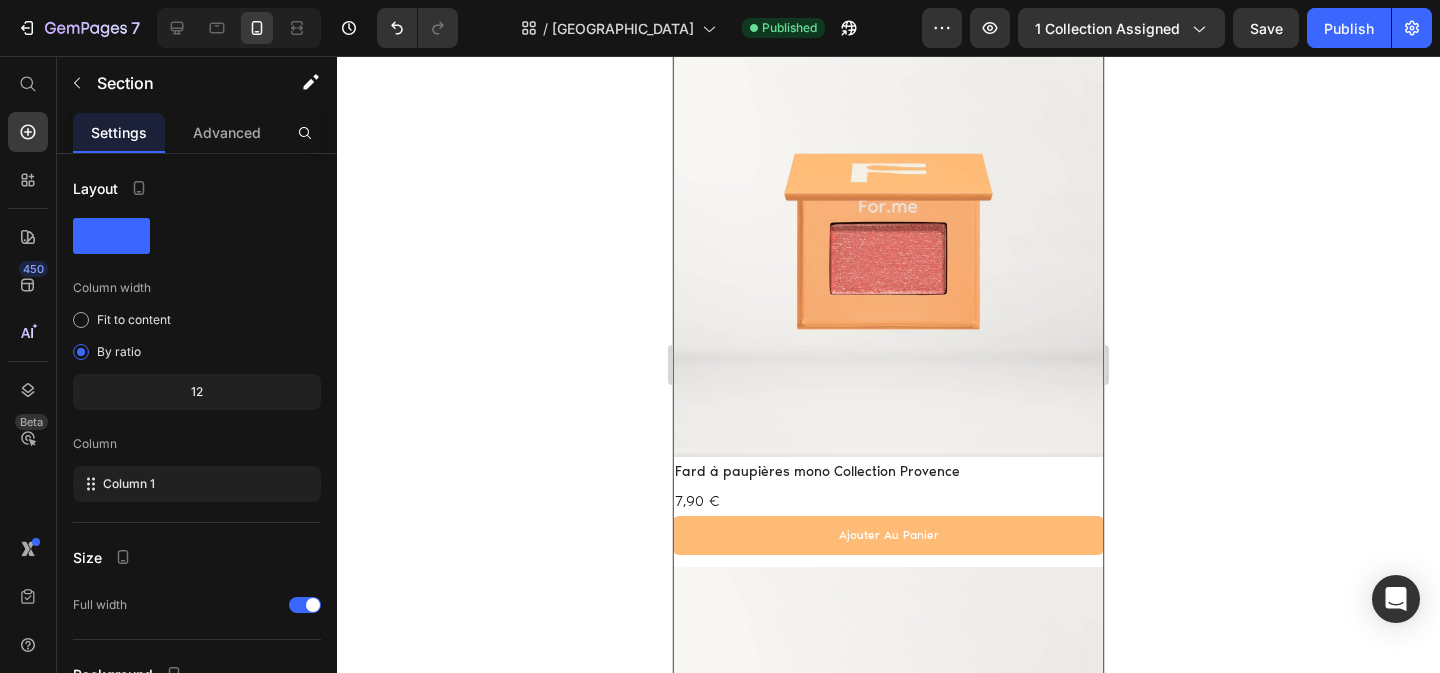 click on "Product Images Fard à paupières mono Collection Provence Product Title 7,90 € Product Price ajouter au panier Add to Cart Row Product Product Images Gloss Collection Provence Product Title 10,90 € Product Price ajouter au panier Add to Cart Row Product Product Images Blush Collection Provence Product Title 14,90 € Product Price ajouter au panier Add to Cart Row Product Row Product Images Fard à paupières mono Collection Provence Product Title 7,90 € Product Price ajouter au panier Add to Cart Row Product Product Images Gloss Collection Provence Product Title 10,90 € Product Price ajouter au panier Add to Cart Row Product Product Images Blush Collection Provence Product Title 14,90 € Product Price ajouter au panier Add to Cart Row Product Row Product Images Fard à paupières mono Collection Provence Product Title 7,90 € Product Price ajouter au panier Add to Cart Row Product Product Images Gloss Collection Provence Product Title 10,90 € Product Price ajouter au panier Add to Cart Row Row" at bounding box center [888, 2474] 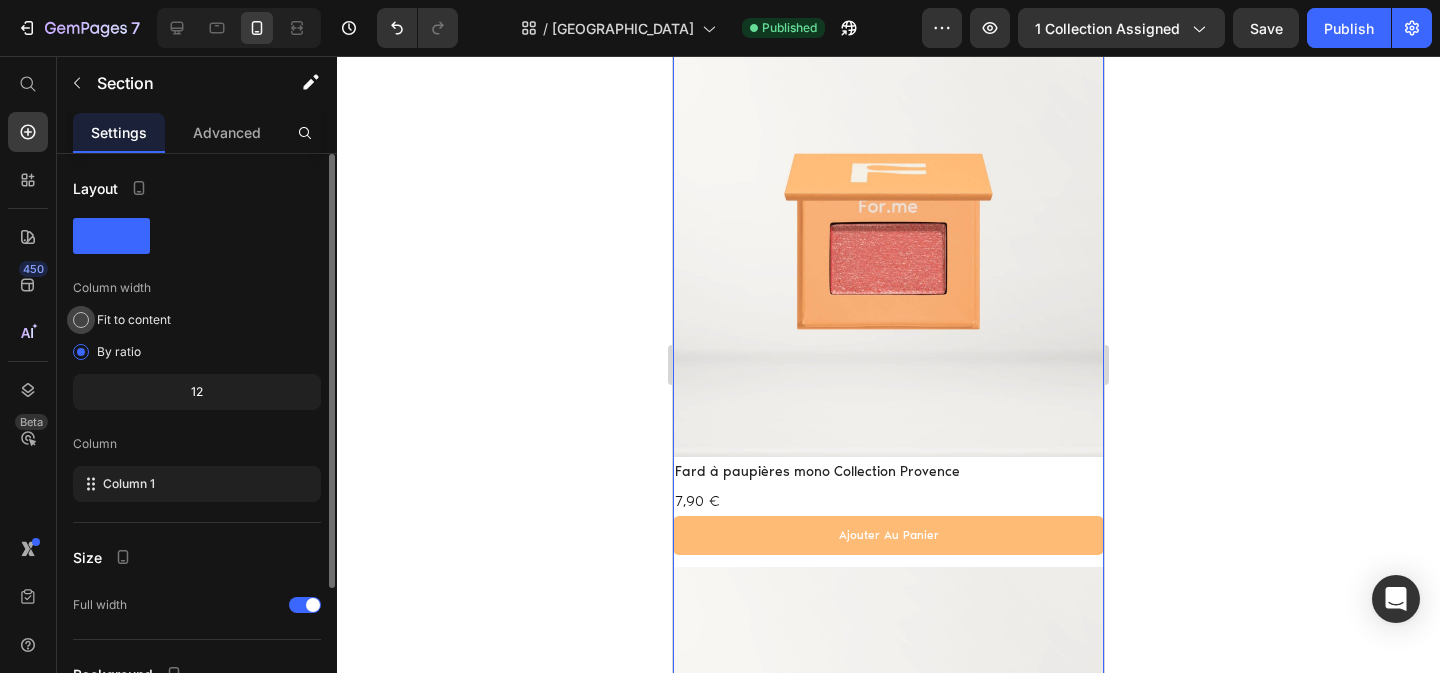 click on "Fit to content" at bounding box center [134, 320] 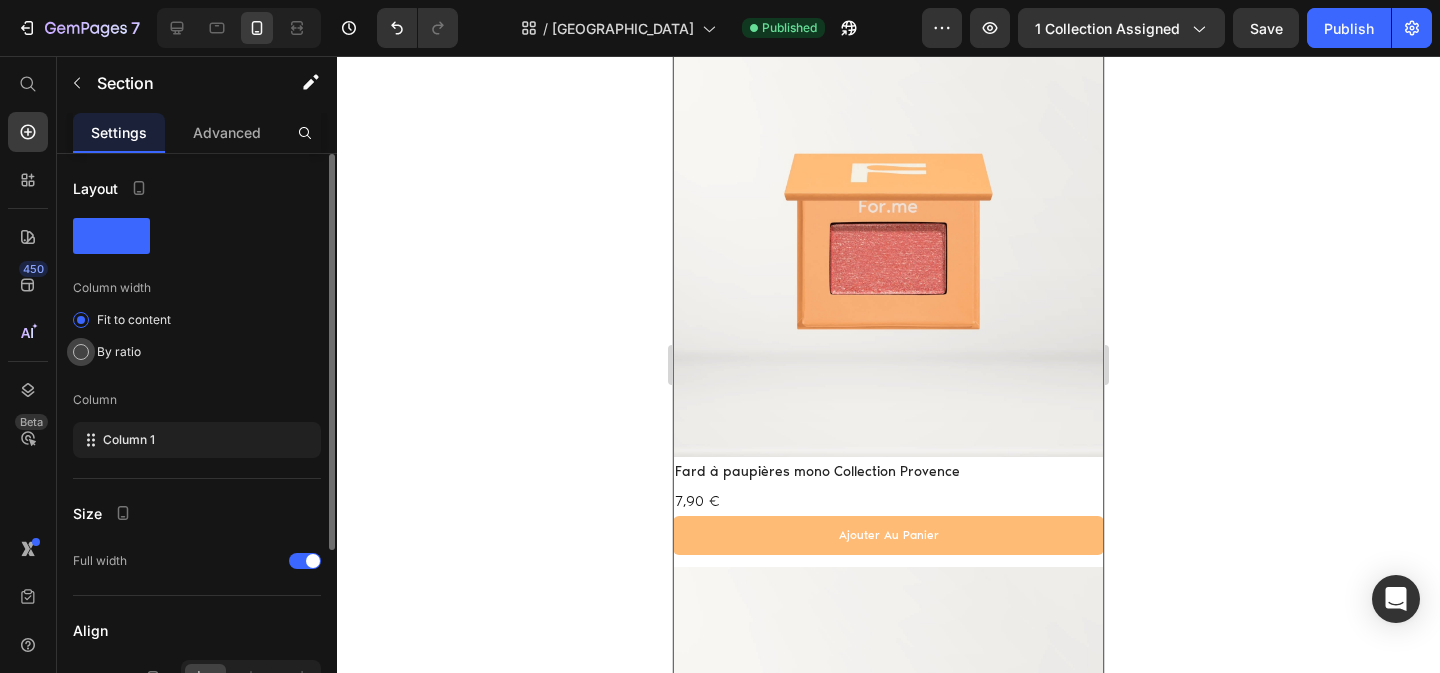 click on "By ratio" 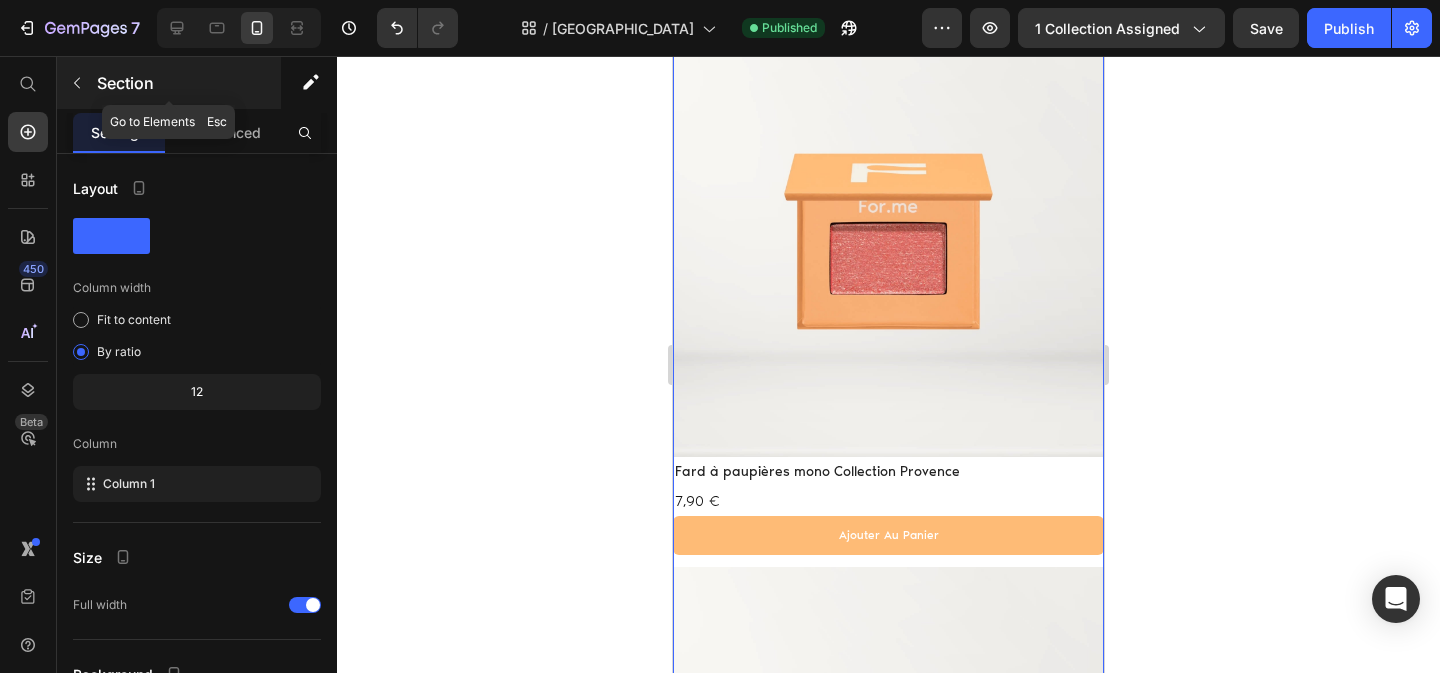 click on "Section" at bounding box center (169, 83) 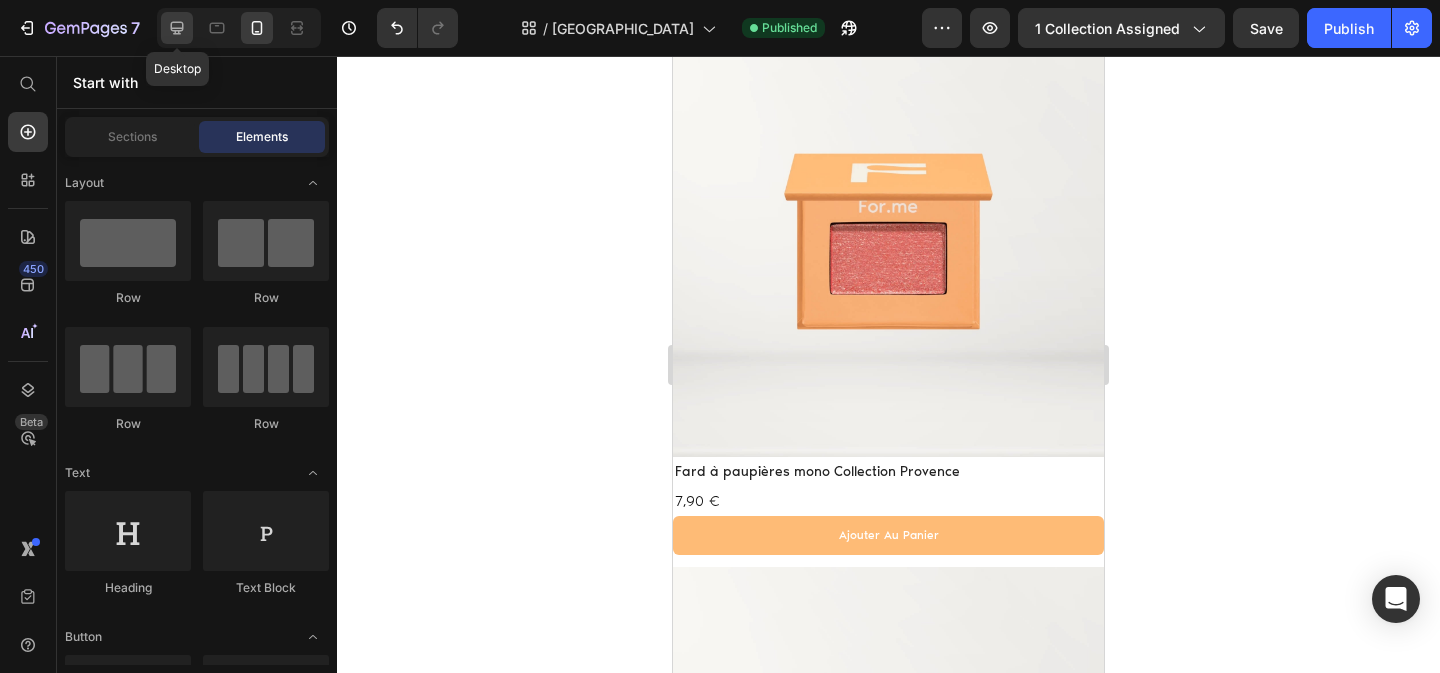click 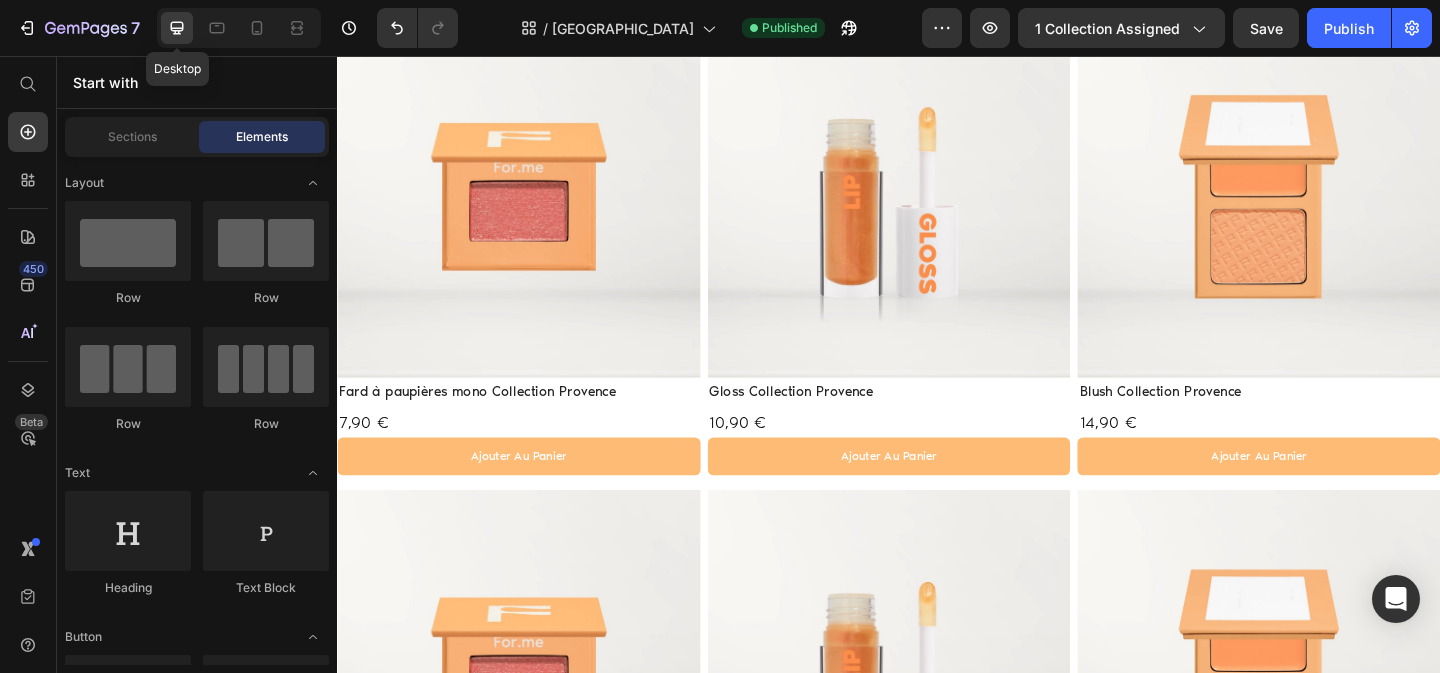 scroll, scrollTop: 385, scrollLeft: 0, axis: vertical 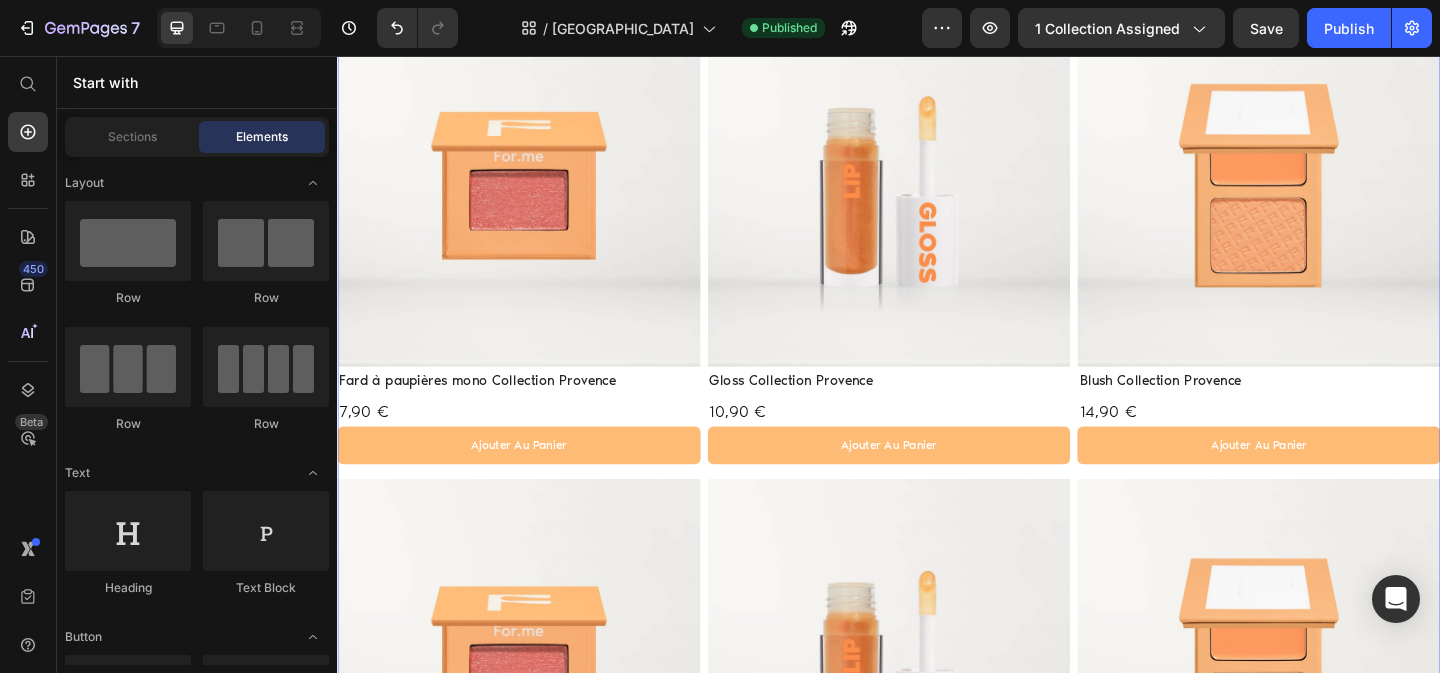 click on "Product Images Fard à paupières mono Collection Provence Product Title 7,90 € Product Price ajouter au panier Add to Cart Row Product Product Images Gloss Collection Provence Product Title 10,90 € Product Price ajouter au panier Add to Cart Row Product Product Images Blush Collection Provence Product Title 14,90 € Product Price ajouter au panier Add to Cart Row Product Row Product Images Fard à paupières mono Collection Provence Product Title 7,90 € Product Price ajouter au panier Add to Cart Row Product Product Images Gloss Collection Provence Product Title 10,90 € Product Price ajouter au panier Add to Cart Row Product Product Images Blush Collection Provence Product Title 14,90 € Product Price ajouter au panier Add to Cart Row Product Row Product Images Fard à paupières mono Collection Provence Product Title 7,90 € Product Price ajouter au panier Add to Cart Row Product Product Images Gloss Collection Provence Product Title 10,90 € Product Price ajouter au panier Add to Cart Row Row" at bounding box center (937, 774) 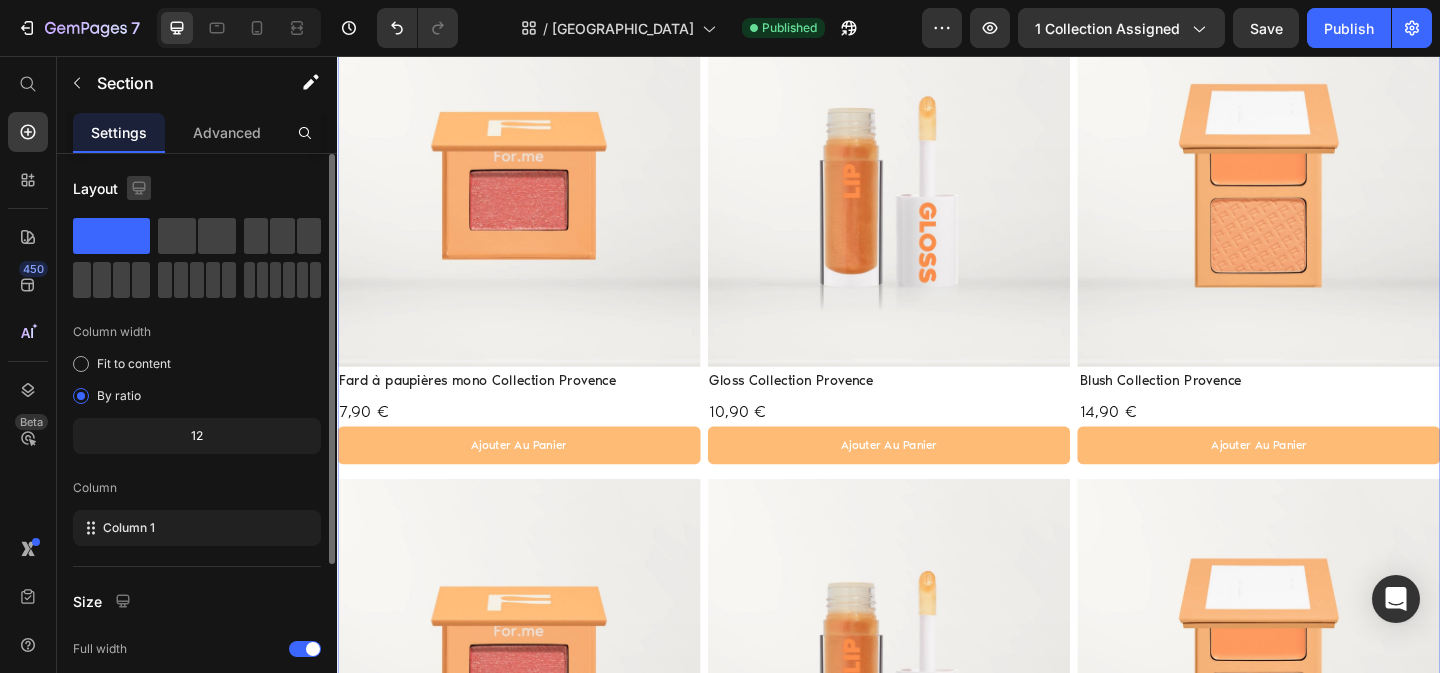 click 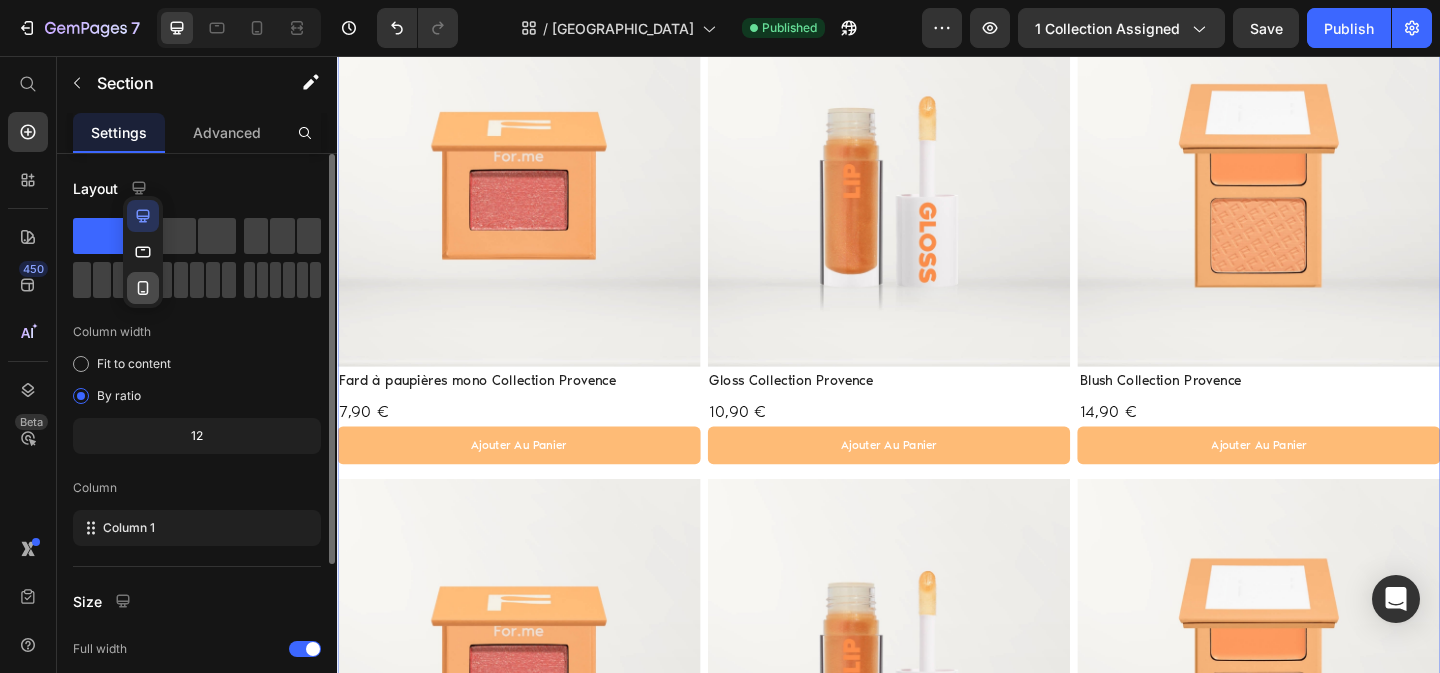 click 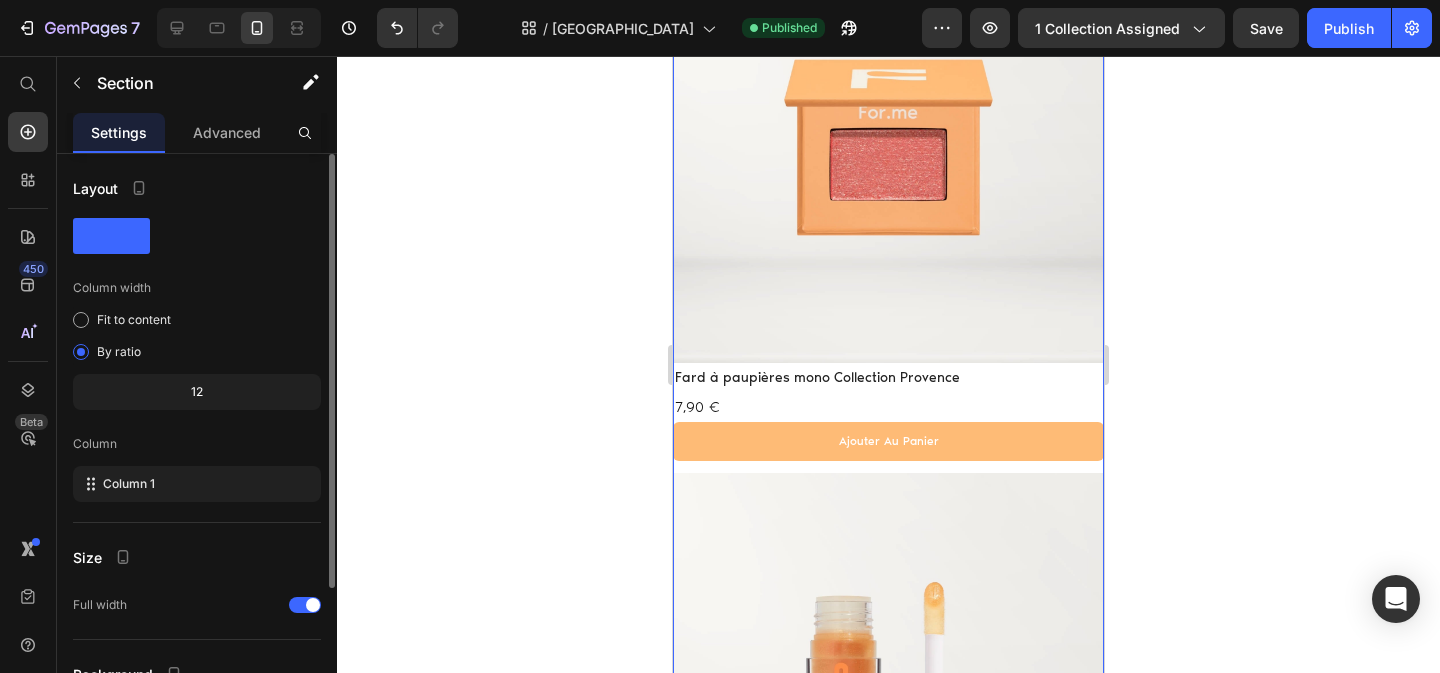 scroll, scrollTop: 471, scrollLeft: 0, axis: vertical 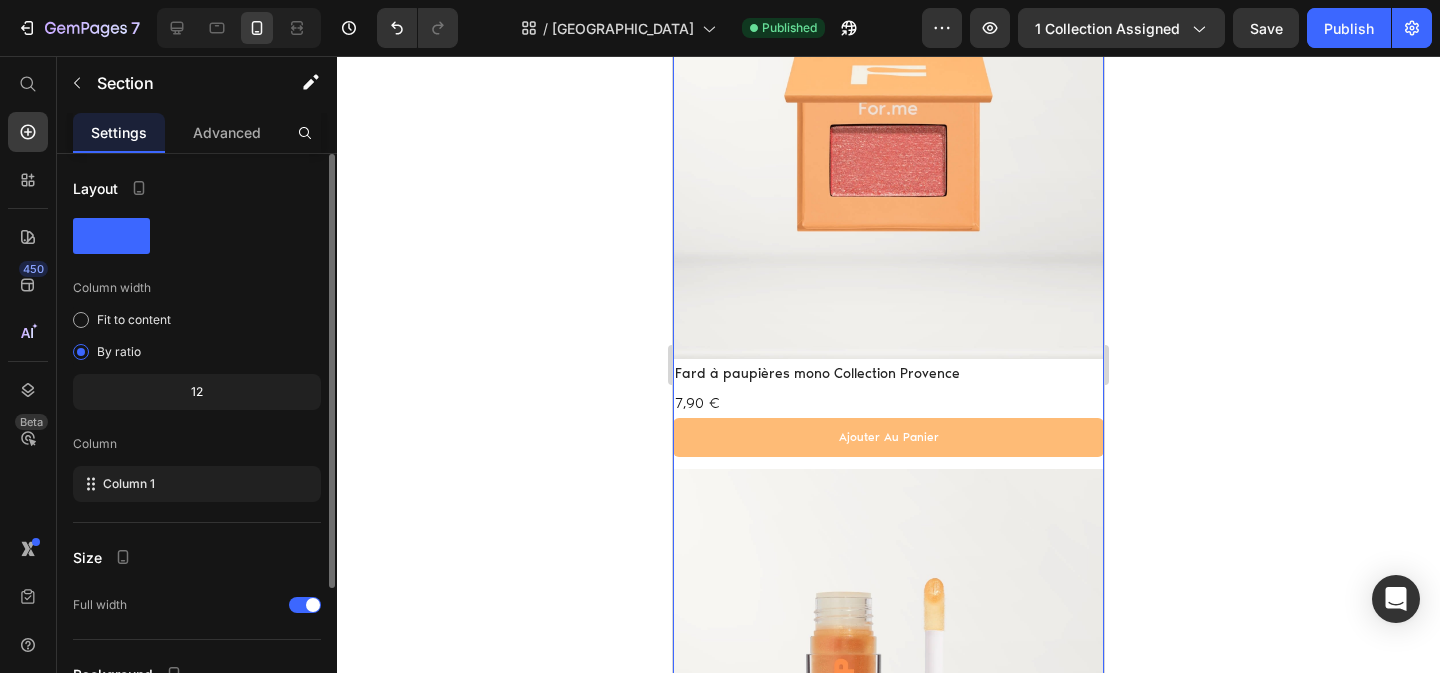 click 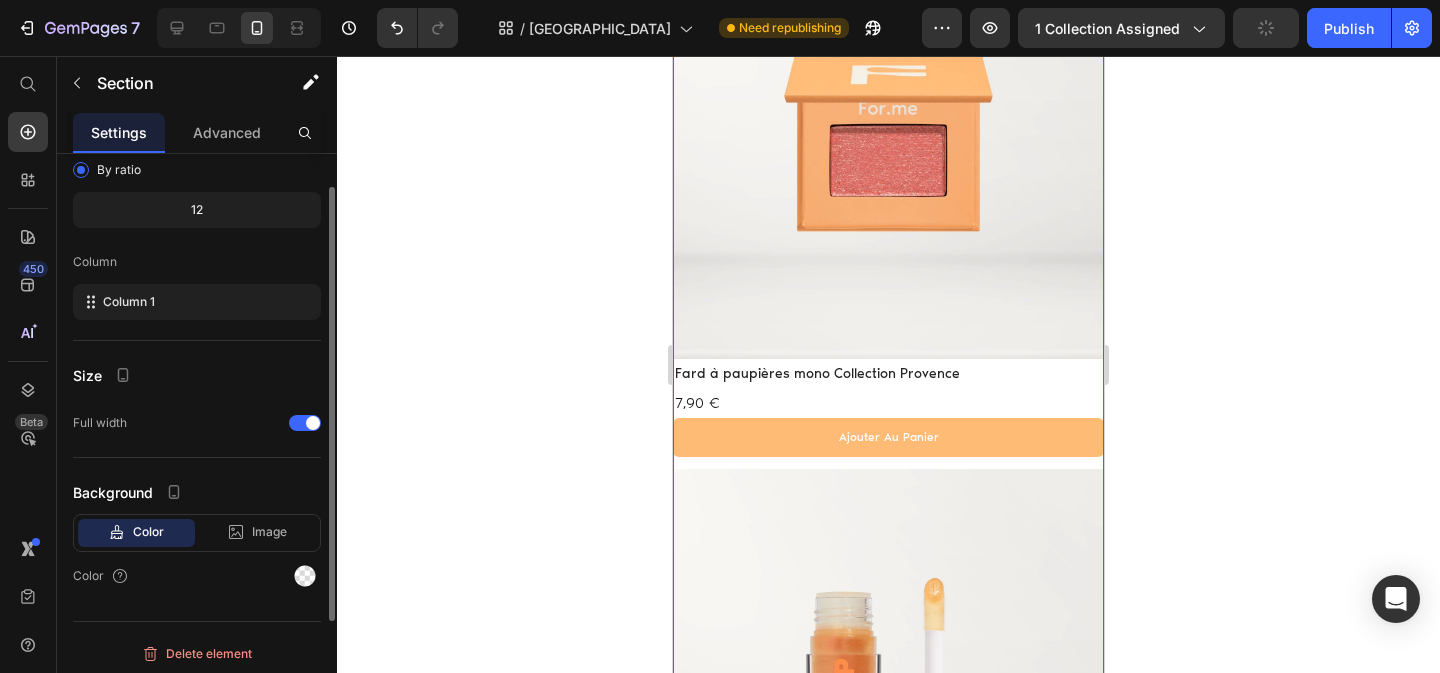 scroll, scrollTop: 55, scrollLeft: 0, axis: vertical 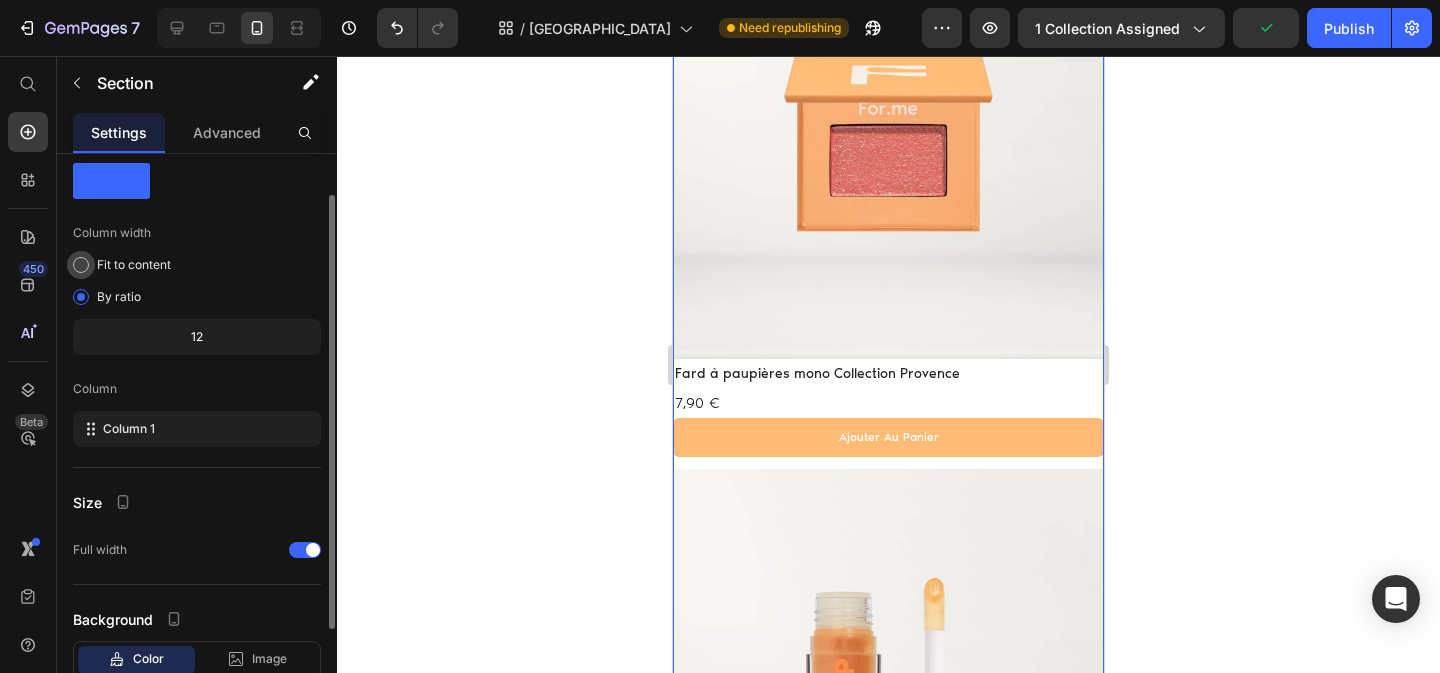 click on "Fit to content" at bounding box center (134, 265) 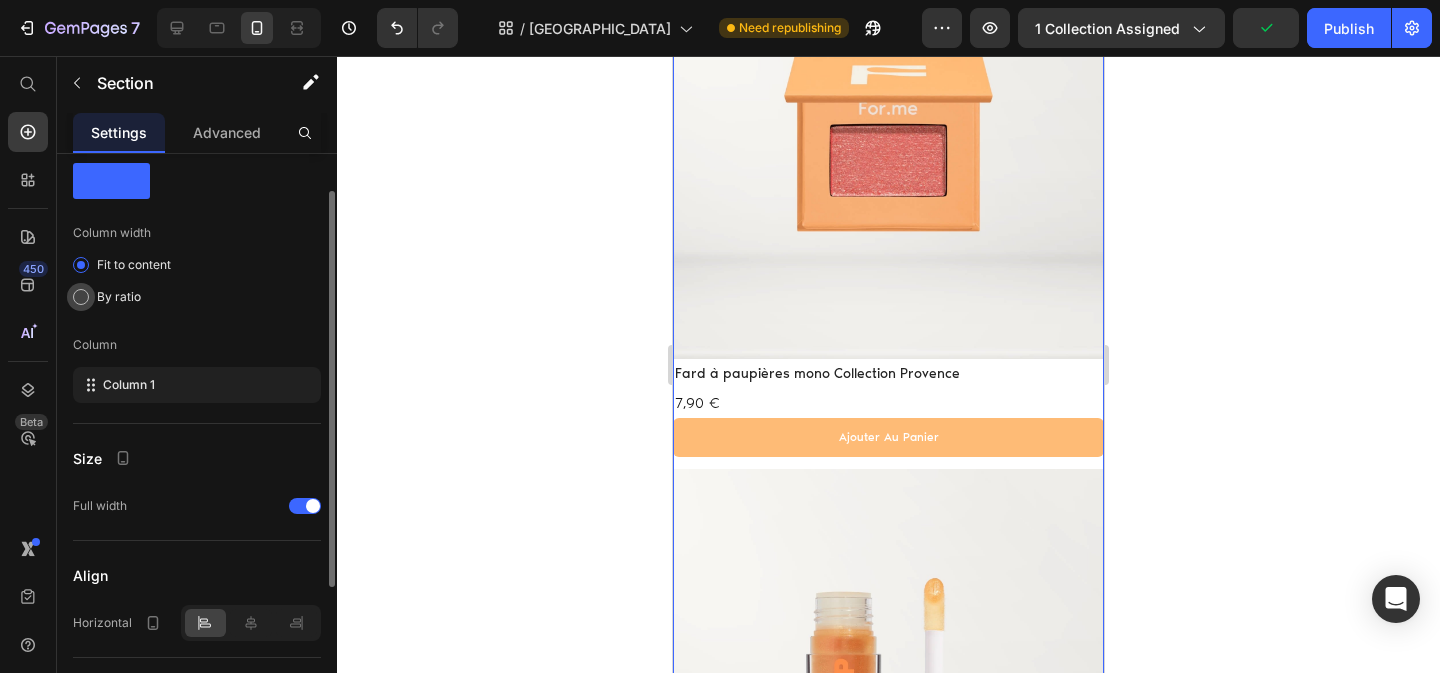click on "By ratio" at bounding box center [119, 297] 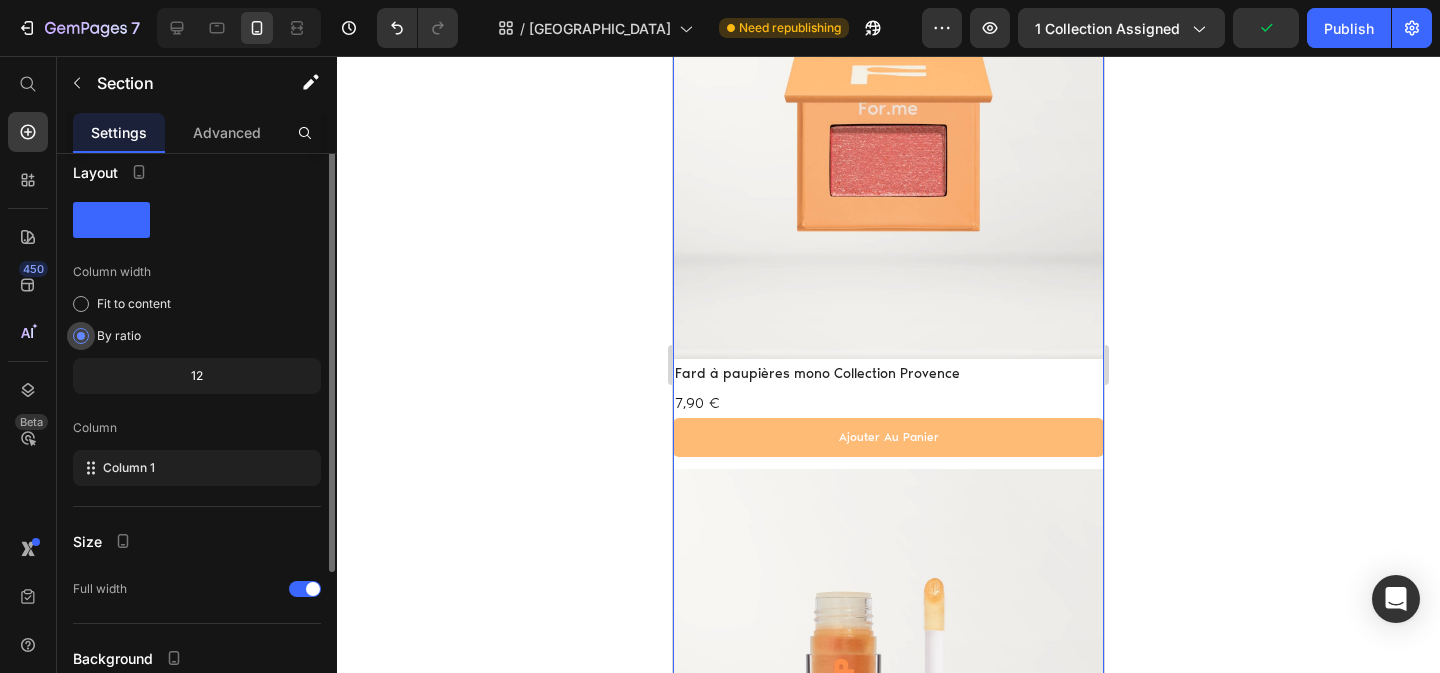 scroll, scrollTop: 0, scrollLeft: 0, axis: both 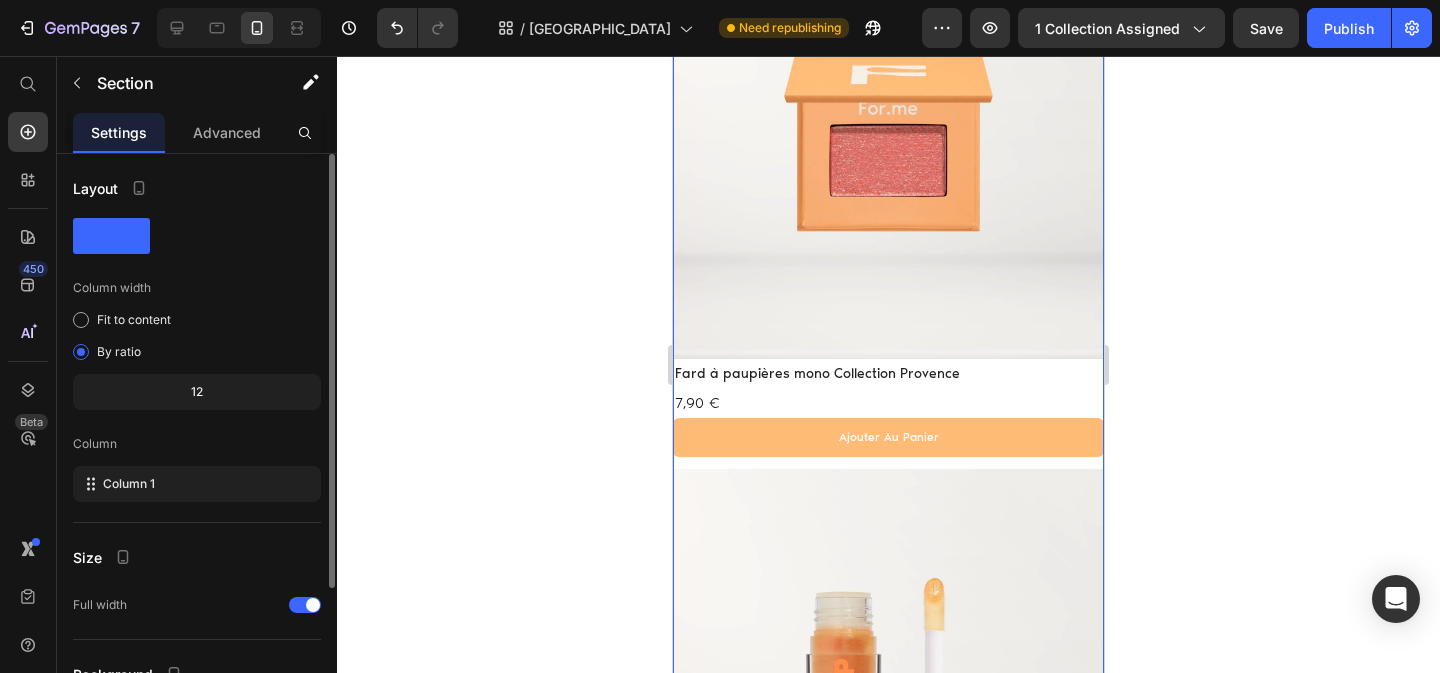 click 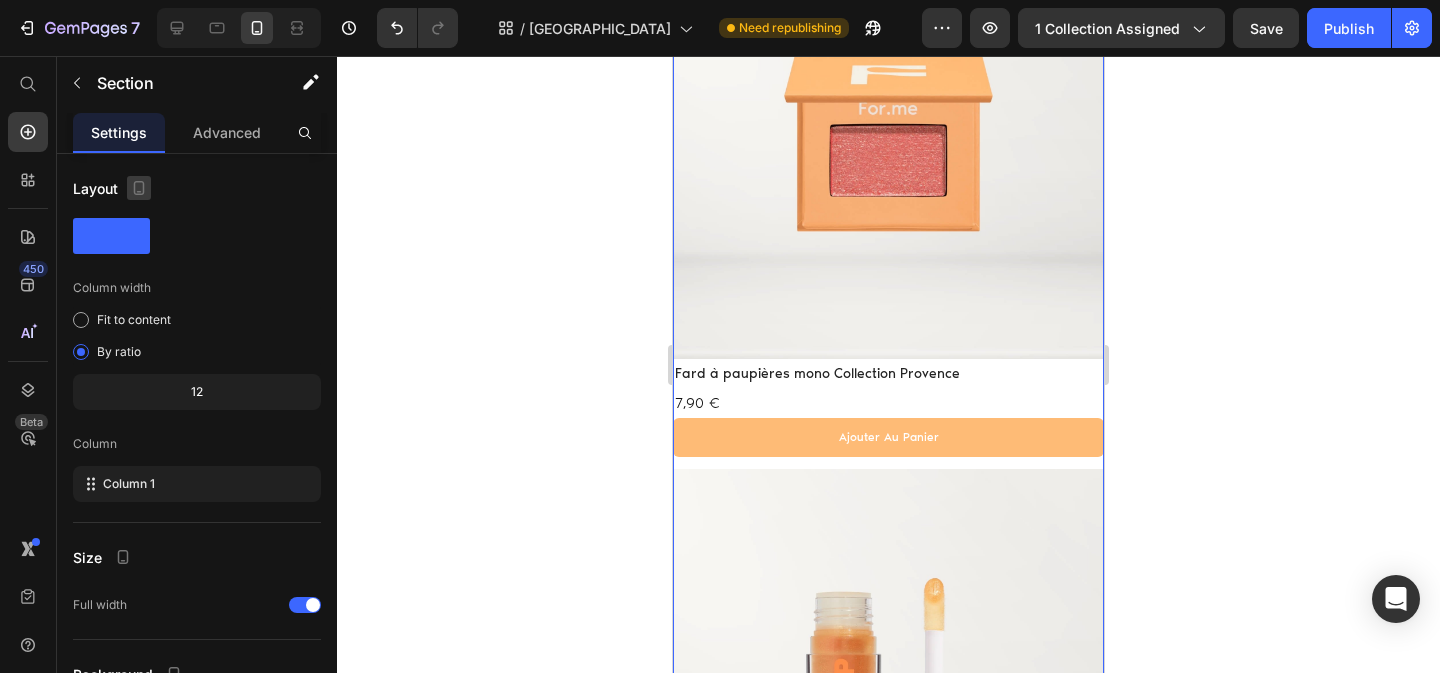 click 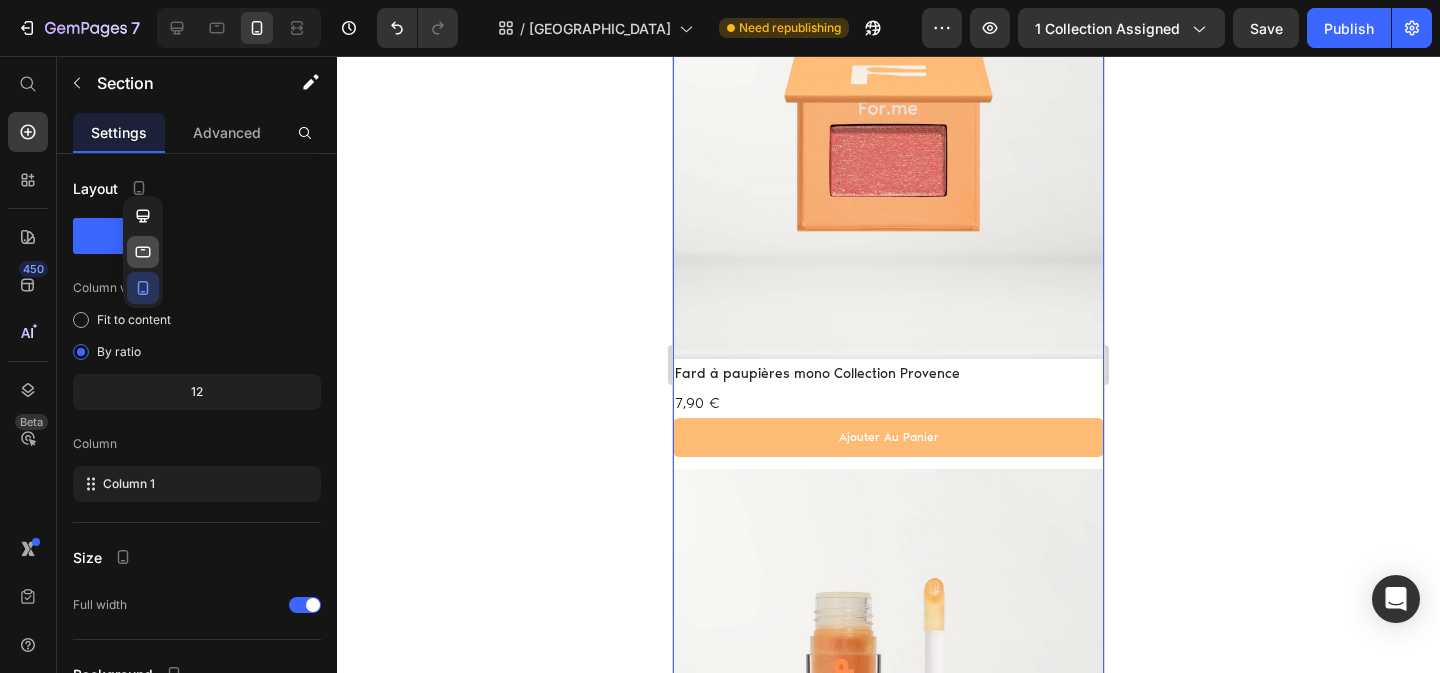 click 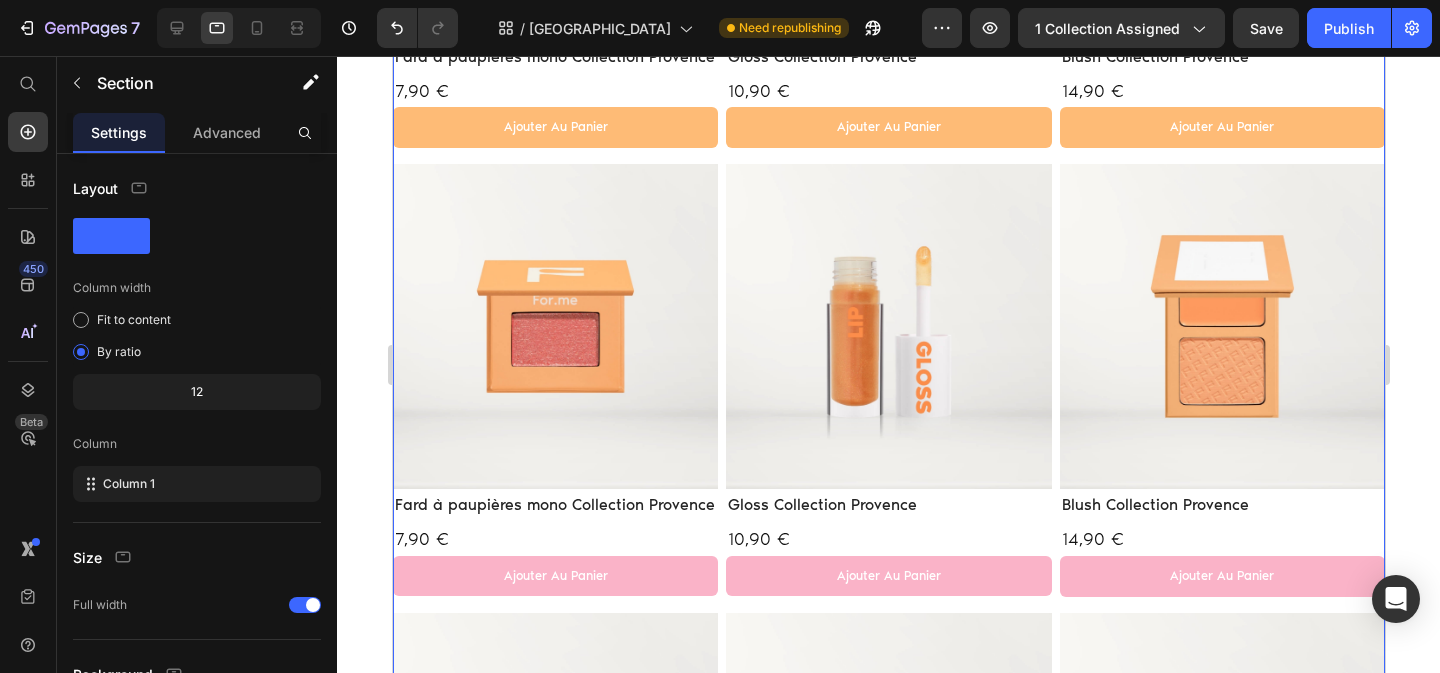 scroll, scrollTop: 696, scrollLeft: 0, axis: vertical 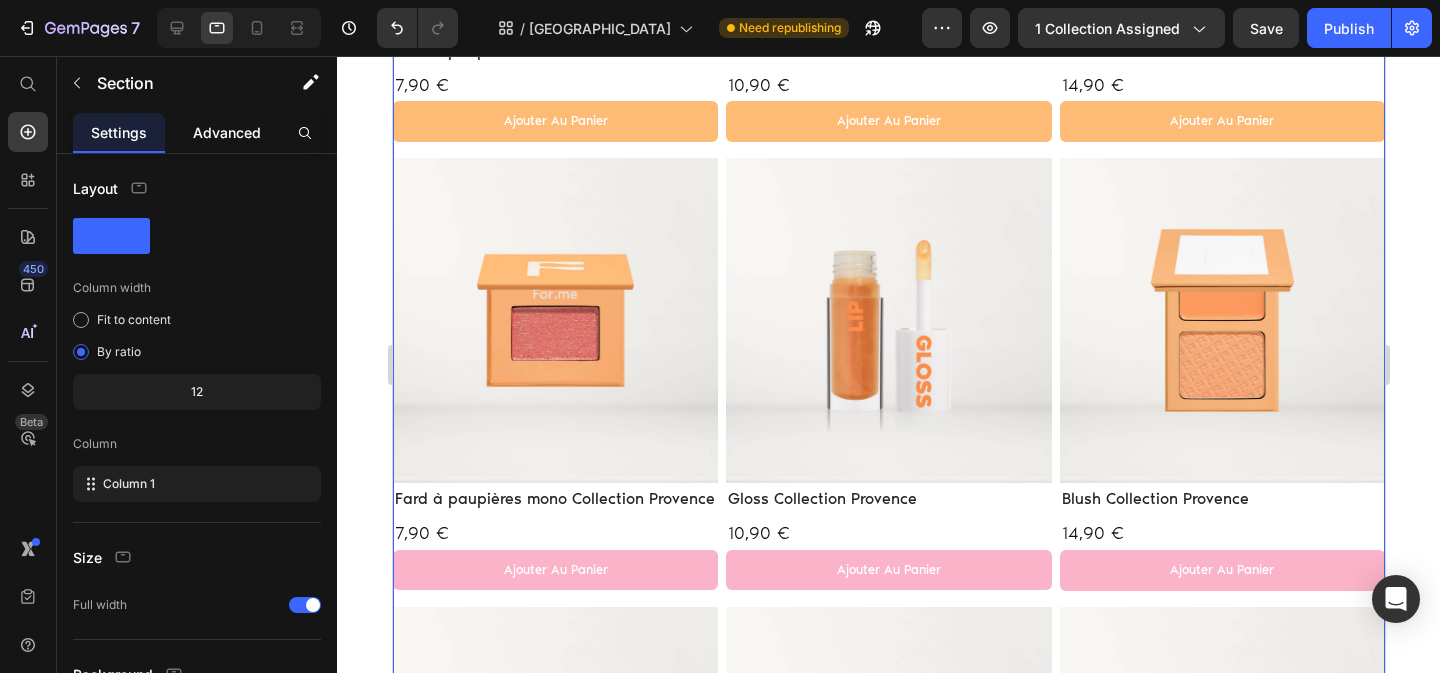 click on "Advanced" 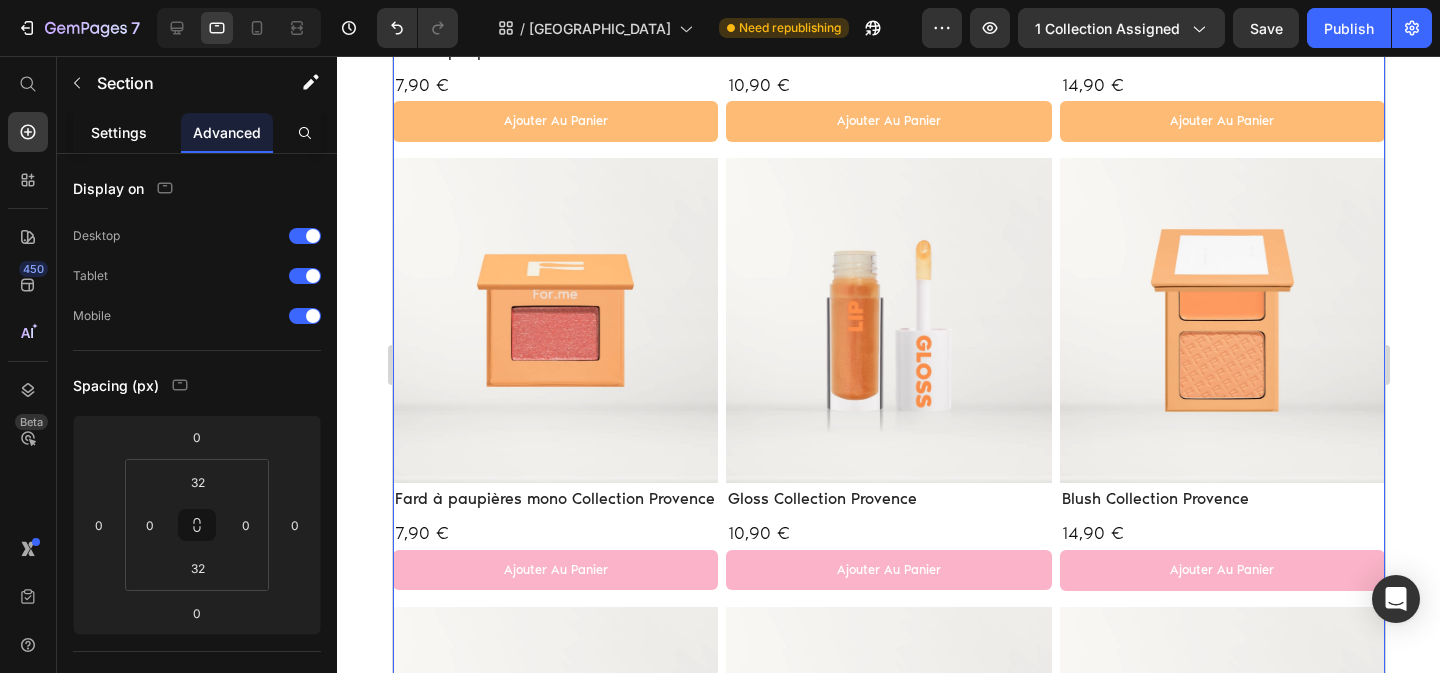 click on "Settings" at bounding box center (119, 132) 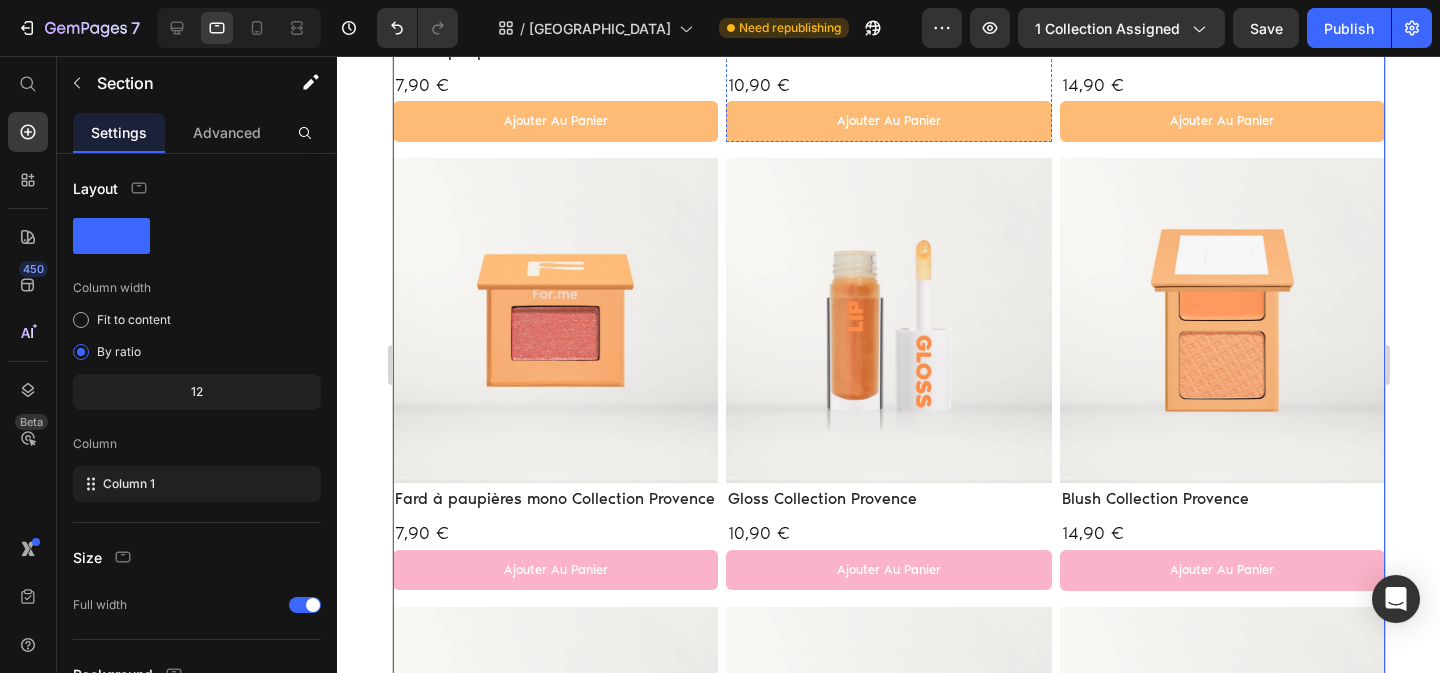 click on "Product Images" at bounding box center [777, -302] 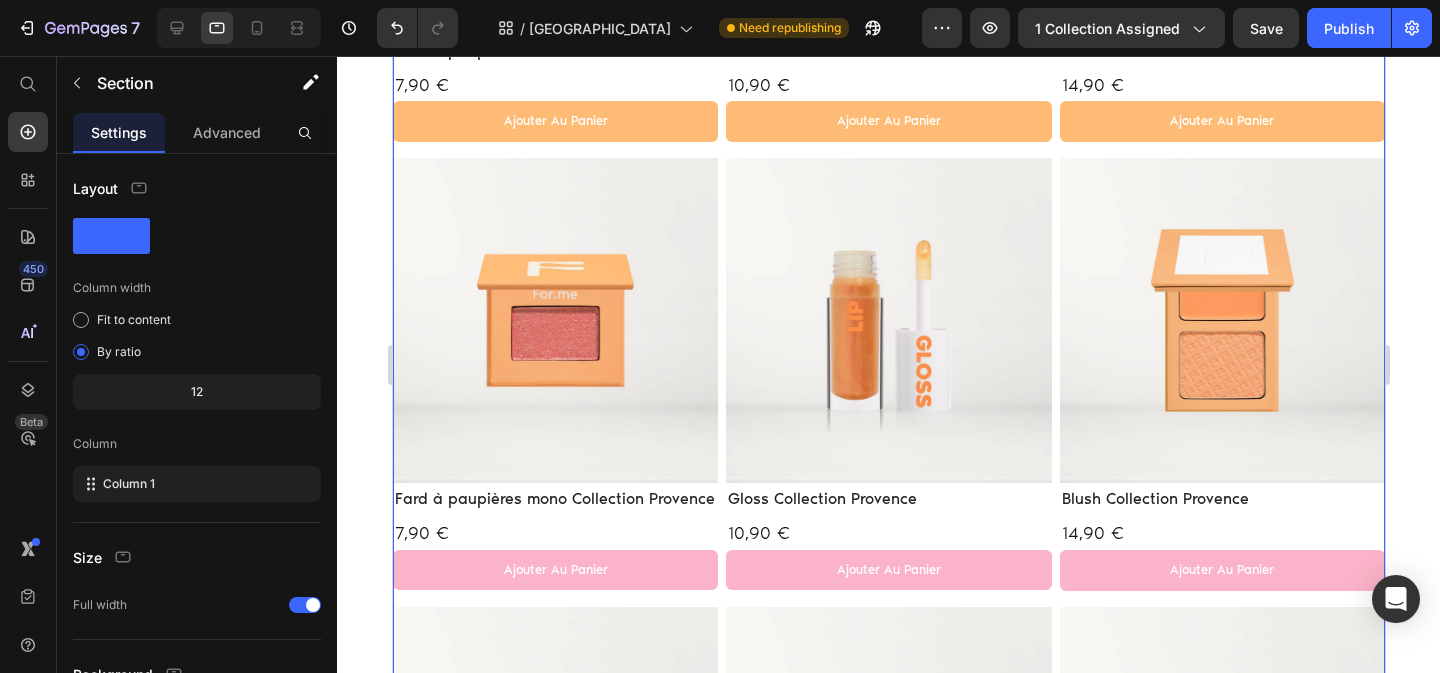 click on "Product Images Fard à paupières mono Collection Provence Product Title 7,90 € Product Price ajouter au panier Add to Cart Row Product Product Images Gloss Collection Provence Product Title 10,90 € Product Price ajouter au panier Add to Cart Row Product Product Images Blush Collection Provence Product Title 14,90 € Product Price ajouter au panier Add to Cart Row Product Row Product Images Fard à paupières mono Collection Provence Product Title 7,90 € Product Price ajouter au panier Add to Cart Row Product Product Images Gloss Collection Provence Product Title 10,90 € Product Price ajouter au panier Add to Cart Row Product Product Images Blush Collection Provence Product Title 14,90 € Product Price ajouter au panier Add to Cart Row Product Row Product Images Fard à paupières mono Collection Provence Product Title 7,90 € Product Price ajouter au panier Add to Cart Row Product Product Images Gloss Collection Provence Product Title 10,90 € Product Price ajouter au panier Add to Cart Row Row" at bounding box center (888, 382) 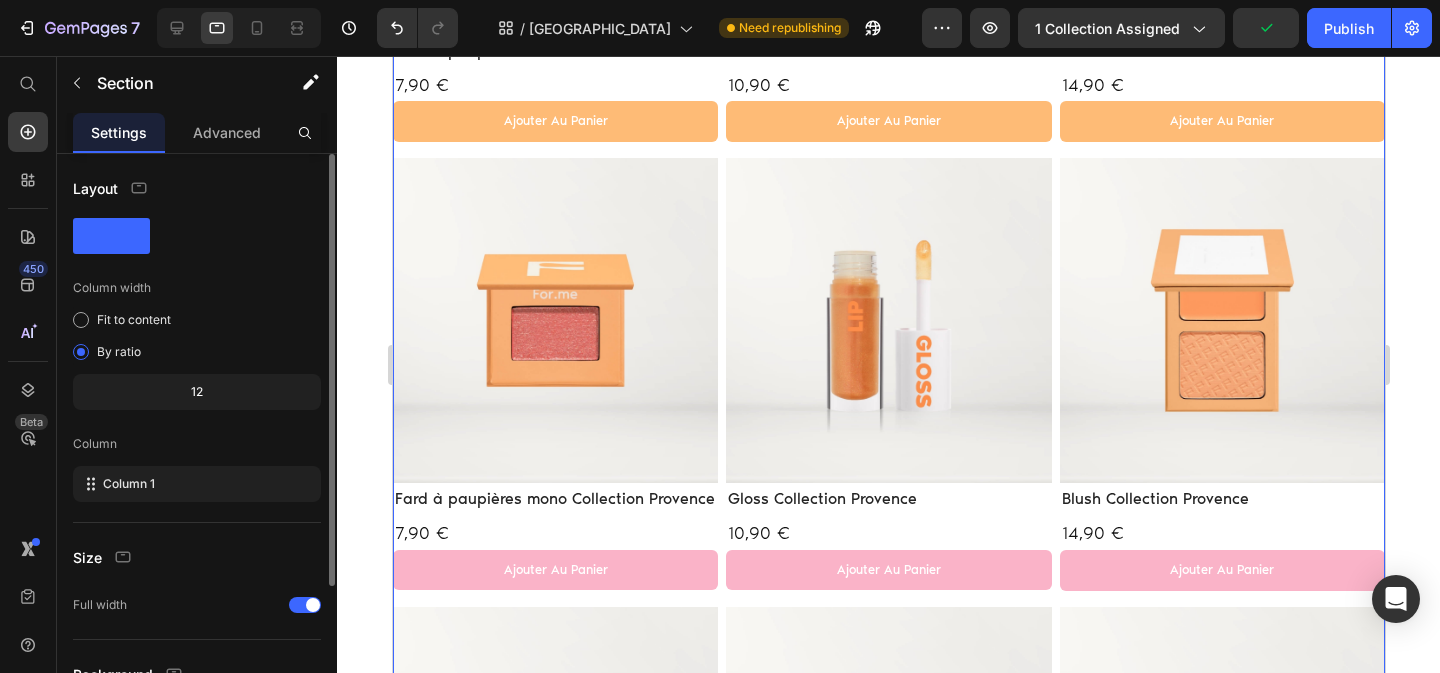 click 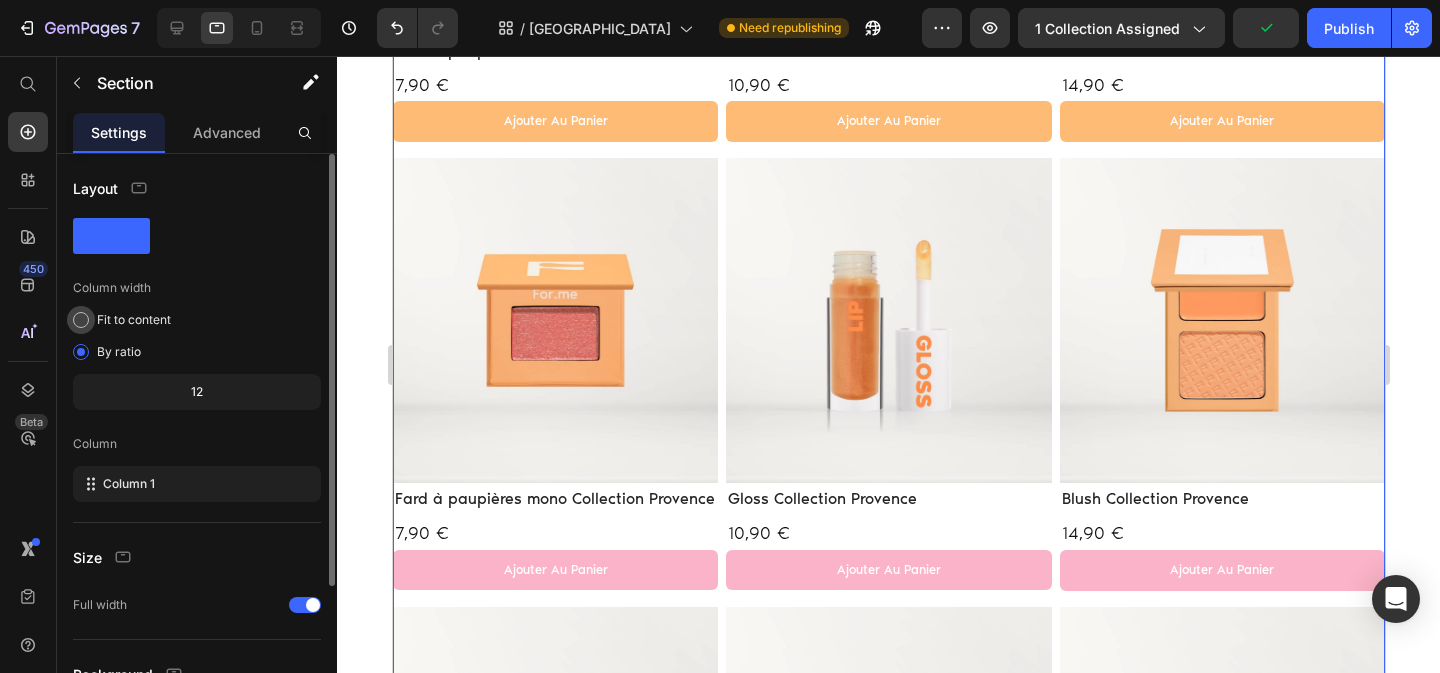 click on "Fit to content" at bounding box center (134, 320) 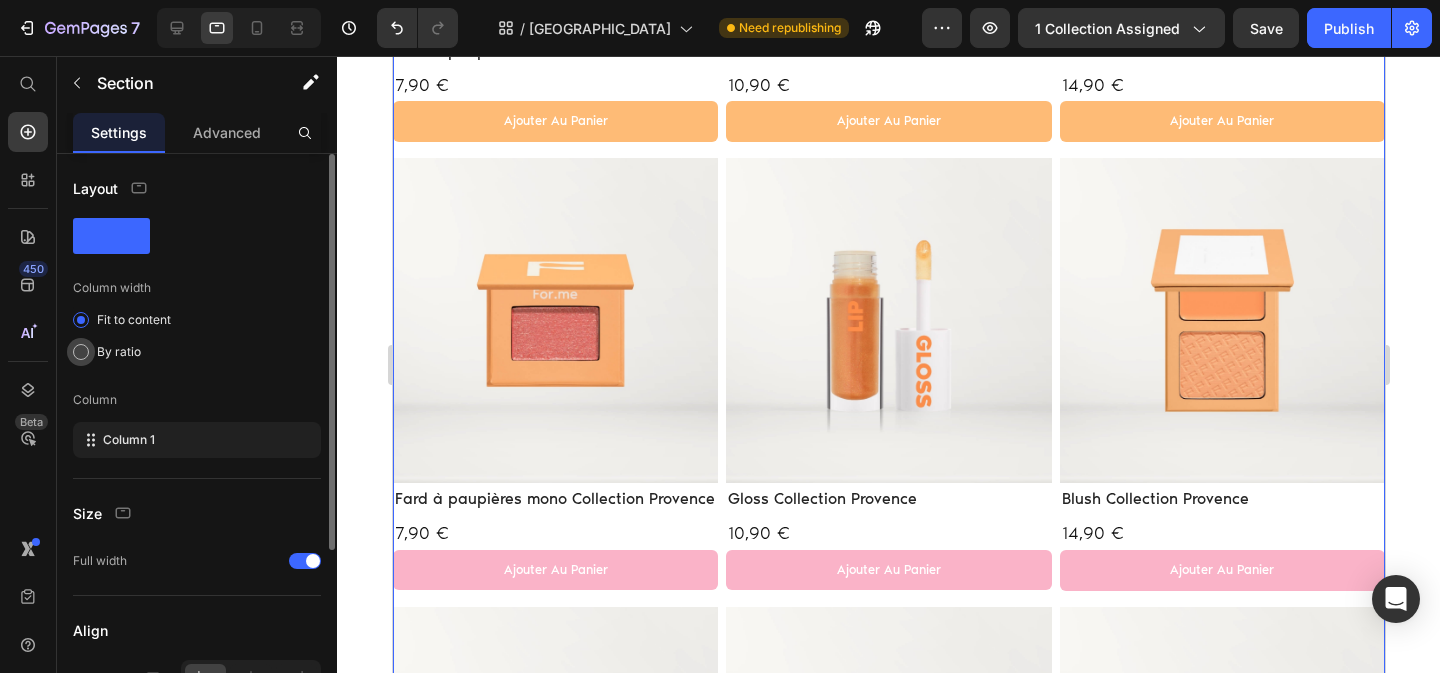click on "By ratio" at bounding box center [119, 352] 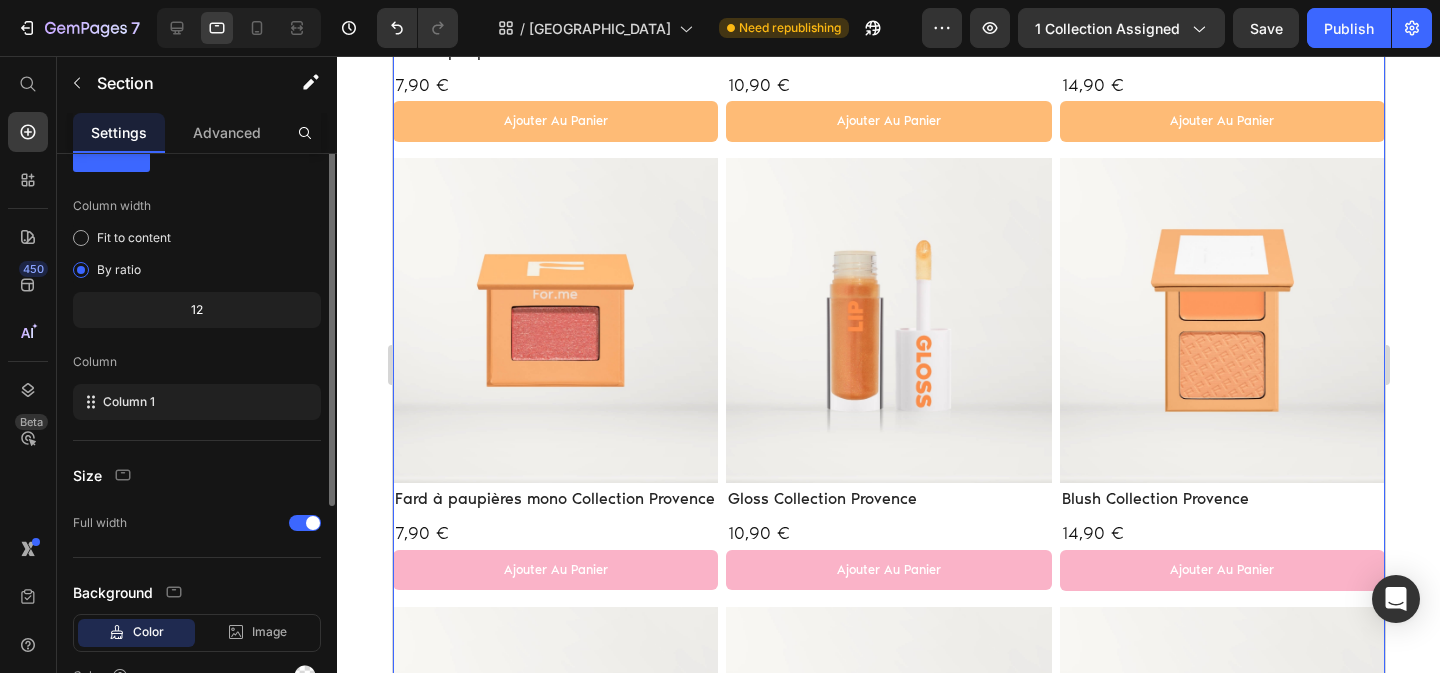 scroll, scrollTop: 0, scrollLeft: 0, axis: both 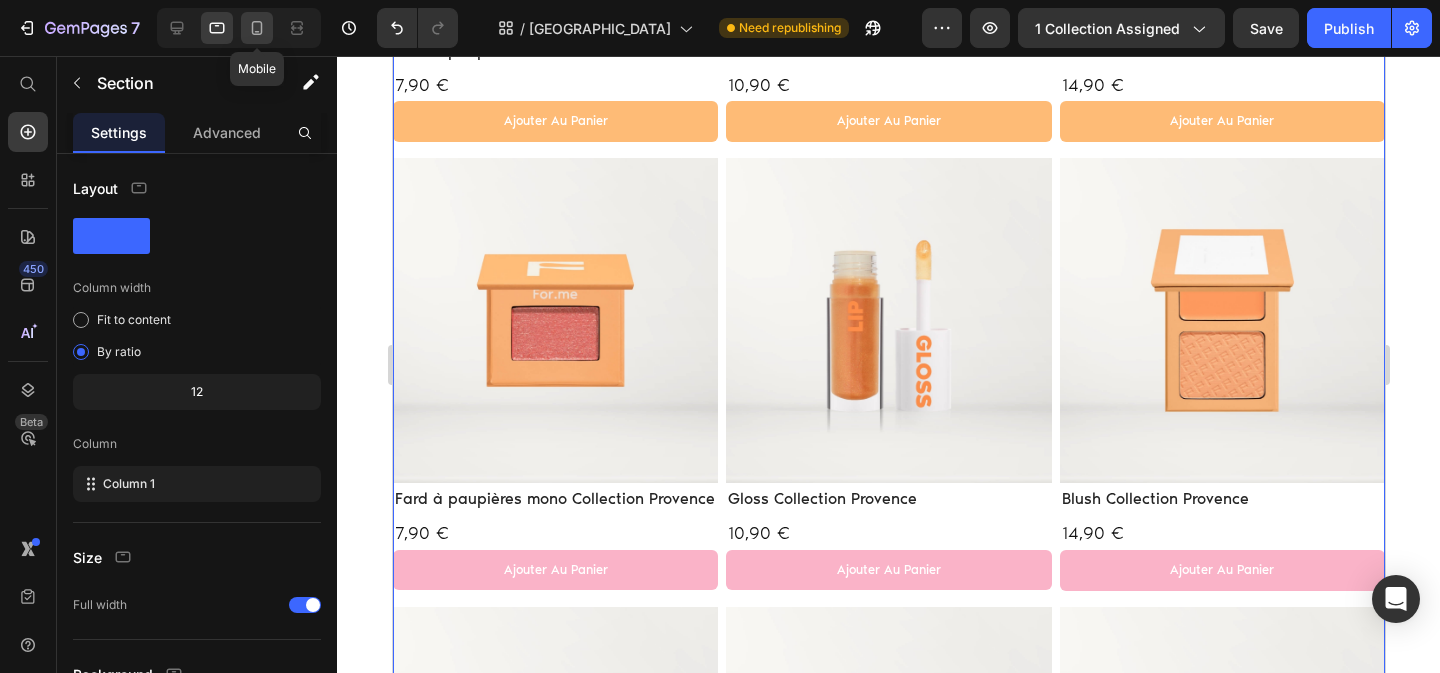click 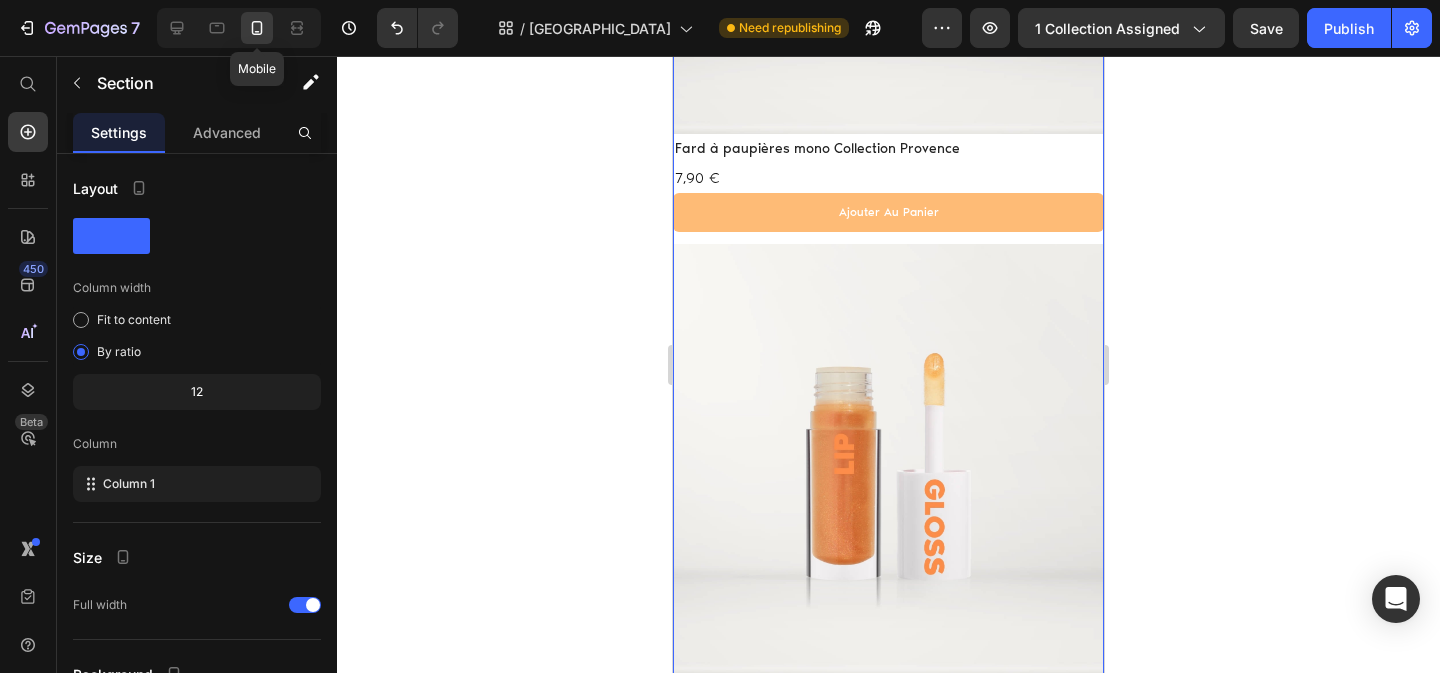 scroll, scrollTop: 471, scrollLeft: 0, axis: vertical 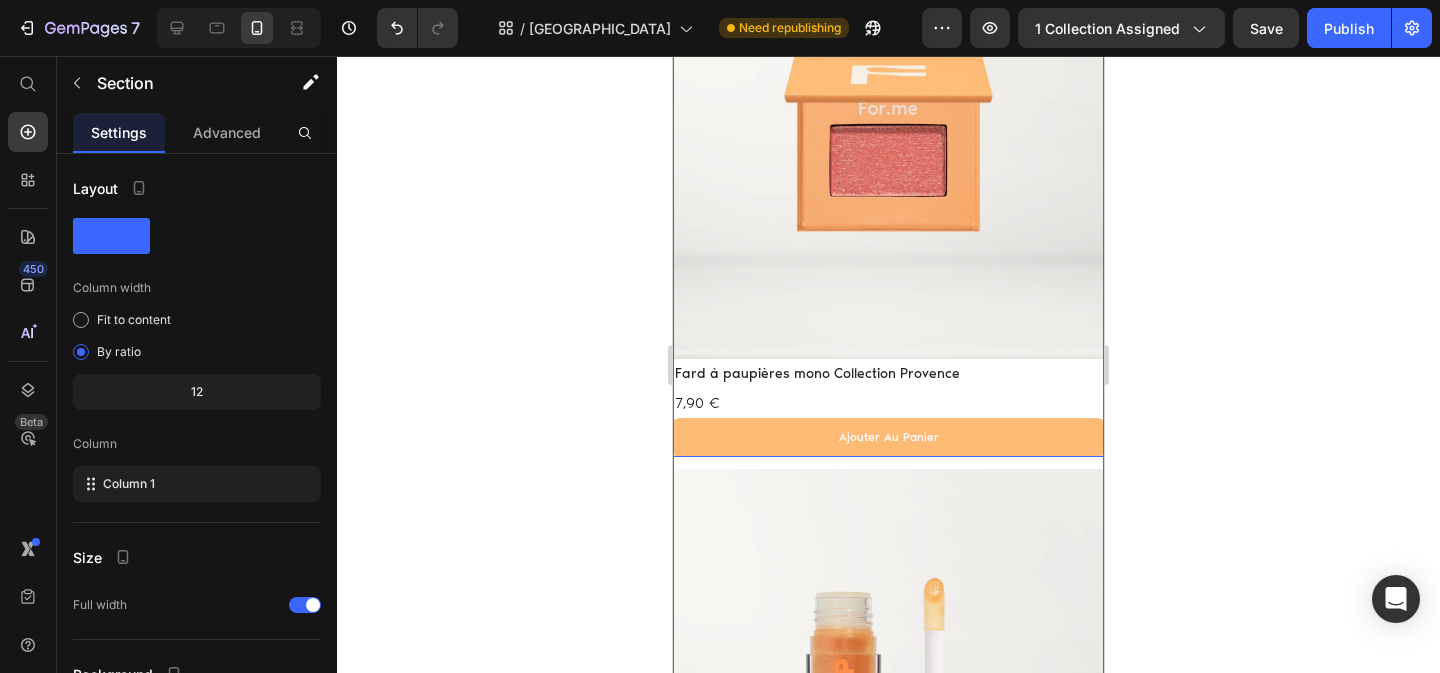 click on "Product" at bounding box center [703, -96] 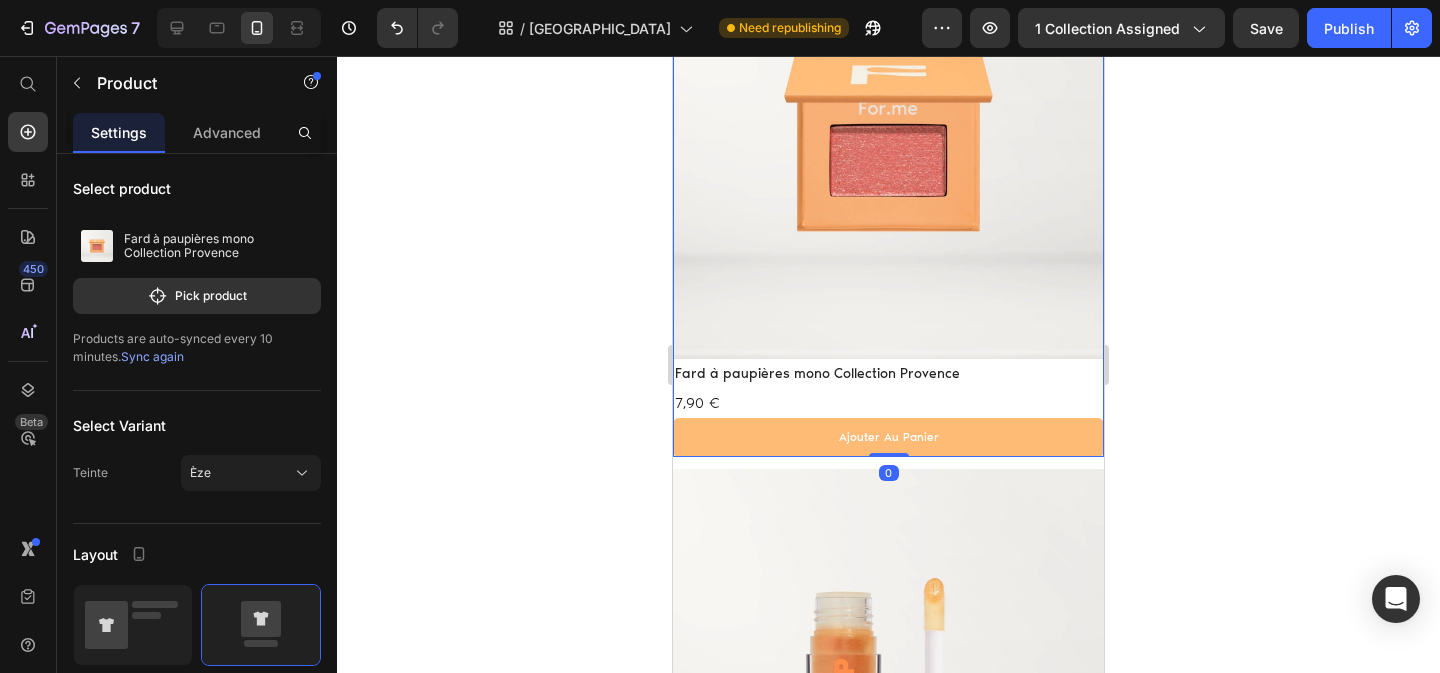 click on "Product" at bounding box center (753, -103) 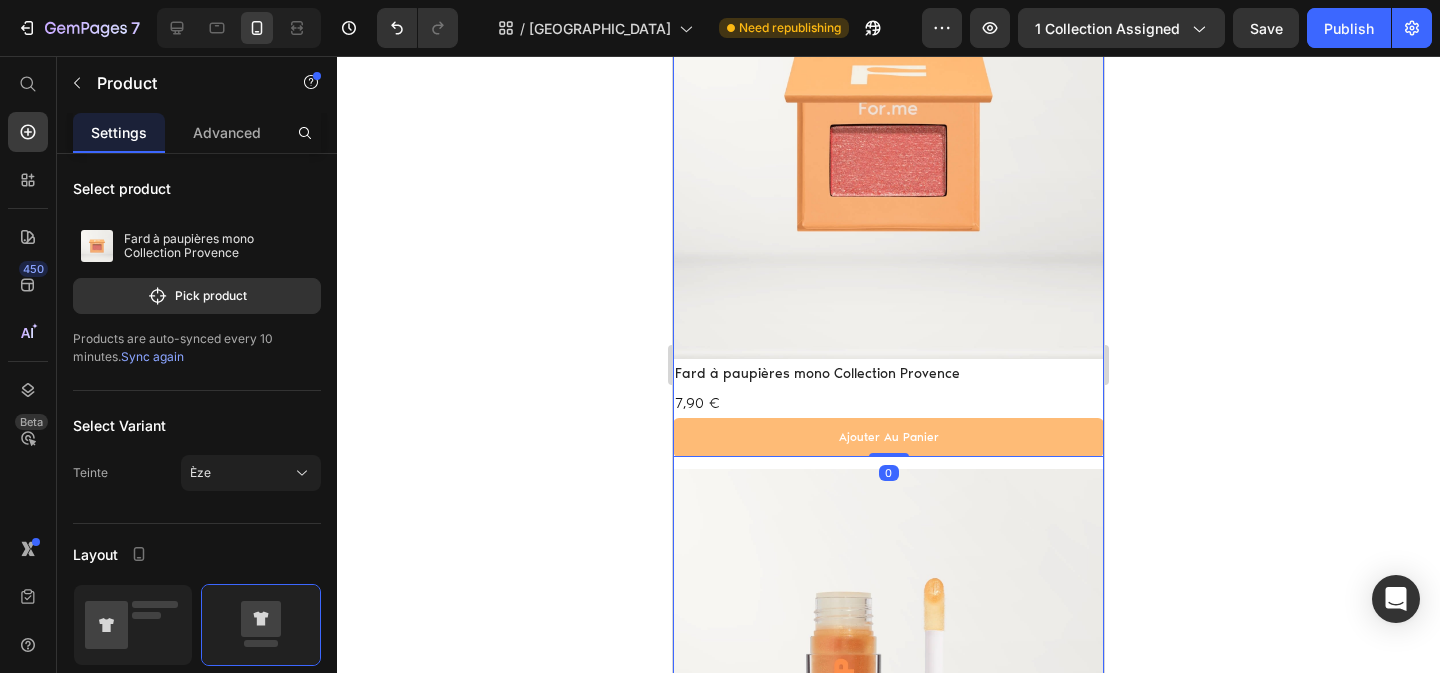 click at bounding box center (889, -116) 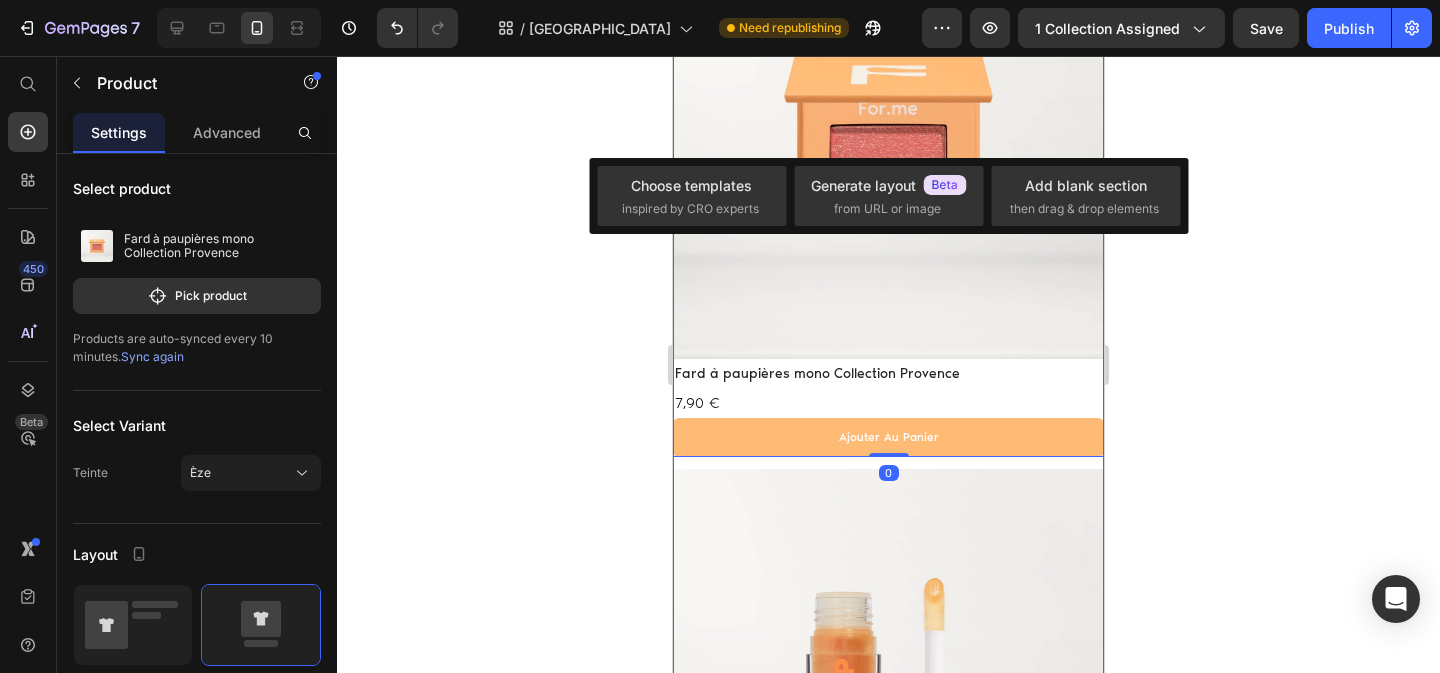 click on "Product Images Fard à paupières mono Collection Provence Product Title 7,90 € Product Price ajouter au panier Add to Cart Row Product   0 Product Images Gloss Collection Provence Product Title 10,90 € Product Price ajouter au panier Add to Cart Row Product Product Images Blush Collection Provence Product Title 14,90 € Product Price ajouter au panier Add to Cart Row Product Row Product Images Fard à paupières mono Collection Provence Product Title 7,90 € Product Price ajouter au panier Add to Cart Row Product Product Images Gloss Collection Provence Product Title 10,90 € Product Price ajouter au panier Add to Cart Row Product Product Images Blush Collection Provence Product Title 14,90 € Product Price ajouter au panier Add to Cart Row Product Row Product Images Fard à paupières mono Collection Provence Product Title 7,90 € Product Price ajouter au panier Add to Cart Row Product Product Images Gloss Collection Provence Product Title 10,90 € Product Price ajouter au panier Add to Cart Row" at bounding box center [888, 2376] 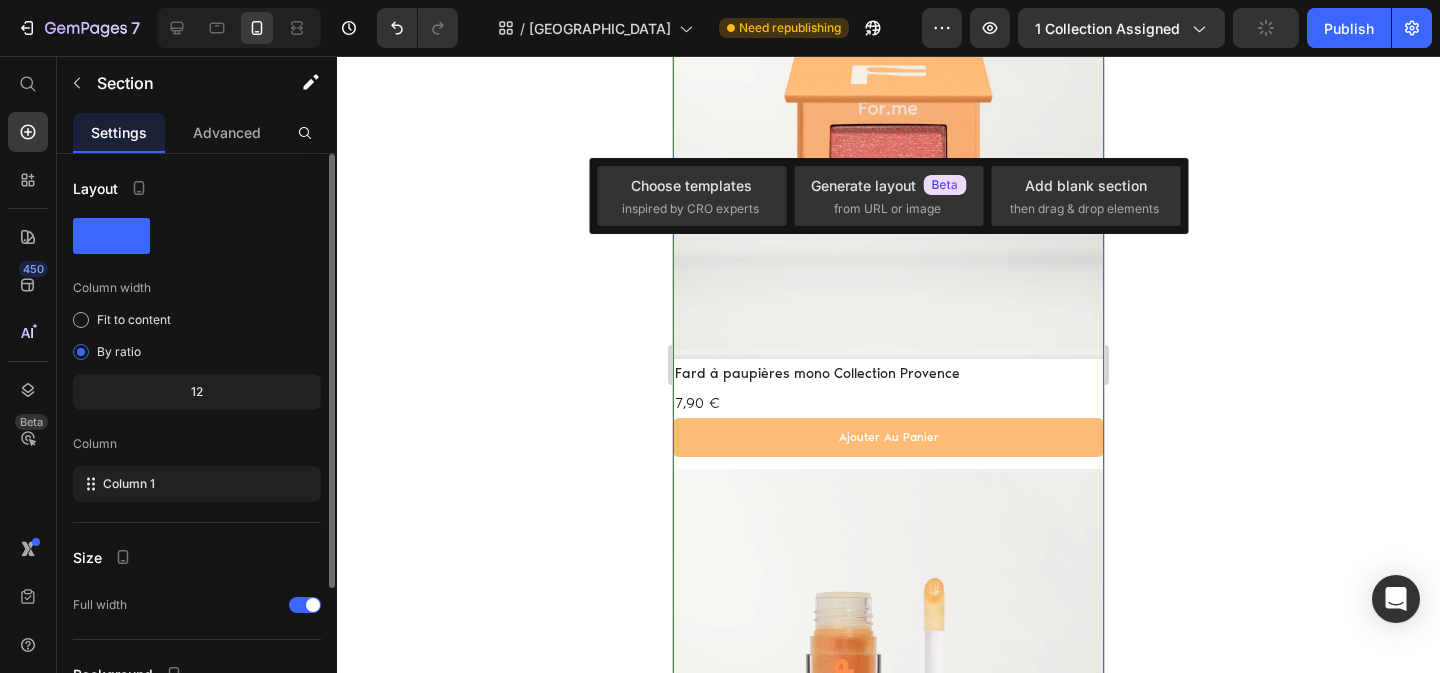 click on "Layout Column width Fit to content By ratio 12 Column Column 1 Size Full width Background Color Image Video  Color   Delete element" at bounding box center (197, 536) 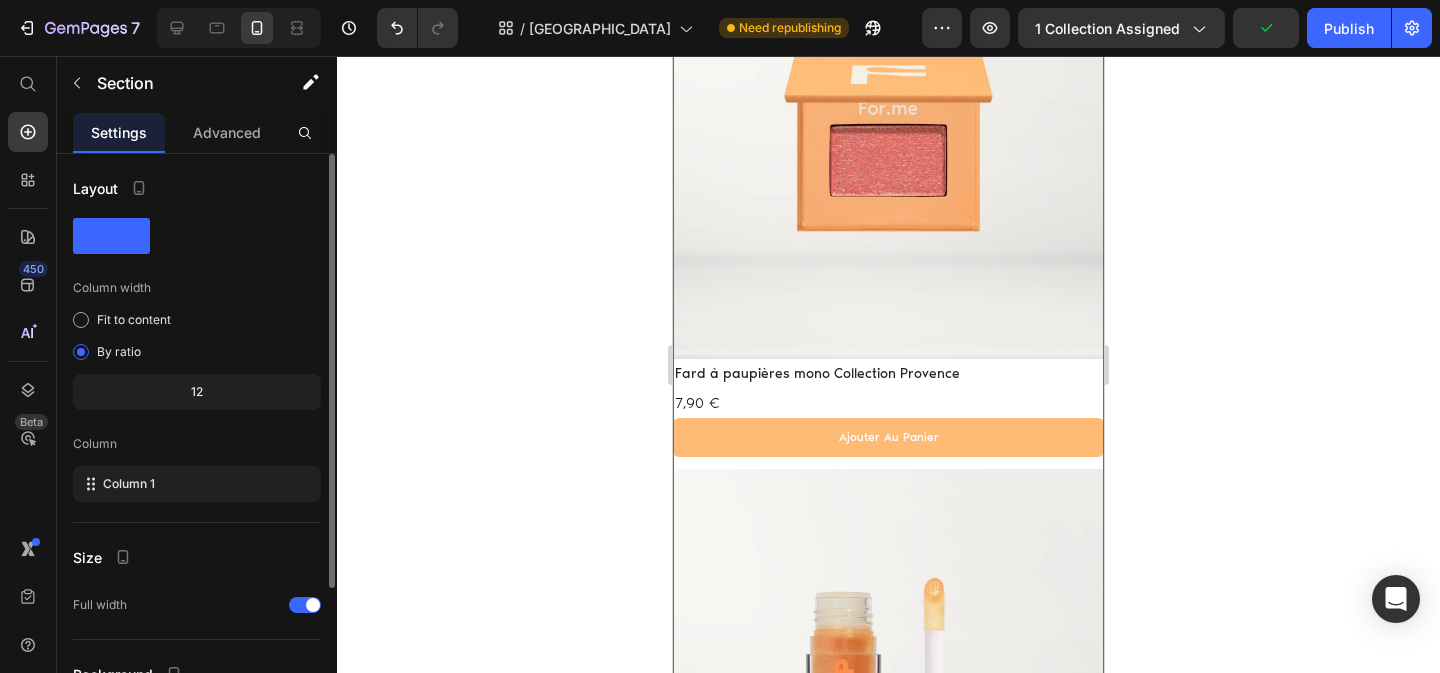 click 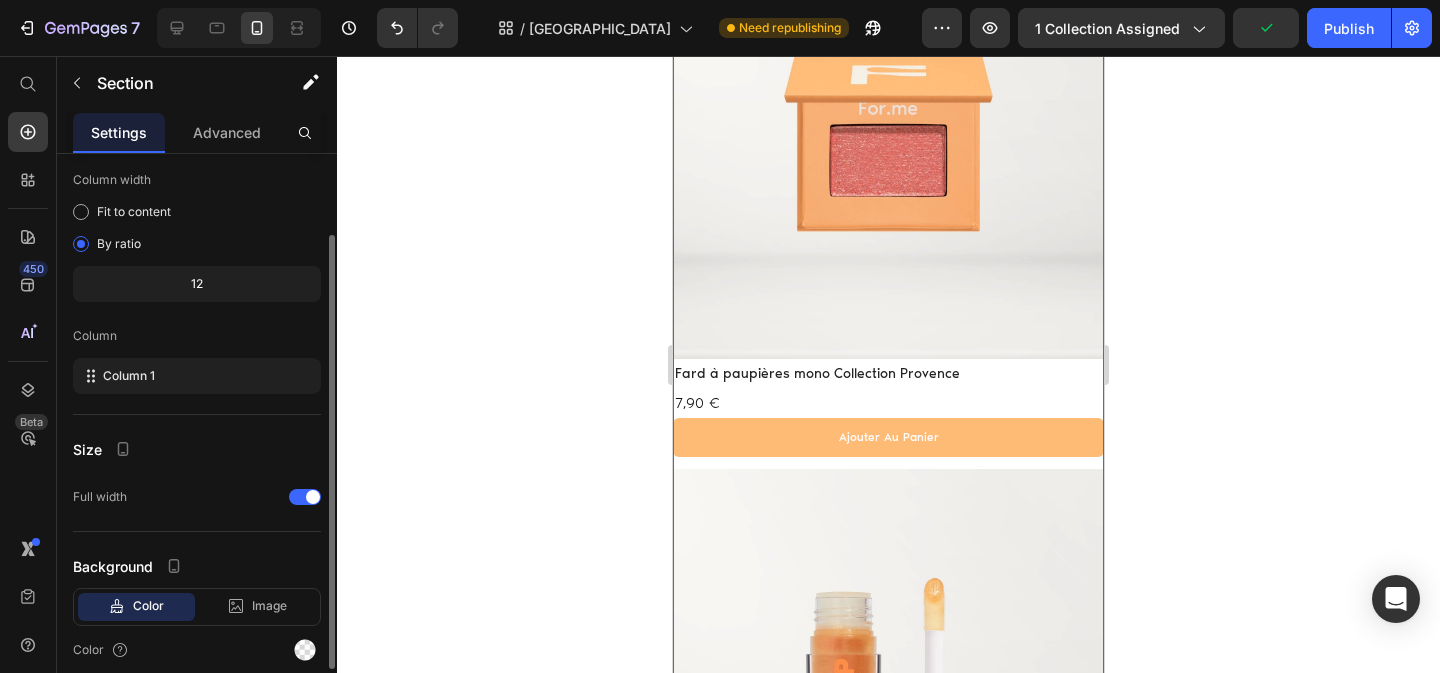 scroll, scrollTop: 188, scrollLeft: 0, axis: vertical 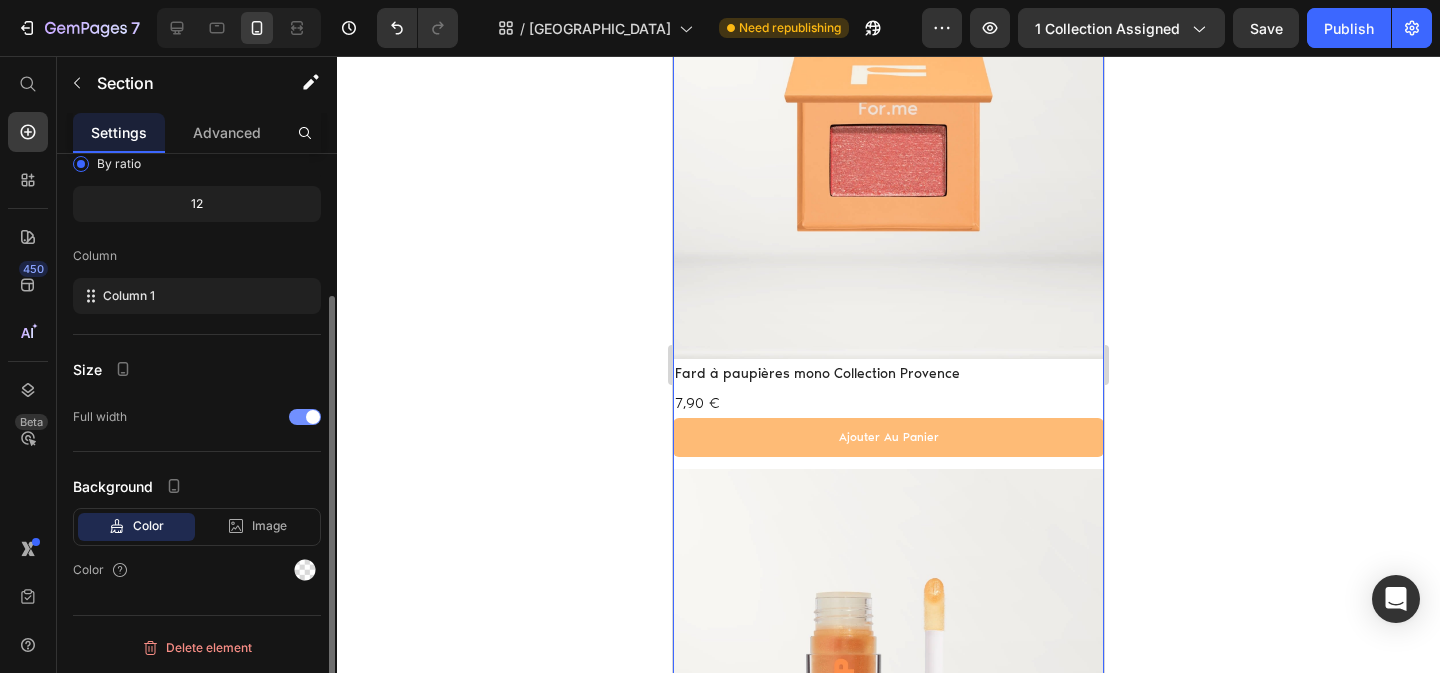 click at bounding box center [313, 417] 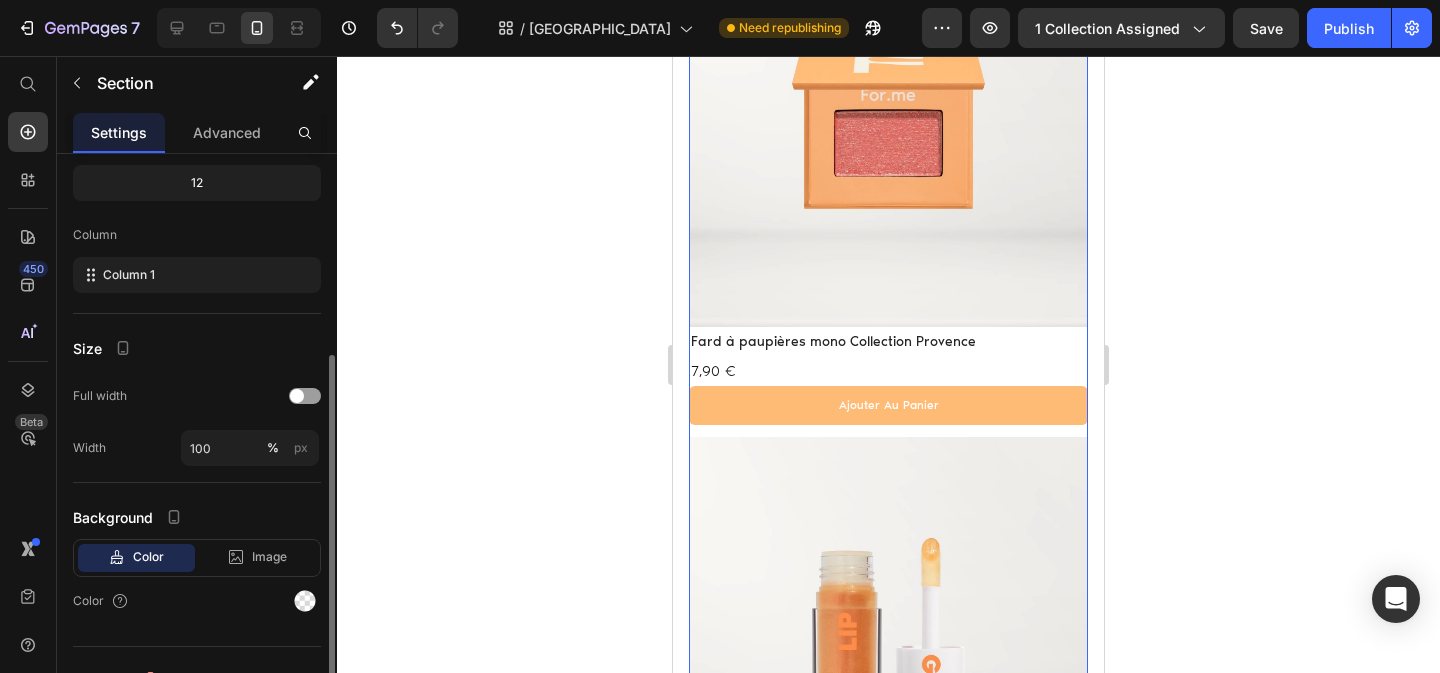 scroll, scrollTop: 240, scrollLeft: 0, axis: vertical 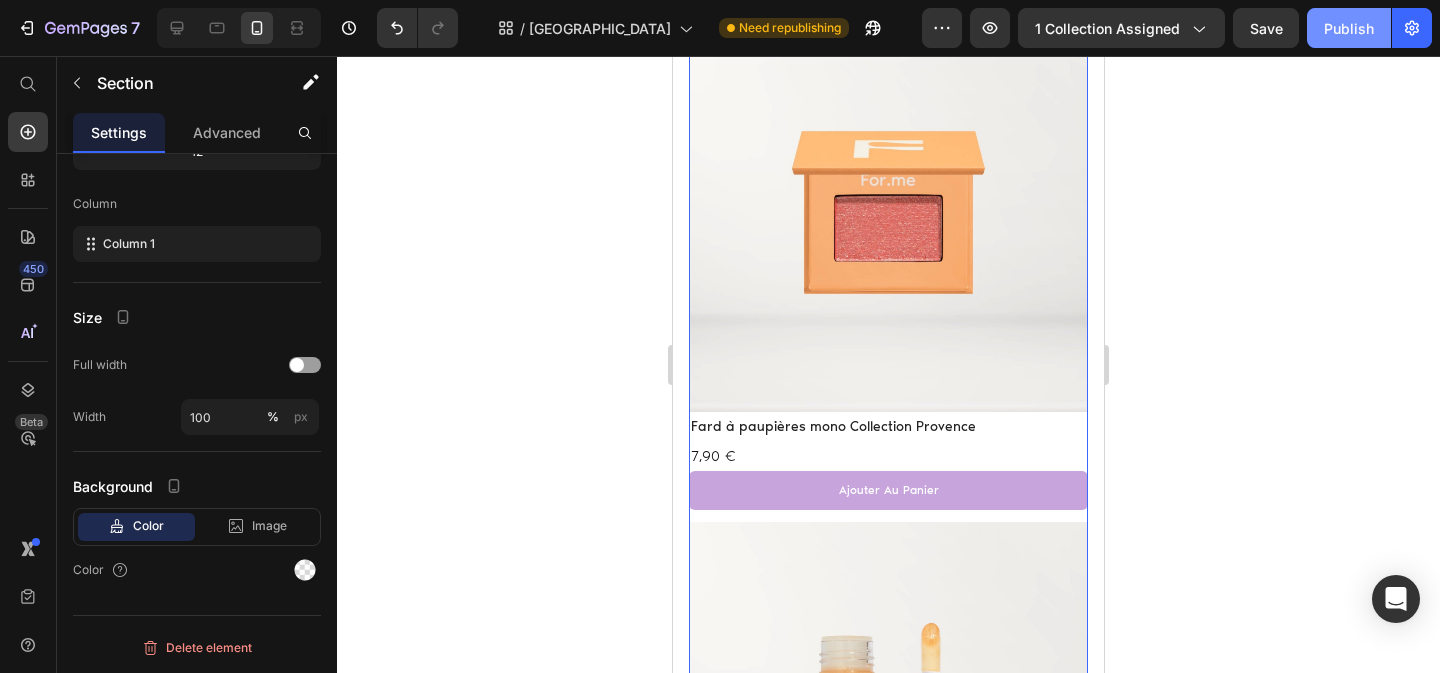 click on "Publish" at bounding box center [1349, 28] 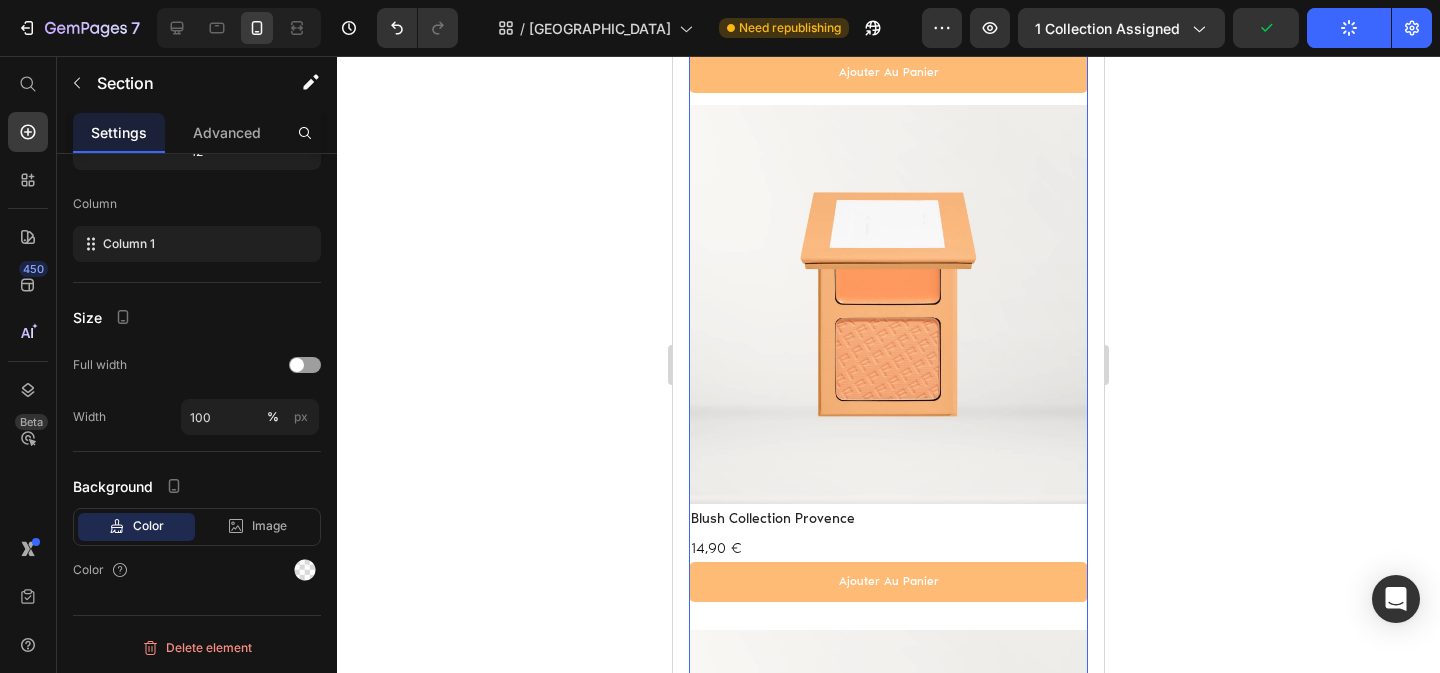 scroll, scrollTop: 0, scrollLeft: 0, axis: both 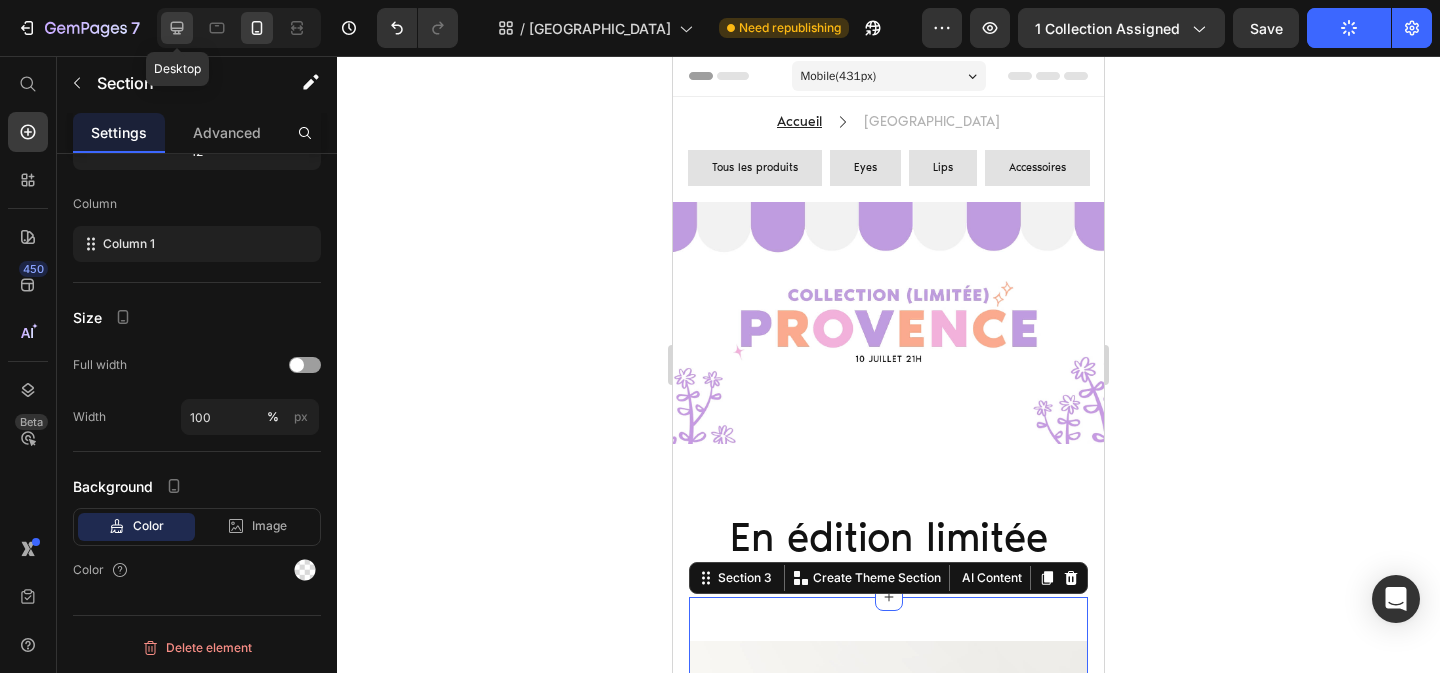 click 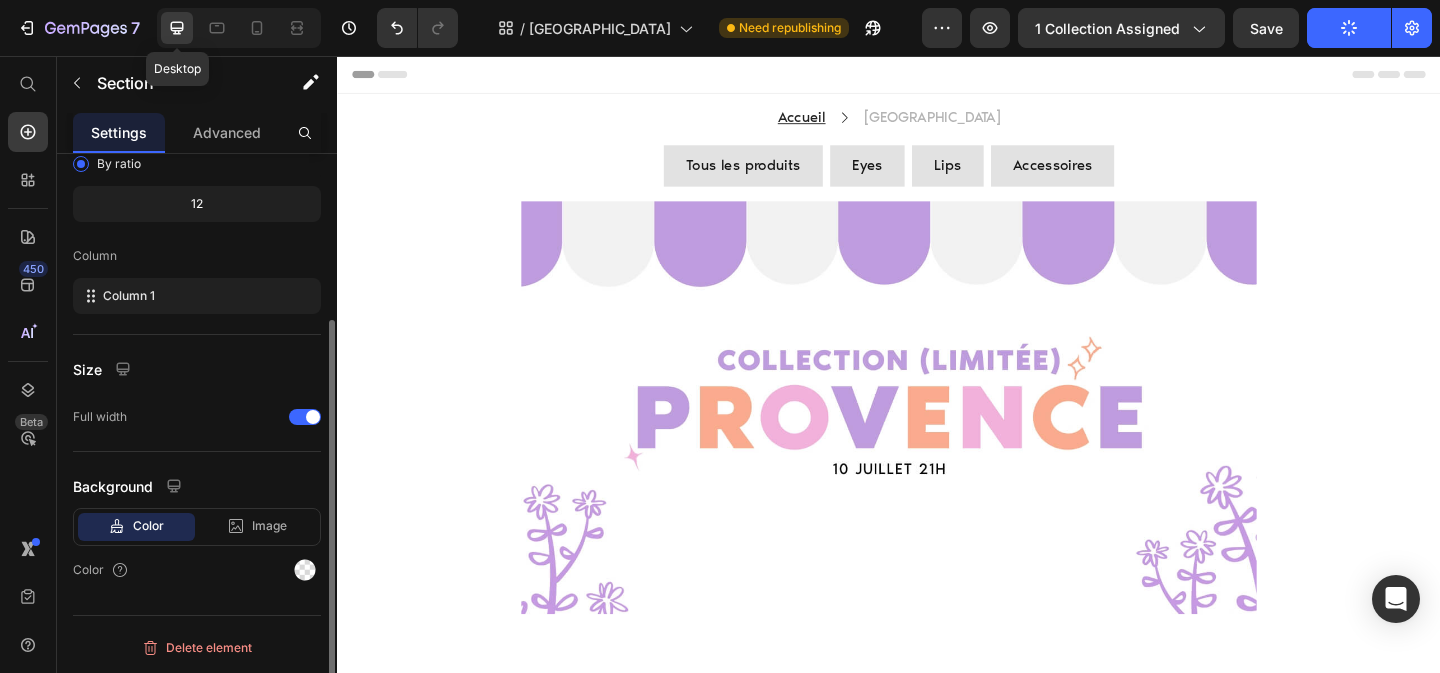 scroll, scrollTop: 232, scrollLeft: 0, axis: vertical 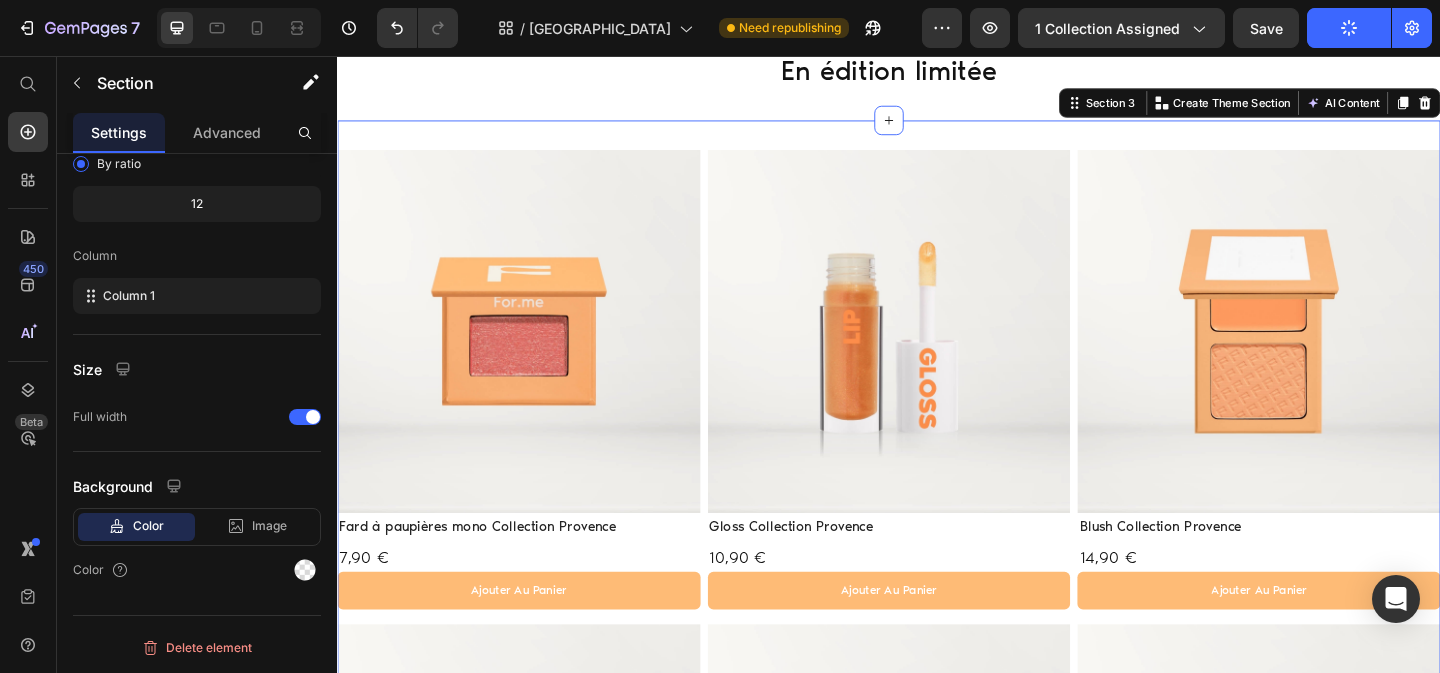 click on "Product Images Fard à paupières mono Collection Provence Product Title 7,90 € Product Price ajouter au panier Add to Cart Row Product Product Images Gloss Collection Provence Product Title 10,90 € Product Price ajouter au panier Add to Cart Row Product Product Images Blush Collection Provence Product Title 14,90 € Product Price ajouter au panier Add to Cart Row Product Row Product Images Fard à paupières mono Collection Provence Product Title 7,90 € Product Price ajouter au panier Add to Cart Row Product Product Images Gloss Collection Provence Product Title 10,90 € Product Price ajouter au panier Add to Cart Row Product Product Images Blush Collection Provence Product Title 14,90 € Product Price ajouter au panier Add to Cart Row Product Row Product Images Fard à paupières mono Collection Provence Product Title 7,90 € Product Price ajouter au panier Add to Cart Row Product Product Images Gloss Collection Provence Product Title 10,90 € Product Price ajouter au panier Add to Cart Row Row" at bounding box center (937, 932) 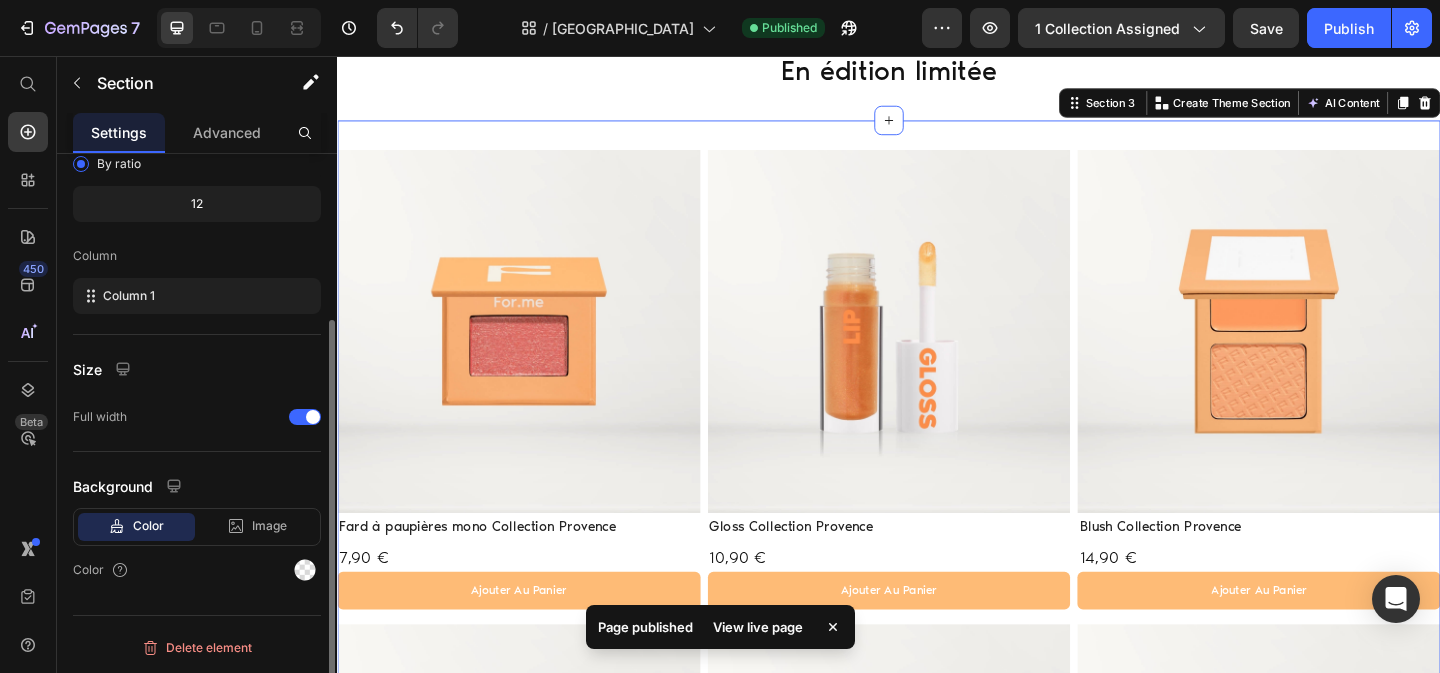 scroll, scrollTop: 0, scrollLeft: 0, axis: both 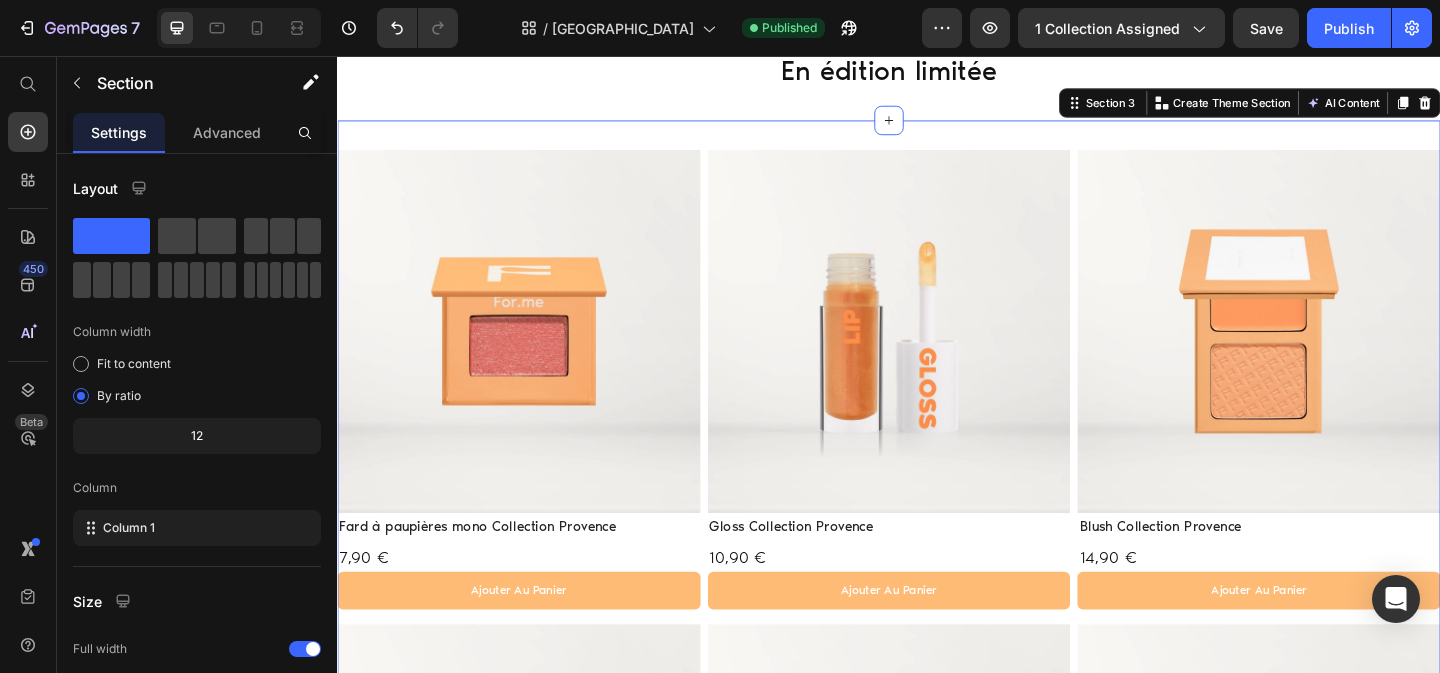 click on "Product Images Fard à paupières mono Collection Provence Product Title 7,90 € Product Price ajouter au panier Add to Cart Row Product Product Images Gloss Collection Provence Product Title 10,90 € Product Price ajouter au panier Add to Cart Row Product Product Images Blush Collection Provence Product Title 14,90 € Product Price ajouter au panier Add to Cart Row Product Row Product Images Fard à paupières mono Collection Provence Product Title 7,90 € Product Price ajouter au panier Add to Cart Row Product Product Images Gloss Collection Provence Product Title 10,90 € Product Price ajouter au panier Add to Cart Row Product Product Images Blush Collection Provence Product Title 14,90 € Product Price ajouter au panier Add to Cart Row Product Row Product Images Fard à paupières mono Collection Provence Product Title 7,90 € Product Price ajouter au panier Add to Cart Row Product Product Images Gloss Collection Provence Product Title 10,90 € Product Price ajouter au panier Add to Cart Row Row" at bounding box center [937, 932] 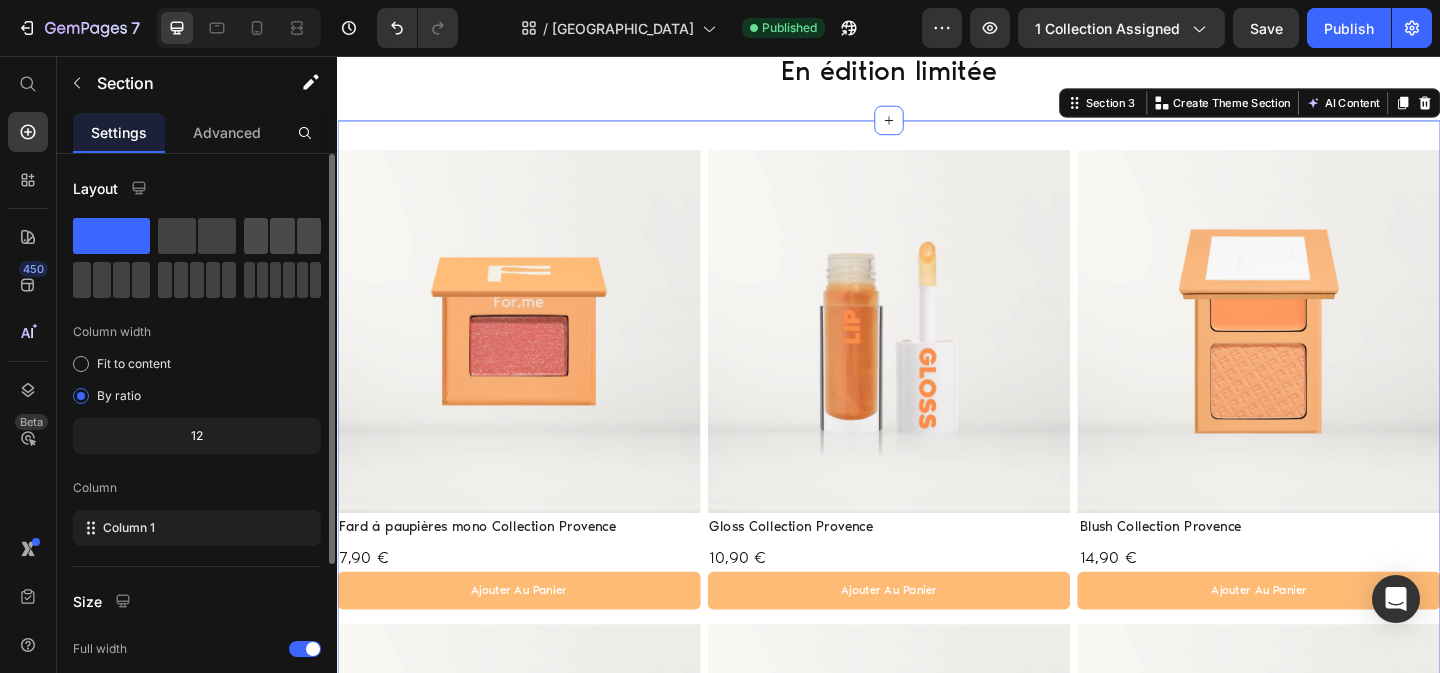 click 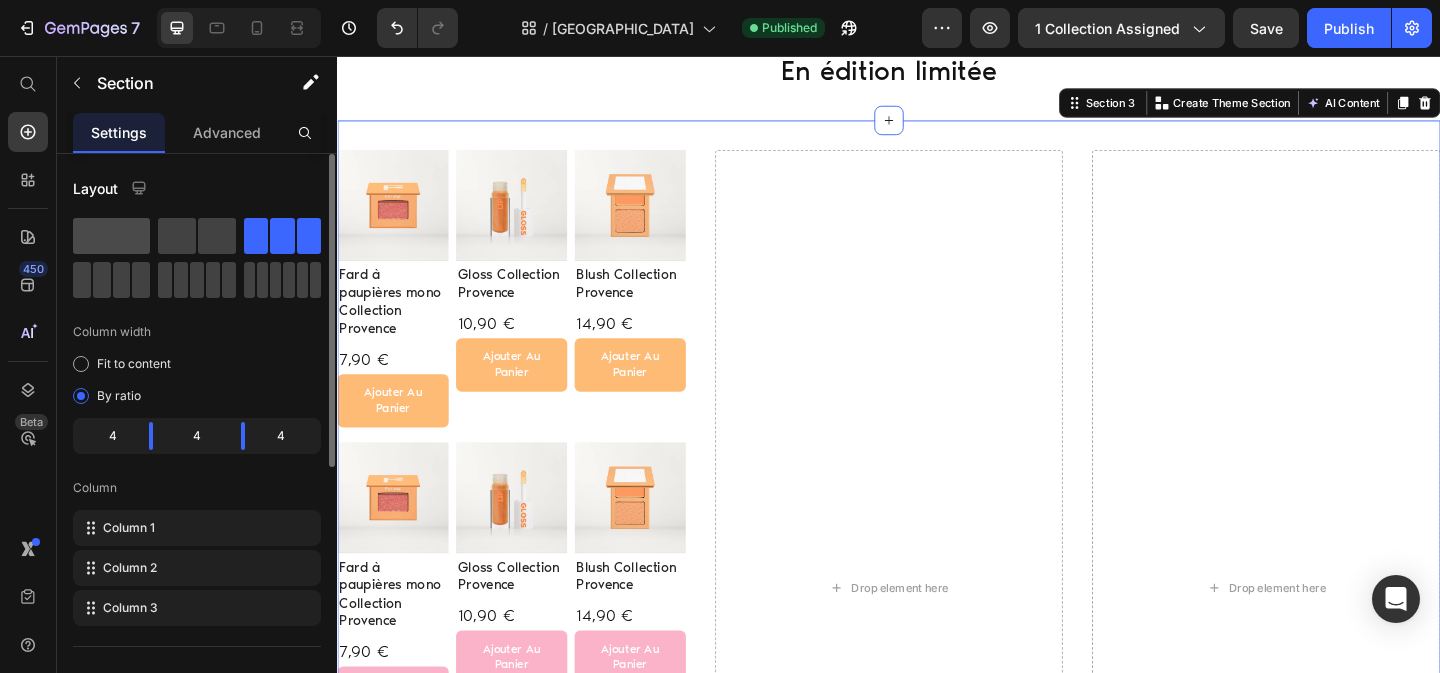 click 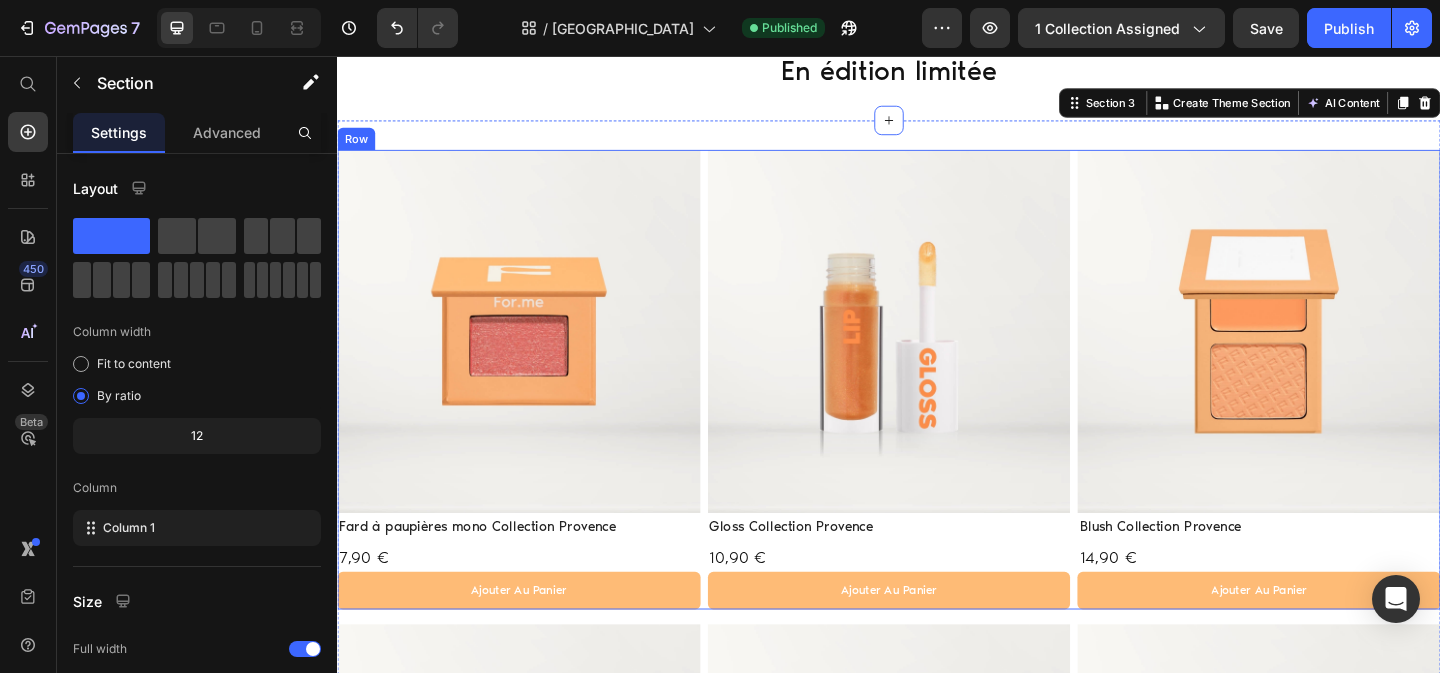 click on "Product Images Fard à paupières mono Collection Provence Product Title 7,90 € Product Price ajouter au panier Add to Cart Row Product Product Images Gloss Collection Provence Product Title 10,90 € Product Price ajouter au panier Add to Cart Row Product Product Images Blush Collection Provence Product Title 14,90 € Product Price ajouter au panier Add to Cart Row Product Row" at bounding box center (937, 408) 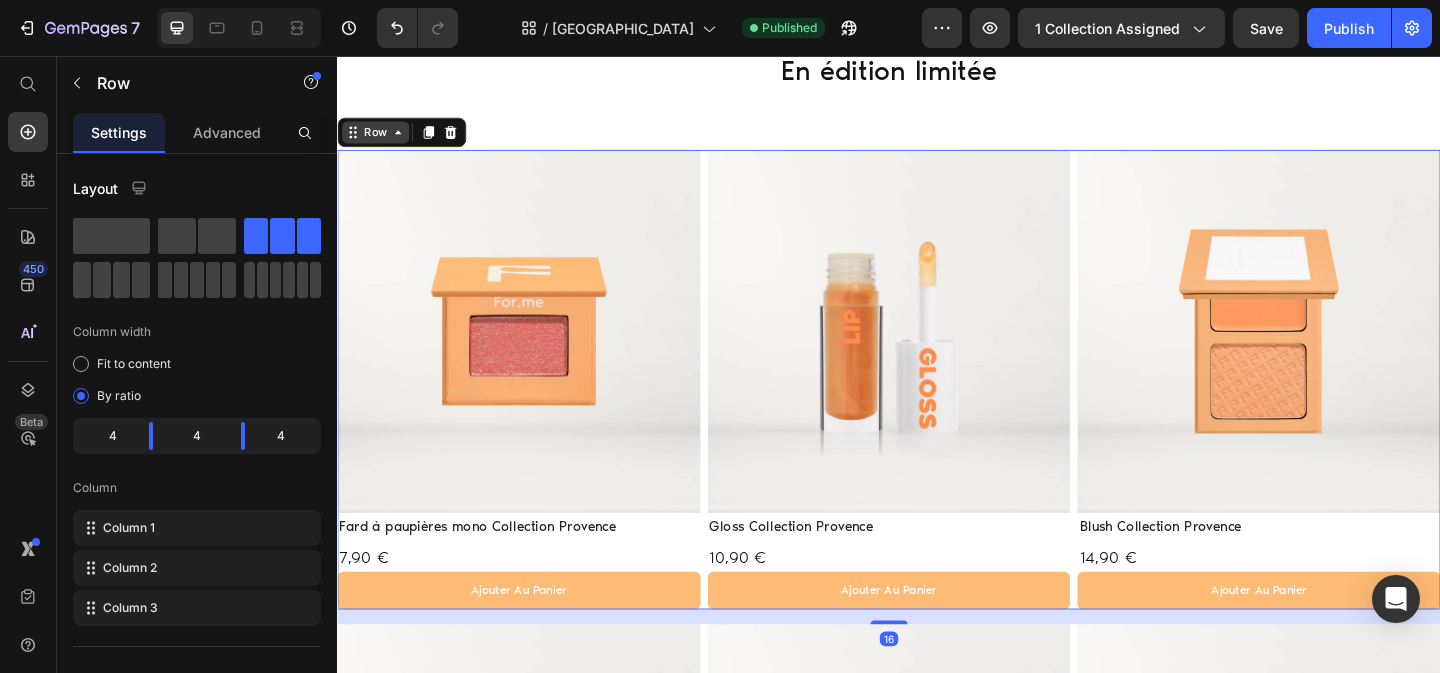 click on "Row" at bounding box center (378, 139) 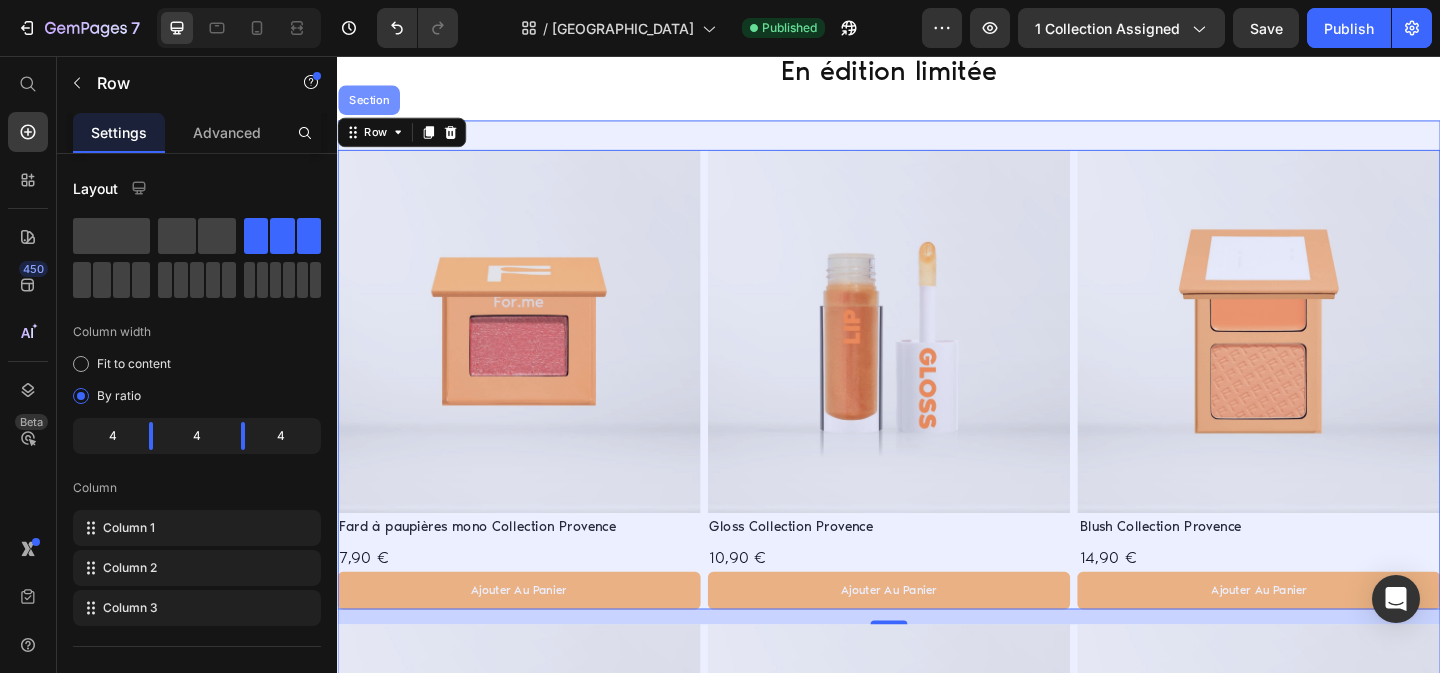 click on "Section" at bounding box center (371, 104) 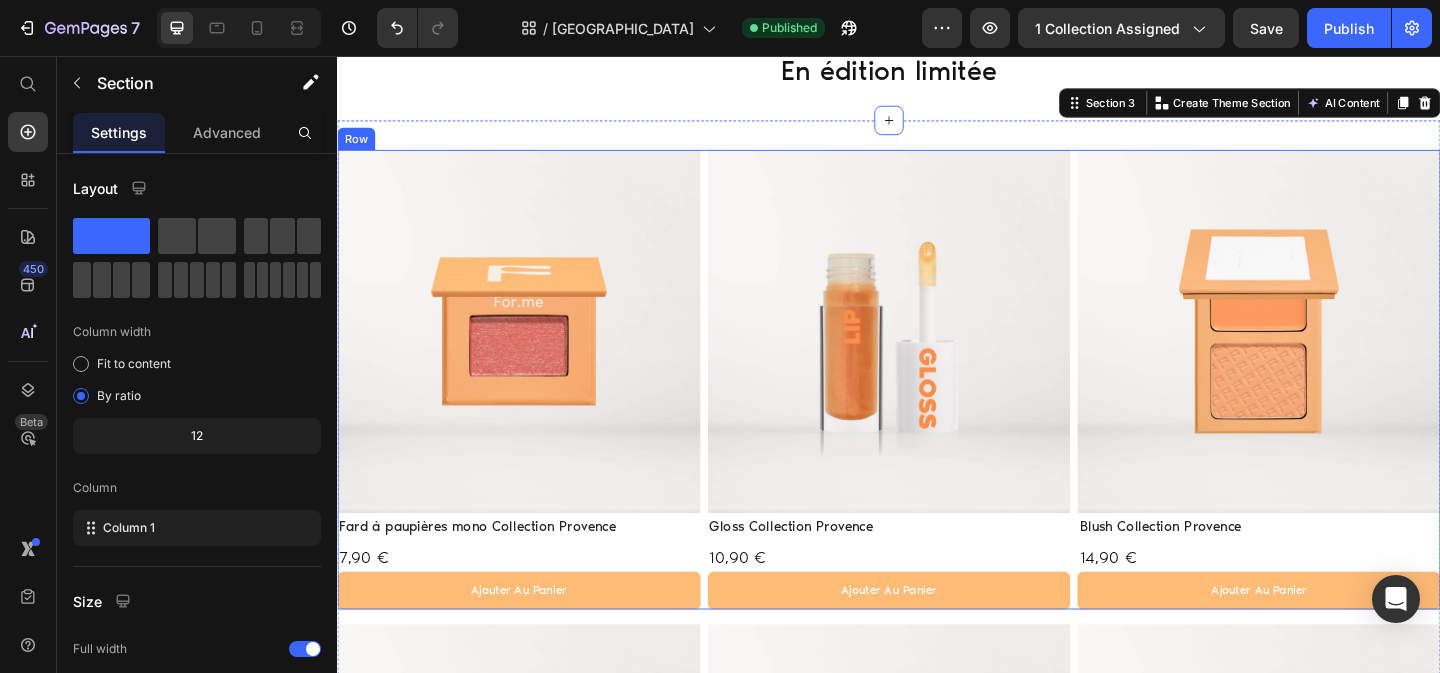 click on "Product Images Fard à paupières mono Collection Provence Product Title 7,90 € Product Price ajouter au panier Add to Cart Row Product Product Images Gloss Collection Provence Product Title 10,90 € Product Price ajouter au panier Add to Cart Row Product Product Images Blush Collection Provence Product Title 14,90 € Product Price ajouter au panier Add to Cart Row Product Row" at bounding box center [937, 408] 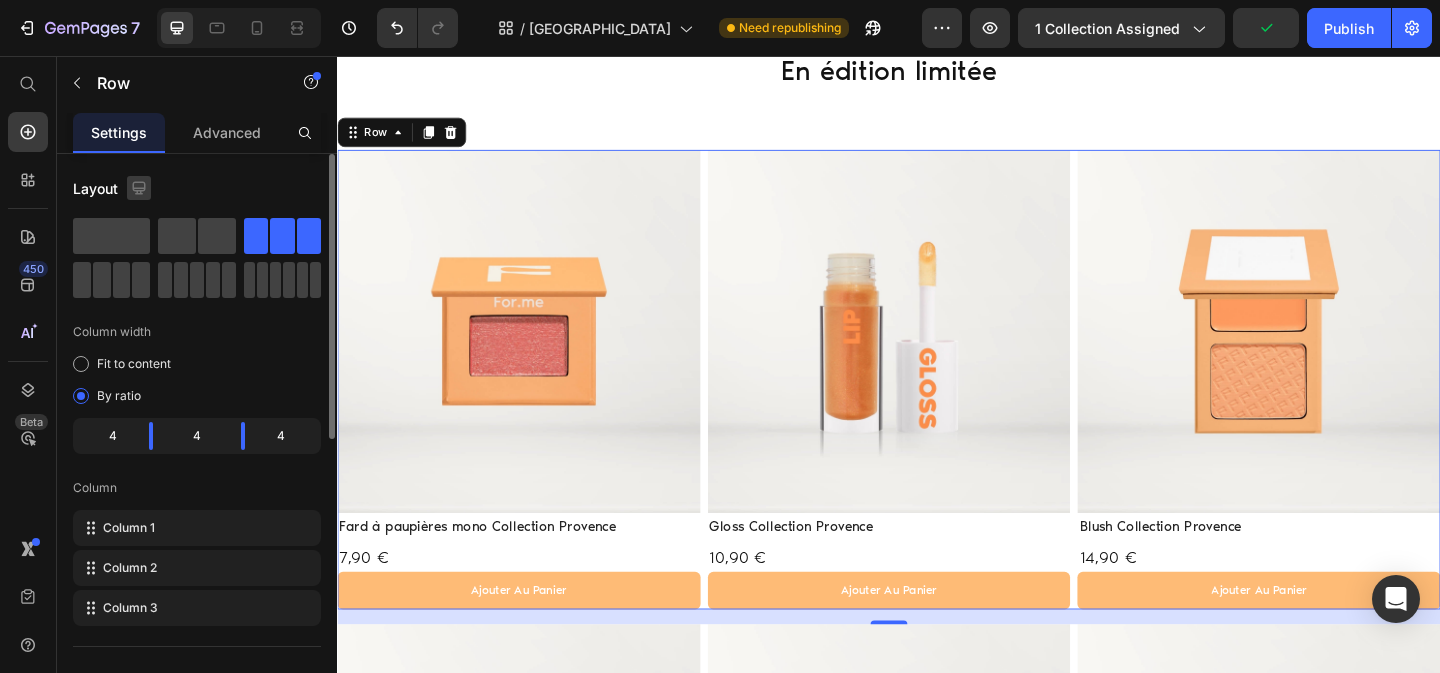 click 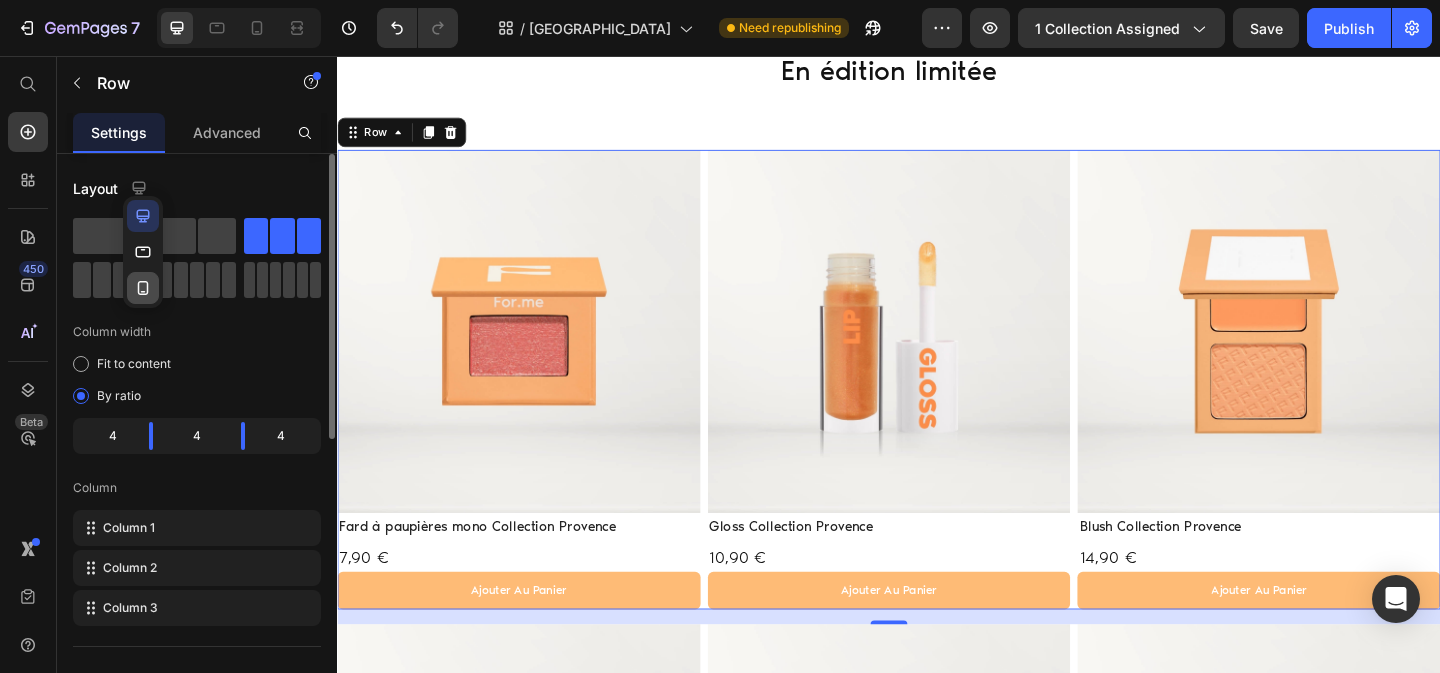 click 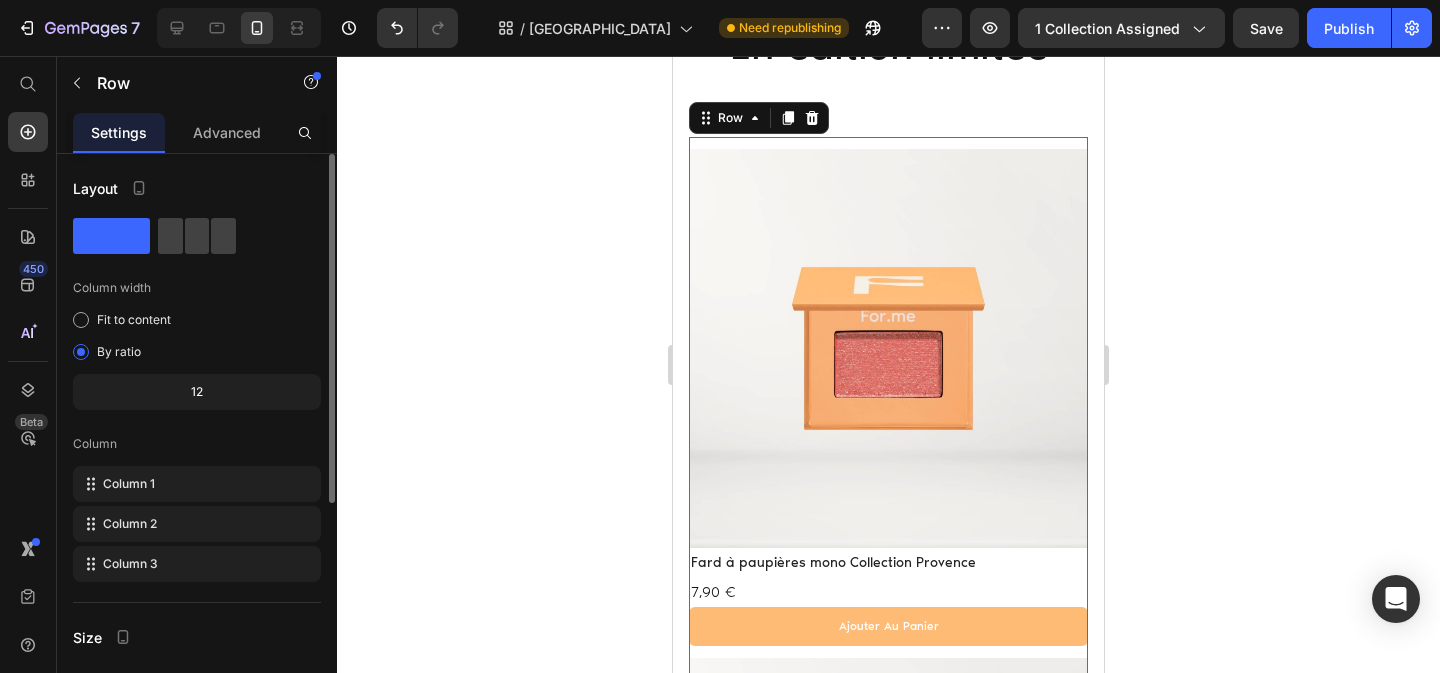 scroll, scrollTop: 503, scrollLeft: 0, axis: vertical 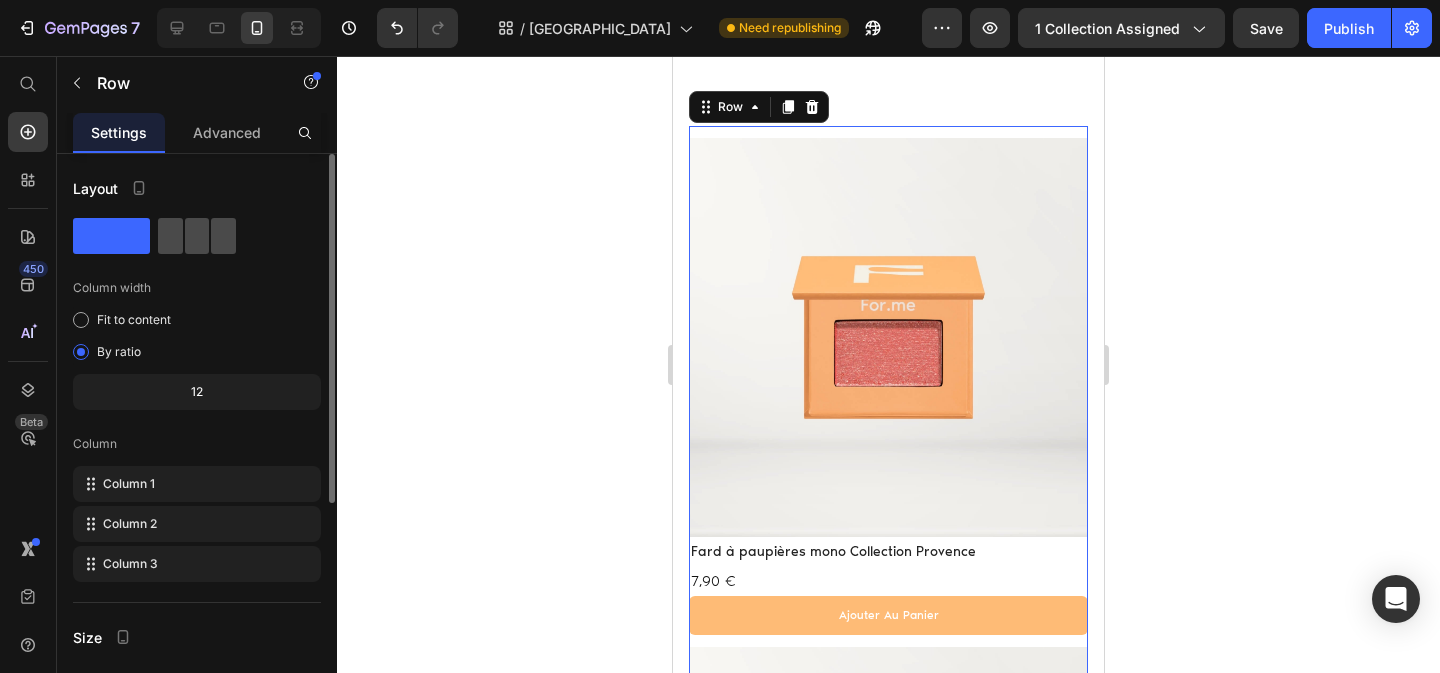 click 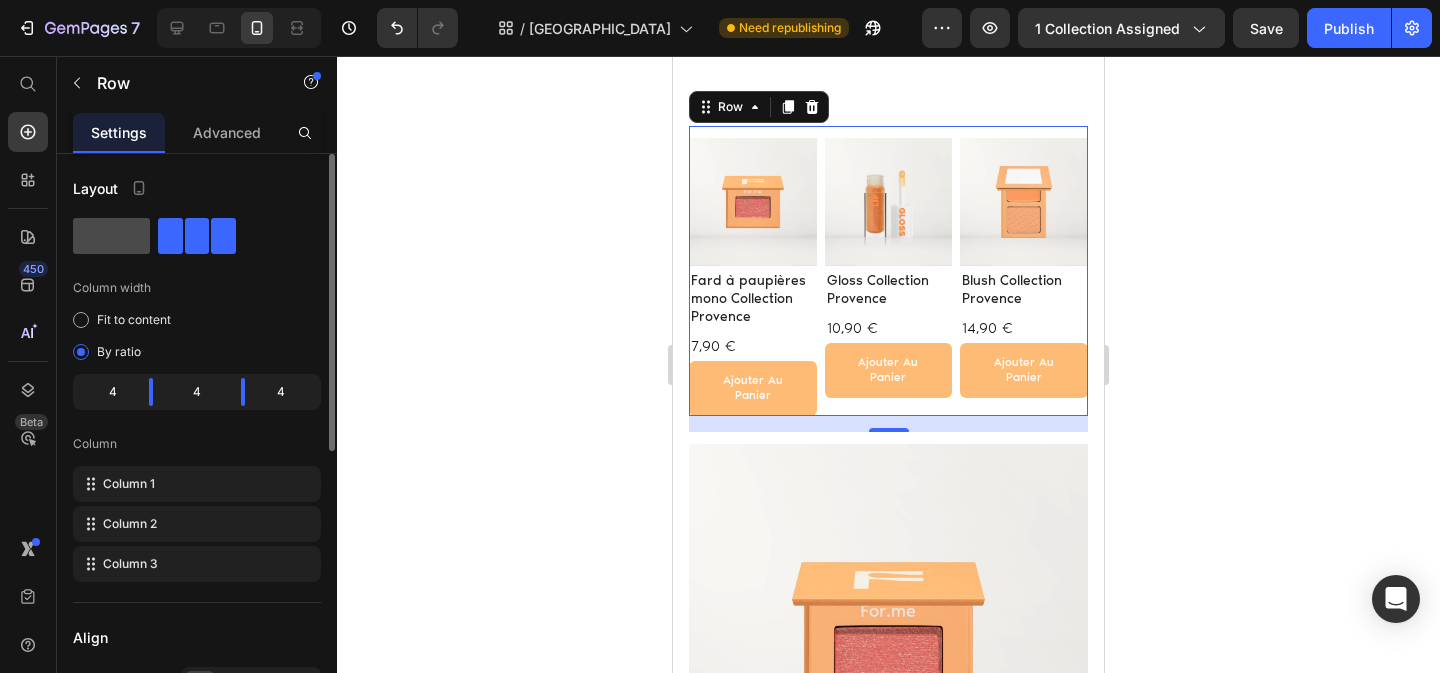 click 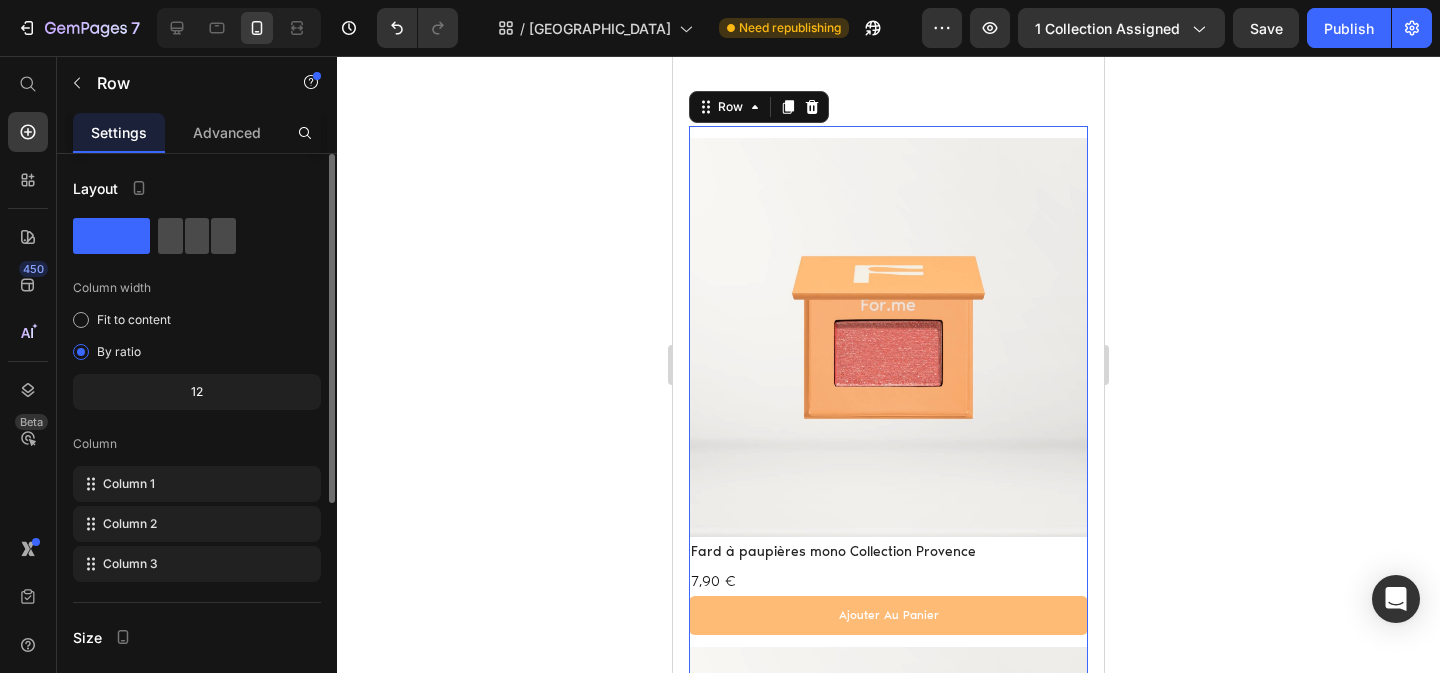 click 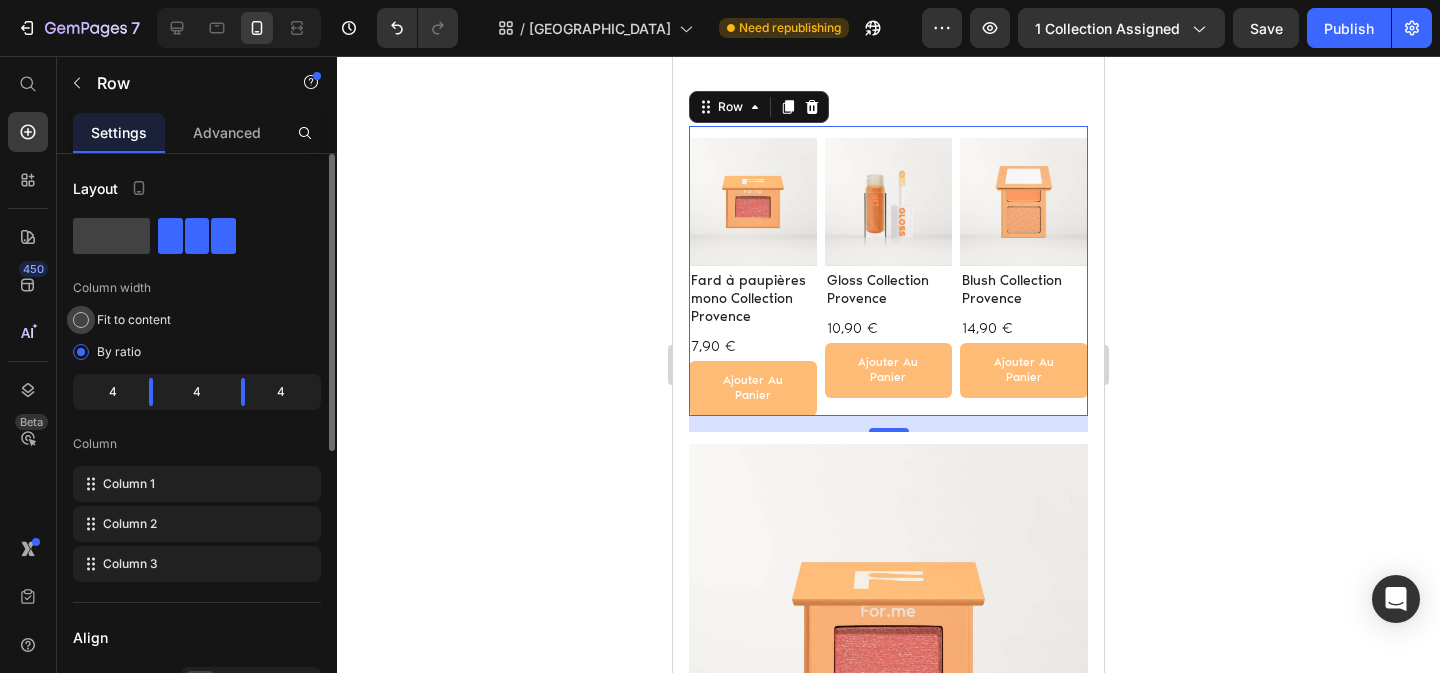 click on "Fit to content" at bounding box center (134, 320) 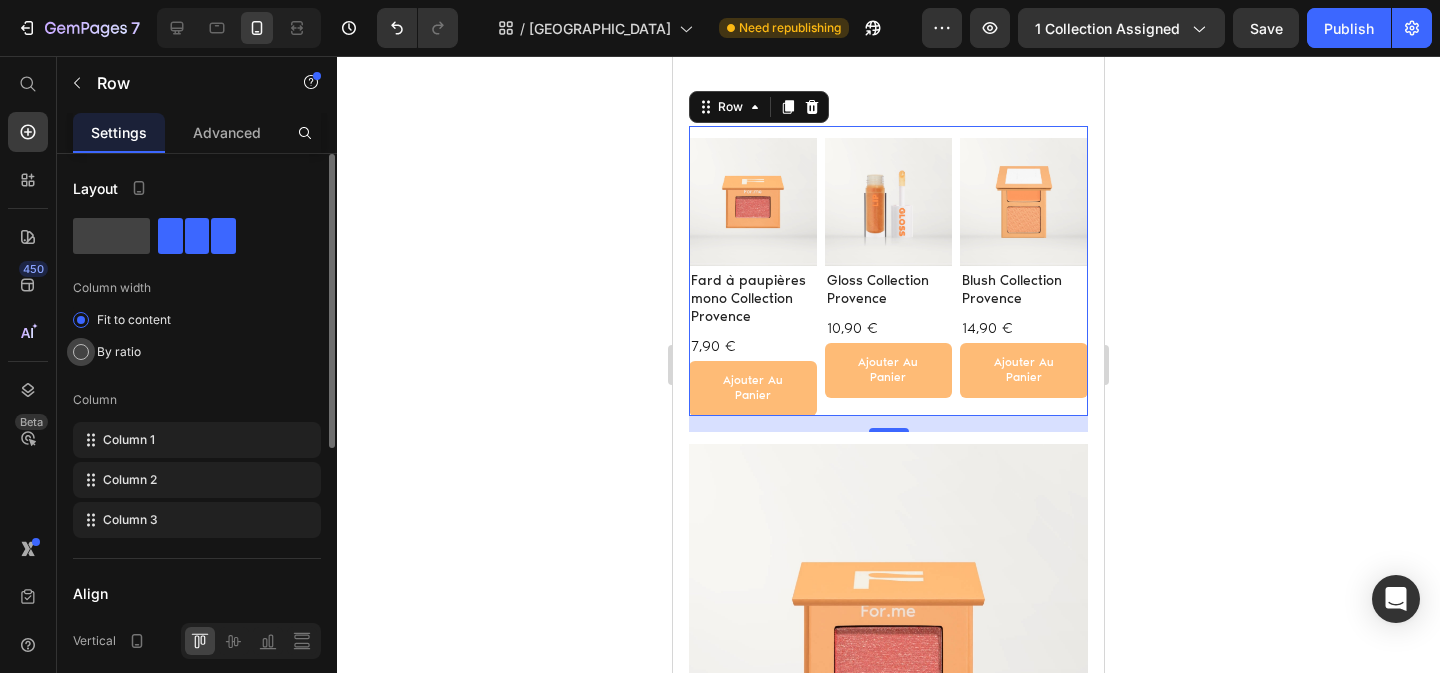 click on "By ratio" at bounding box center (119, 352) 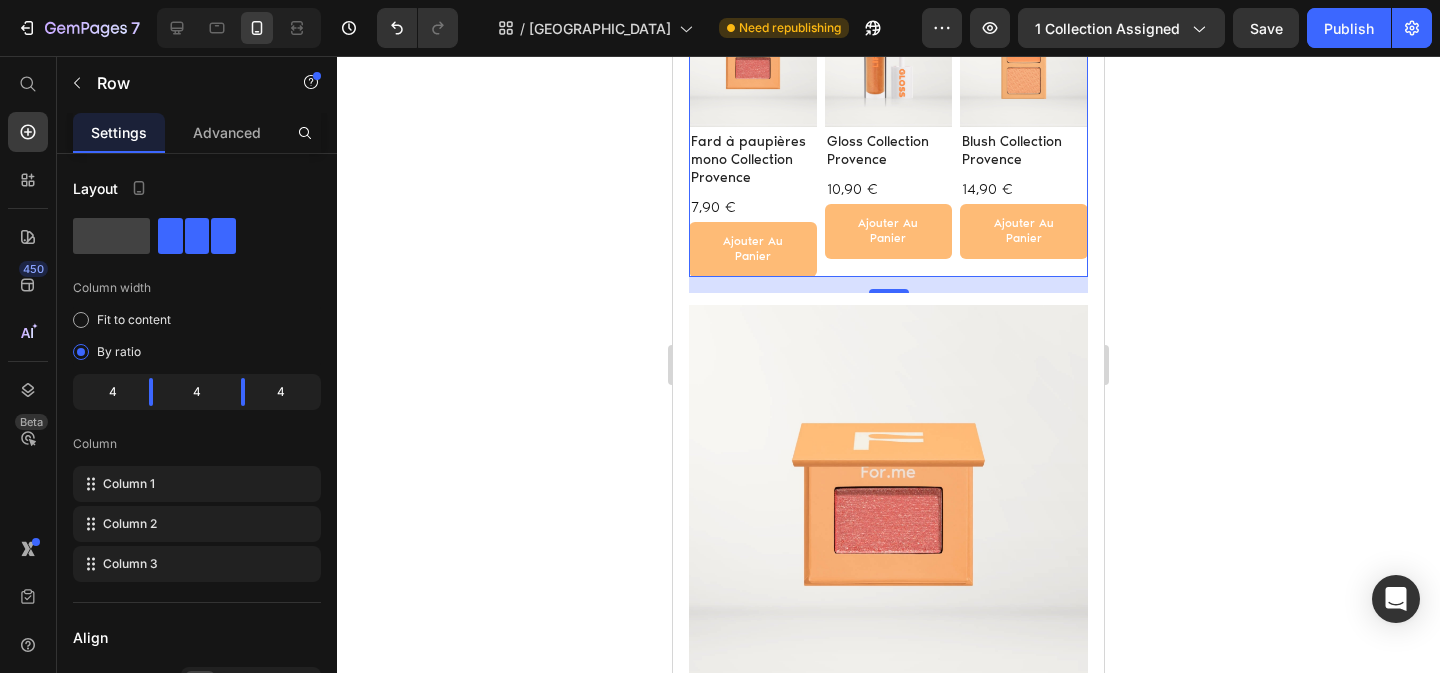 scroll, scrollTop: 556, scrollLeft: 0, axis: vertical 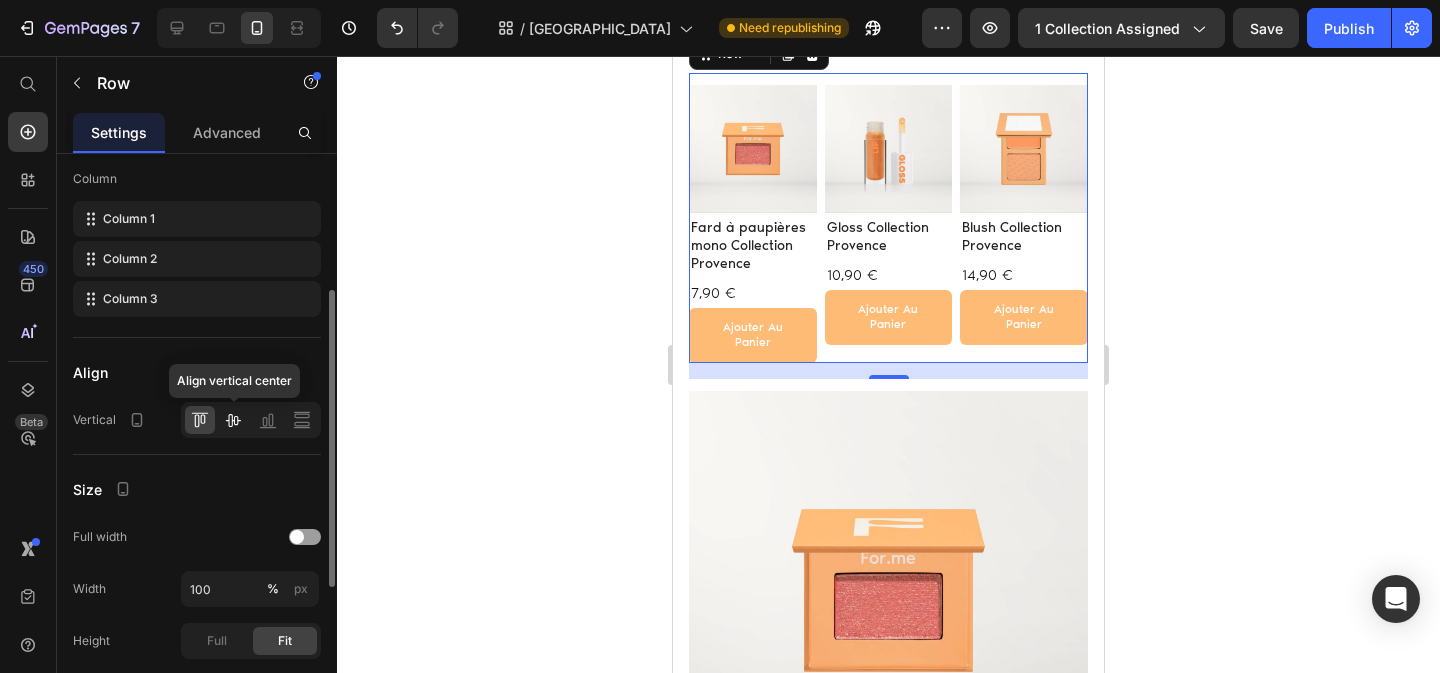 click 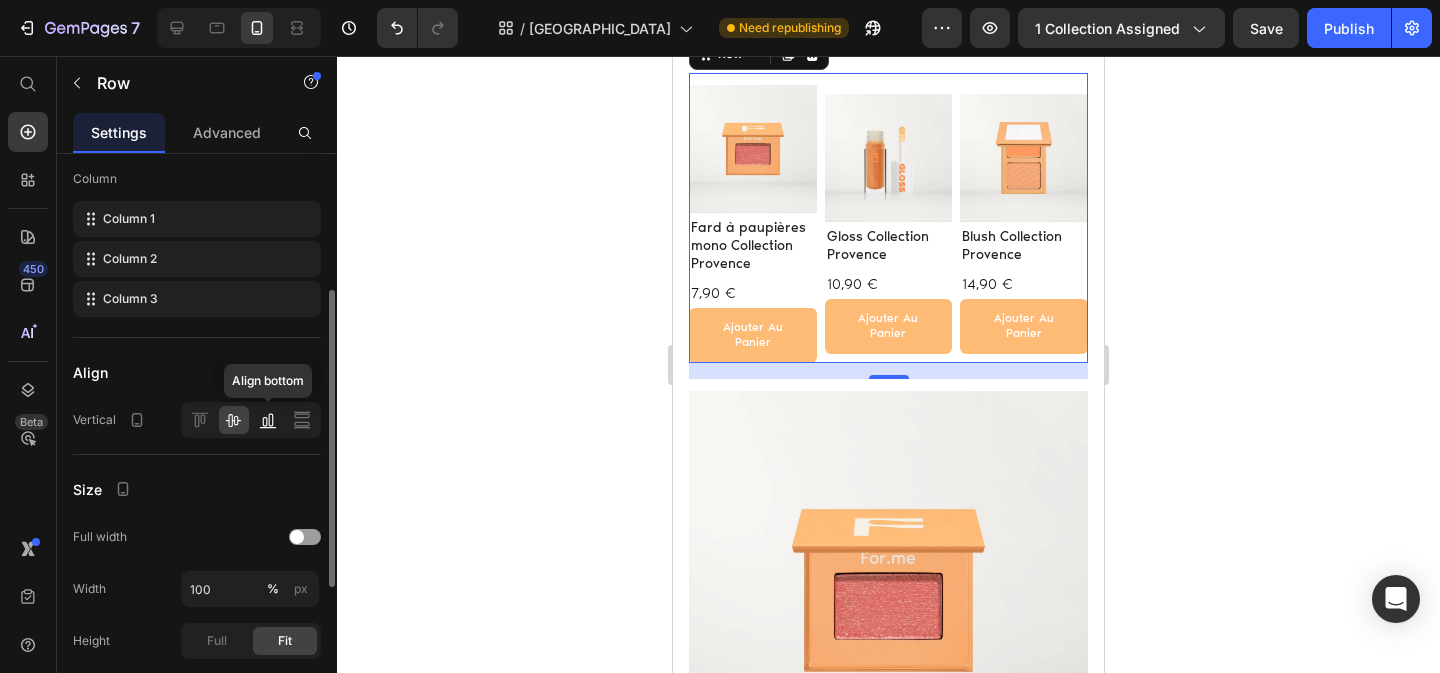 click 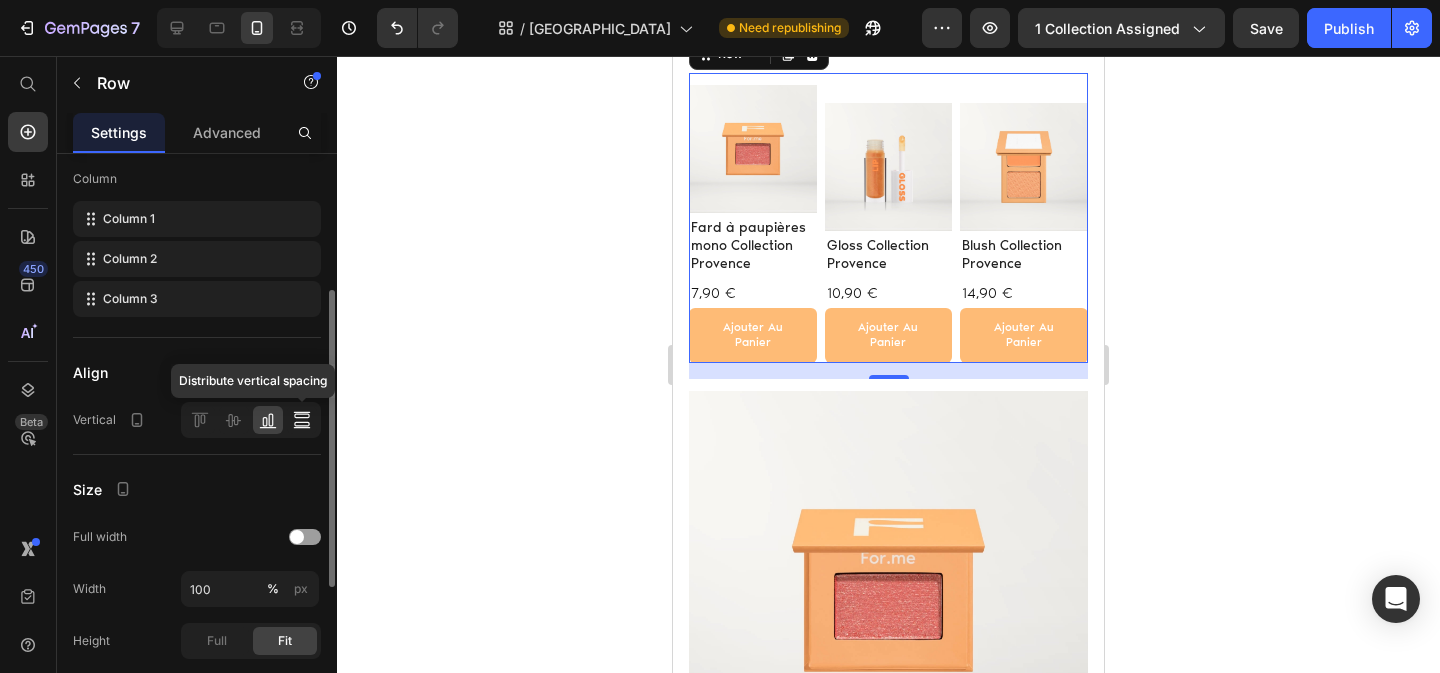 click 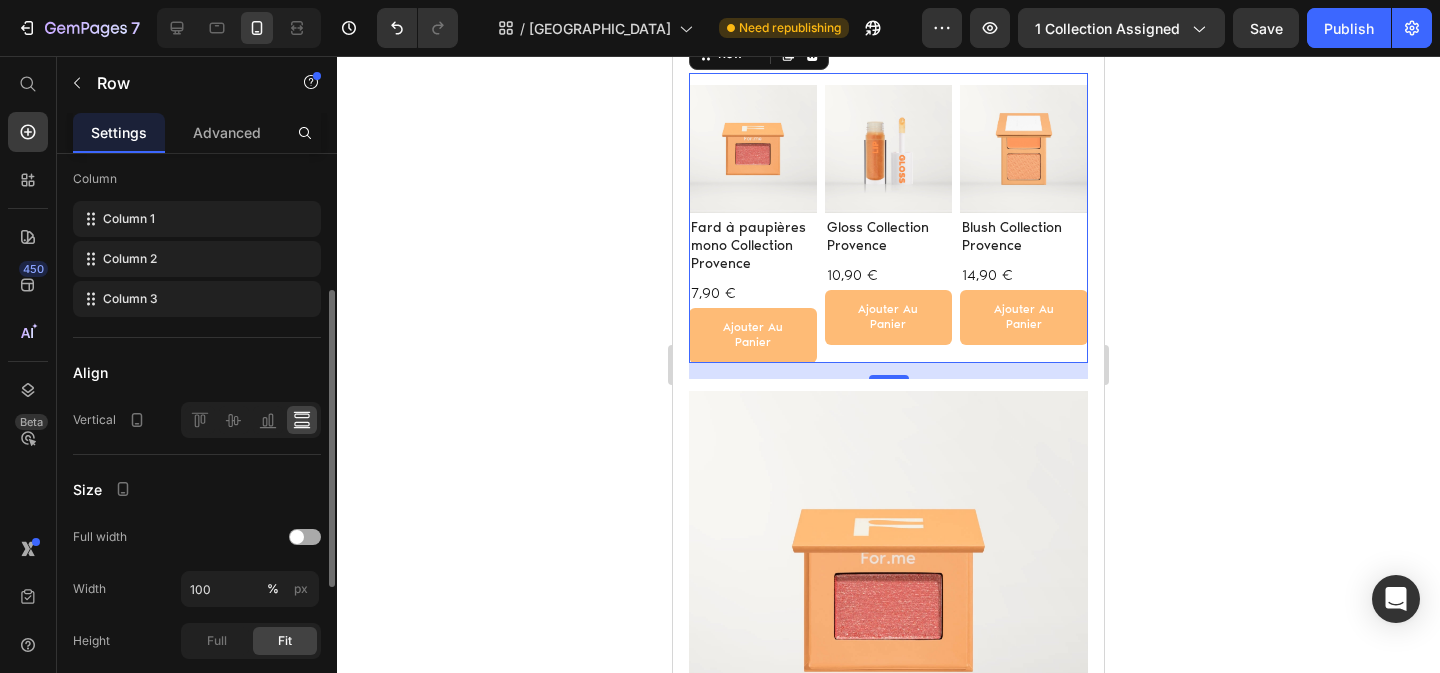 click on "Full width" 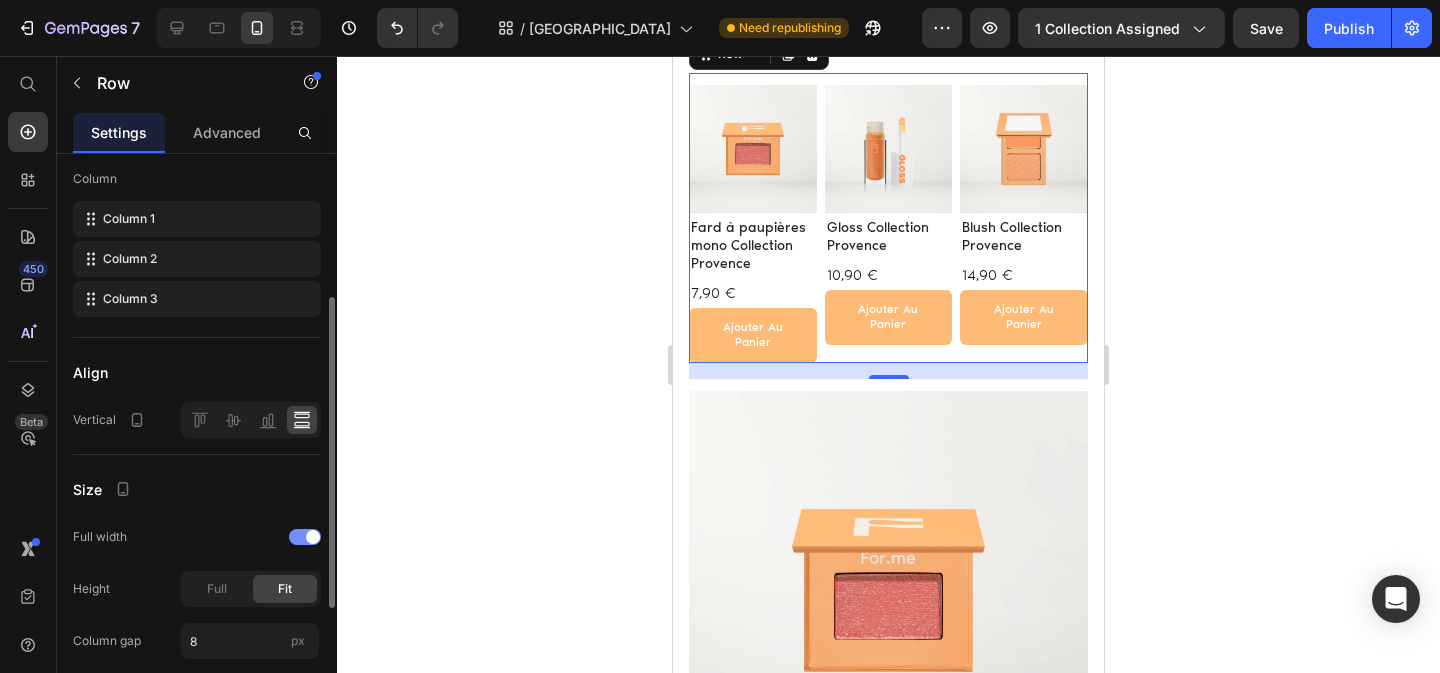 click at bounding box center (305, 537) 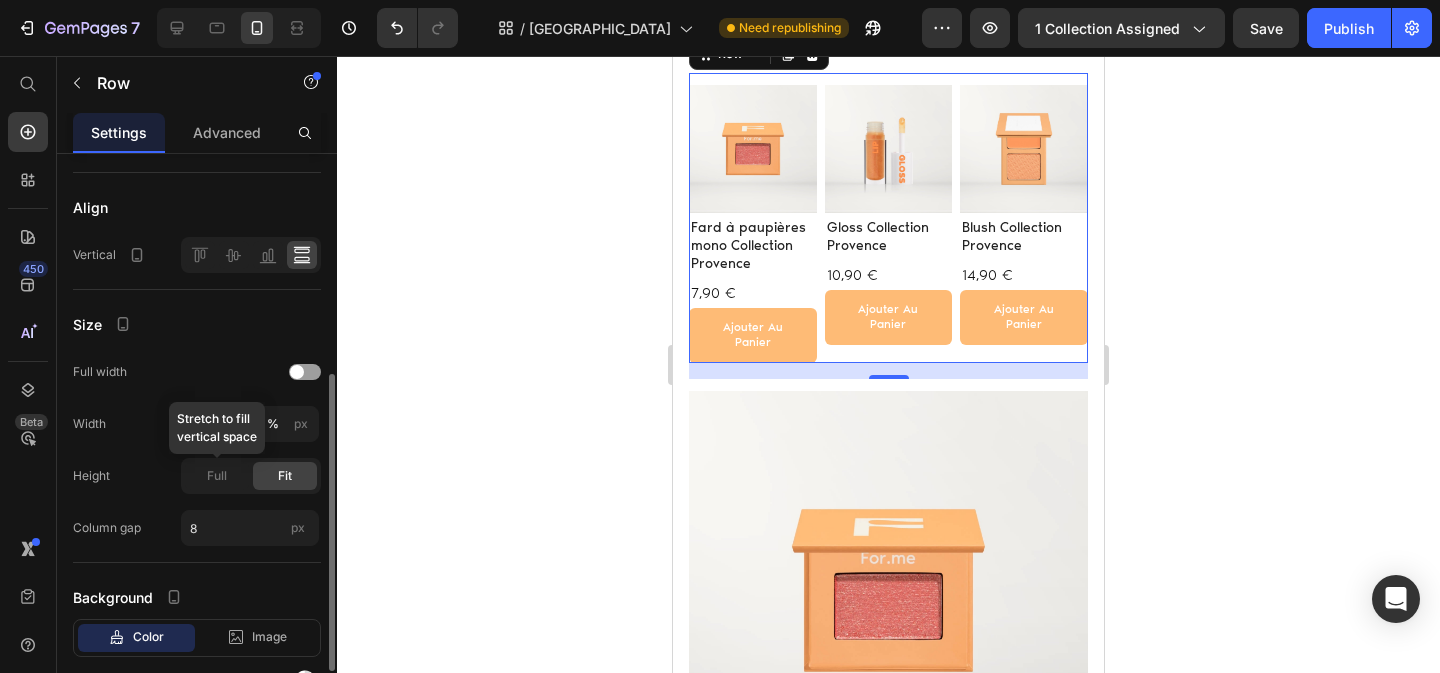 scroll, scrollTop: 0, scrollLeft: 0, axis: both 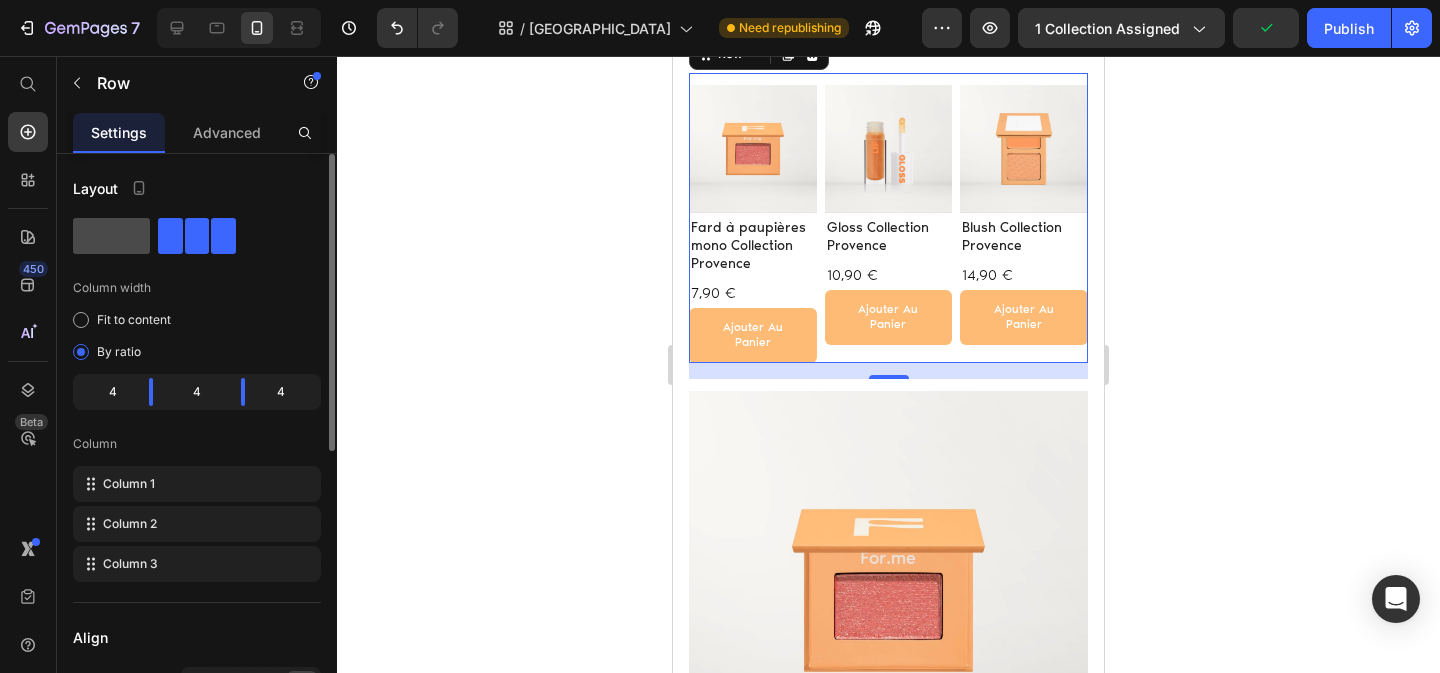 click 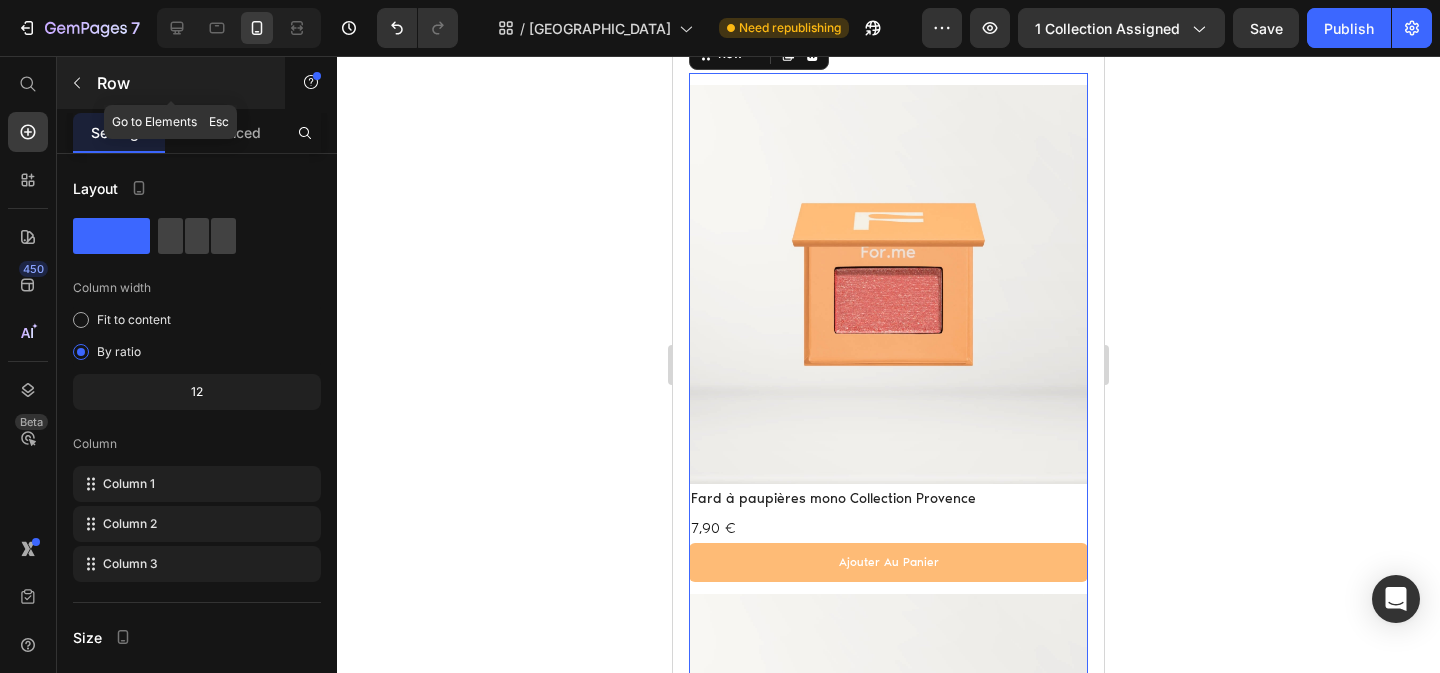 click on "Row" at bounding box center [171, 83] 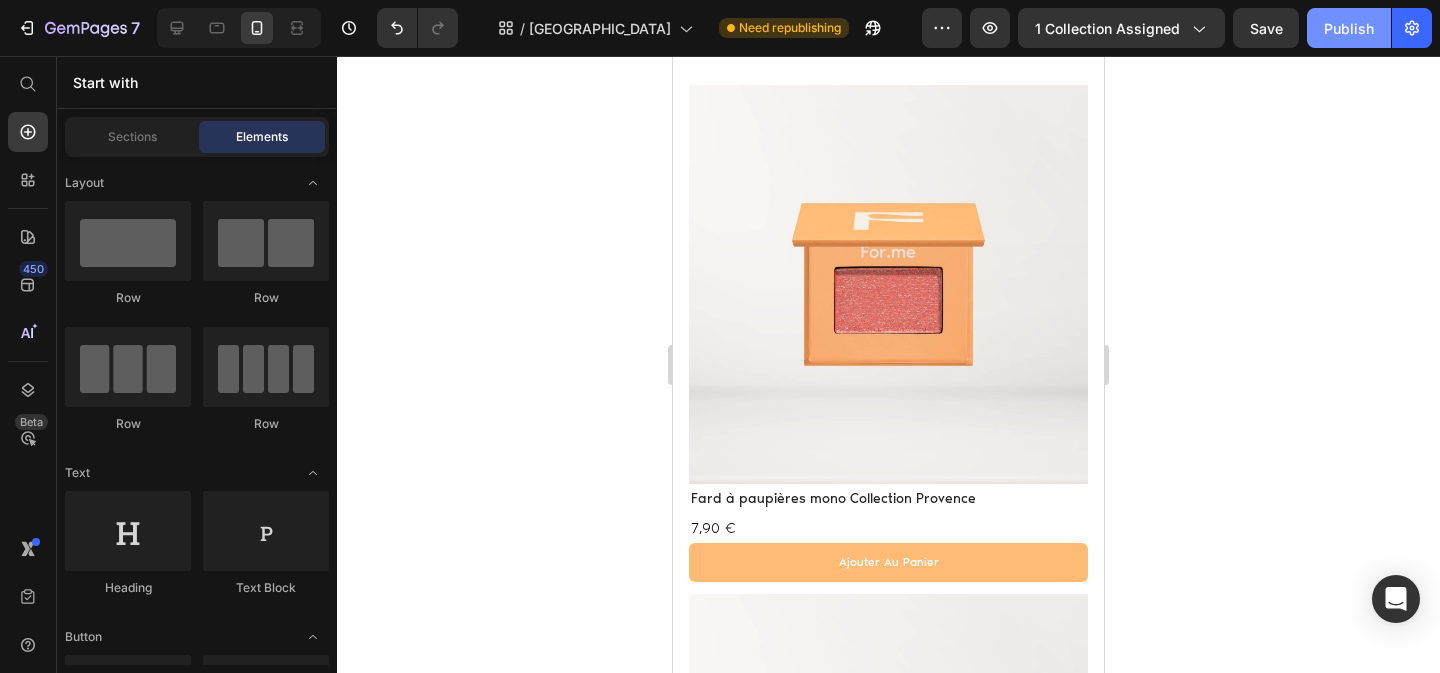click on "Publish" 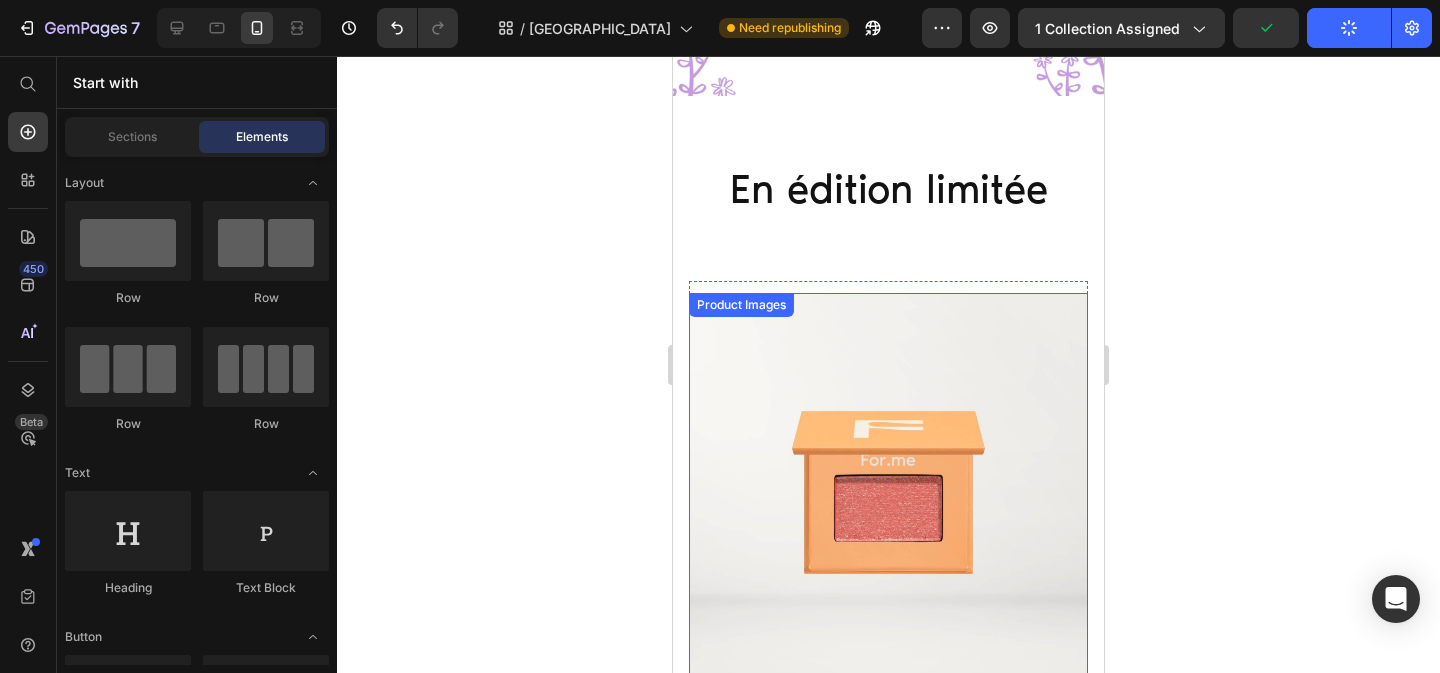 scroll, scrollTop: 351, scrollLeft: 0, axis: vertical 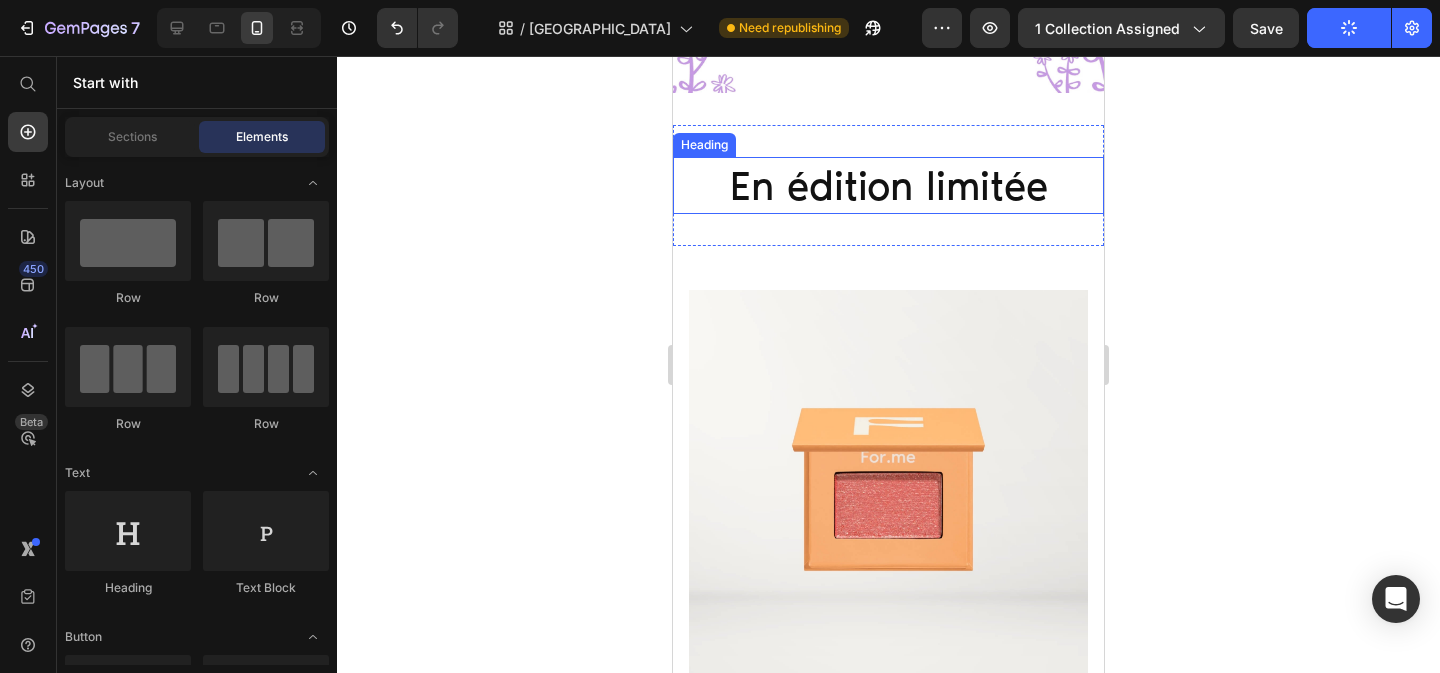 click on "En édition limitée" at bounding box center [888, 185] 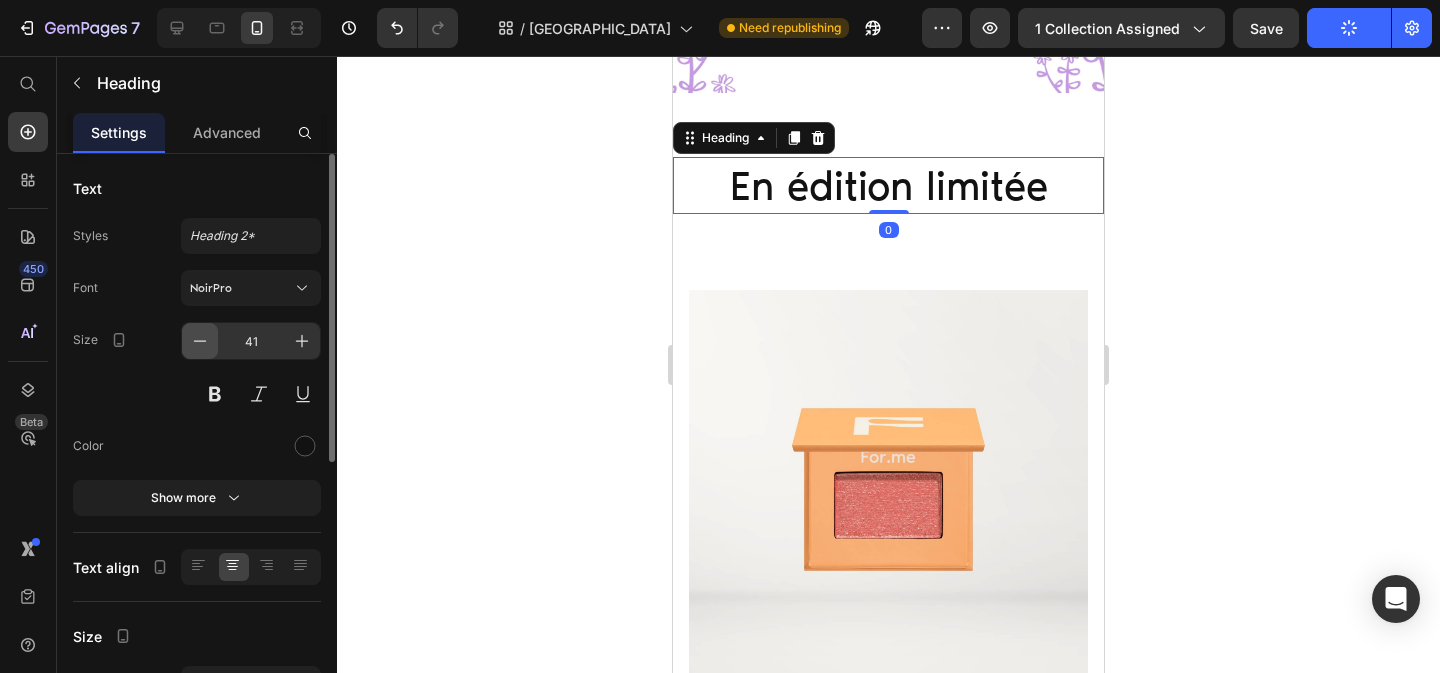 click 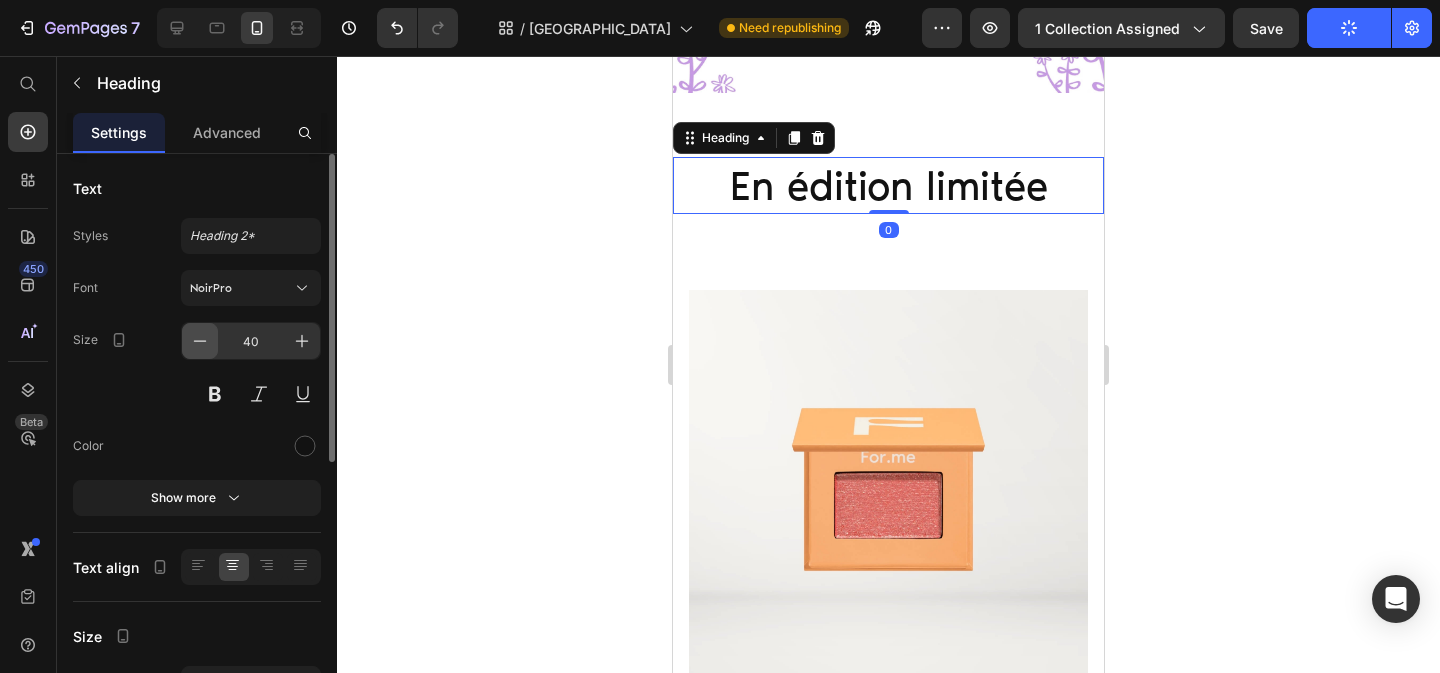 click 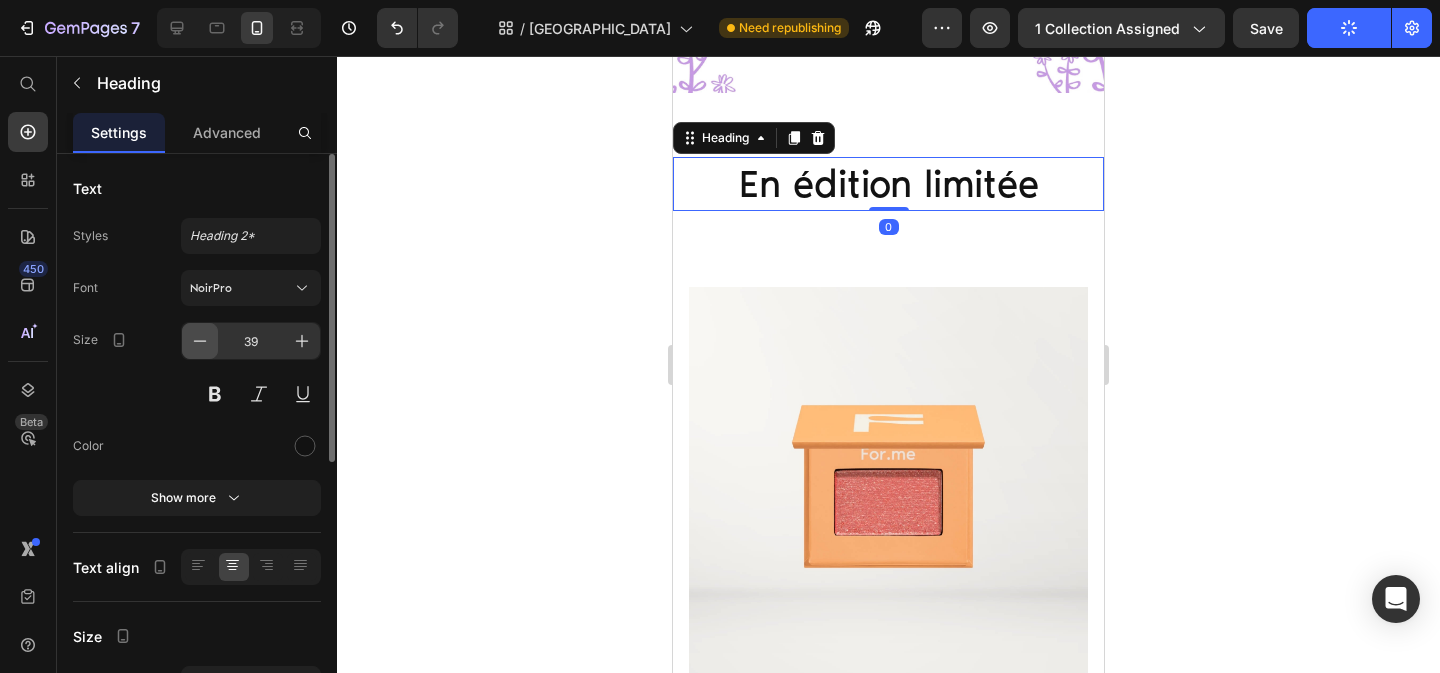 click 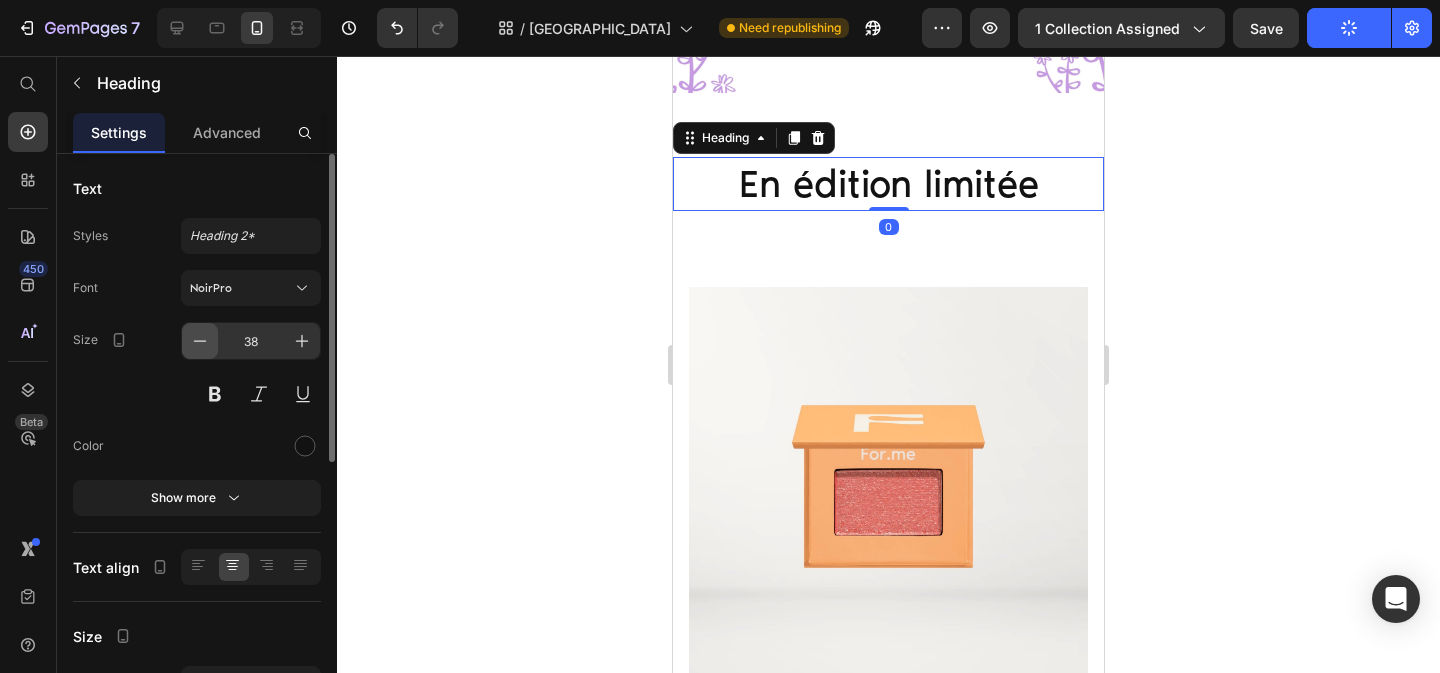 click 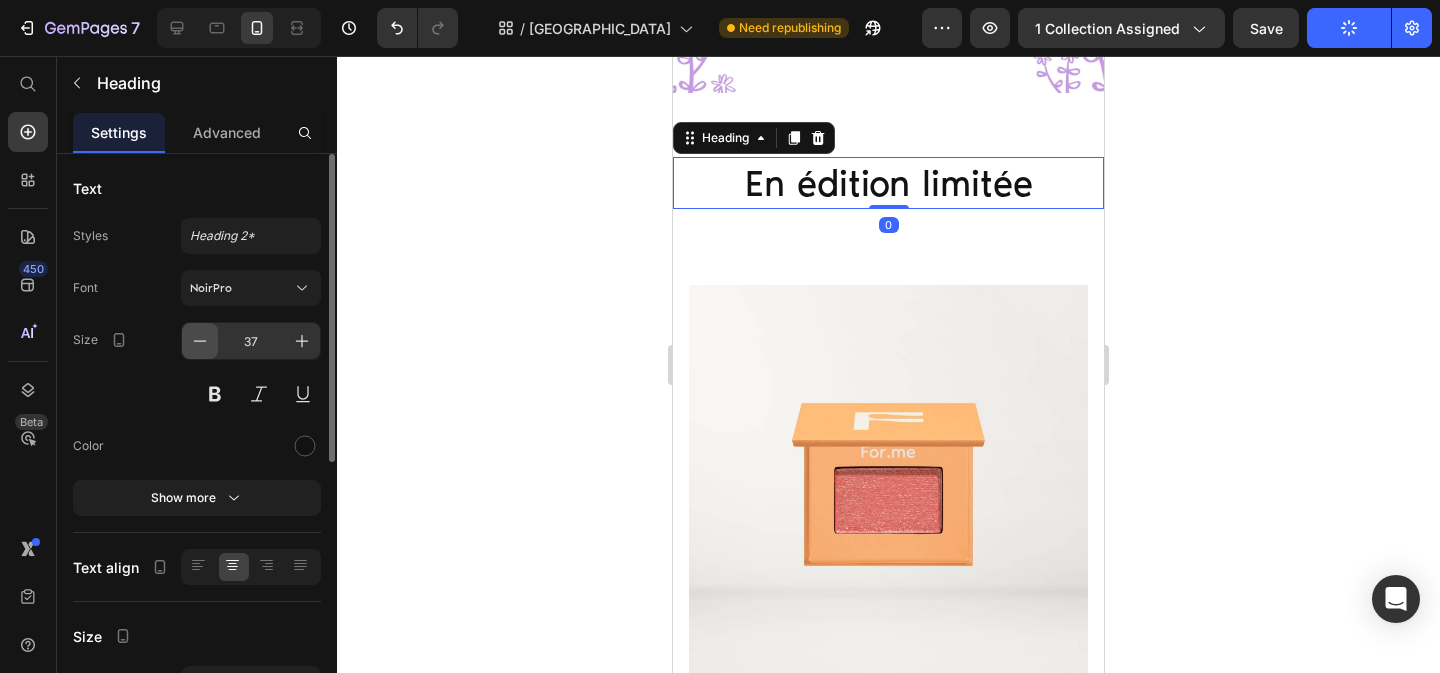 click 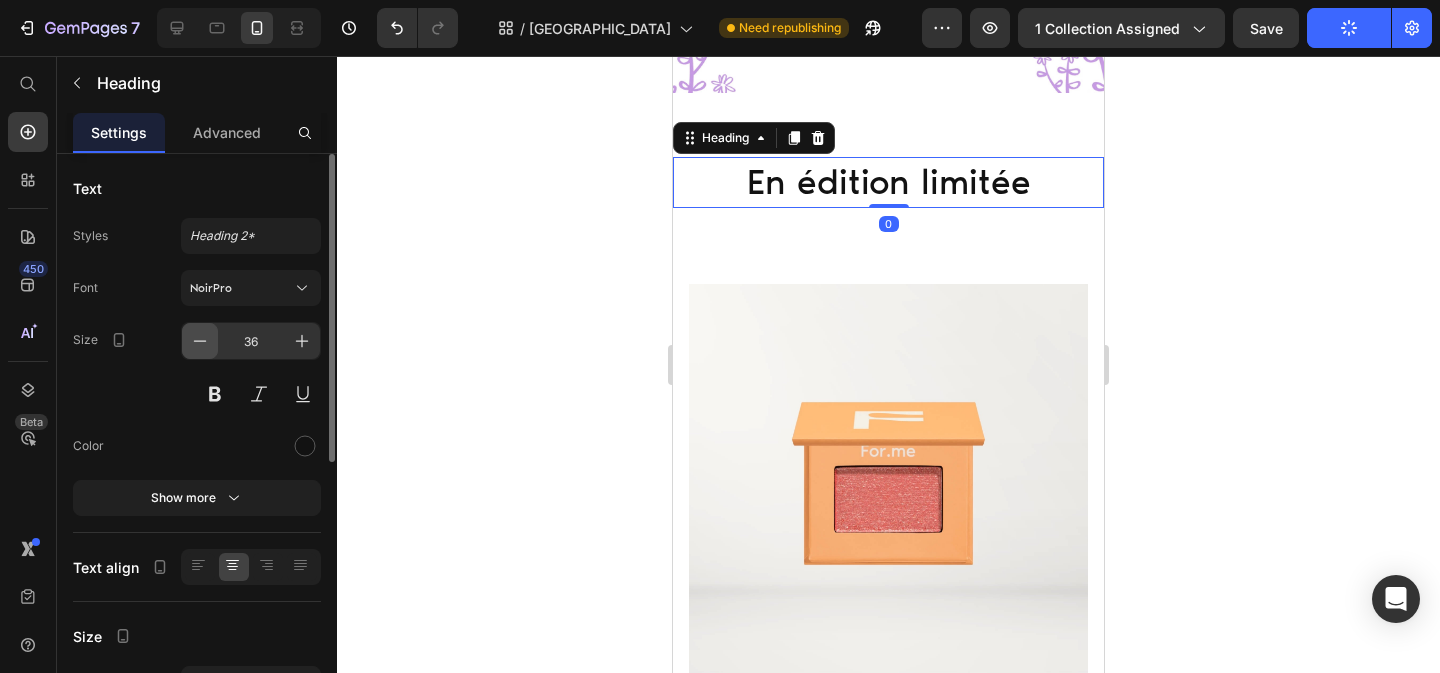 click 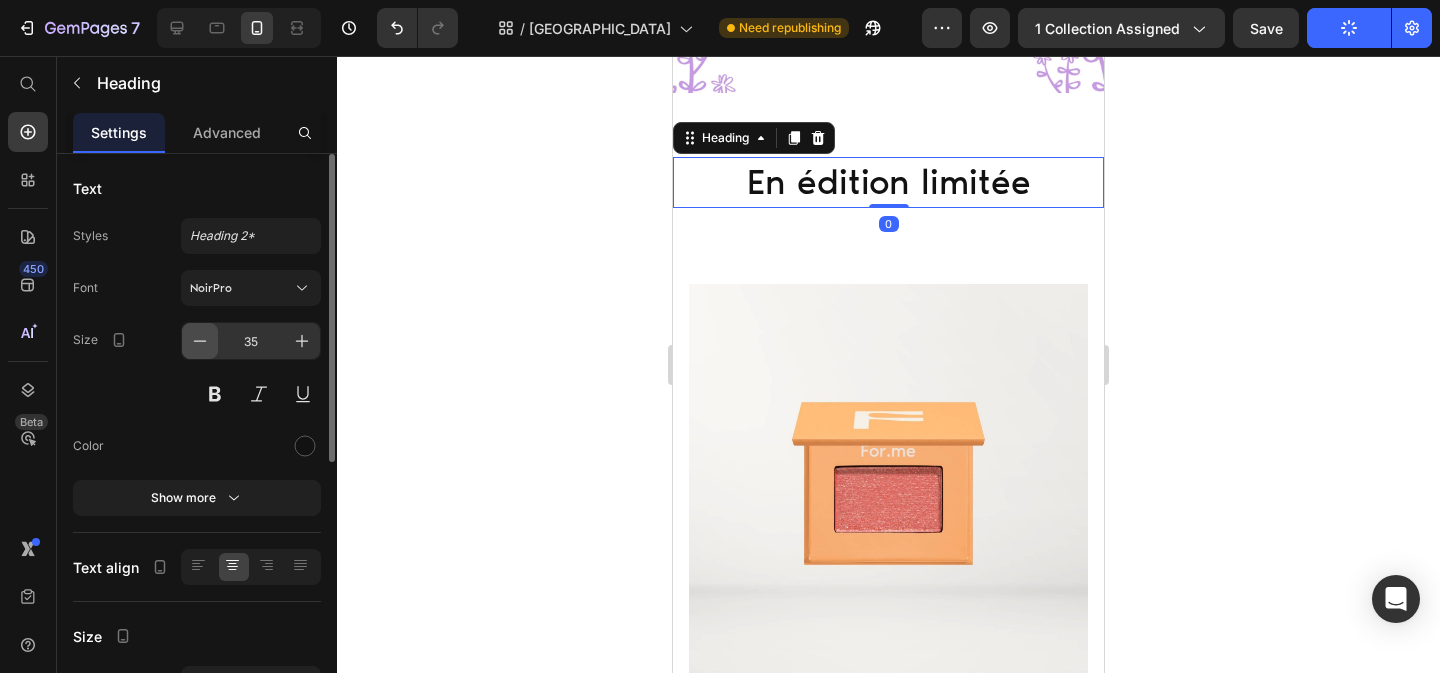 click 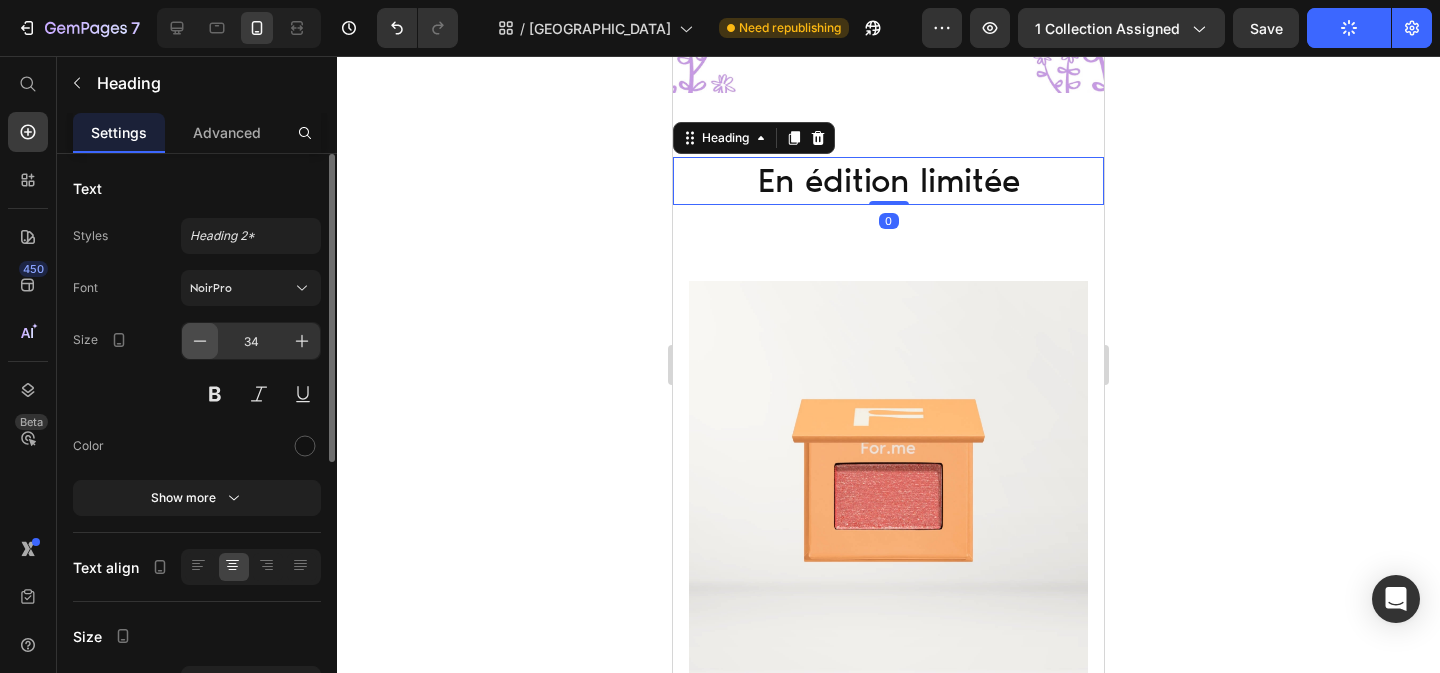 click 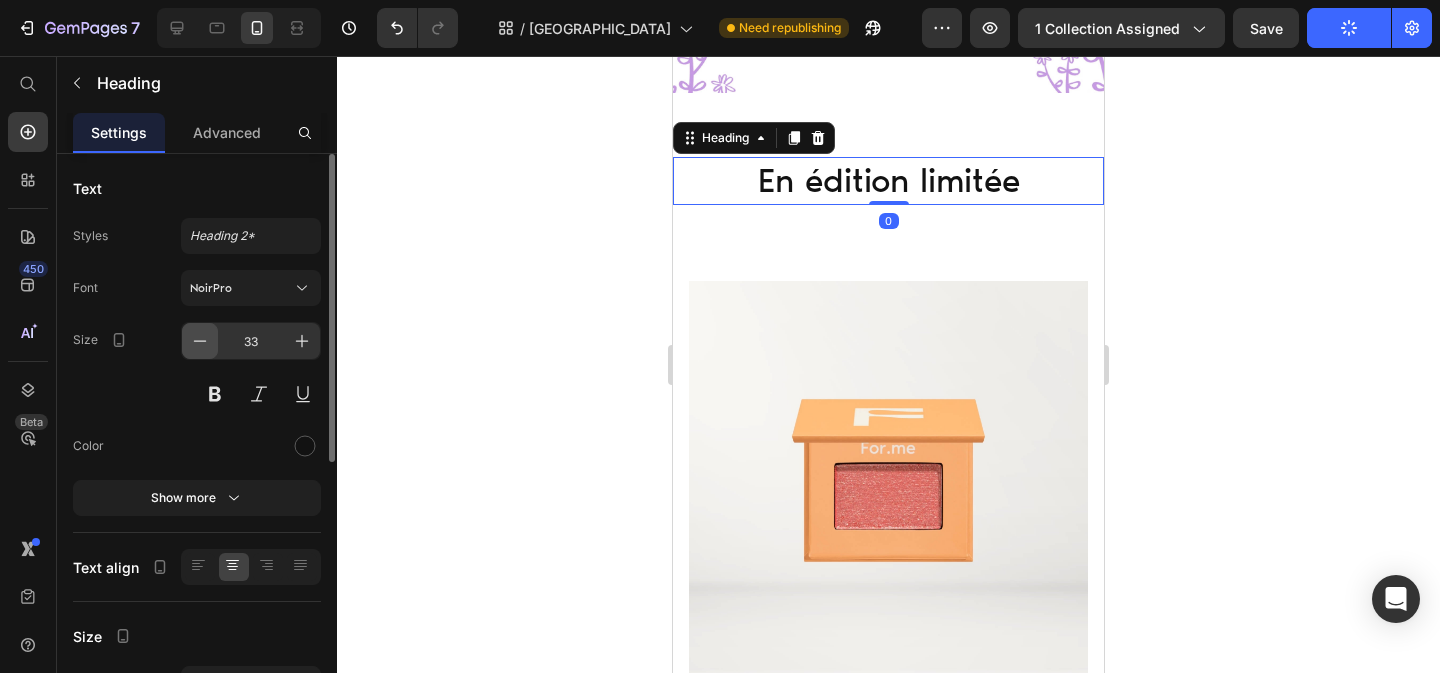 click 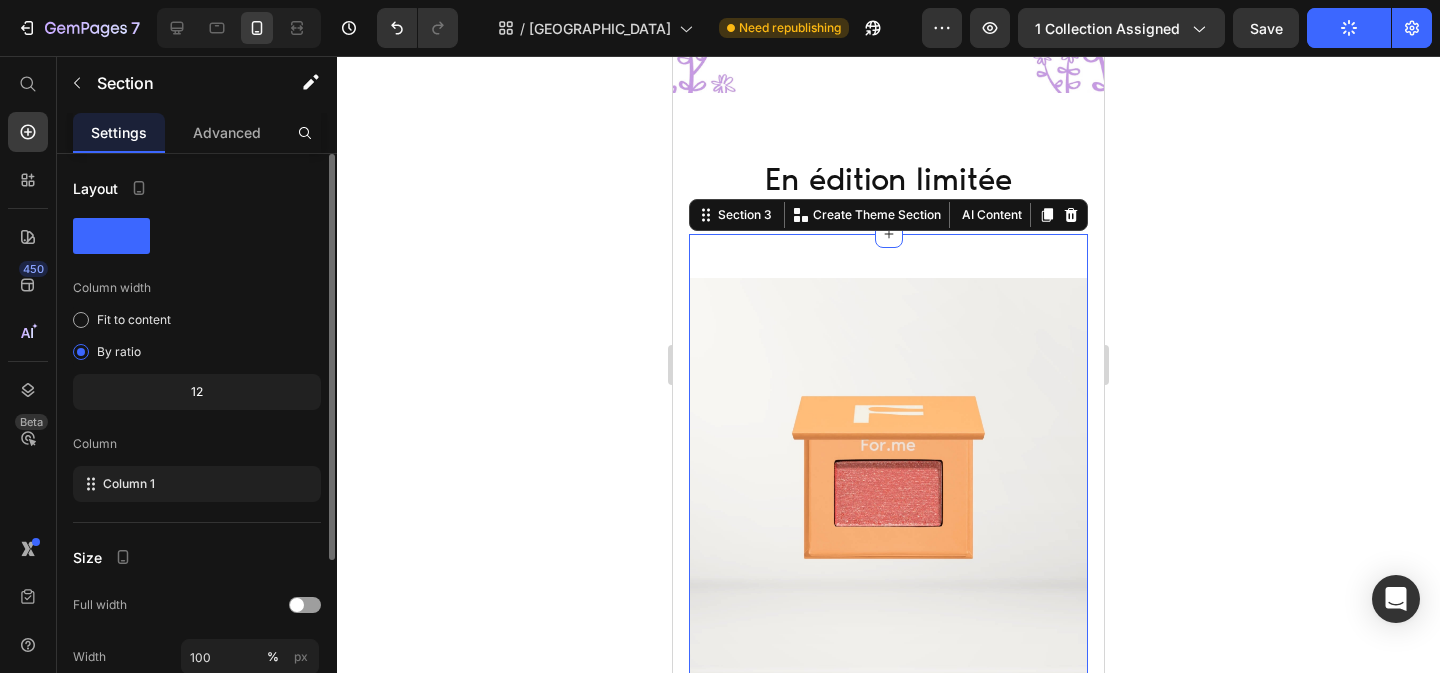 click on "Product Images Fard à paupières mono Collection Provence Product Title 7,90 € Product Price ajouter au panier Add to Cart Row Product Product Images Gloss Collection Provence Product Title 10,90 € Product Price ajouter au panier Add to Cart Row Product Product Images Blush Collection Provence Product Title 14,90 € Product Price ajouter au panier Add to Cart Row Product Row Product Images Fard à paupières mono Collection Provence Product Title 7,90 € Product Price ajouter au panier Add to Cart Row Product Product Images Gloss Collection Provence Product Title 10,90 € Product Price ajouter au panier Add to Cart Row Product Product Images Blush Collection Provence Product Title 14,90 € Product Price ajouter au panier Add to Cart Row Product Row Product Images Fard à paupières mono Collection Provence Product Title 7,90 € Product Price ajouter au panier Add to Cart Row Product Product Images Gloss Collection Provence Product Title 10,90 € Product Price ajouter au panier Add to Cart Row Row" at bounding box center [888, 2582] 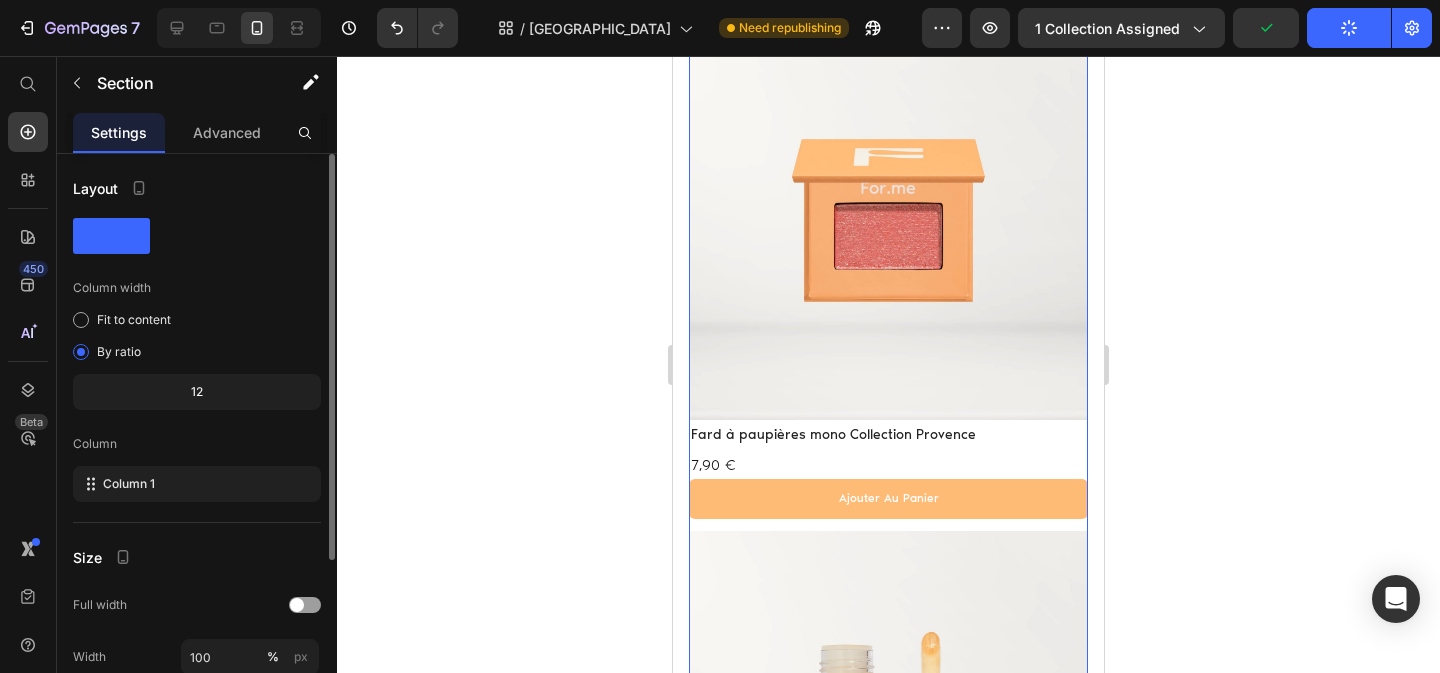 scroll, scrollTop: 609, scrollLeft: 0, axis: vertical 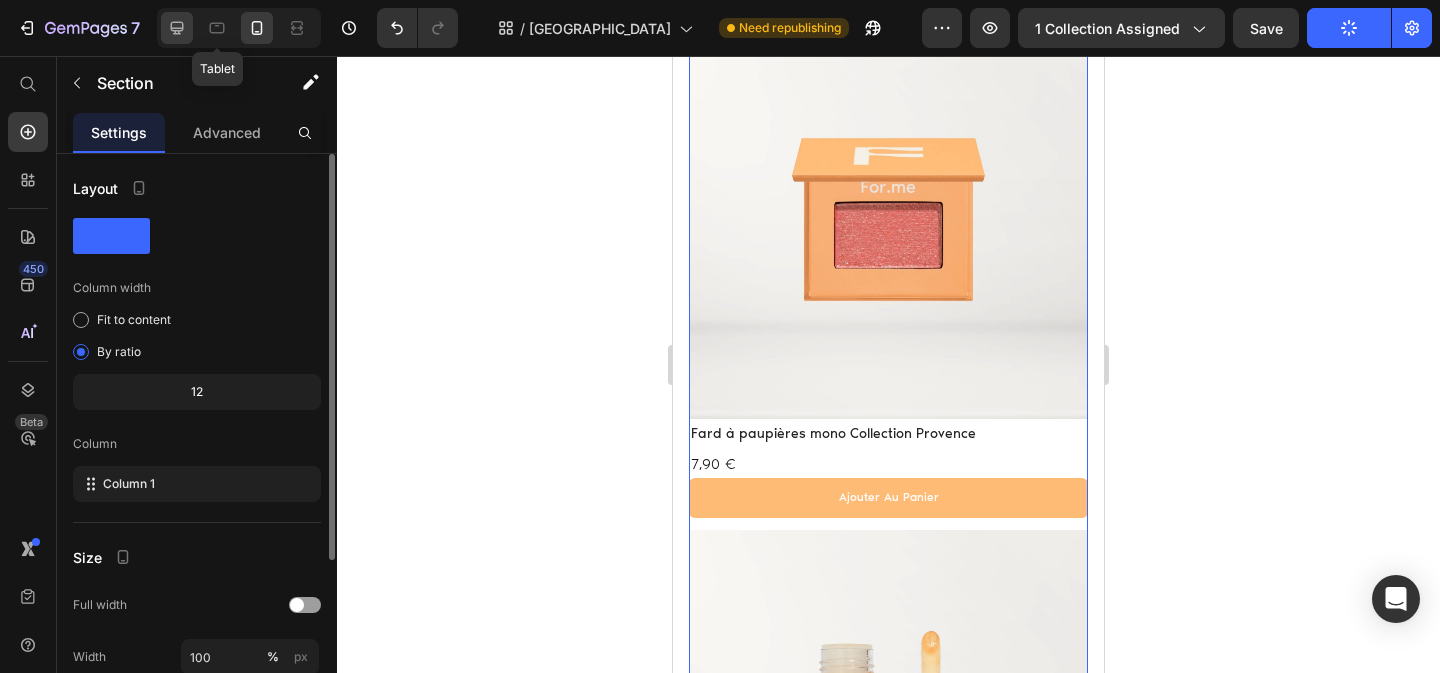 click 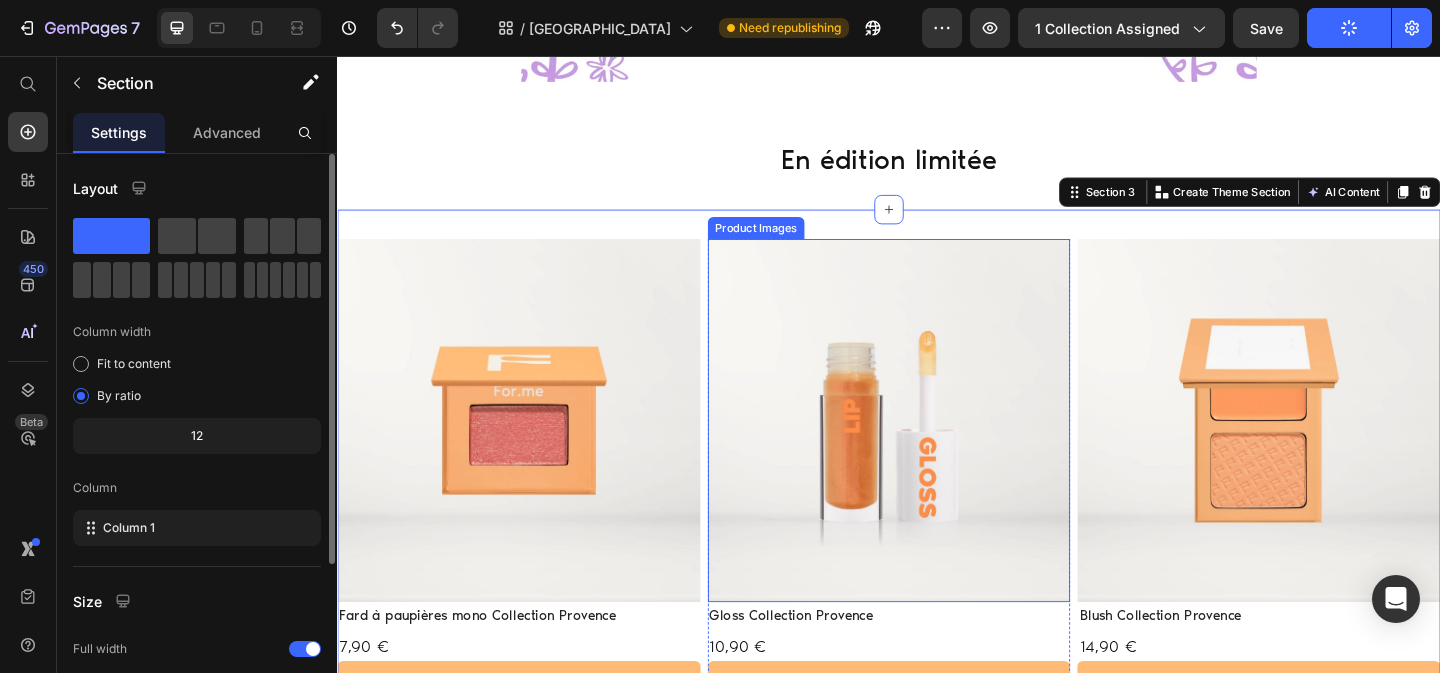 scroll, scrollTop: 573, scrollLeft: 0, axis: vertical 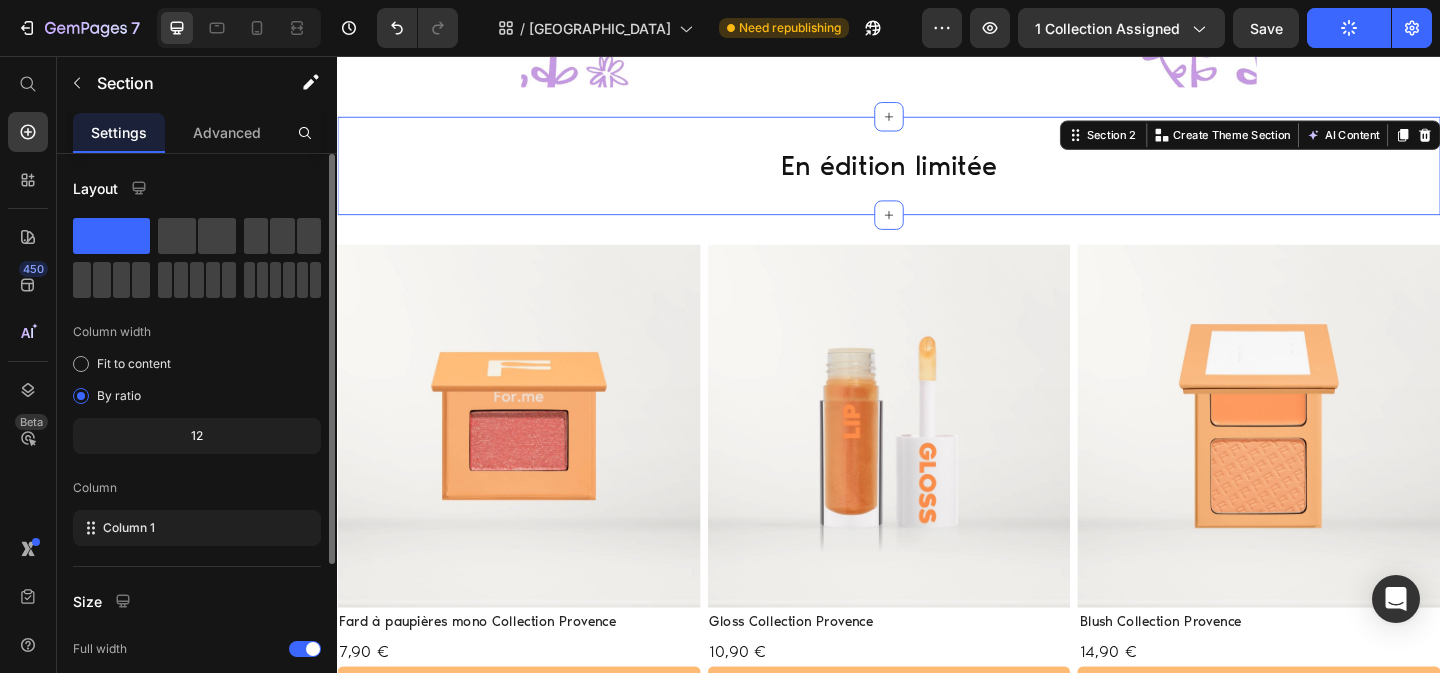 click on "En édition limitée Heading Section 2   Create Theme Section AI Content Write with GemAI What would you like to describe here? Tone and Voice Persuasive Product Show more Generate" at bounding box center (937, 175) 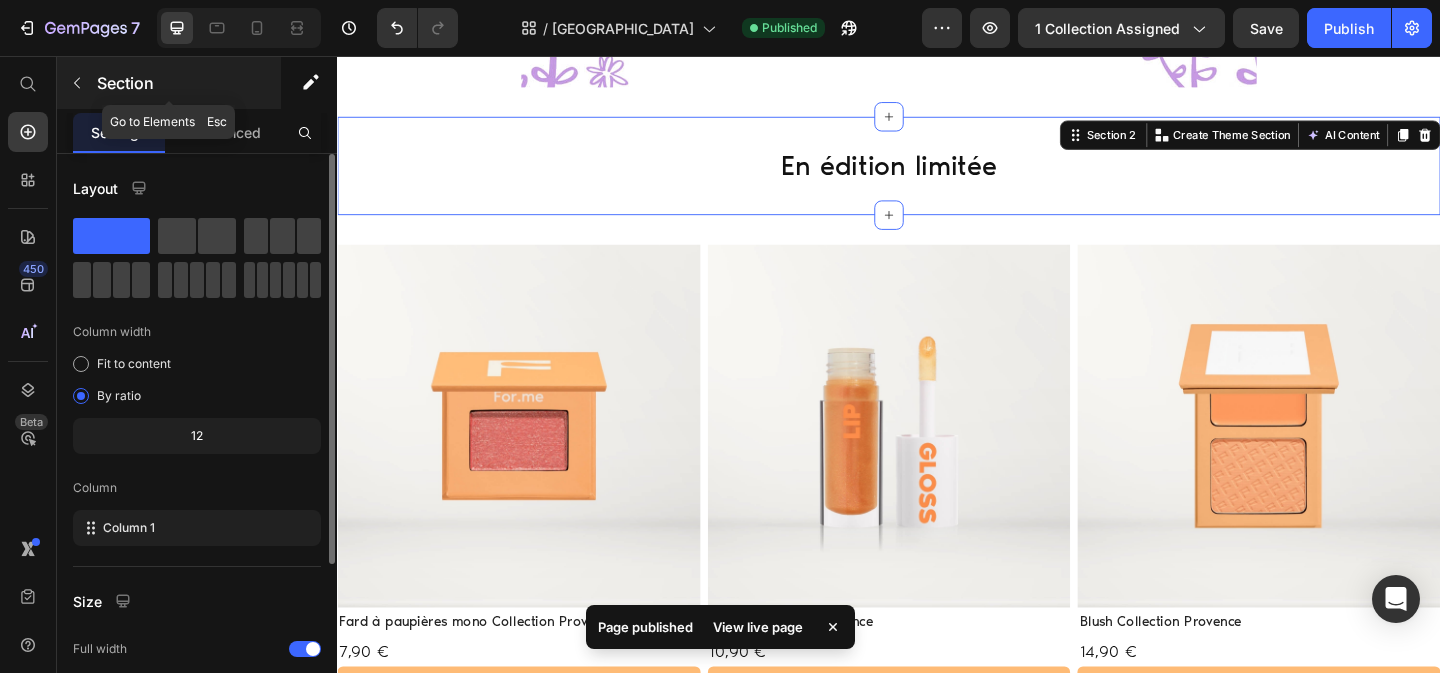 click 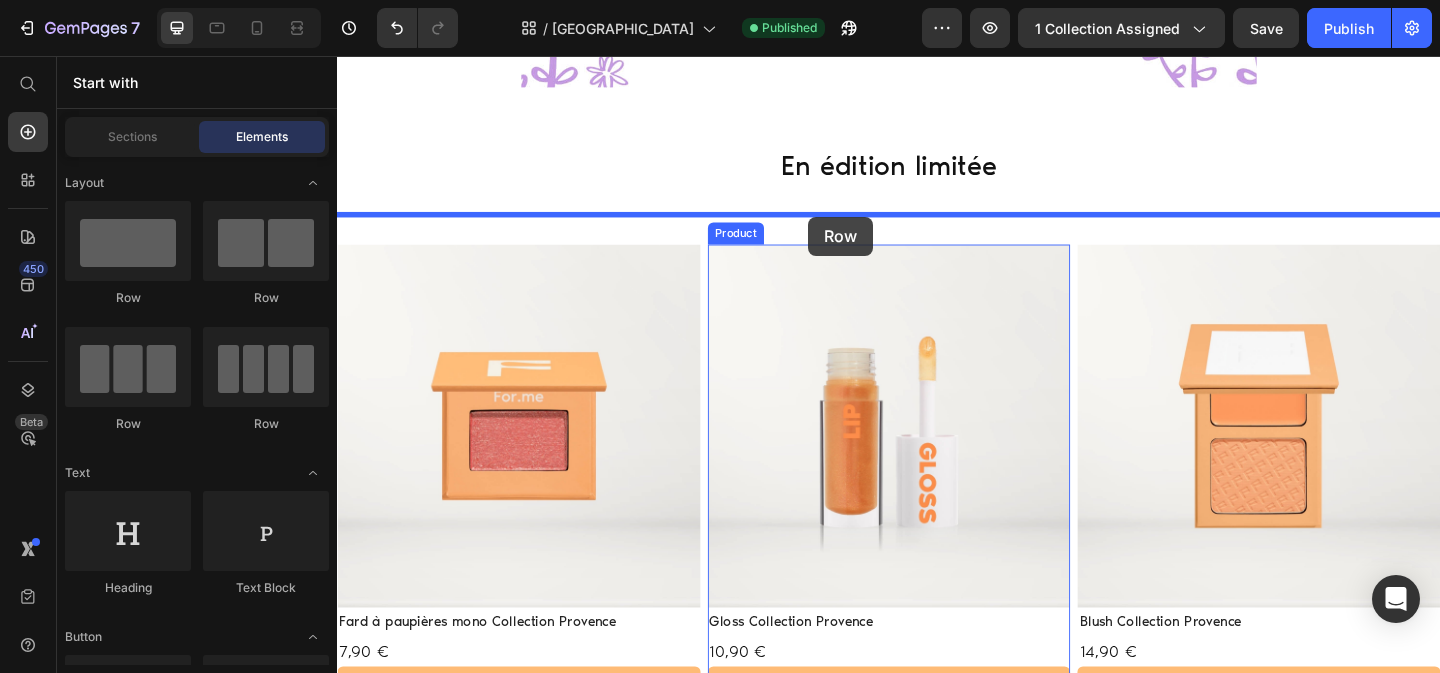 drag, startPoint x: 623, startPoint y: 329, endPoint x: 849, endPoint y: 231, distance: 246.33311 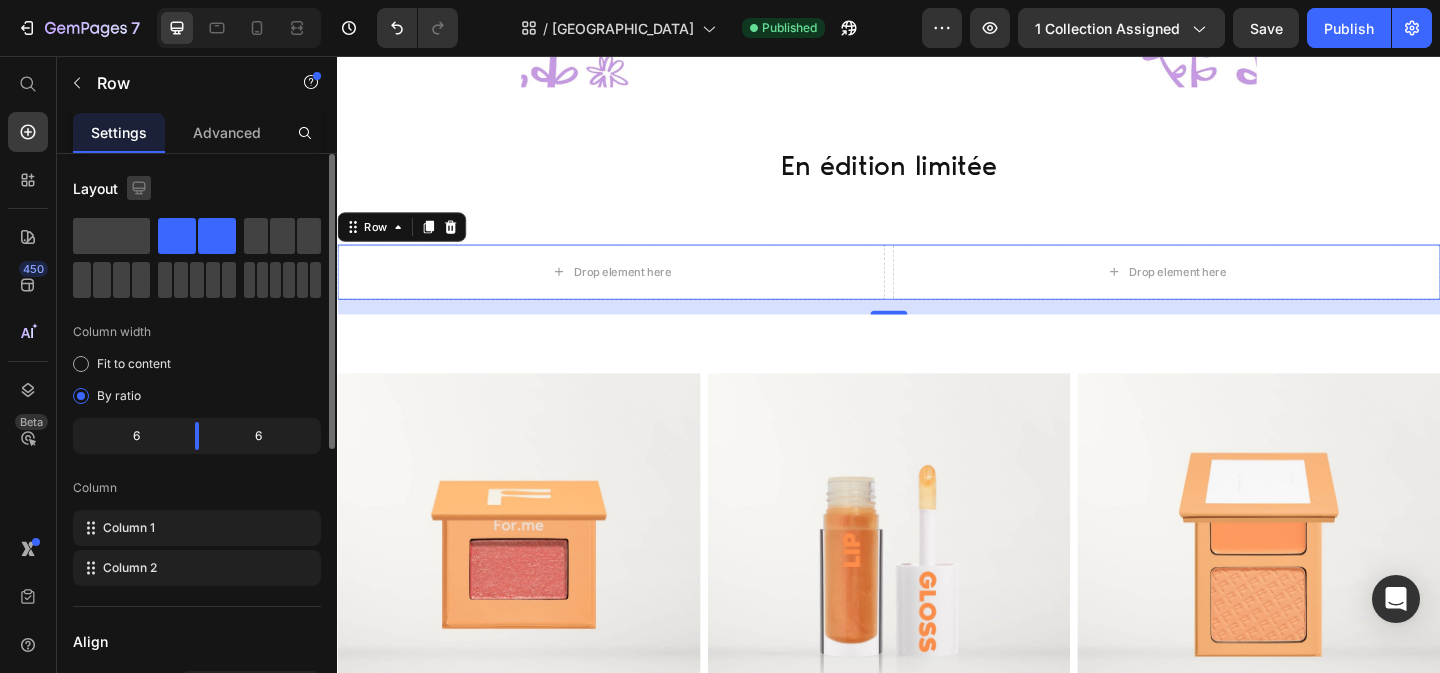 click 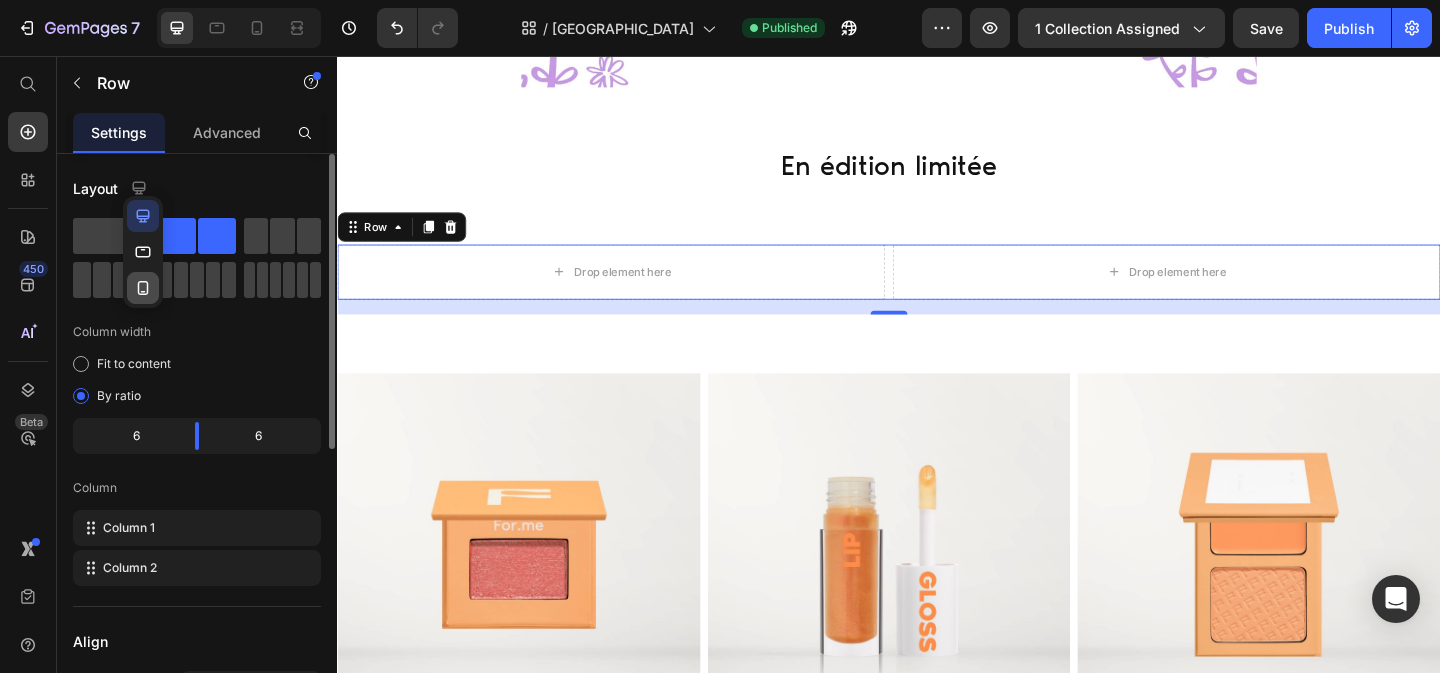 click 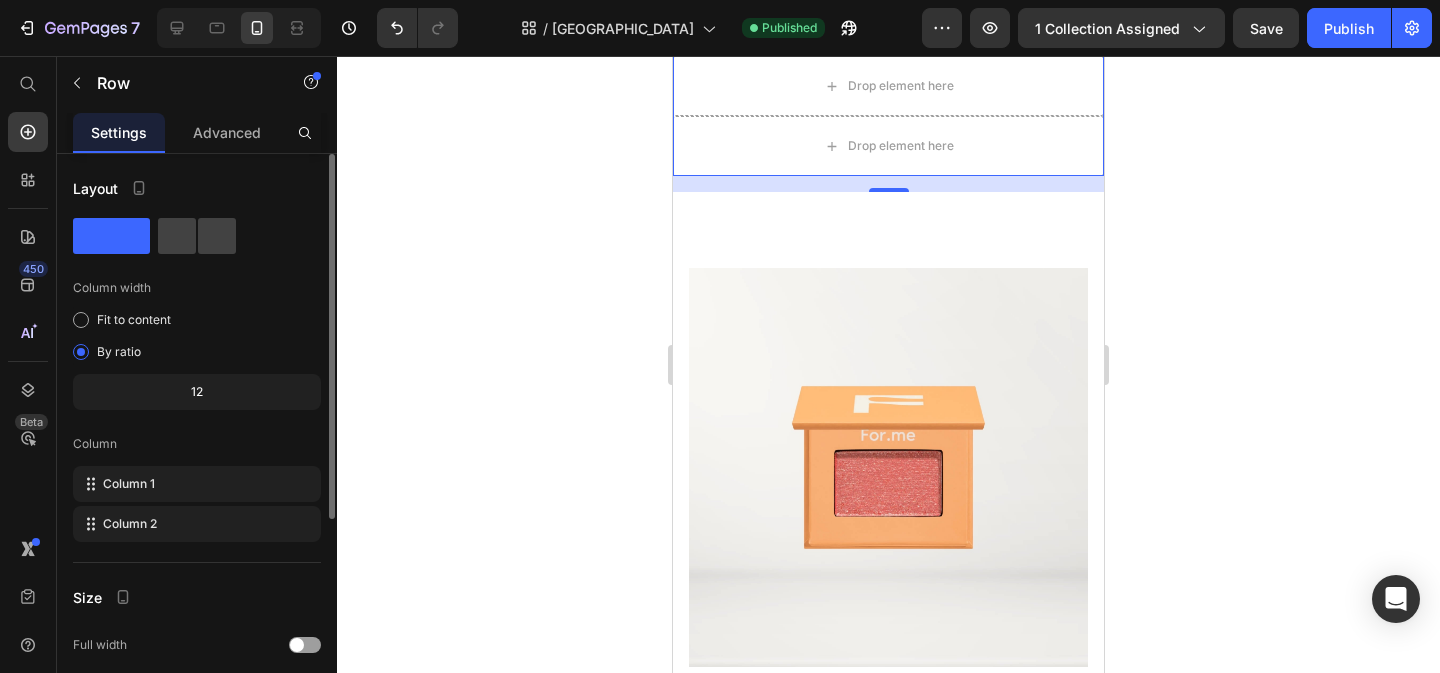 scroll, scrollTop: 491, scrollLeft: 0, axis: vertical 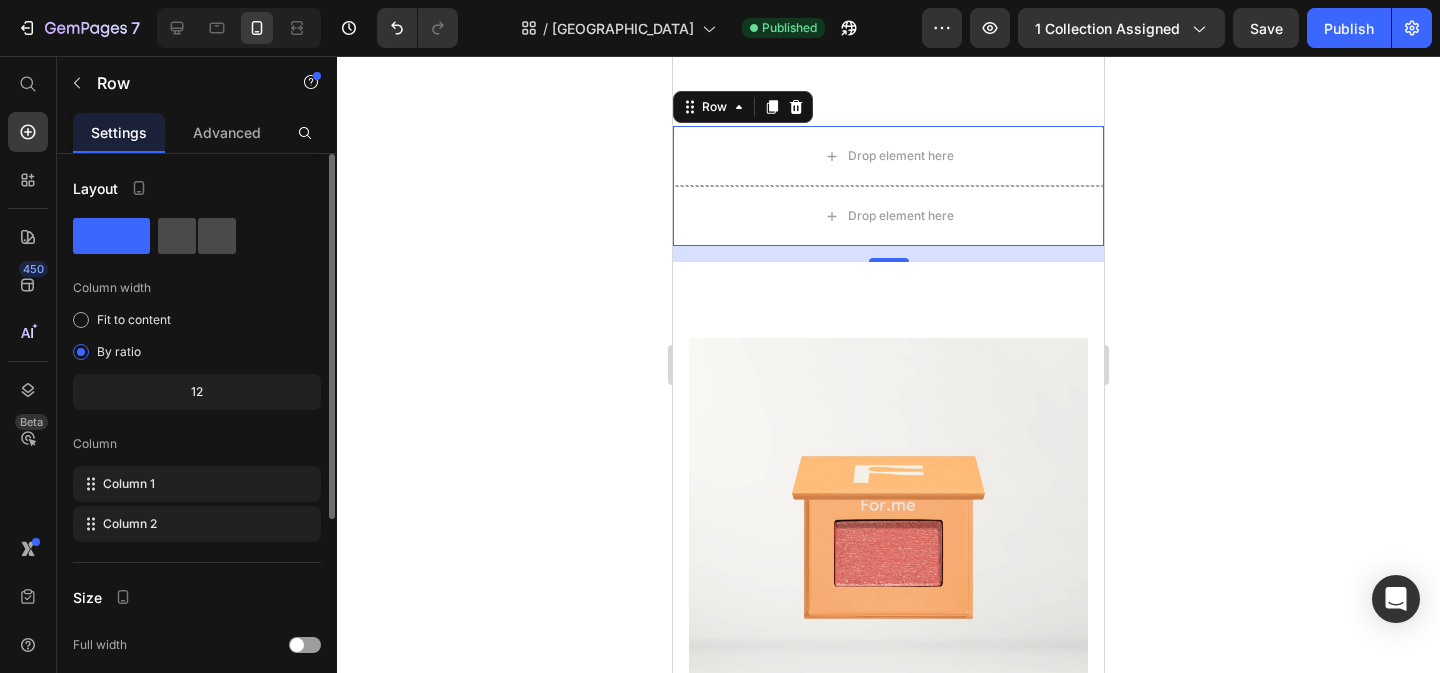 click 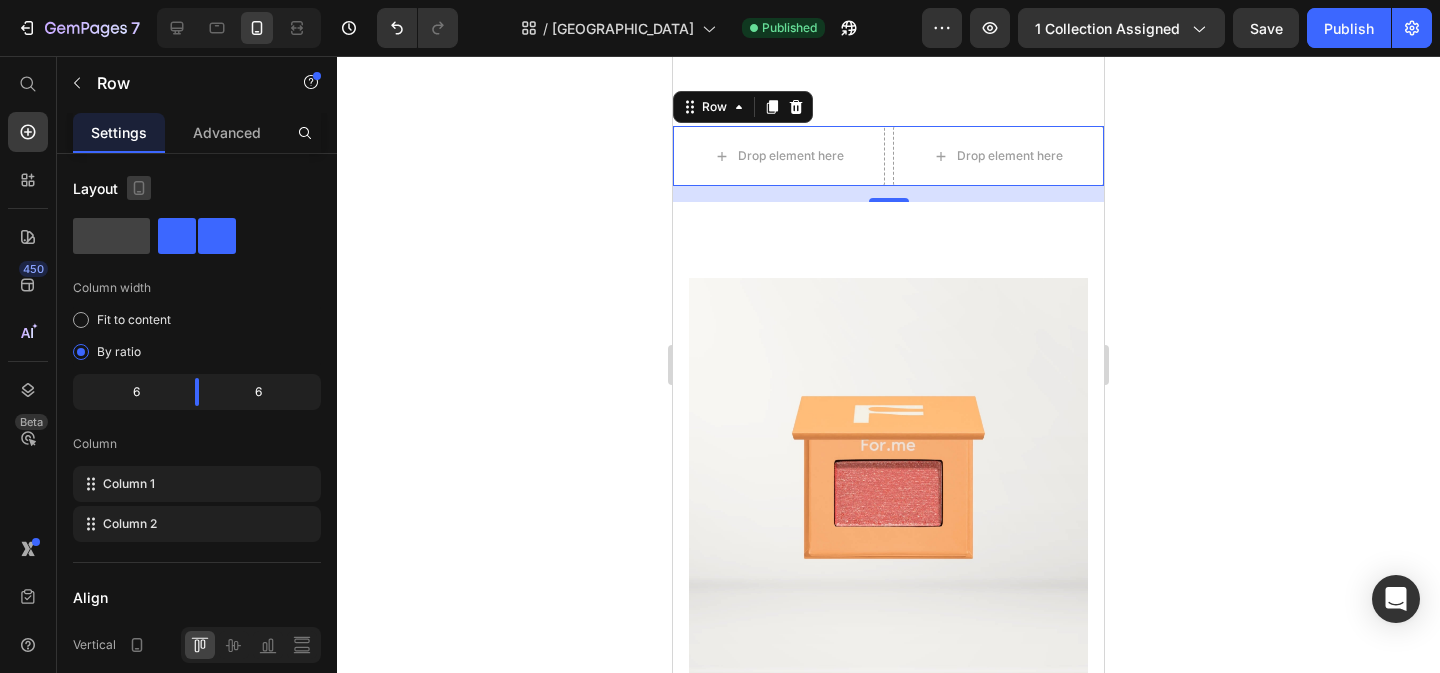 click 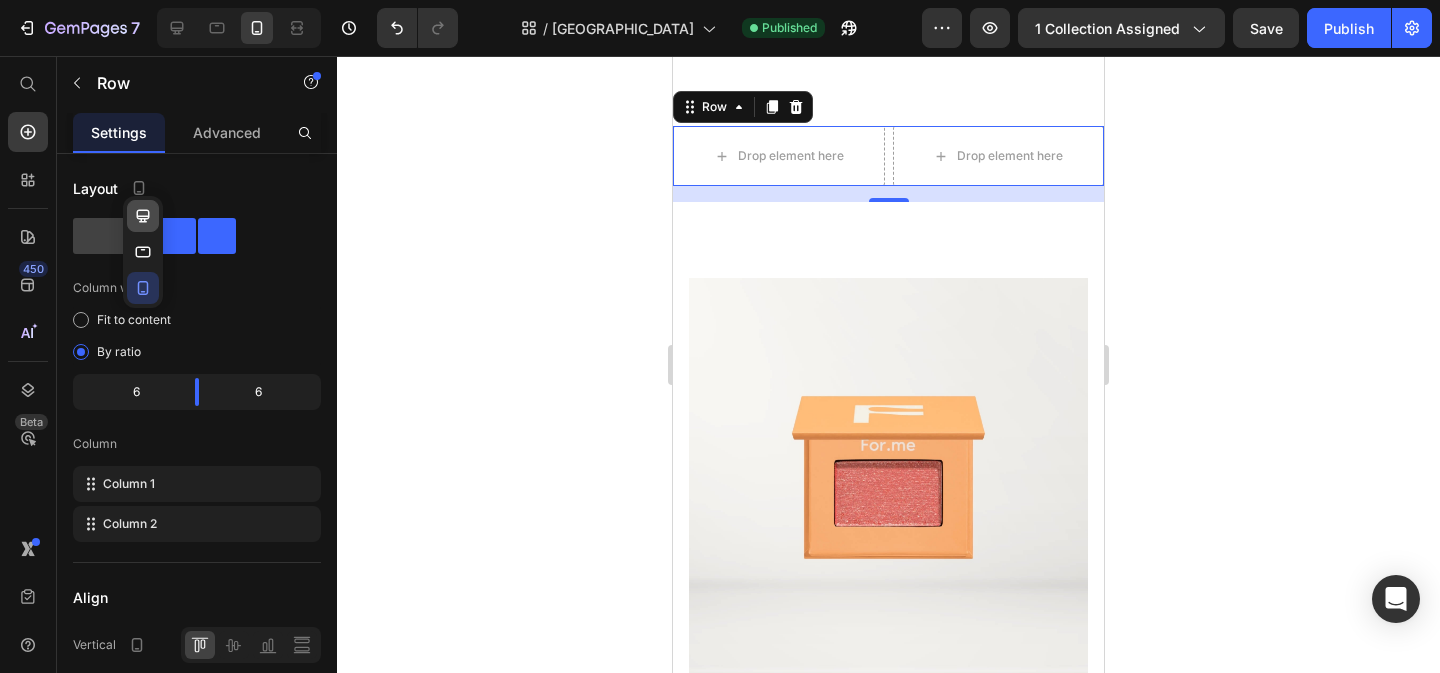 click 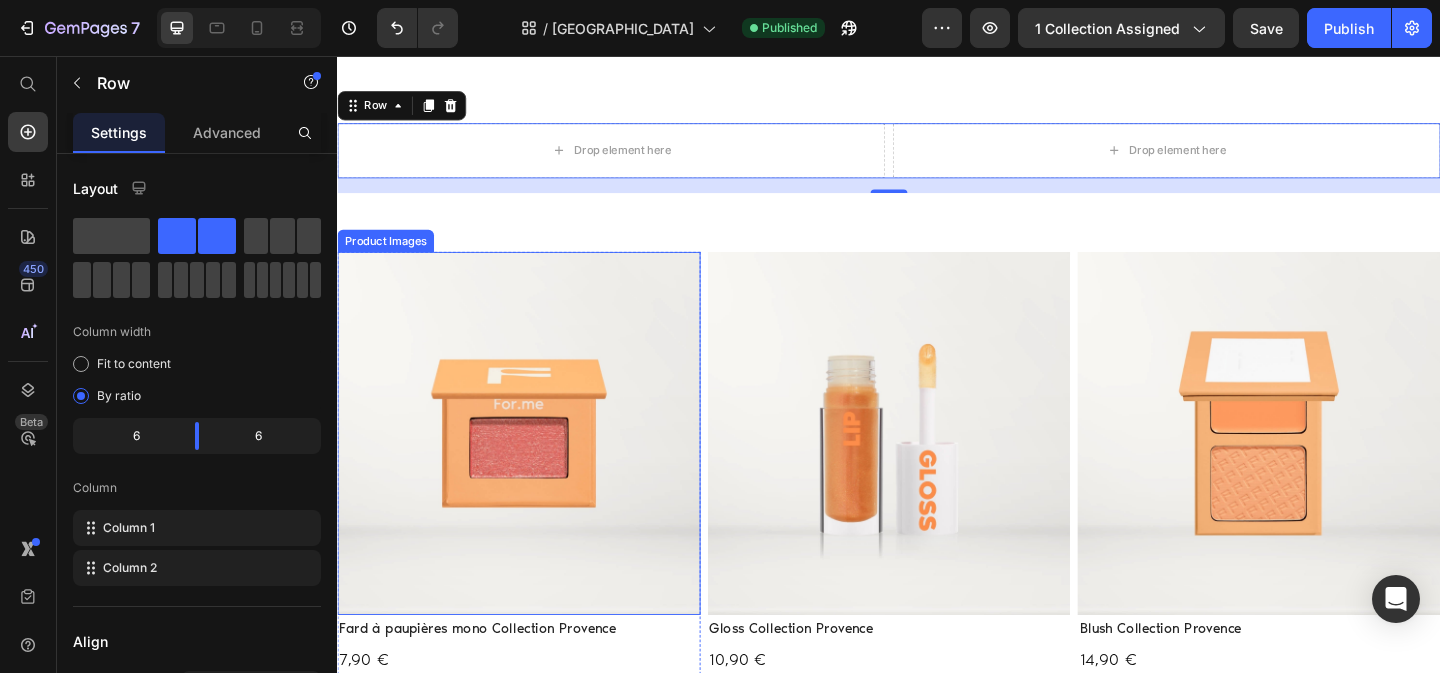 scroll, scrollTop: 708, scrollLeft: 0, axis: vertical 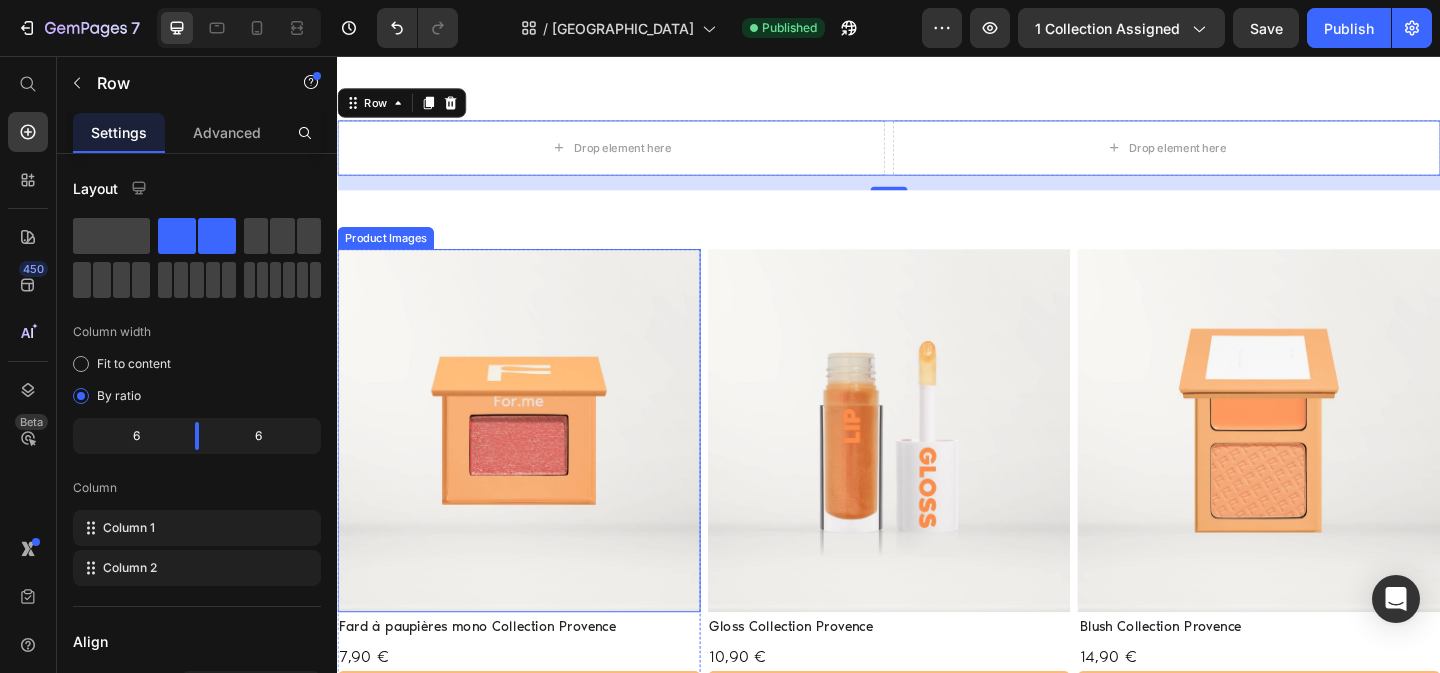 click at bounding box center [534, 463] 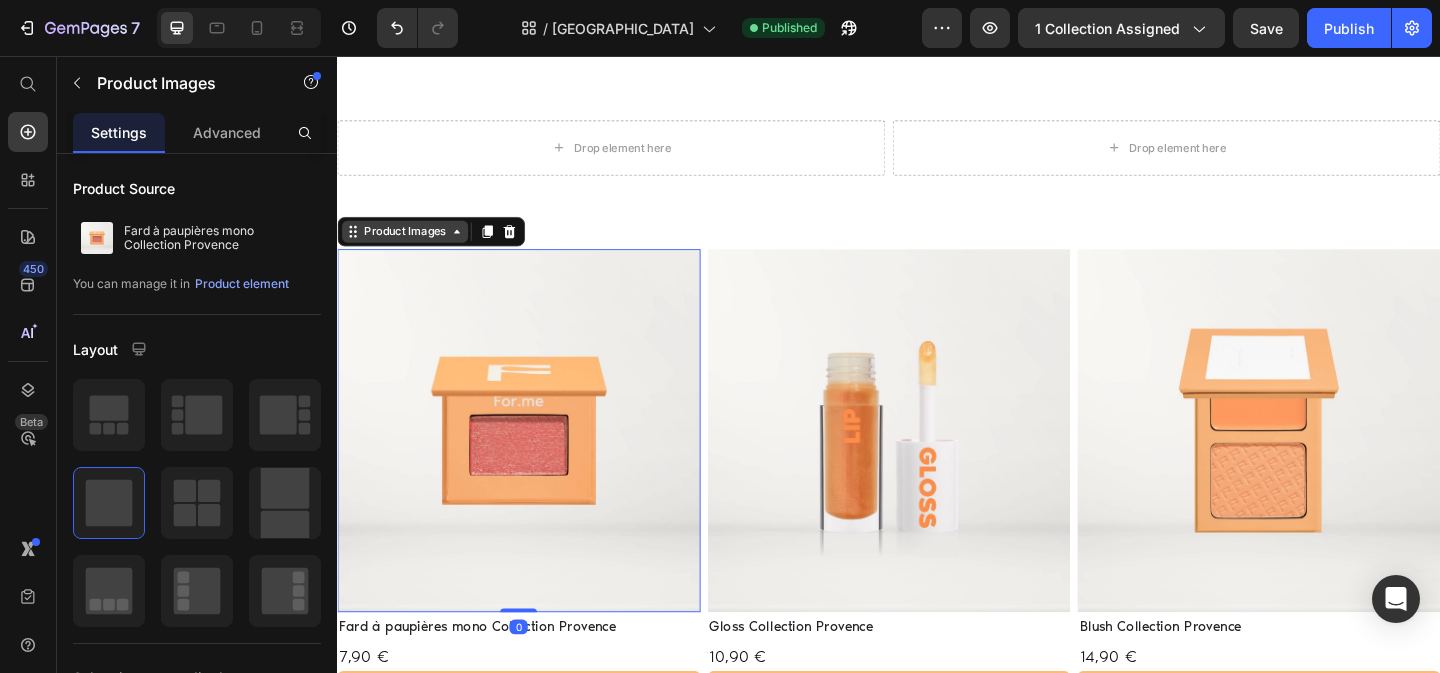 click on "Product Images" at bounding box center (410, 247) 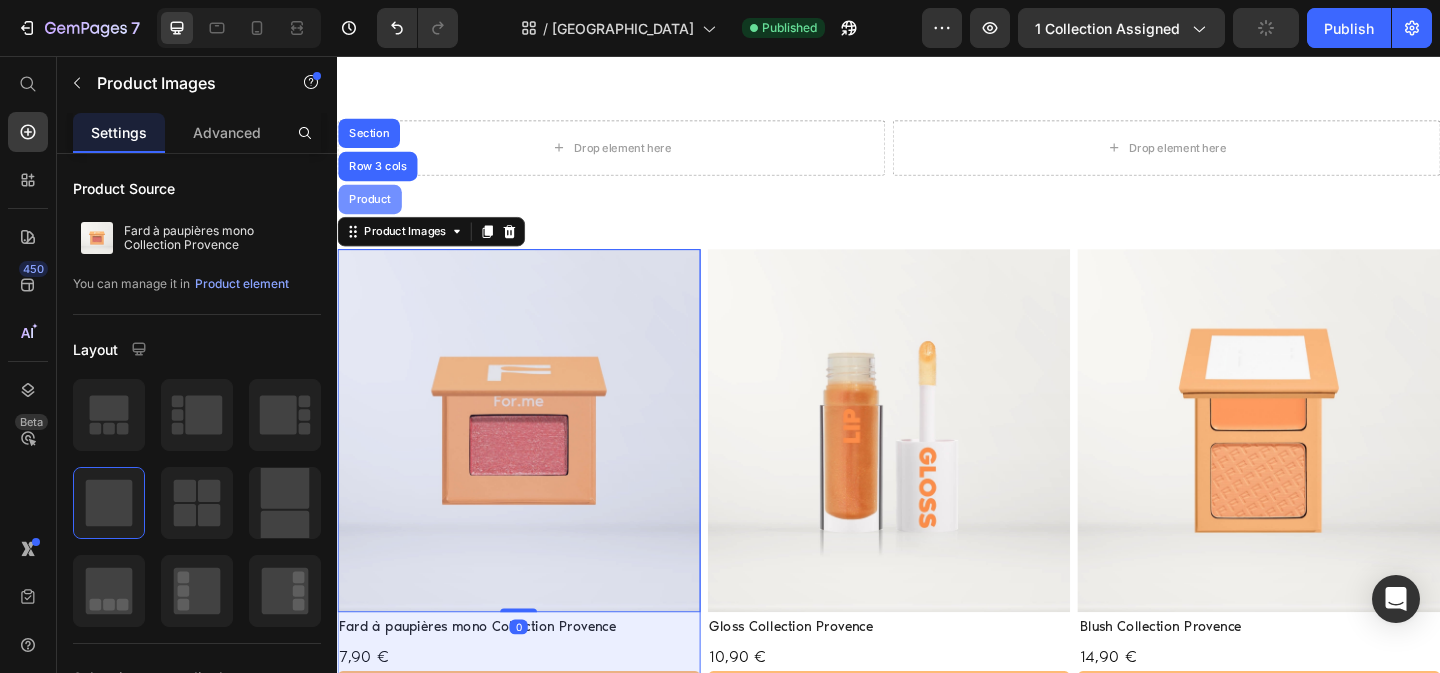 click on "Product" at bounding box center [372, 212] 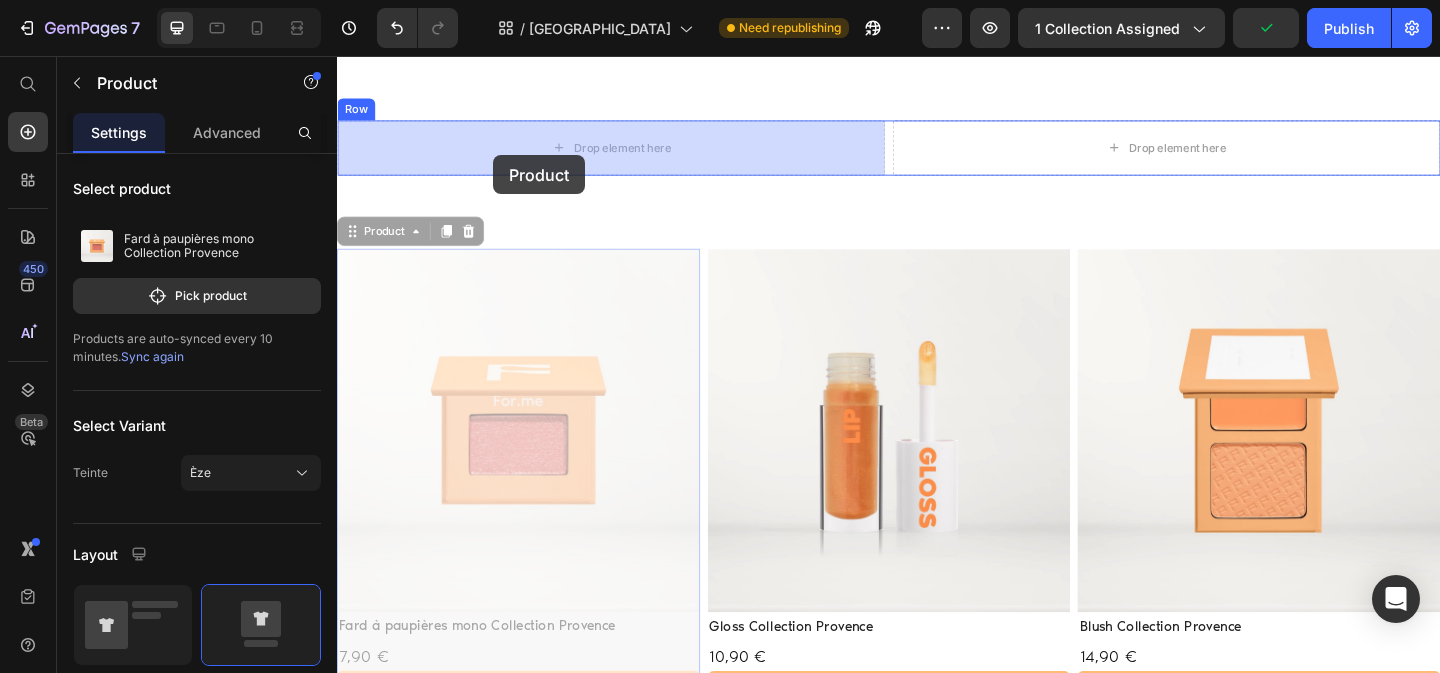 drag, startPoint x: 397, startPoint y: 259, endPoint x: 507, endPoint y: 164, distance: 145.34442 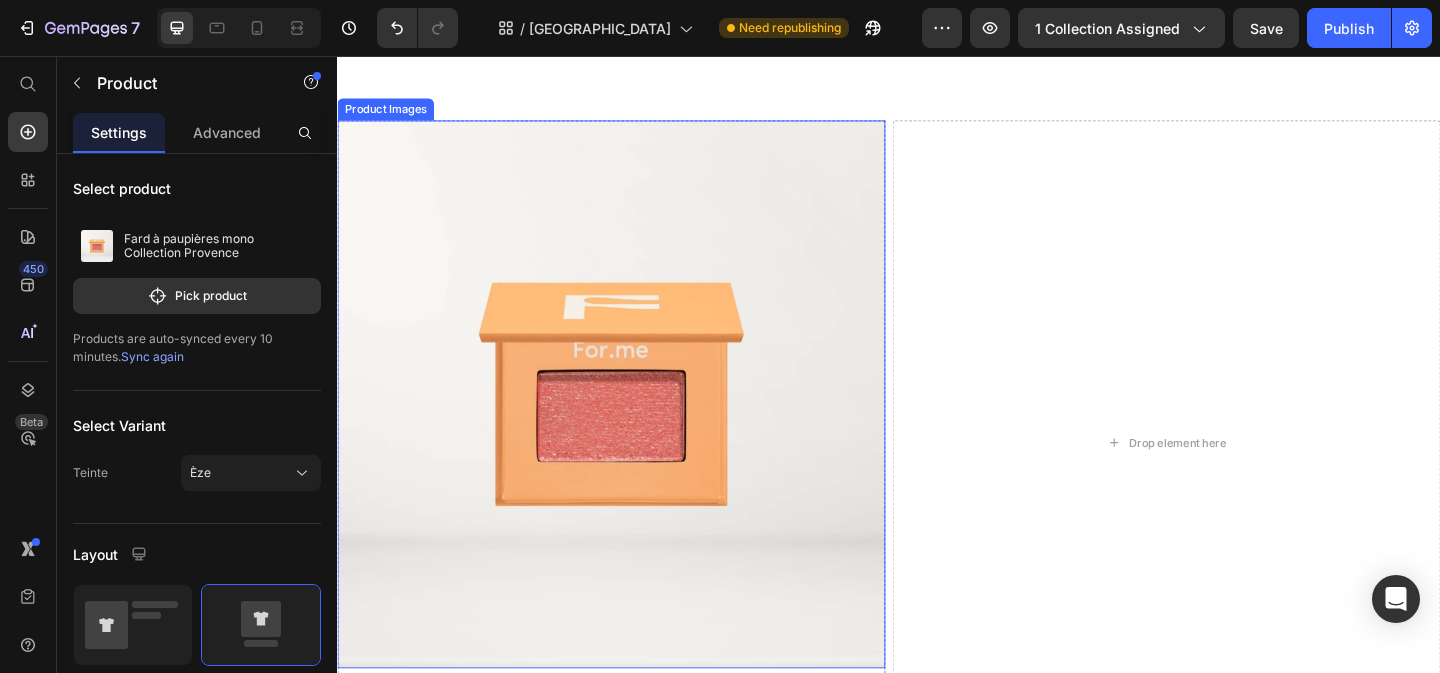 scroll, scrollTop: 627, scrollLeft: 0, axis: vertical 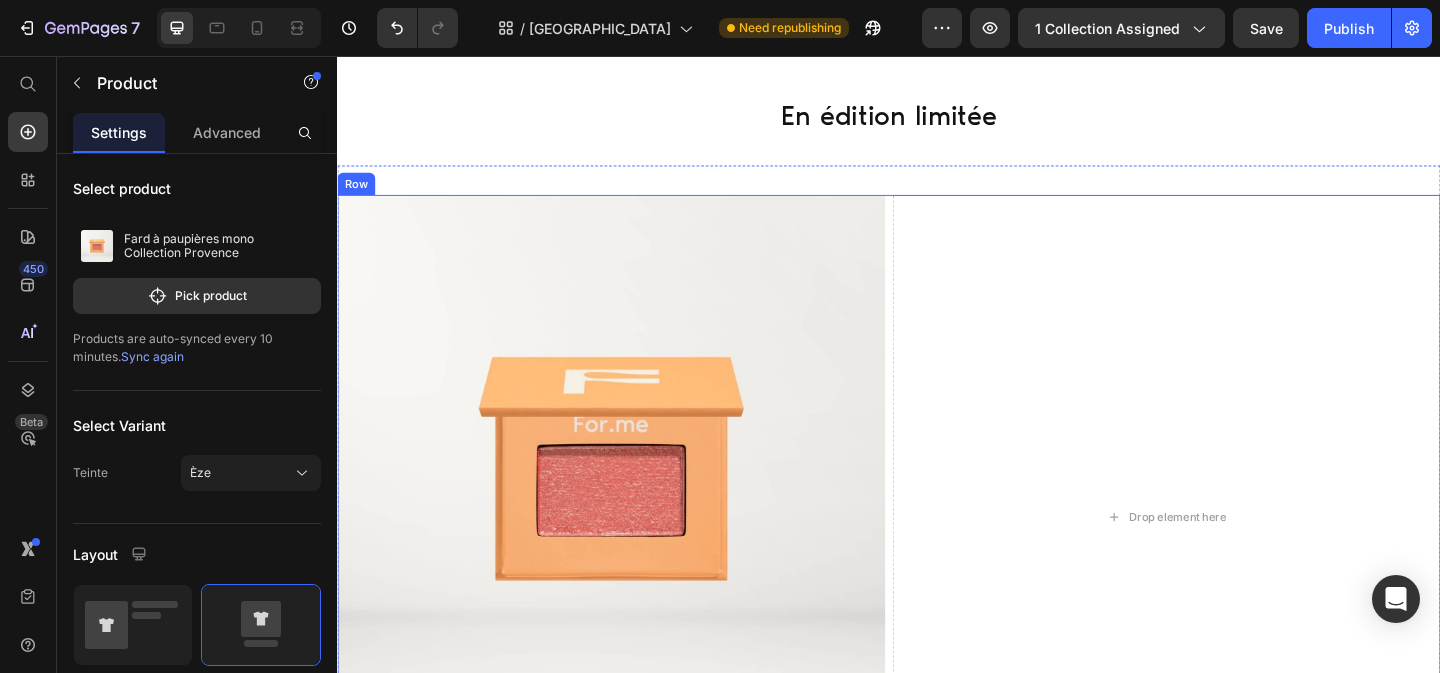 click on "Product Images Fard à paupières mono Collection Provence Product Title 7,90 € Product Price ajouter au panier Add to Cart Row Product   0
Drop element here Row" at bounding box center [937, 558] 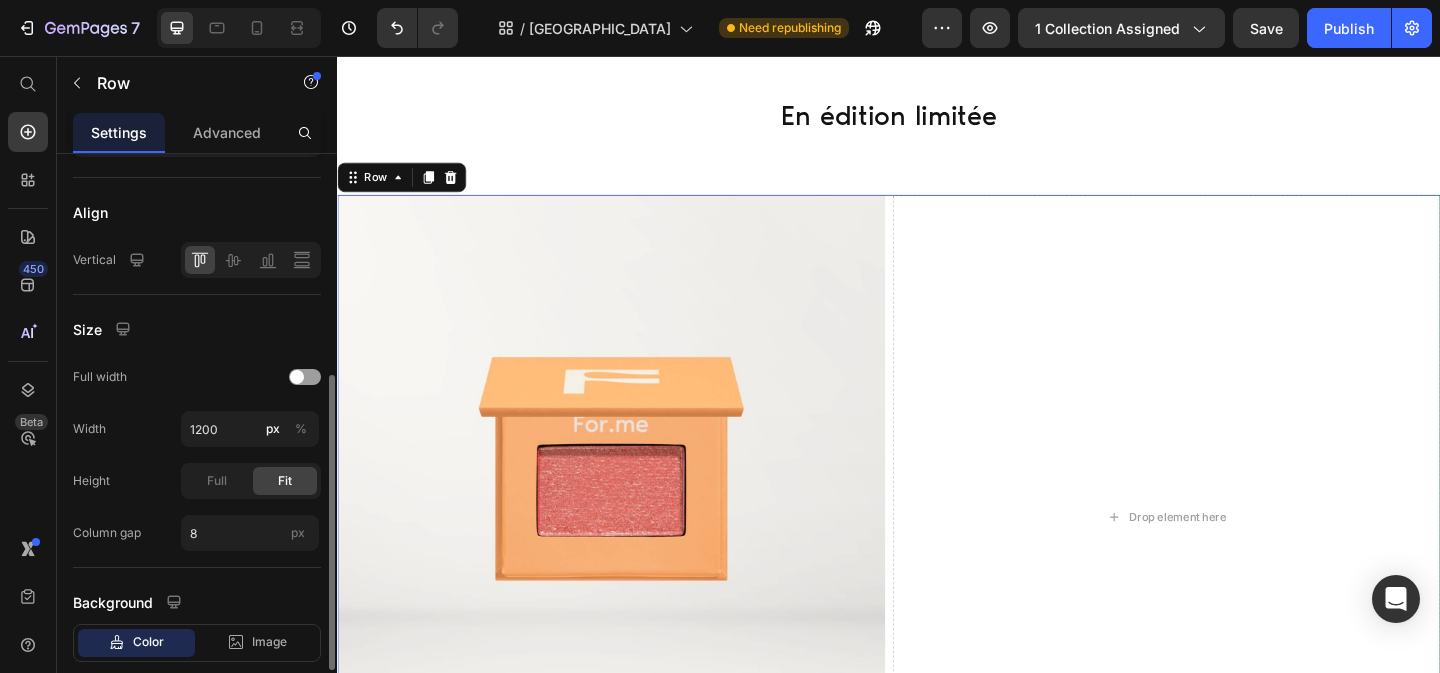 scroll, scrollTop: 531, scrollLeft: 0, axis: vertical 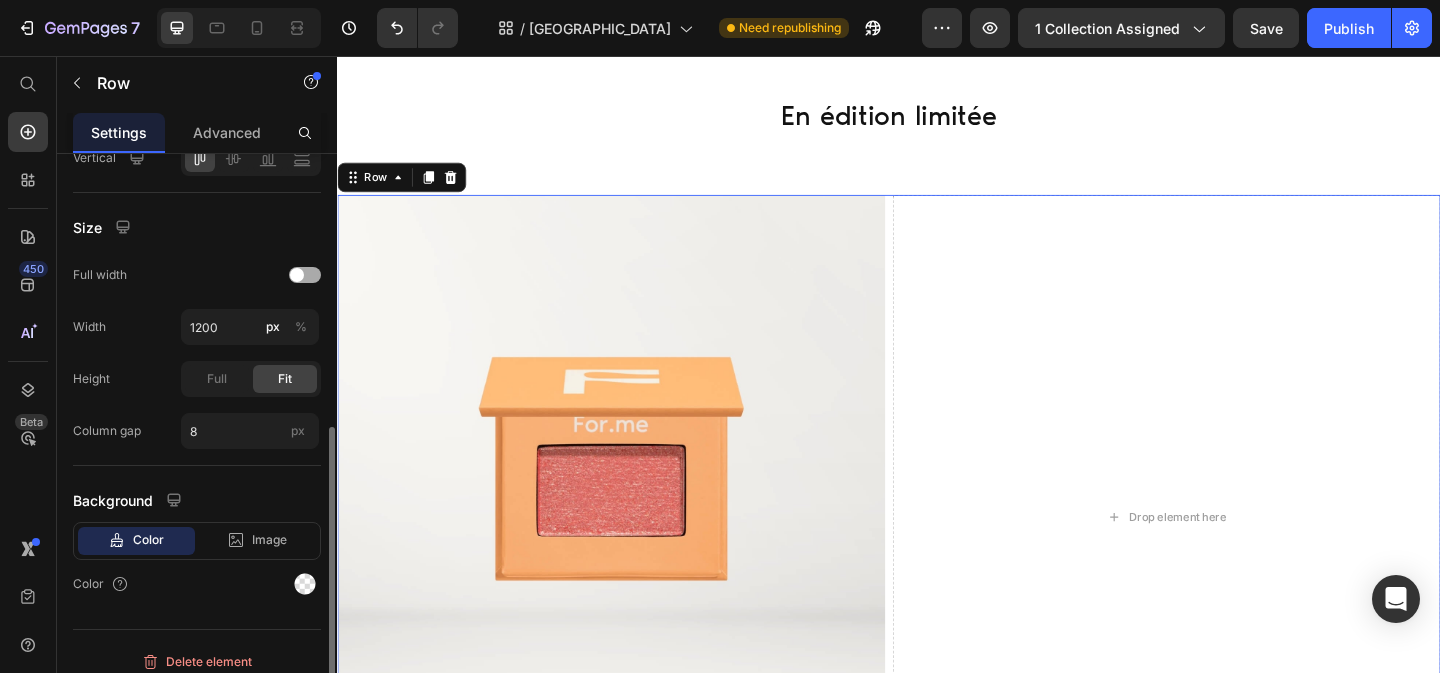 click at bounding box center (297, 275) 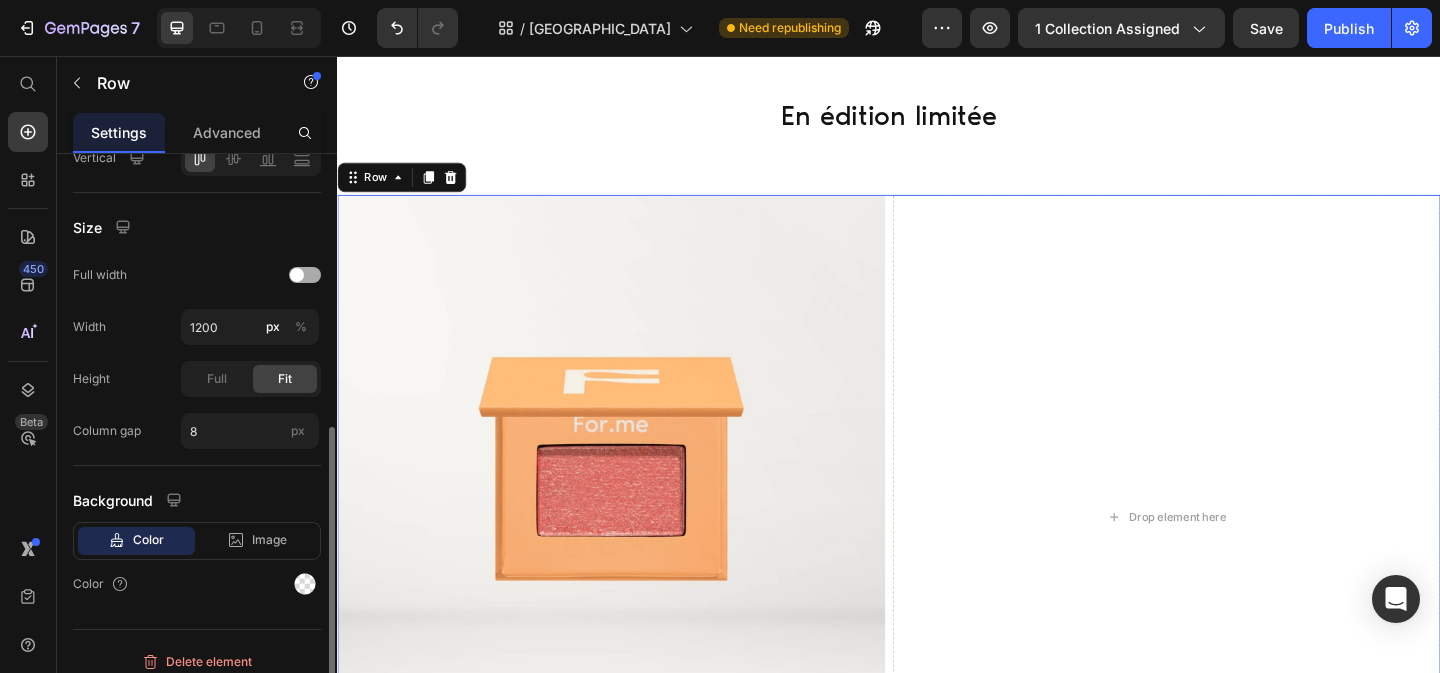 scroll, scrollTop: 493, scrollLeft: 0, axis: vertical 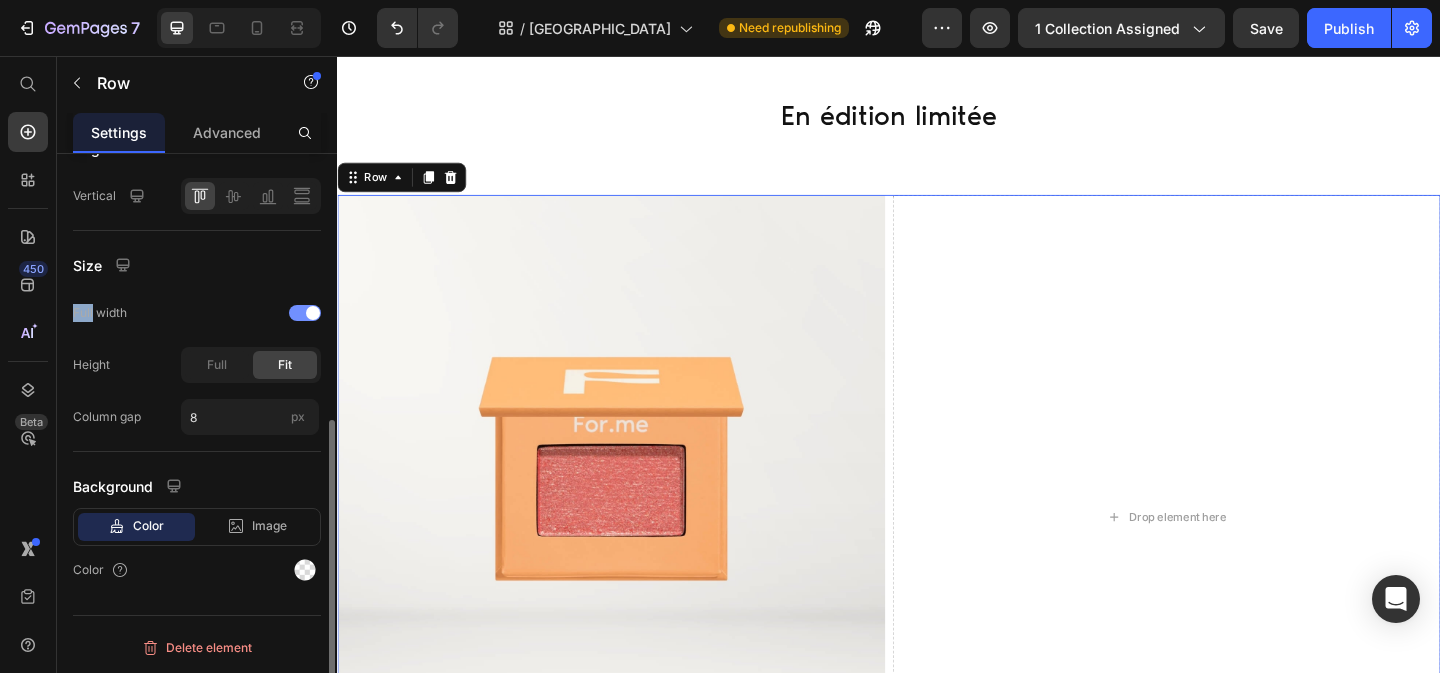 click on "Size" at bounding box center (197, 265) 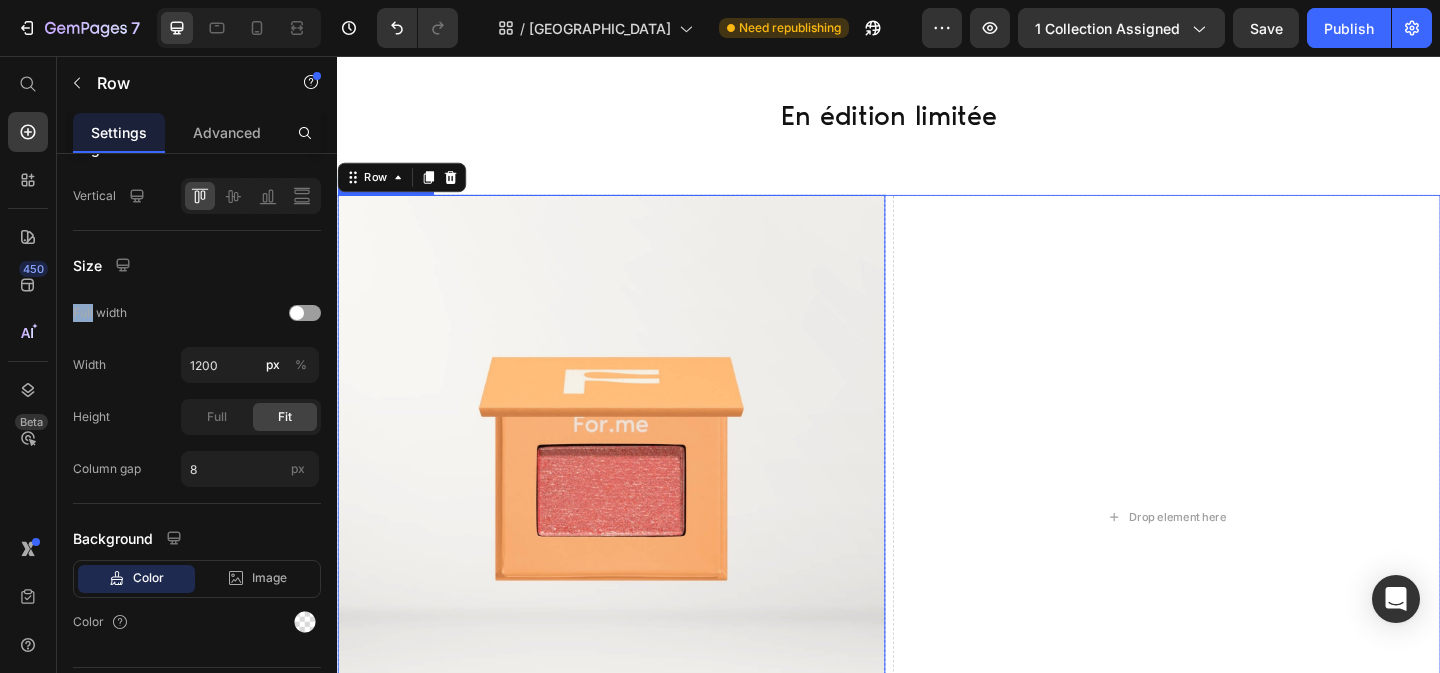 scroll, scrollTop: 533, scrollLeft: 0, axis: vertical 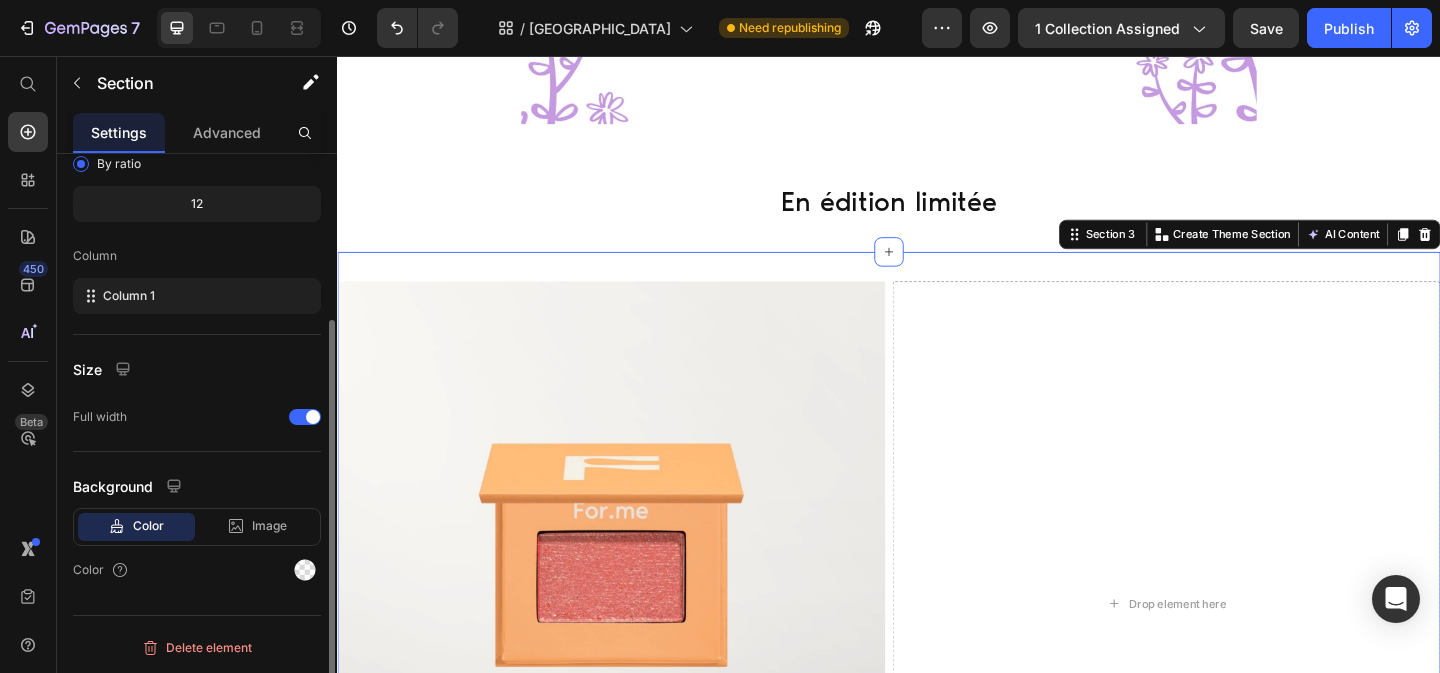 click on "Product Images Fard à paupières mono Collection Provence Product Title 7,90 € Product Price ajouter au panier Add to Cart Row Product
Drop element here Row Section 3   Create Theme Section AI Content Write with GemAI What would you like to describe here? Tone and Voice Persuasive Product Show more Generate" at bounding box center [937, 660] 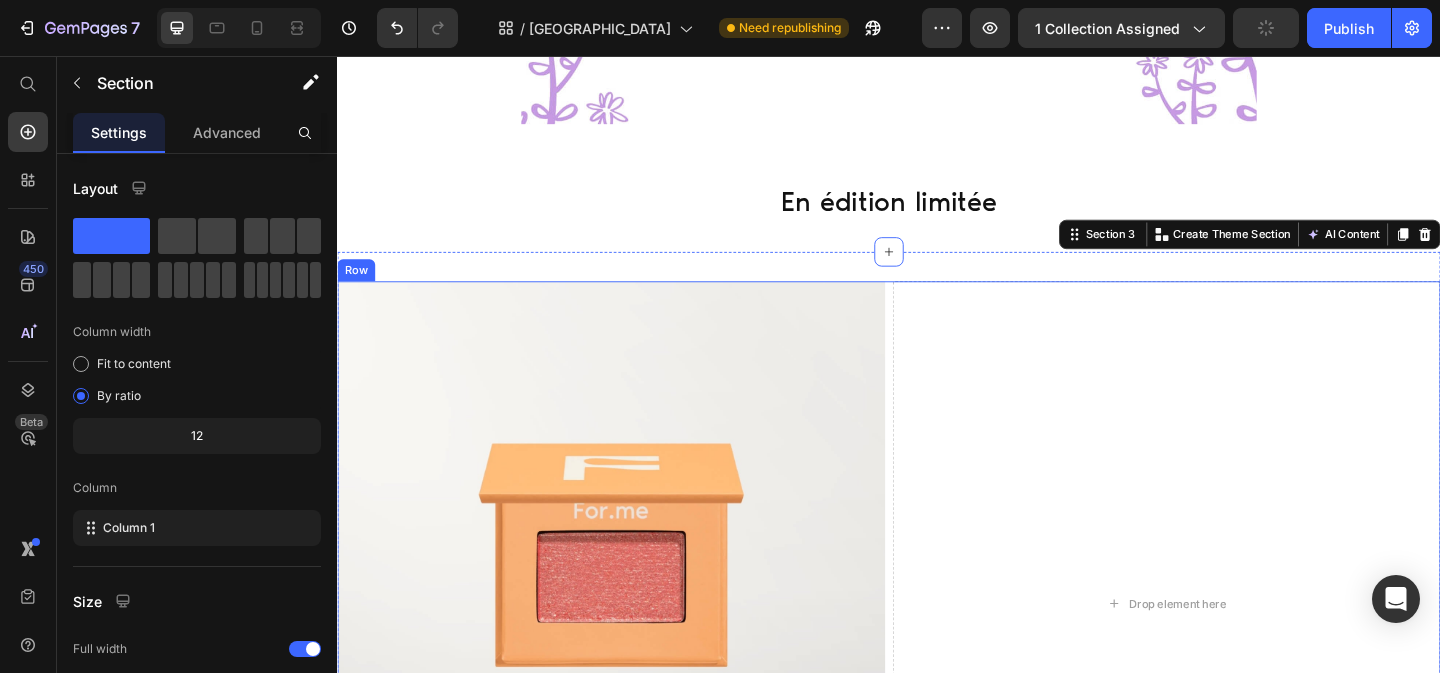 click on "Product Images Fard à paupières mono Collection Provence Product Title 7,90 € Product Price ajouter au panier Add to Cart Row Product
Drop element here Row" at bounding box center (937, 652) 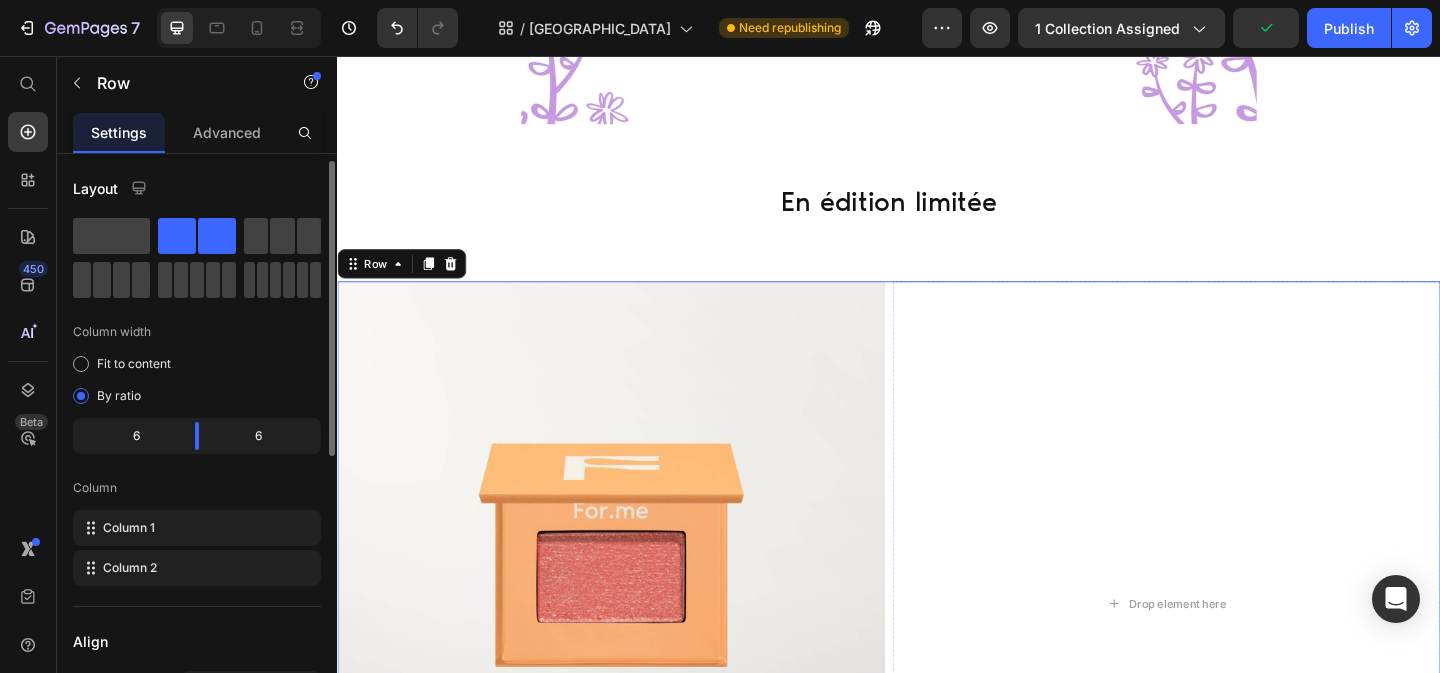 scroll, scrollTop: 485, scrollLeft: 0, axis: vertical 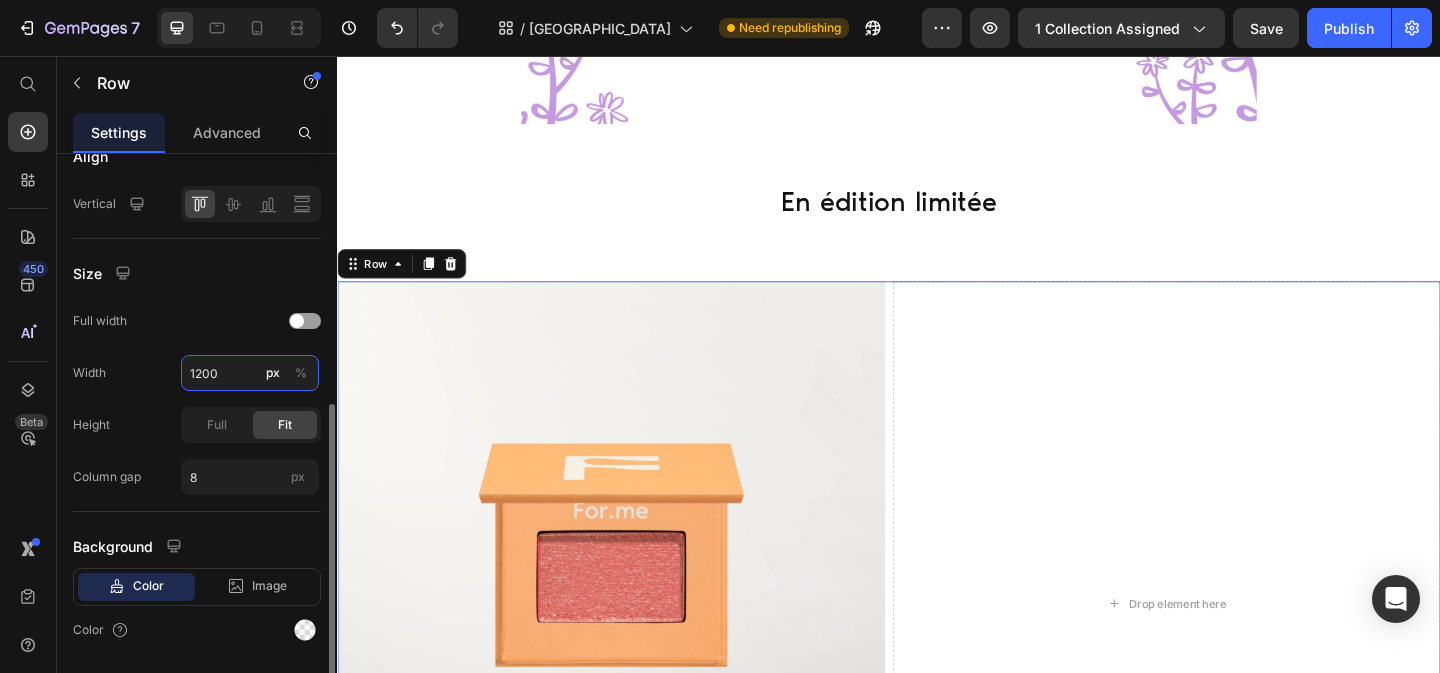 click on "1200" at bounding box center [250, 373] 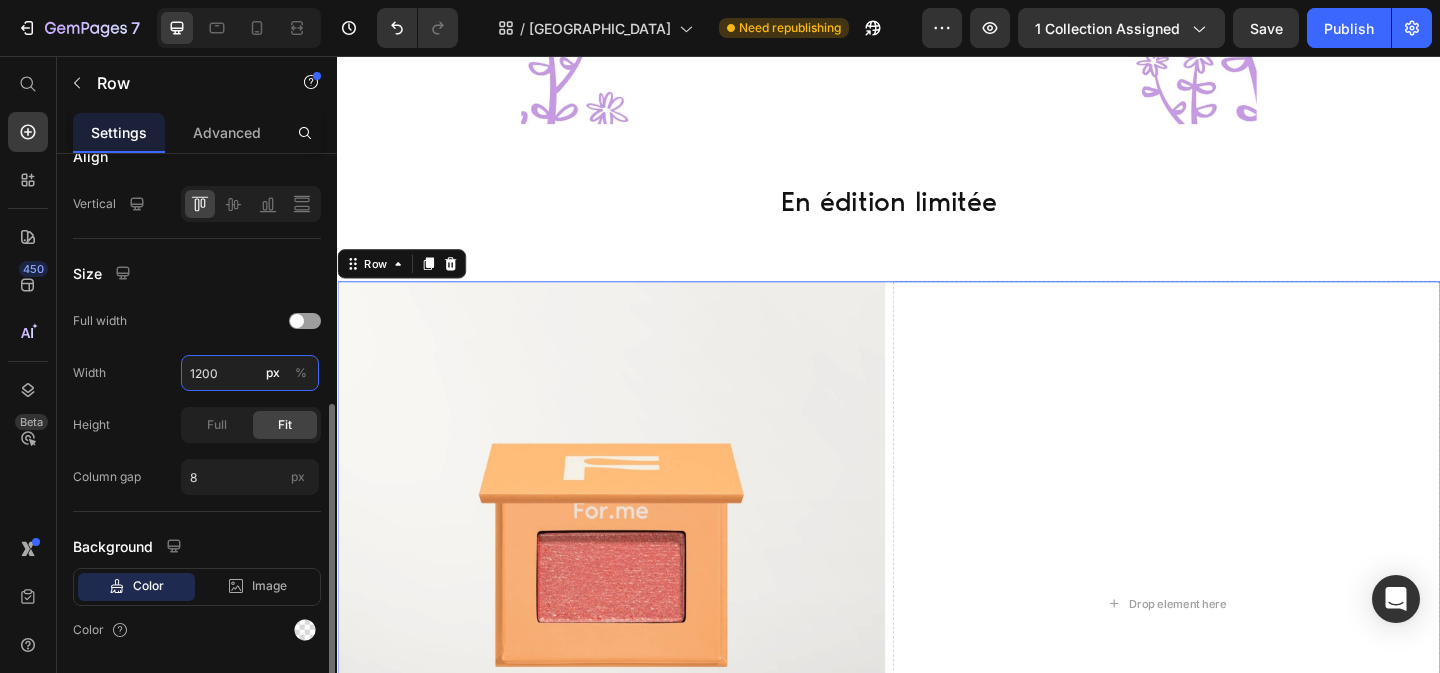 click on "1200" at bounding box center (250, 373) 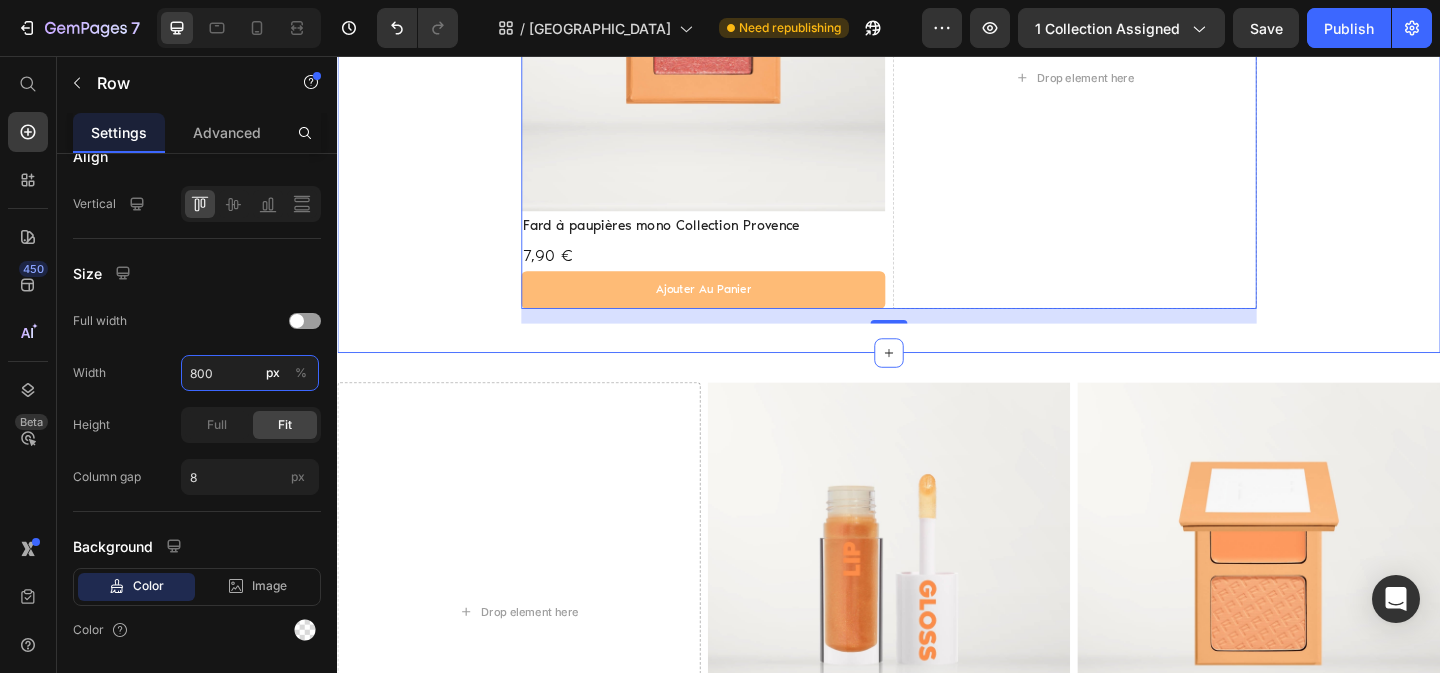 scroll, scrollTop: 1060, scrollLeft: 0, axis: vertical 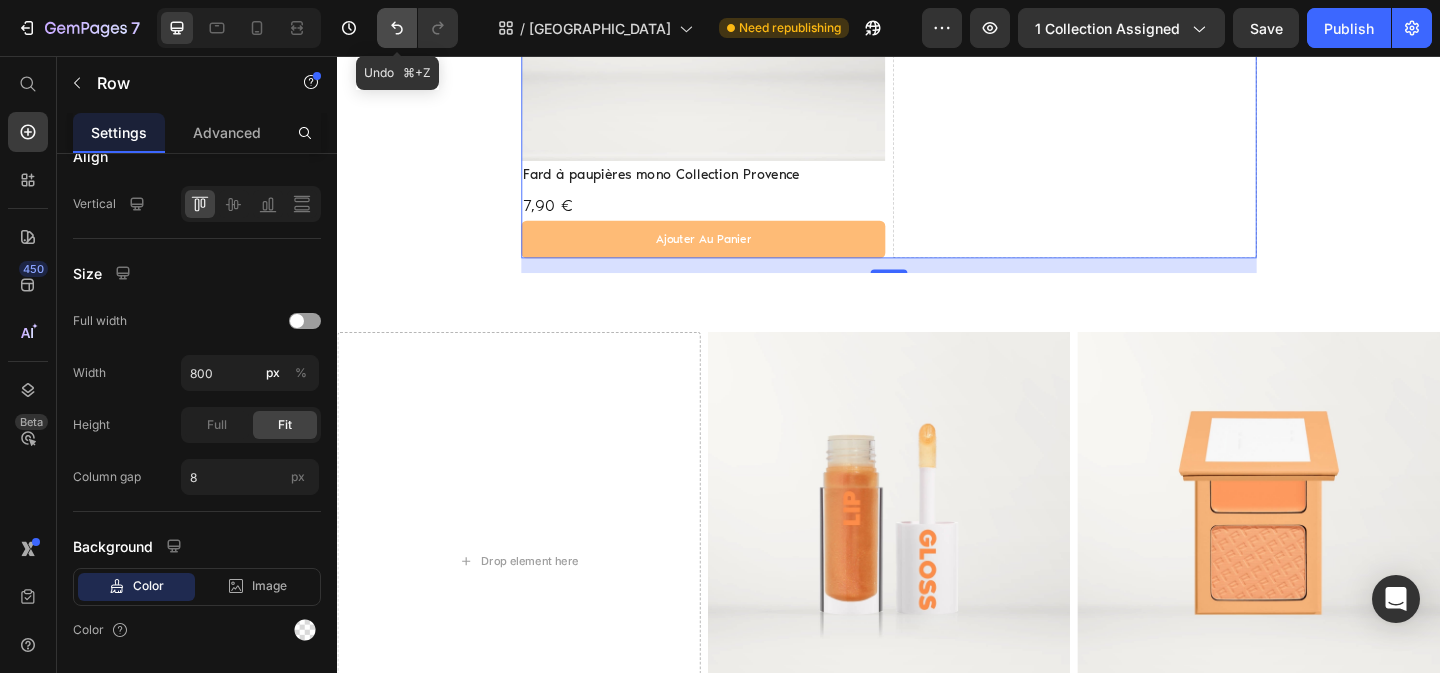 click 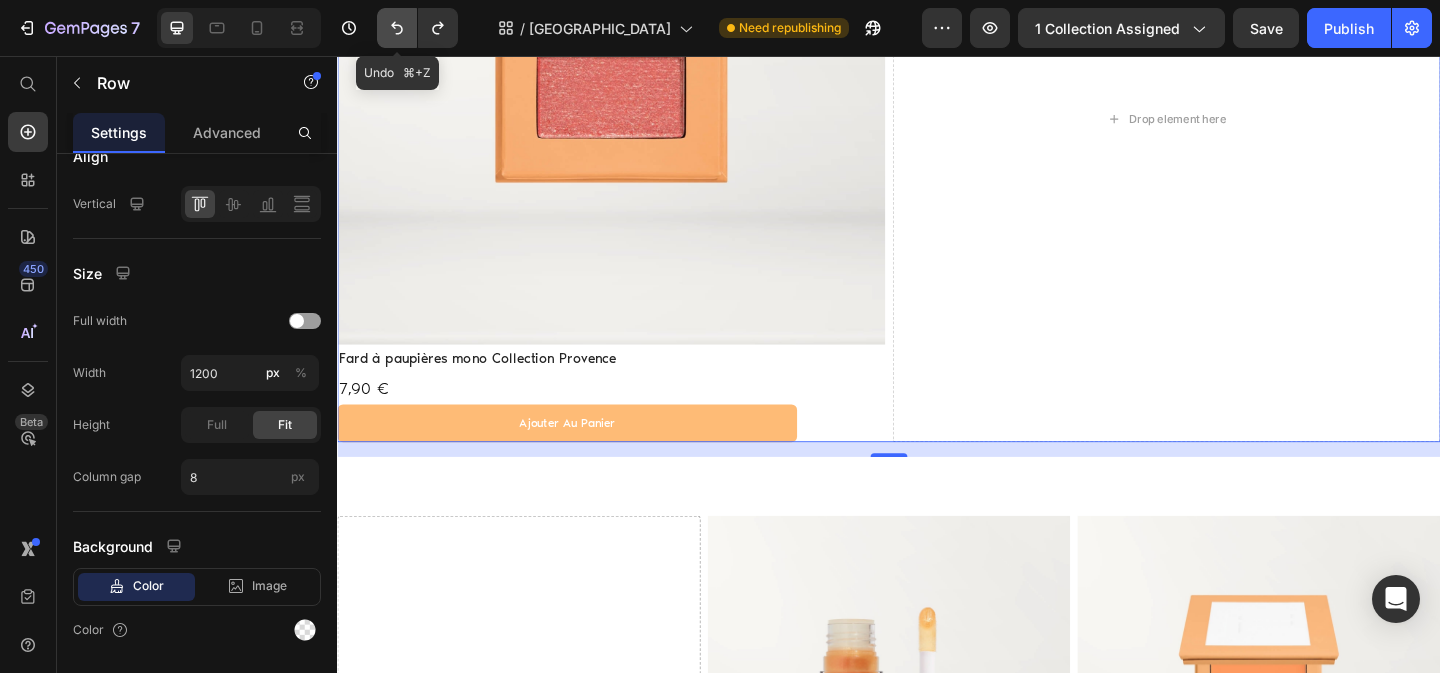 click 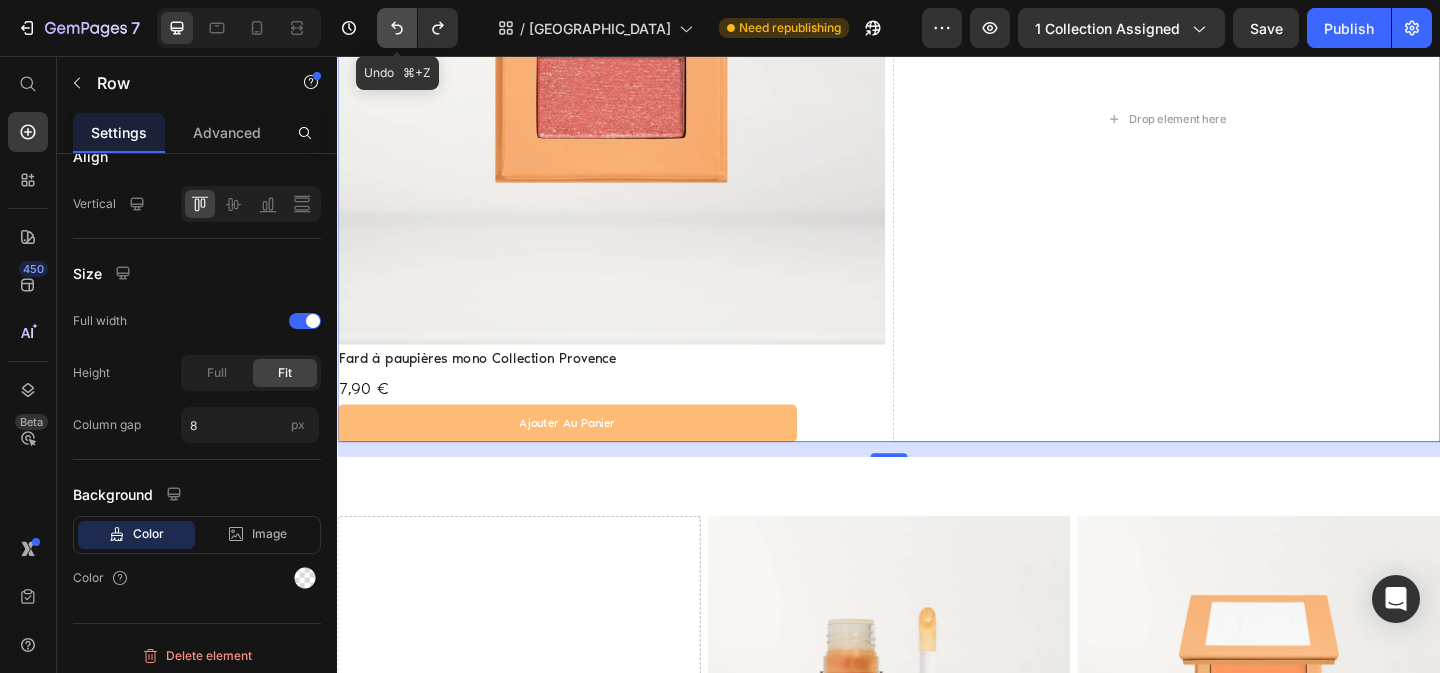 click 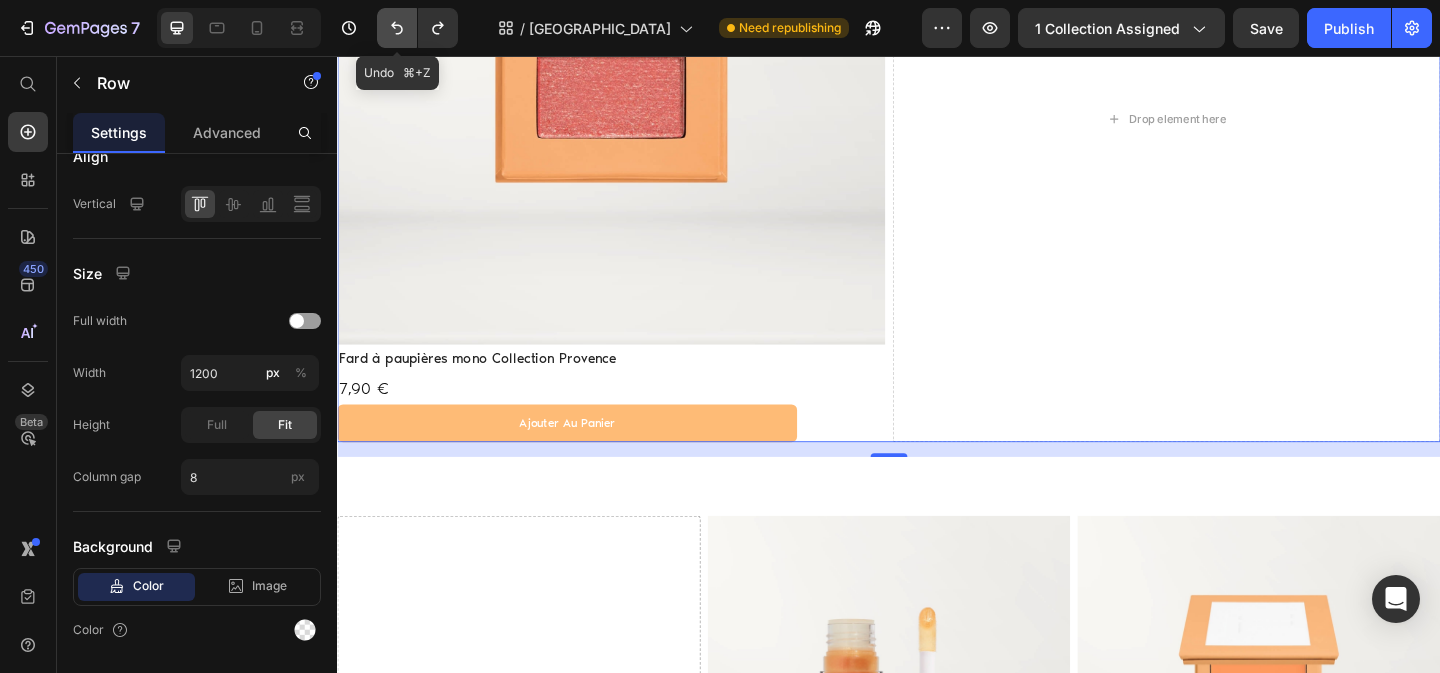 click 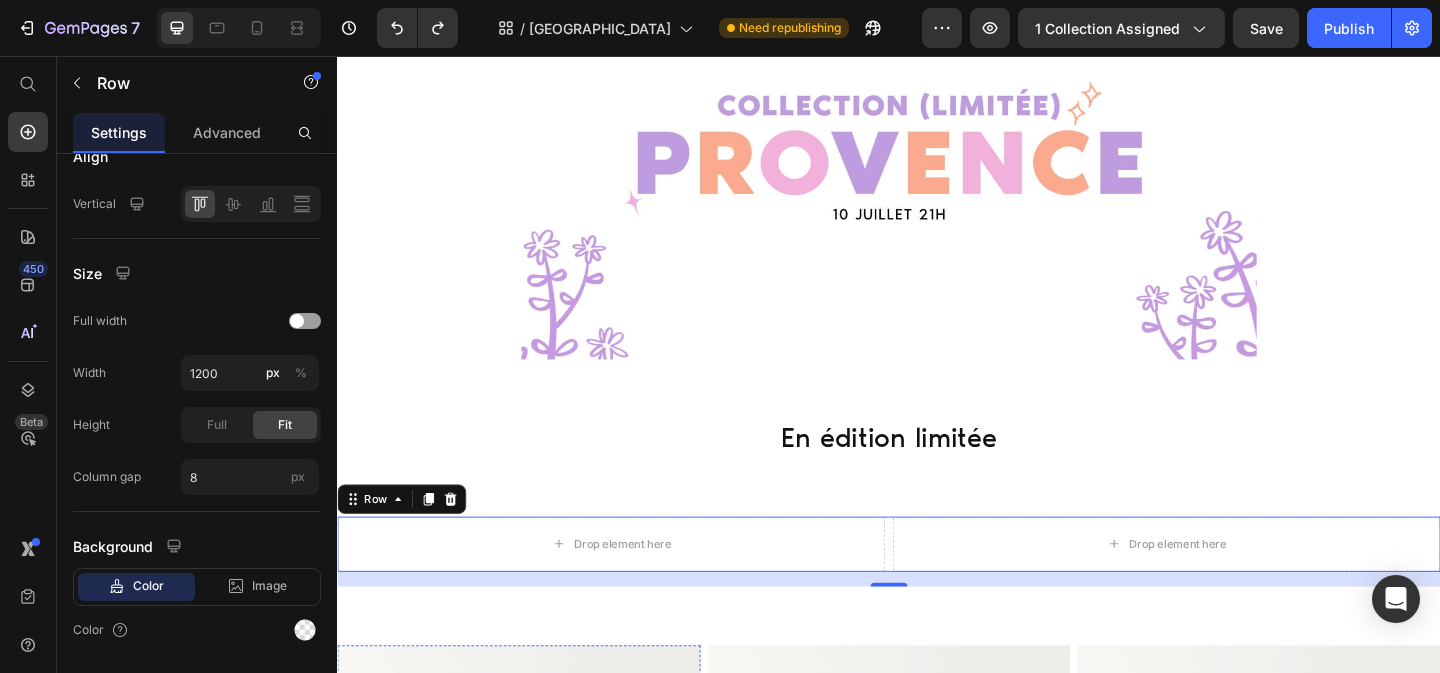scroll, scrollTop: 251, scrollLeft: 0, axis: vertical 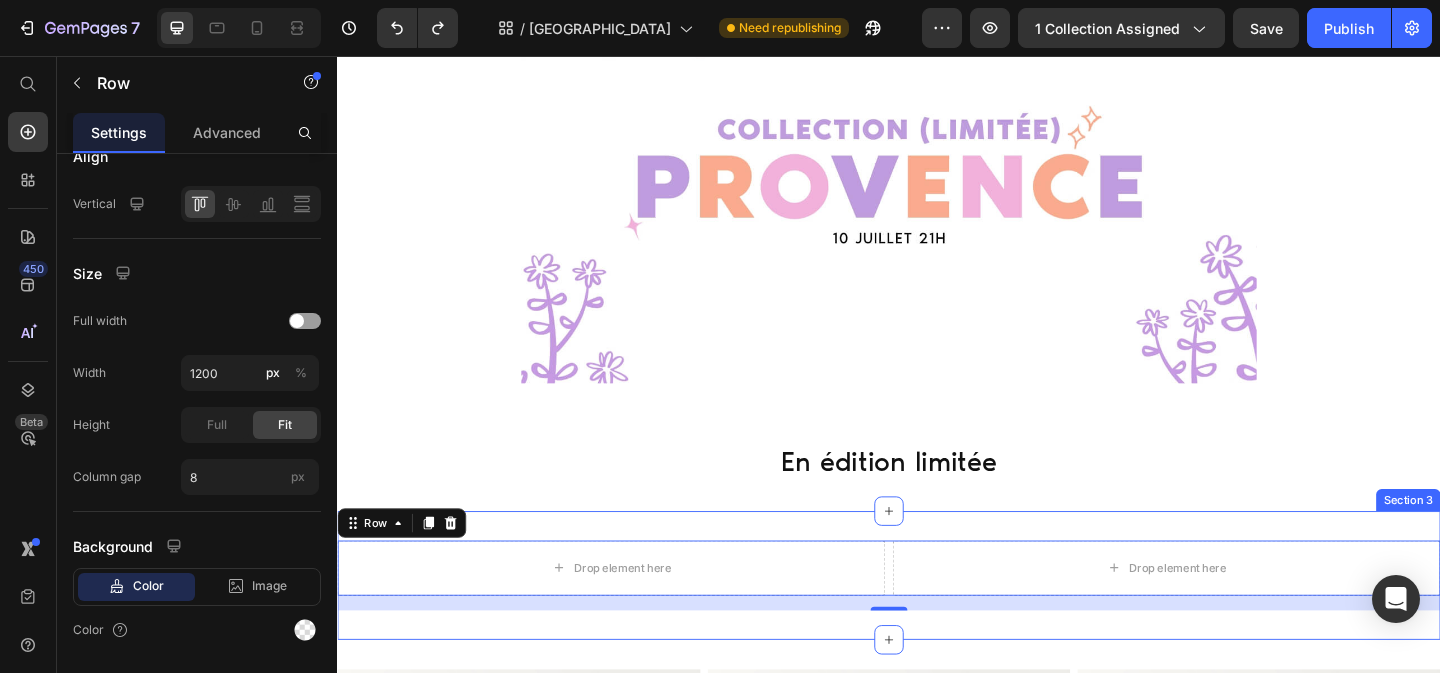 click on "Row" at bounding box center (407, 564) 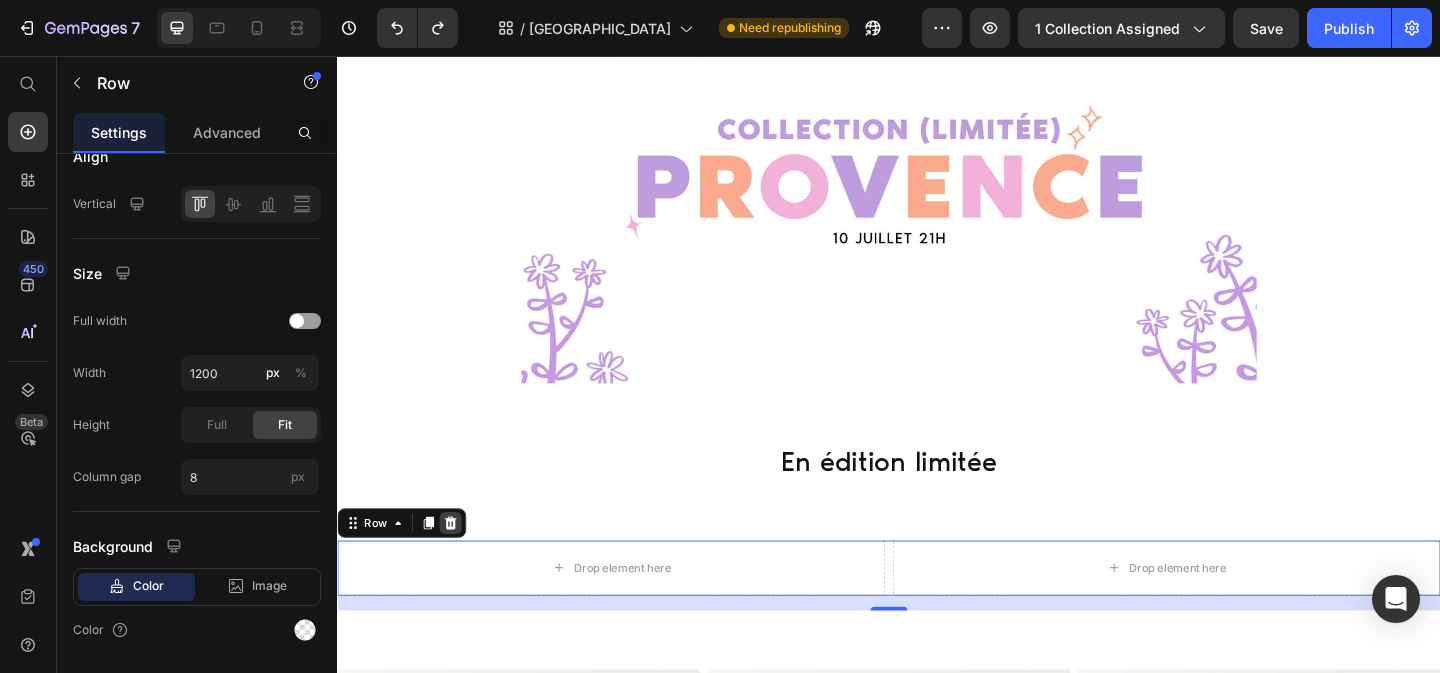 click 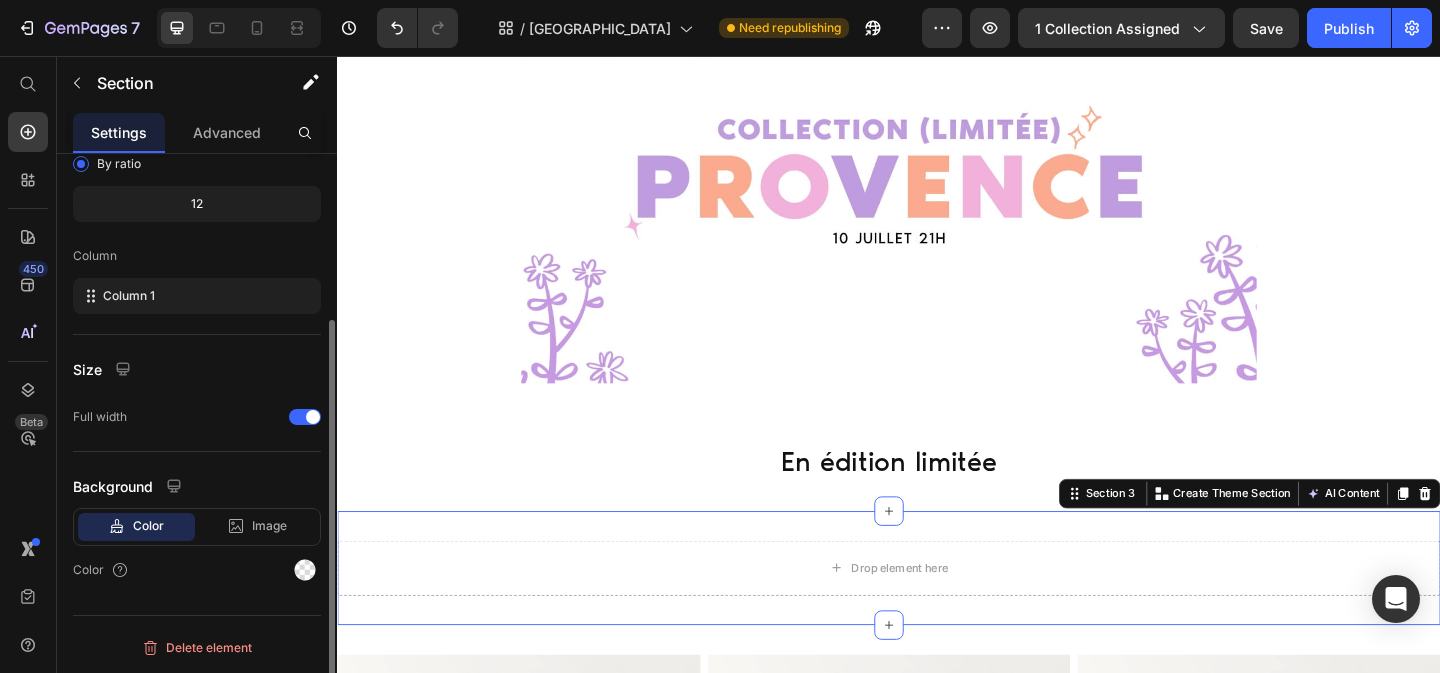 click on "Drop element here Section 3   Create Theme Section AI Content Write with GemAI What would you like to describe here? Tone and Voice Persuasive Product Gloss Collection Provence Show more Generate" at bounding box center [937, 613] 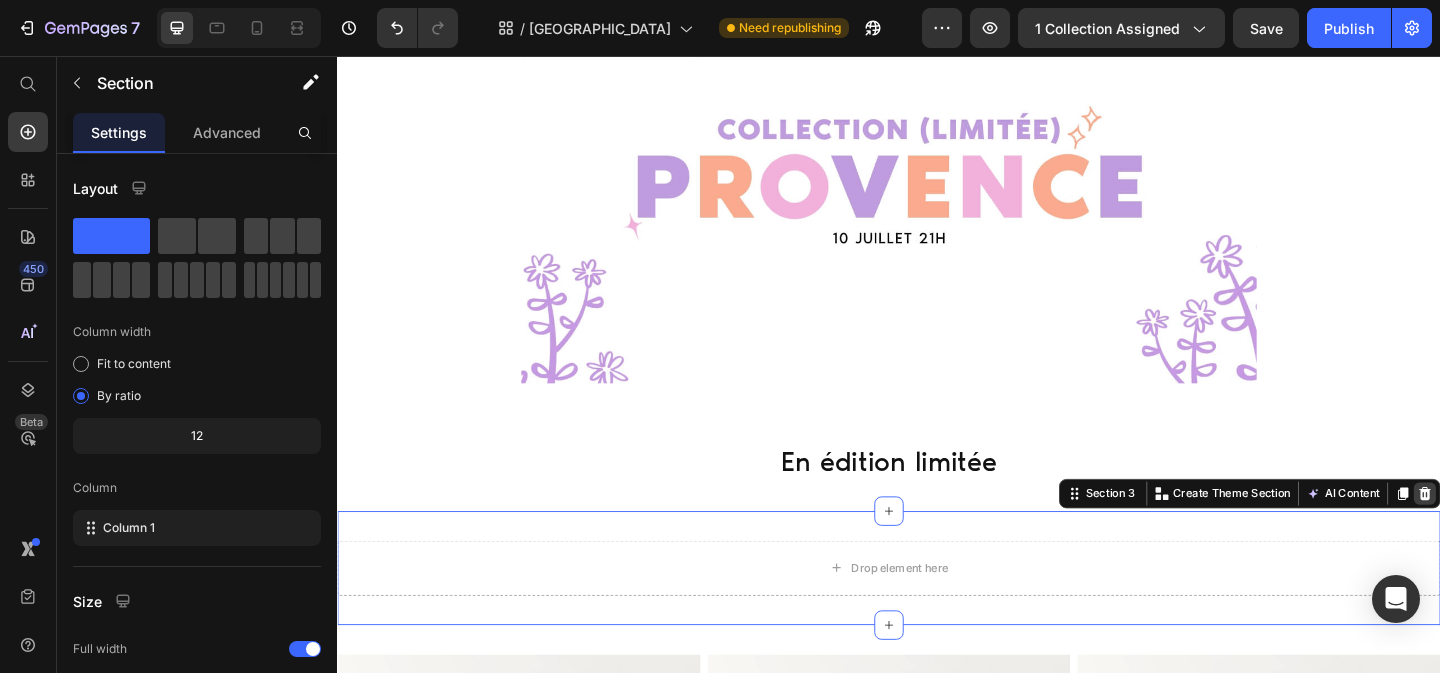click 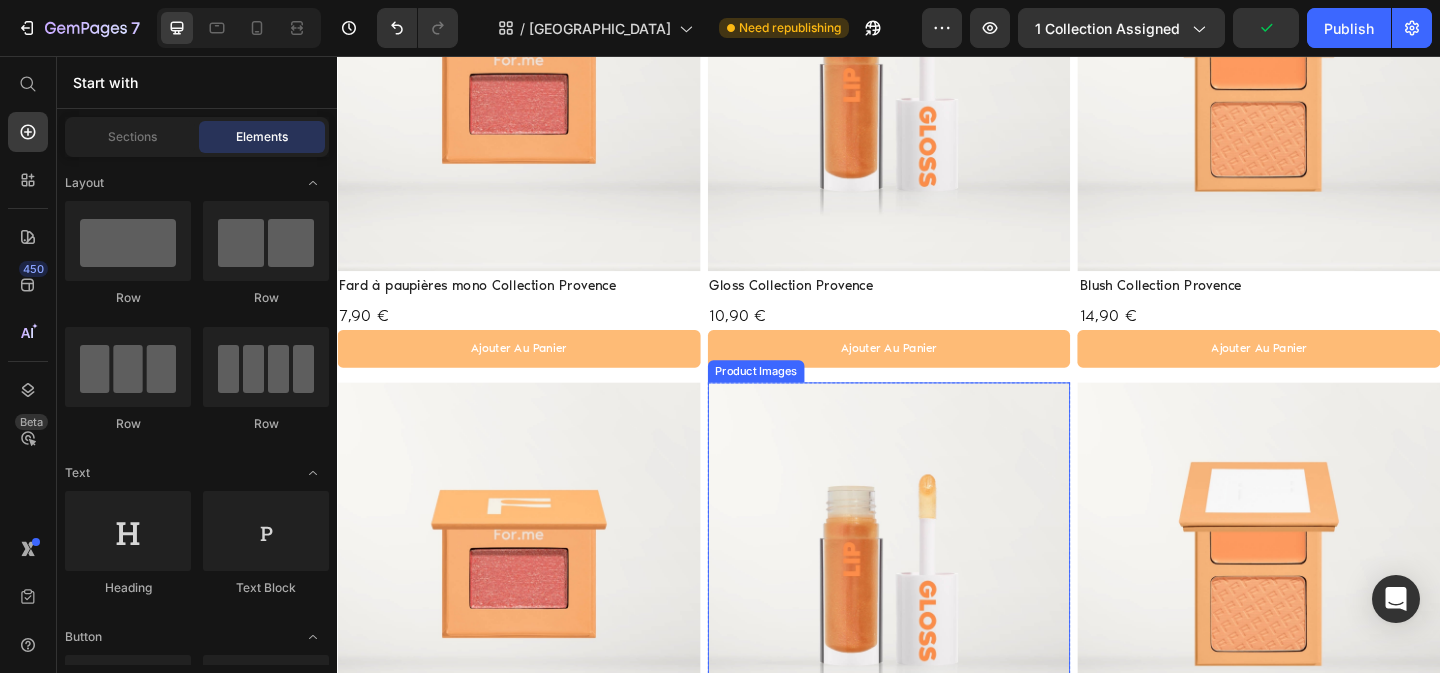 scroll, scrollTop: 1131, scrollLeft: 0, axis: vertical 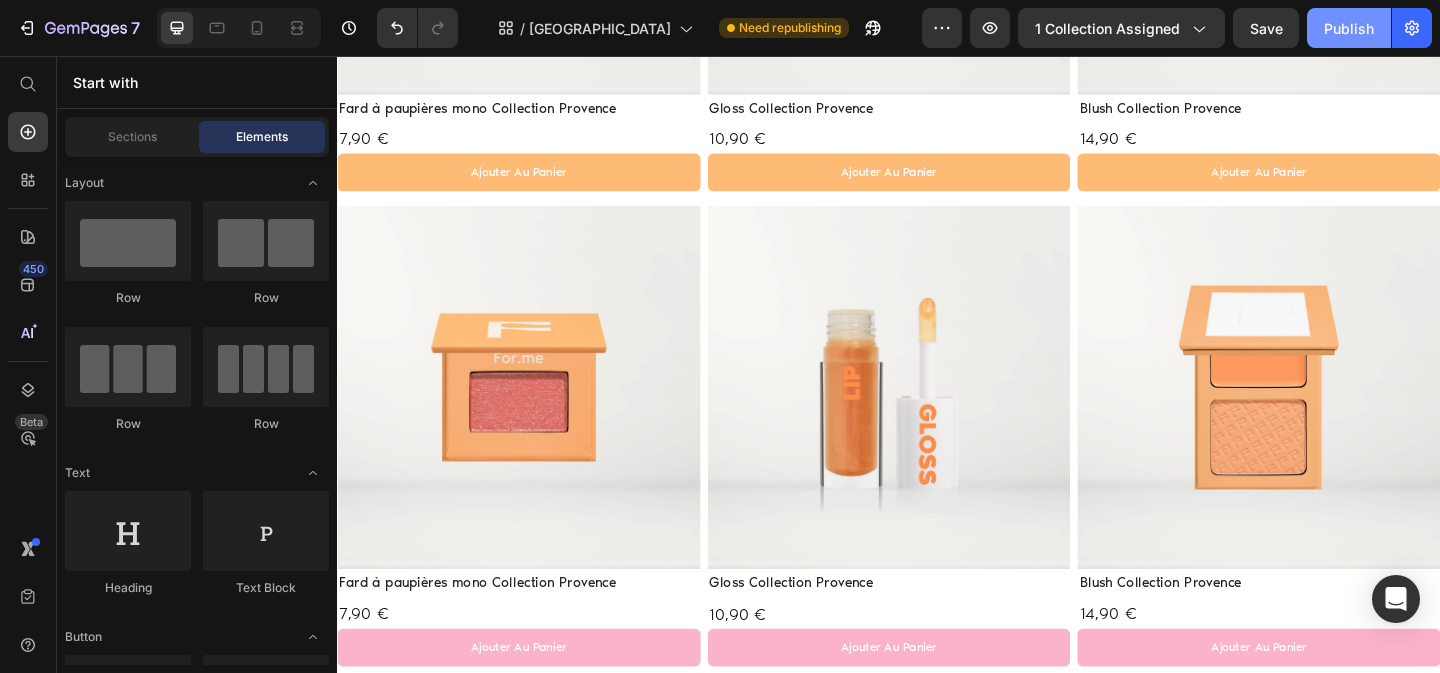 click on "Publish" at bounding box center [1349, 28] 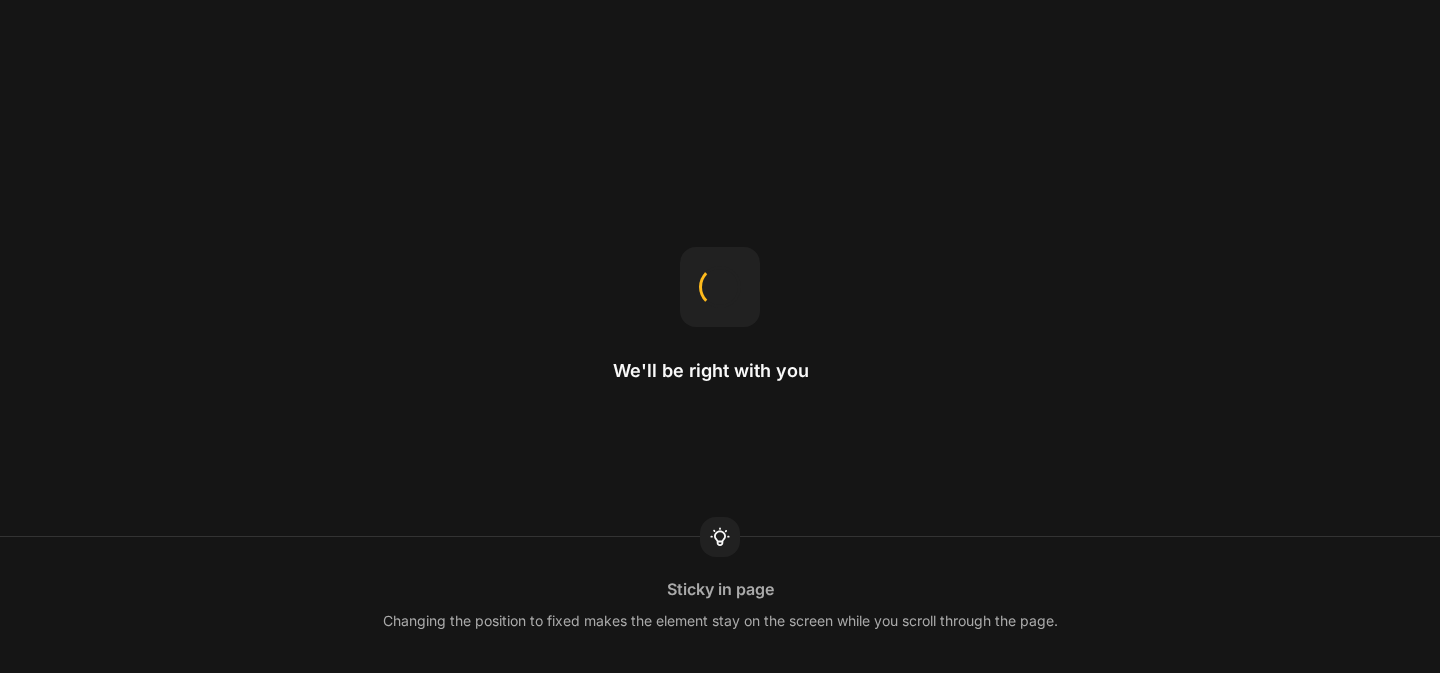 scroll, scrollTop: 0, scrollLeft: 0, axis: both 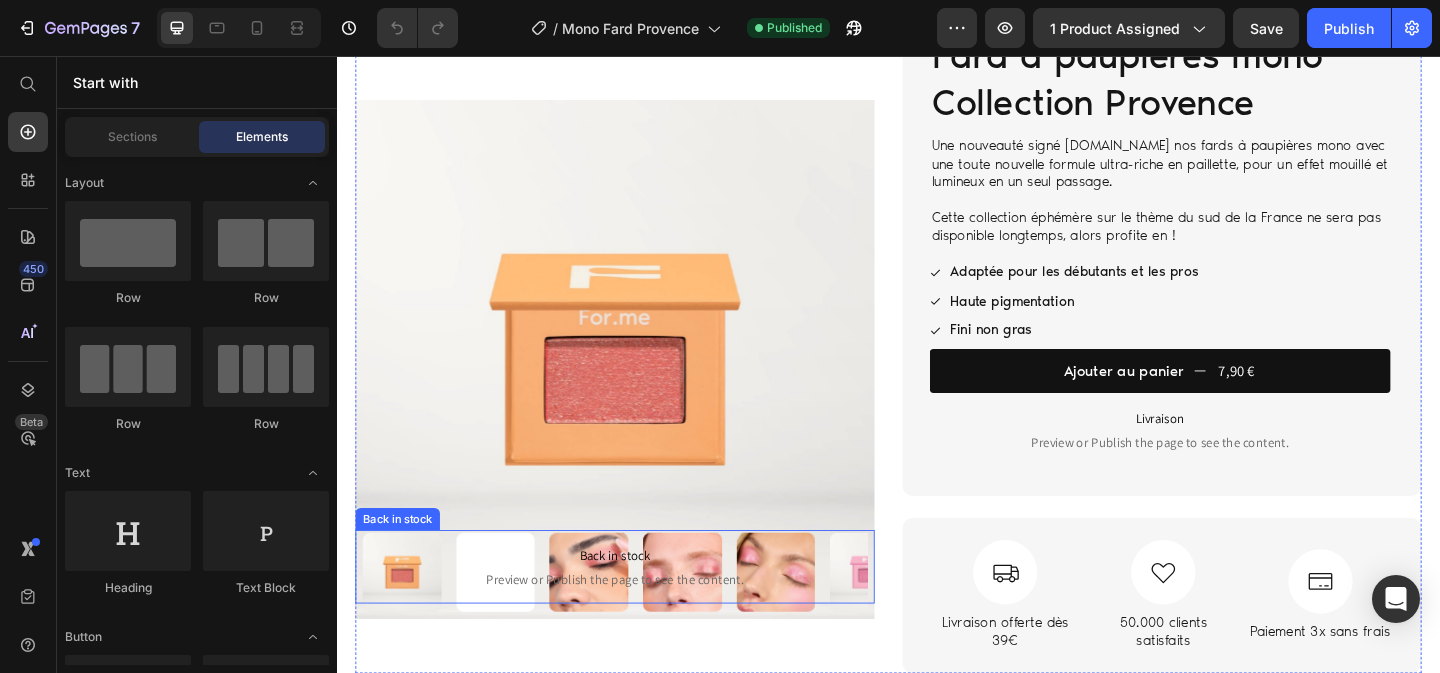 click on "Back in stock
Preview or Publish the page to see the content." at bounding box center [639, 612] 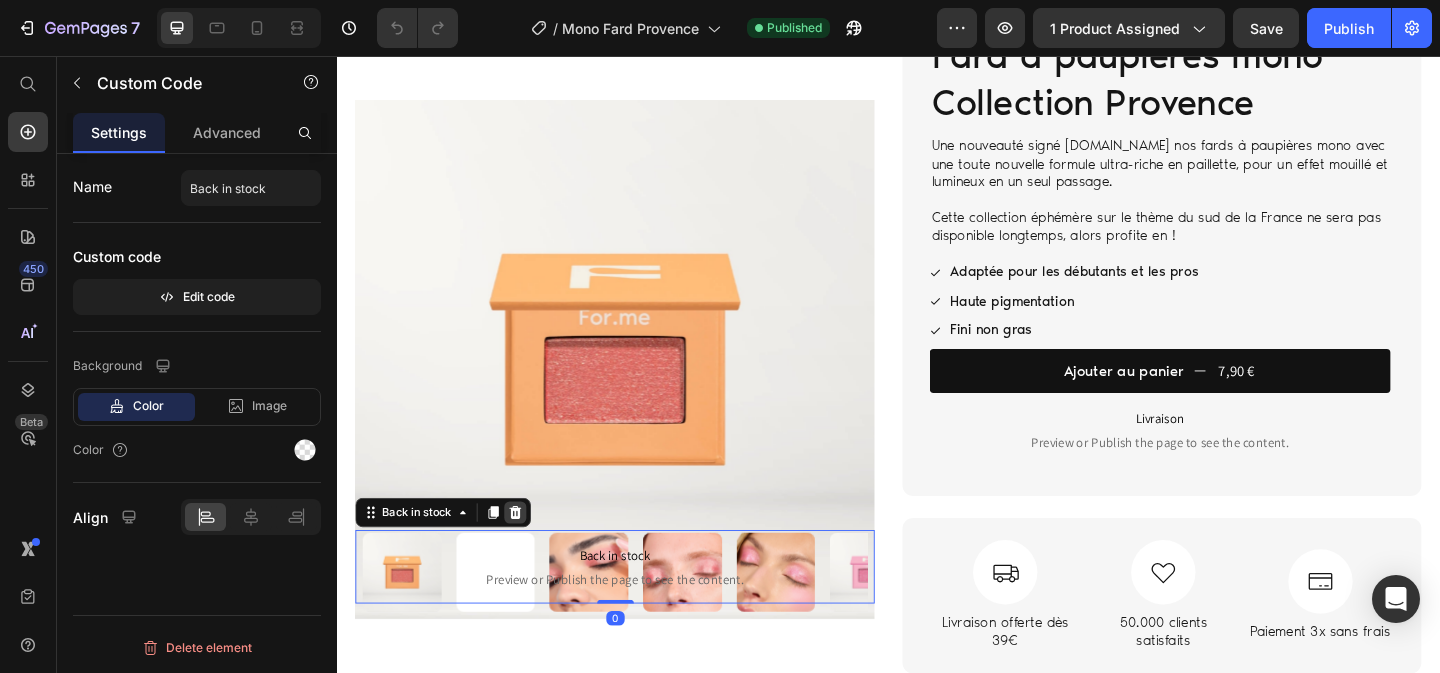 click 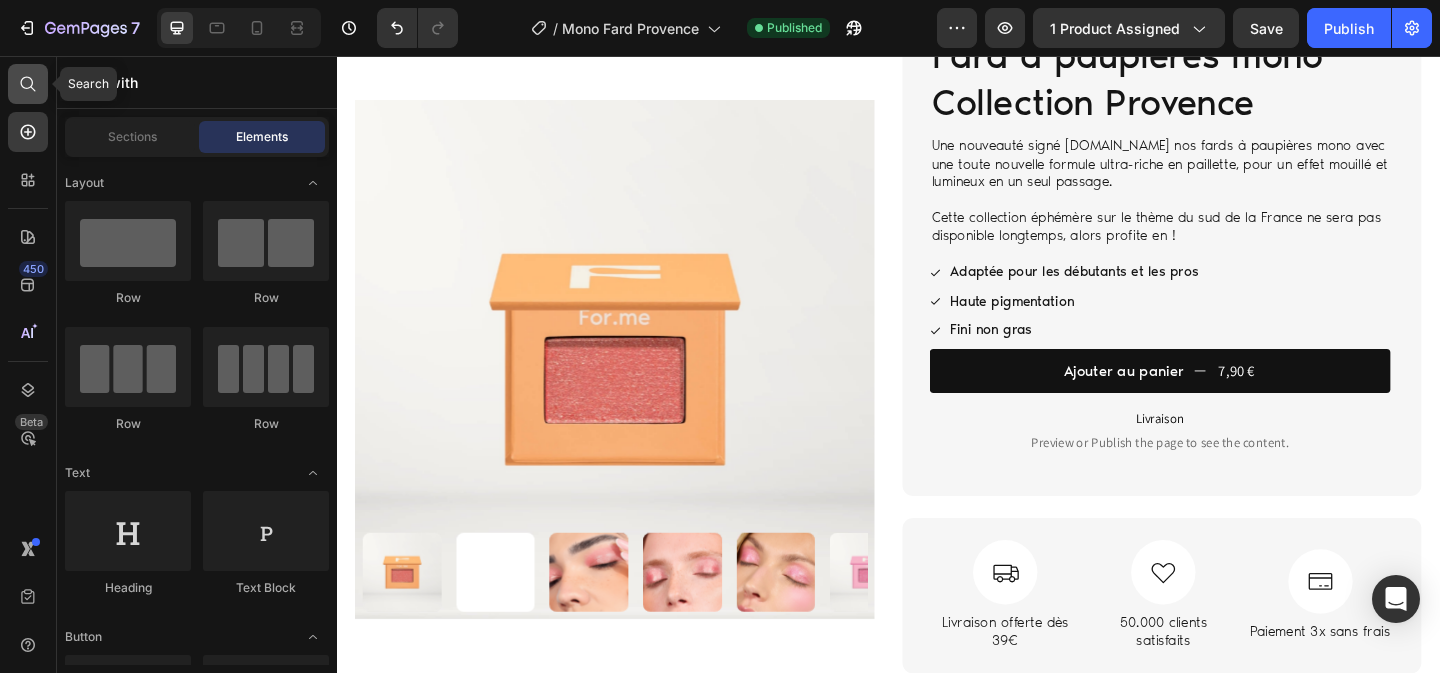 click 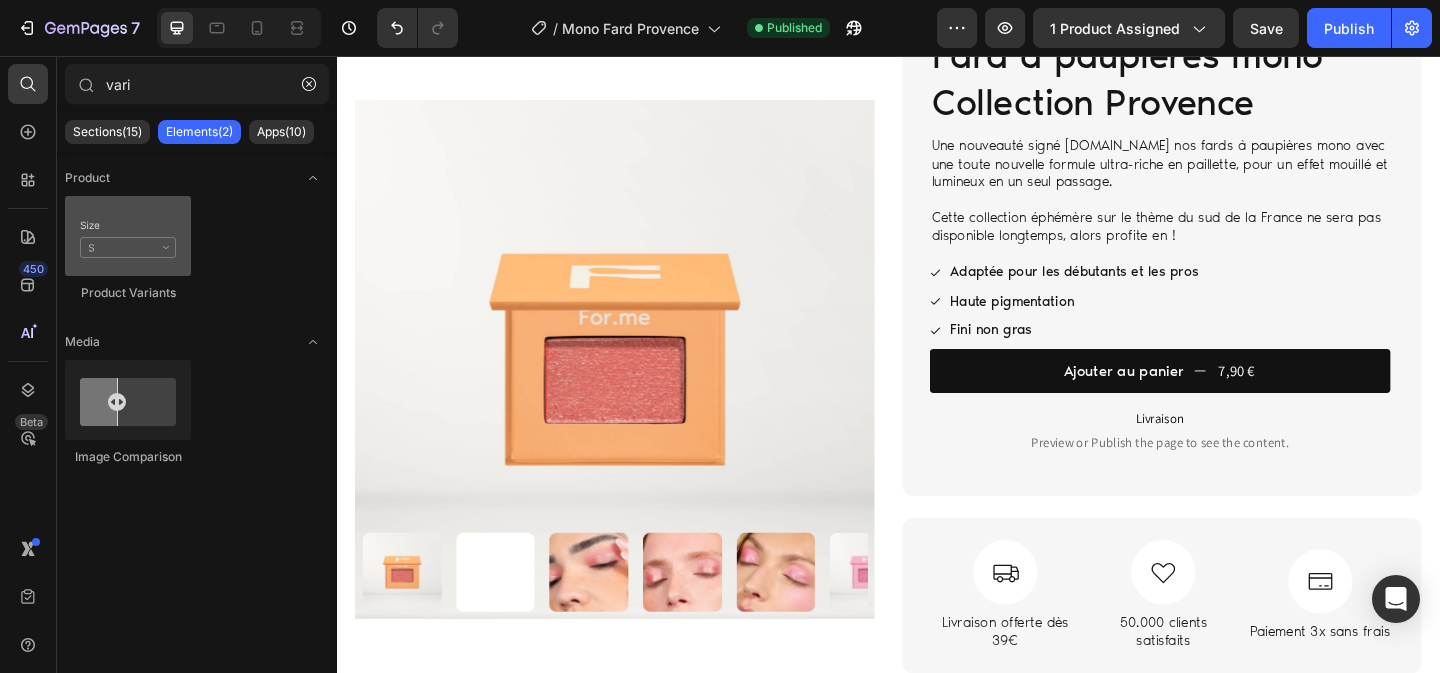 type on "vari" 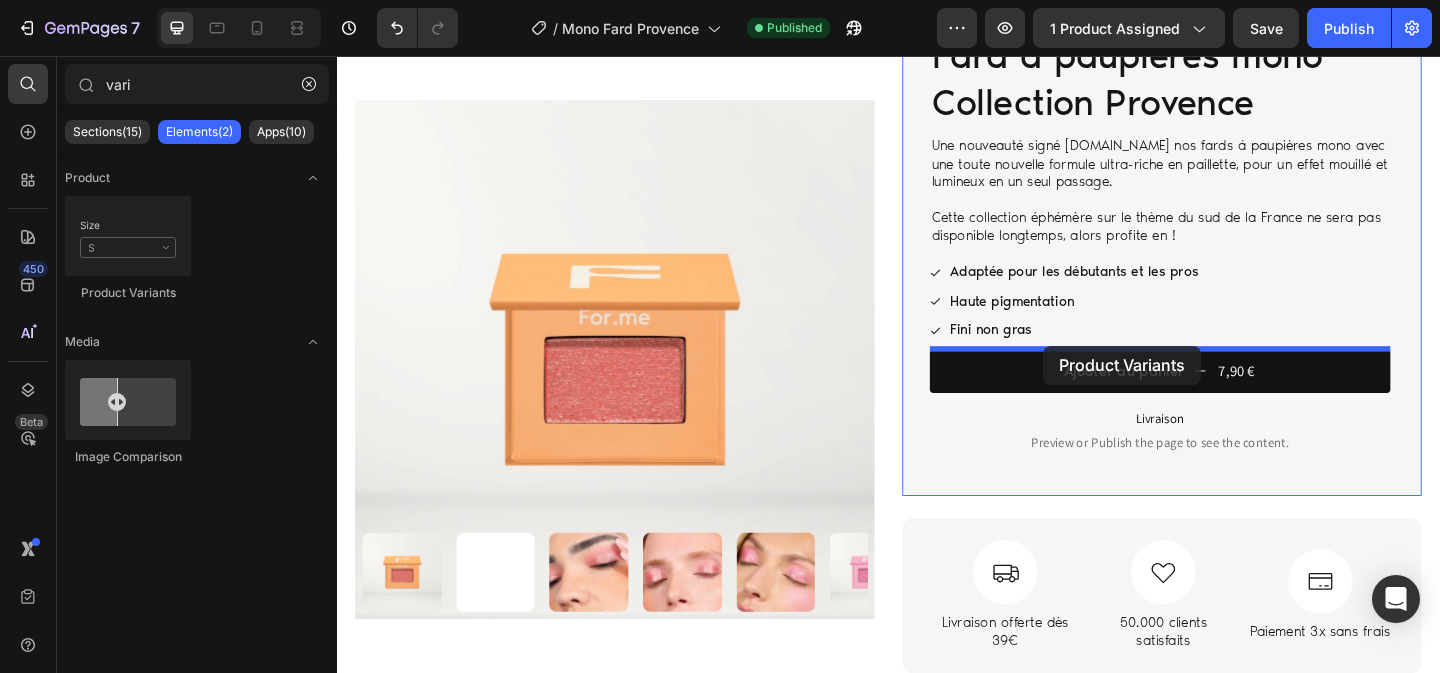 drag, startPoint x: 455, startPoint y: 300, endPoint x: 1105, endPoint y: 371, distance: 653.8662 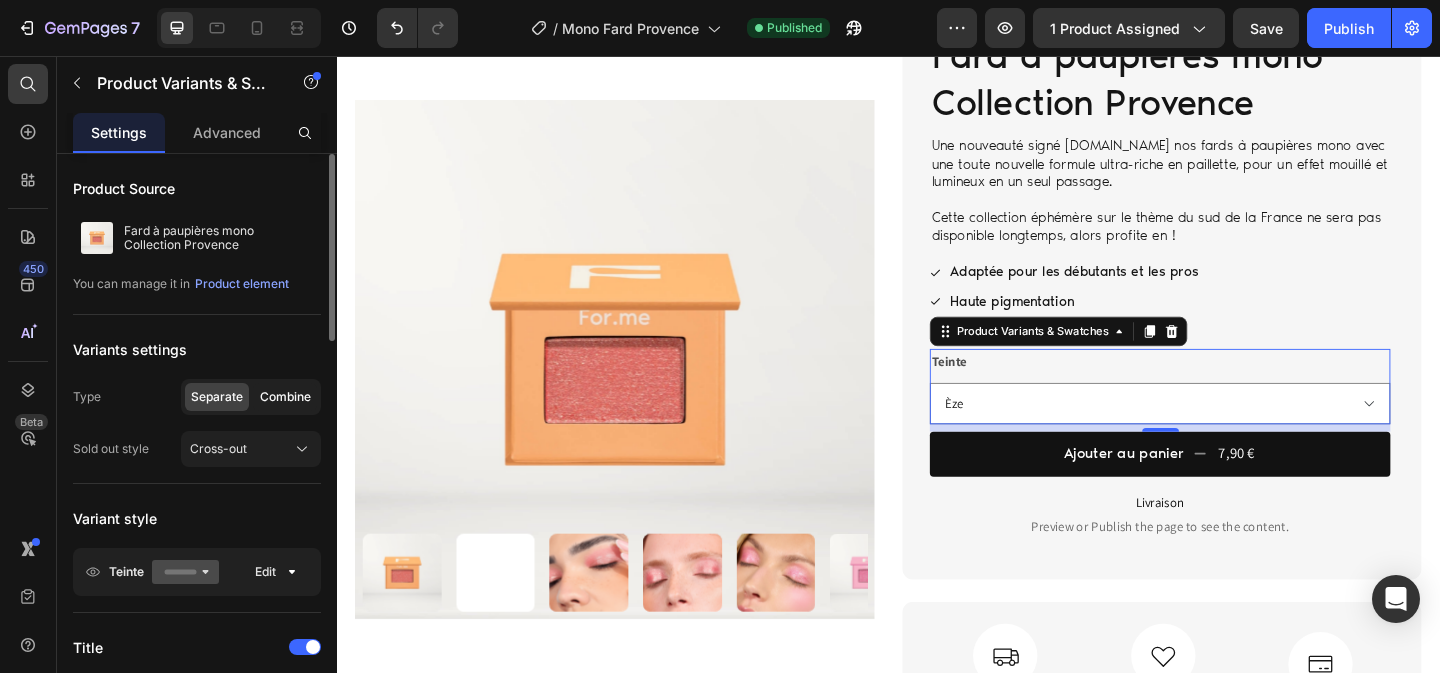 click on "Combine" 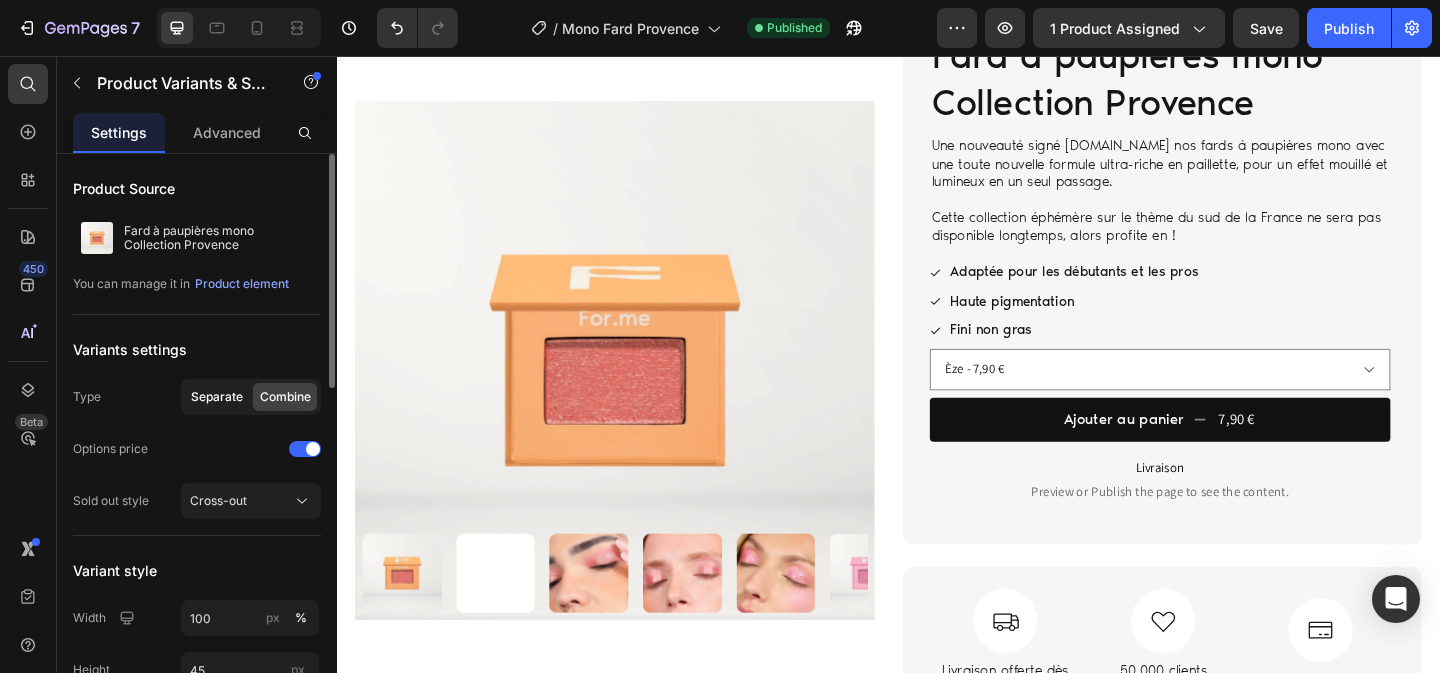 click on "Separate" 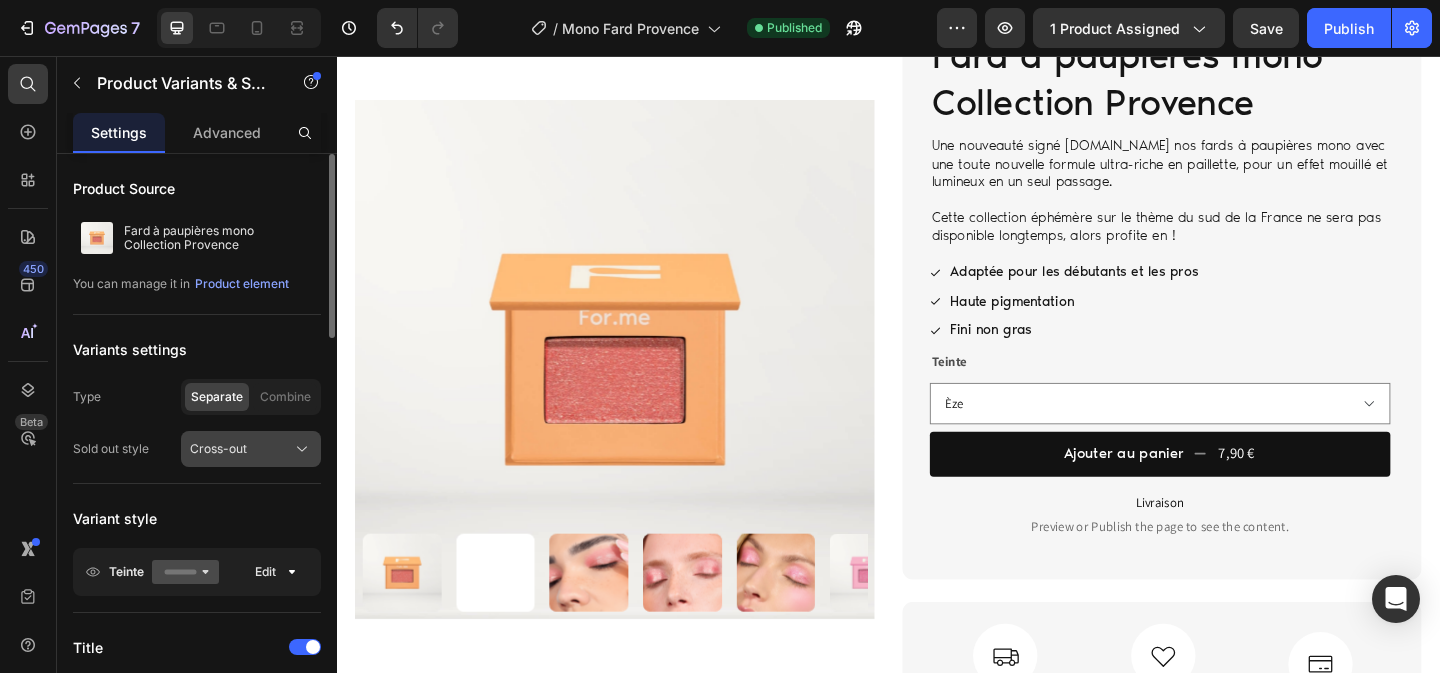 click on "Cross-out" at bounding box center [218, 449] 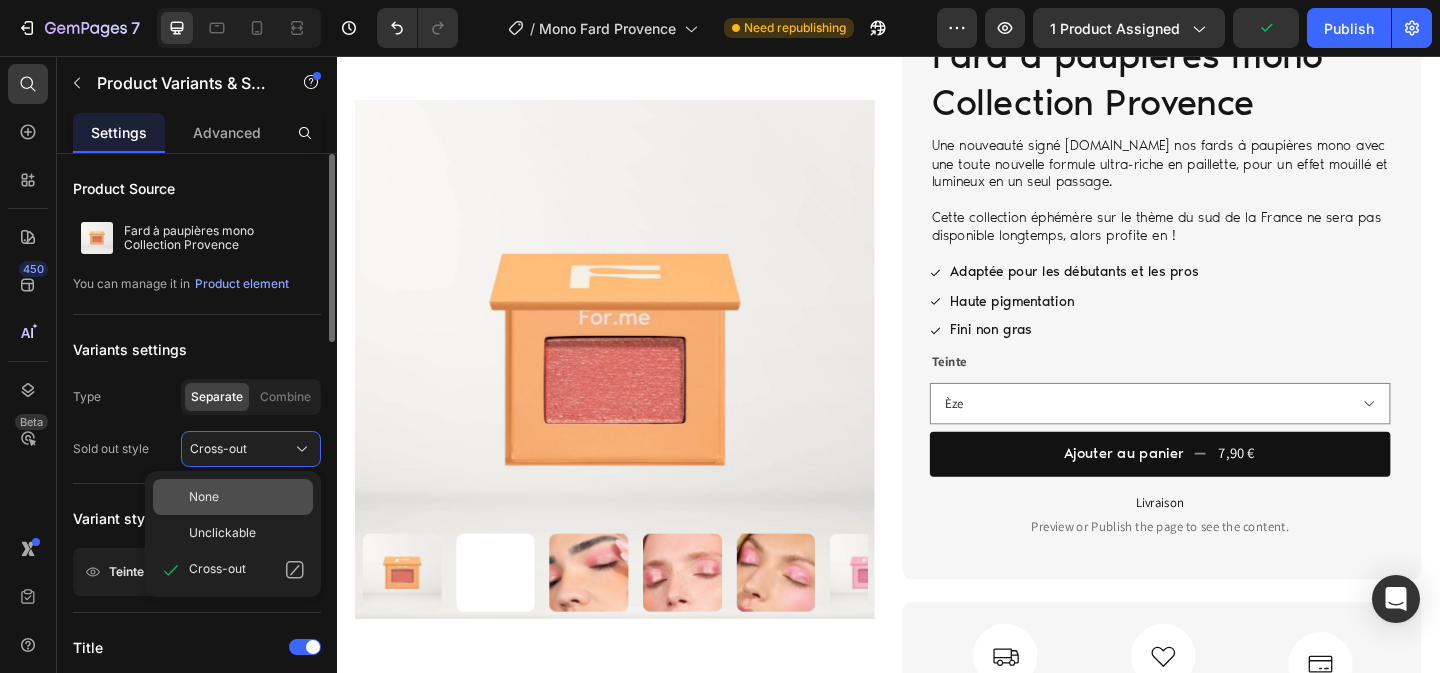 click on "None" at bounding box center (247, 497) 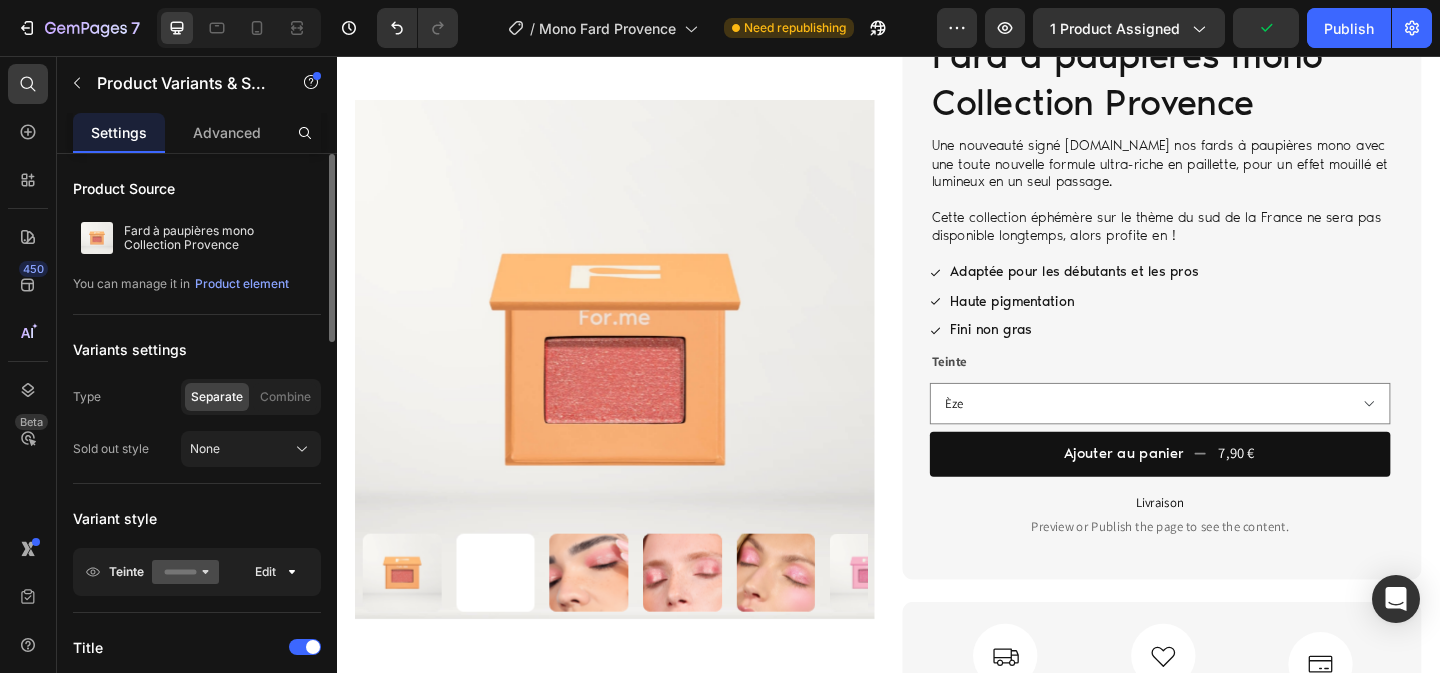 click on "Variants settings Type Separate Combine Sold out style None" 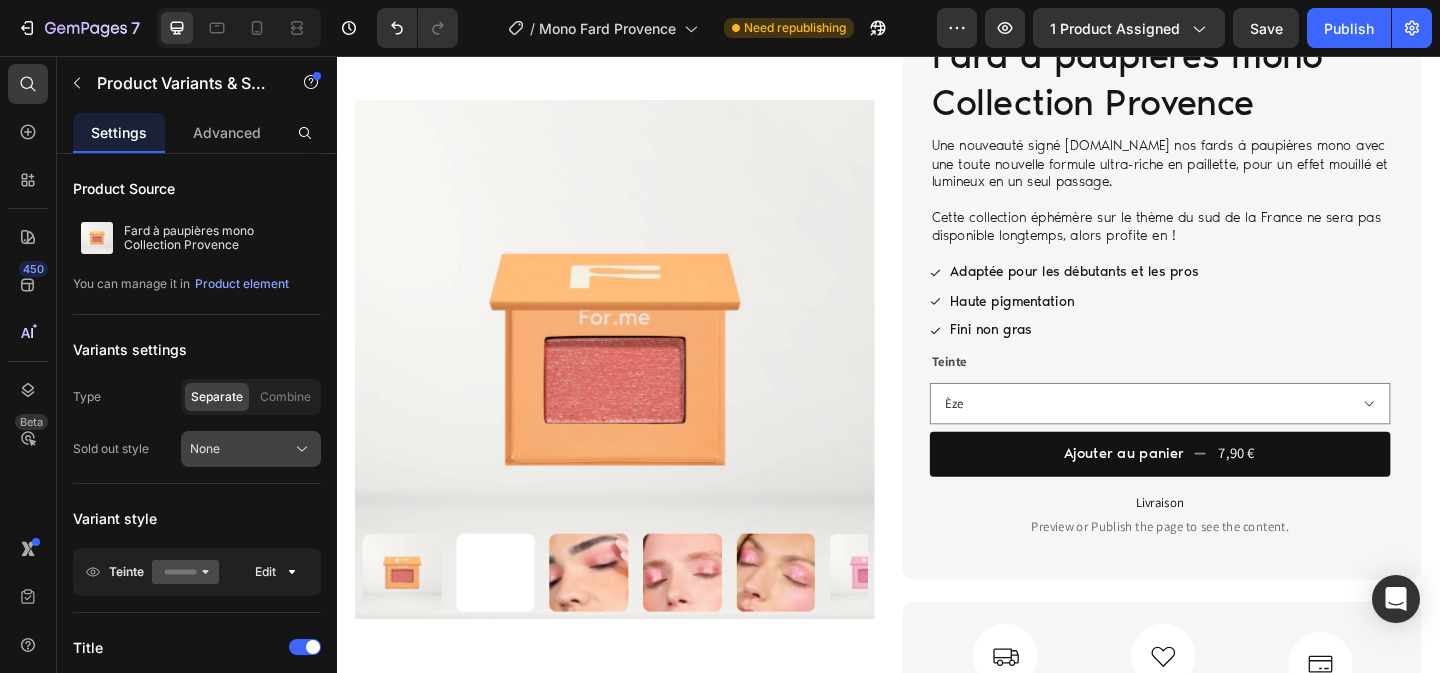 click on "None" at bounding box center [251, 449] 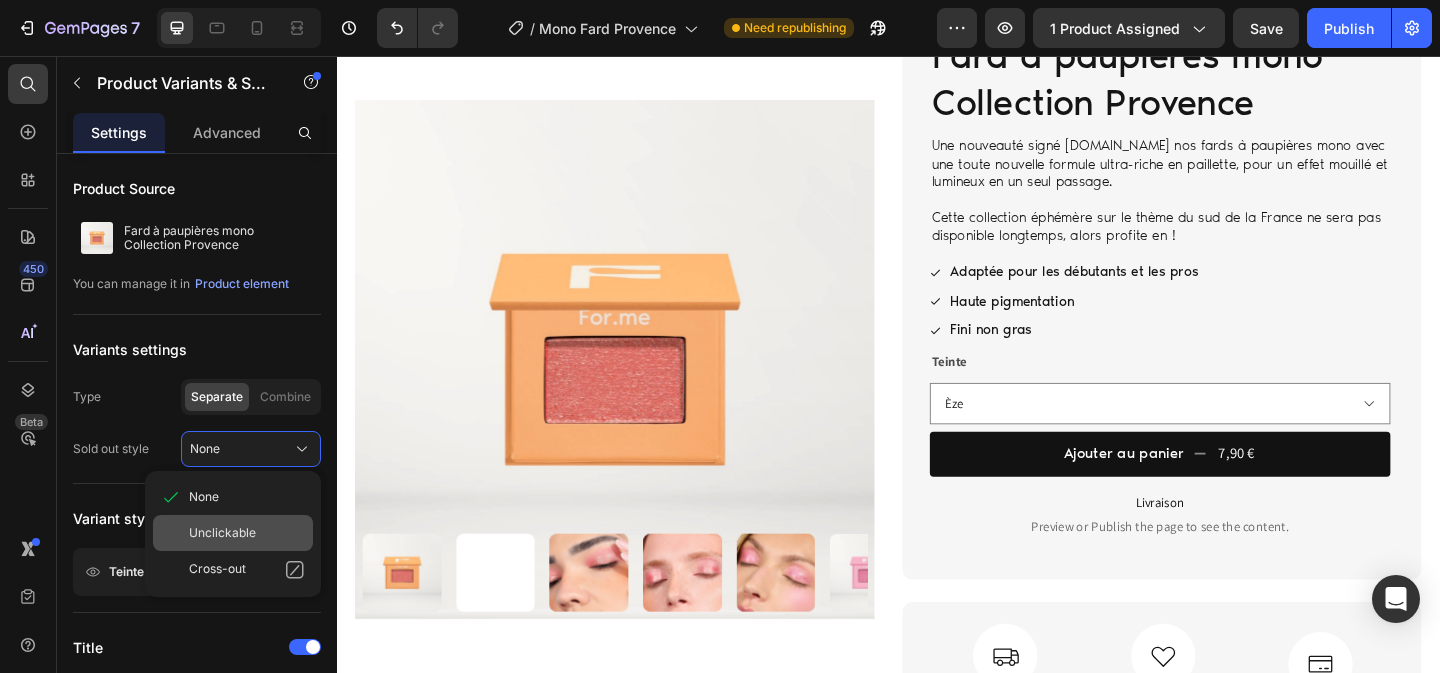click on "Unclickable" at bounding box center (222, 533) 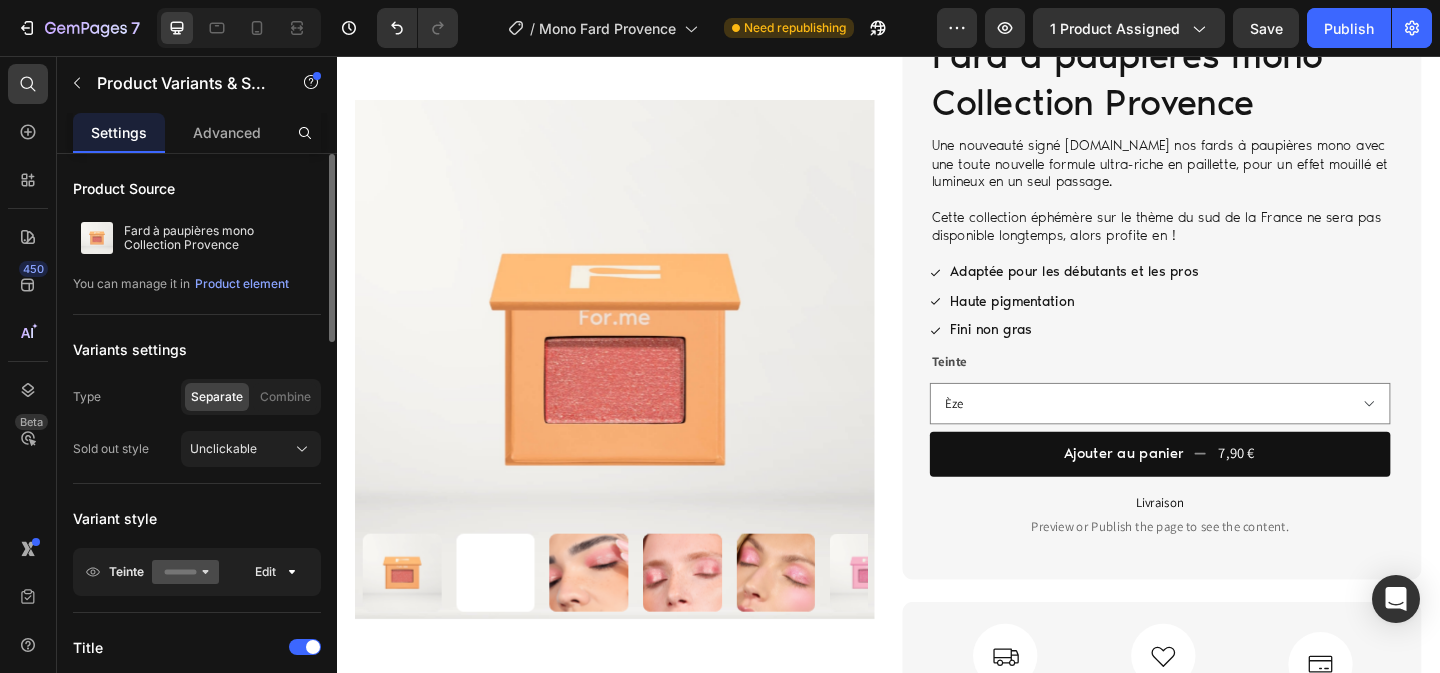 click on "Variants settings Type Separate Combine Sold out style Unclickable" 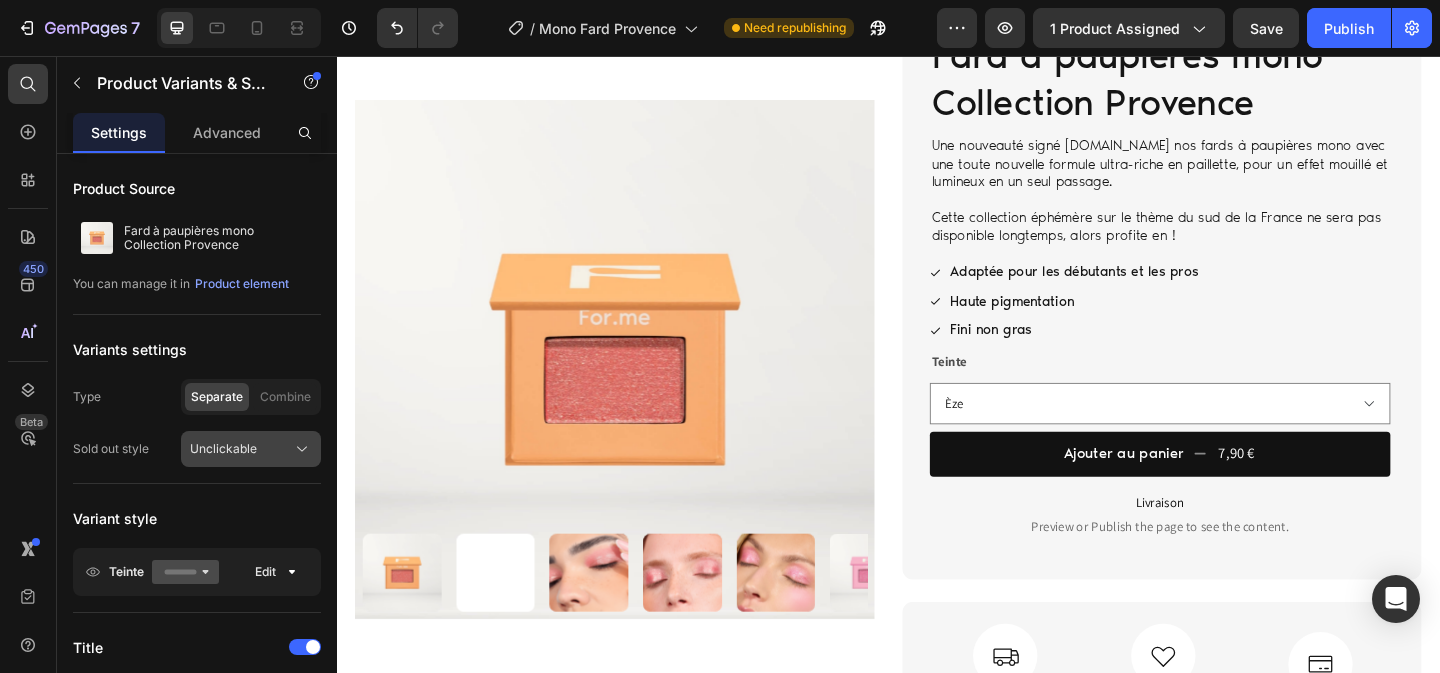 click on "Unclickable" at bounding box center [223, 449] 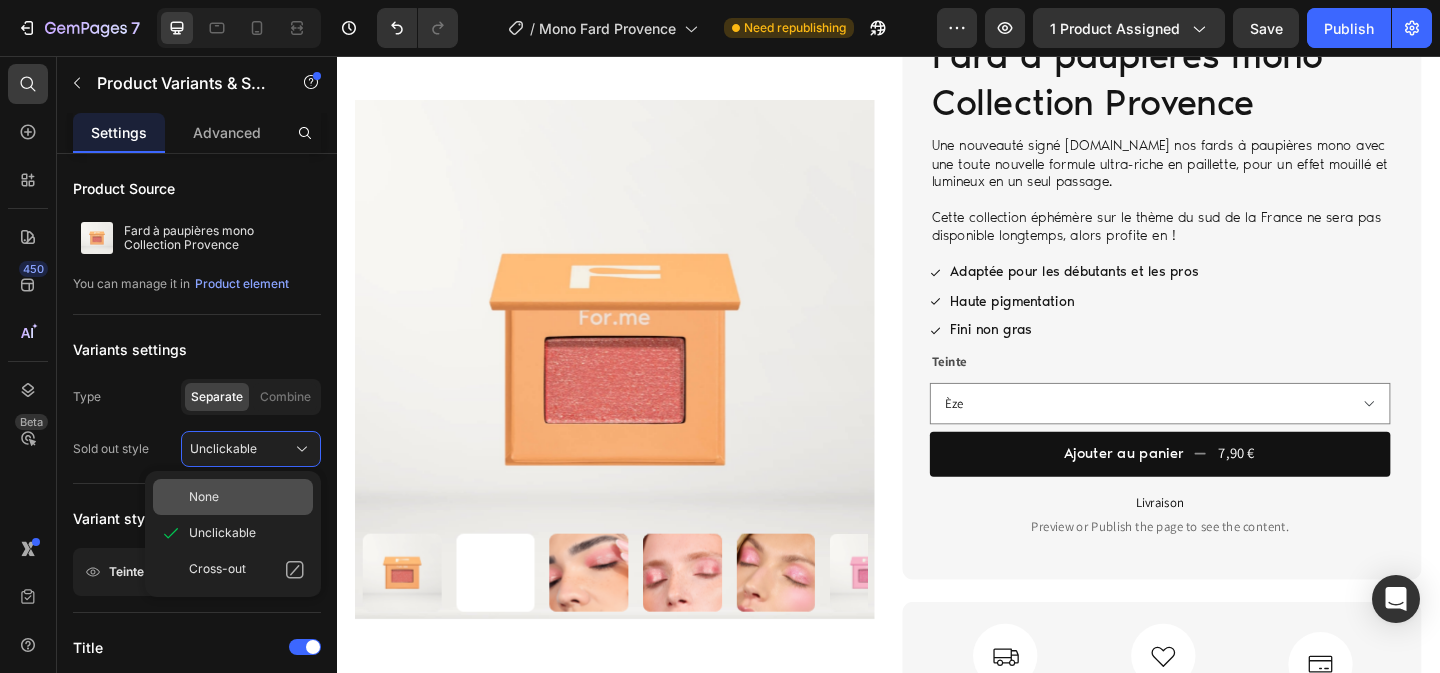 click on "None" at bounding box center [247, 497] 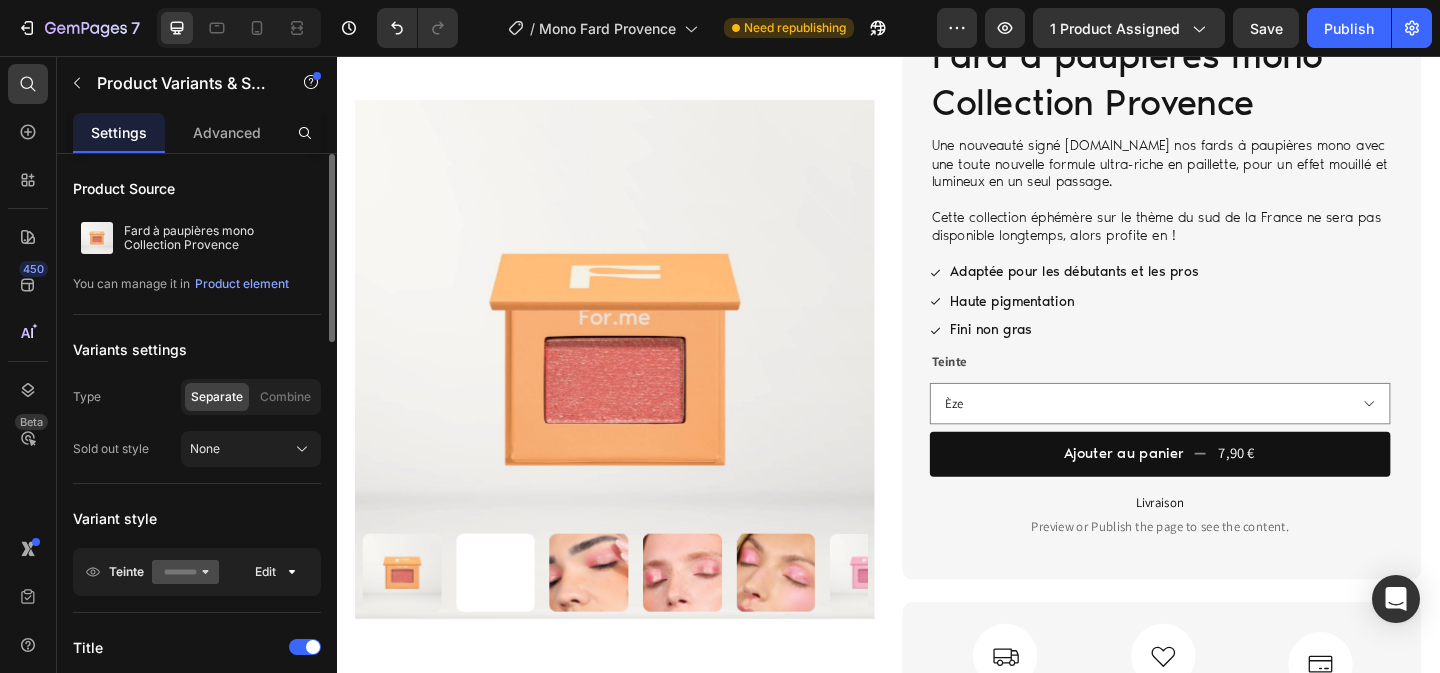 click 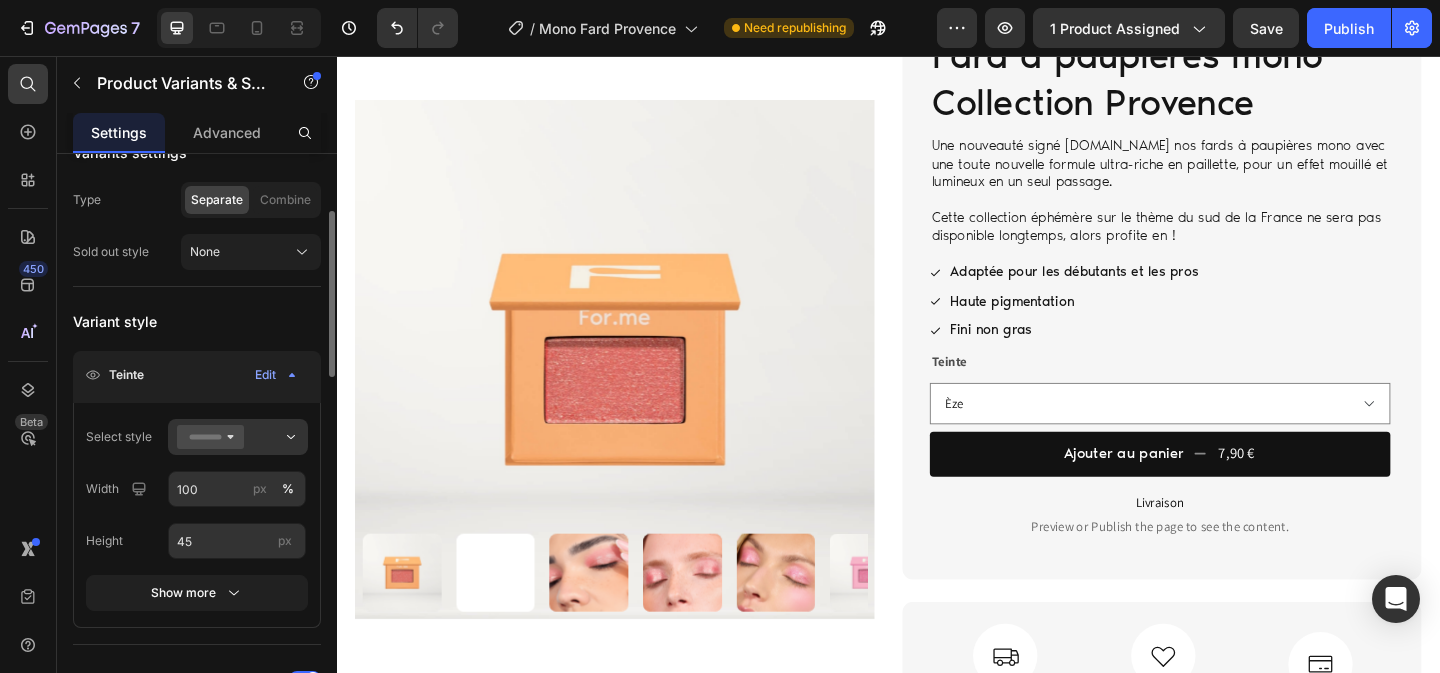scroll, scrollTop: 195, scrollLeft: 0, axis: vertical 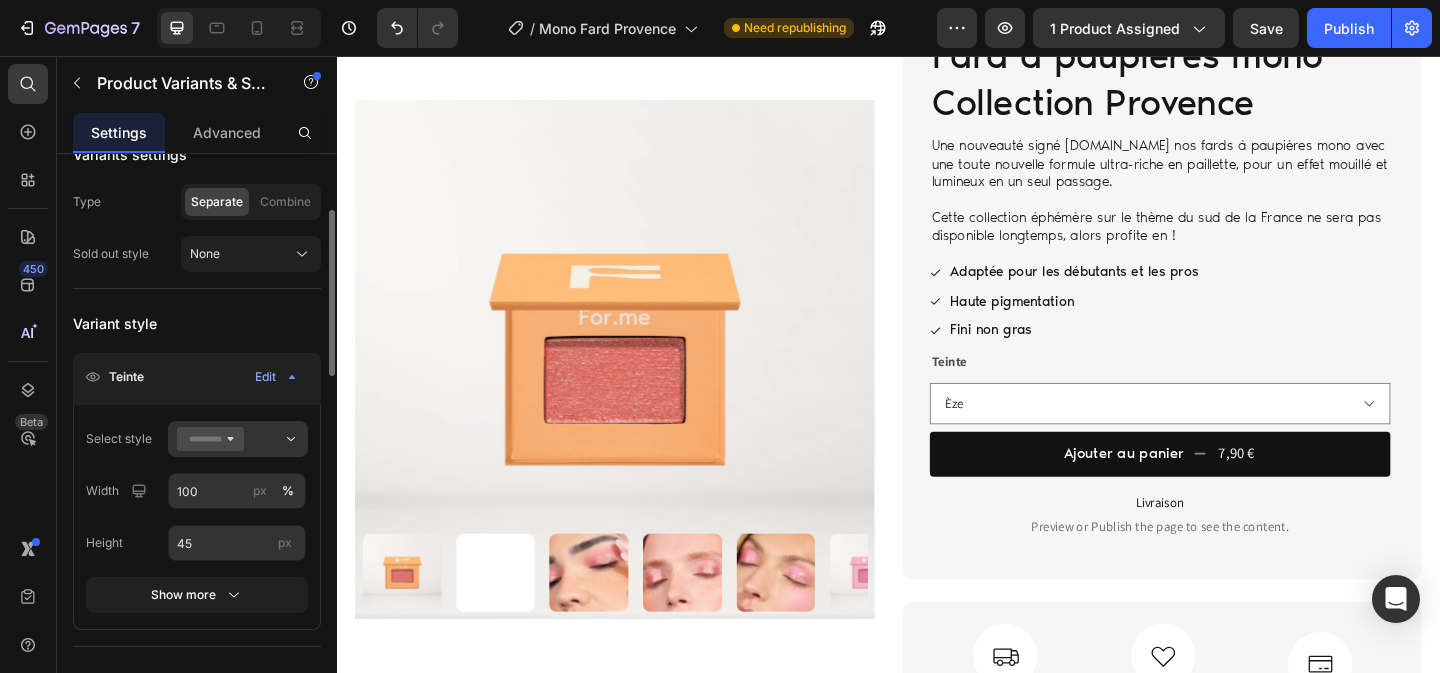 click on "Teinte Edit" 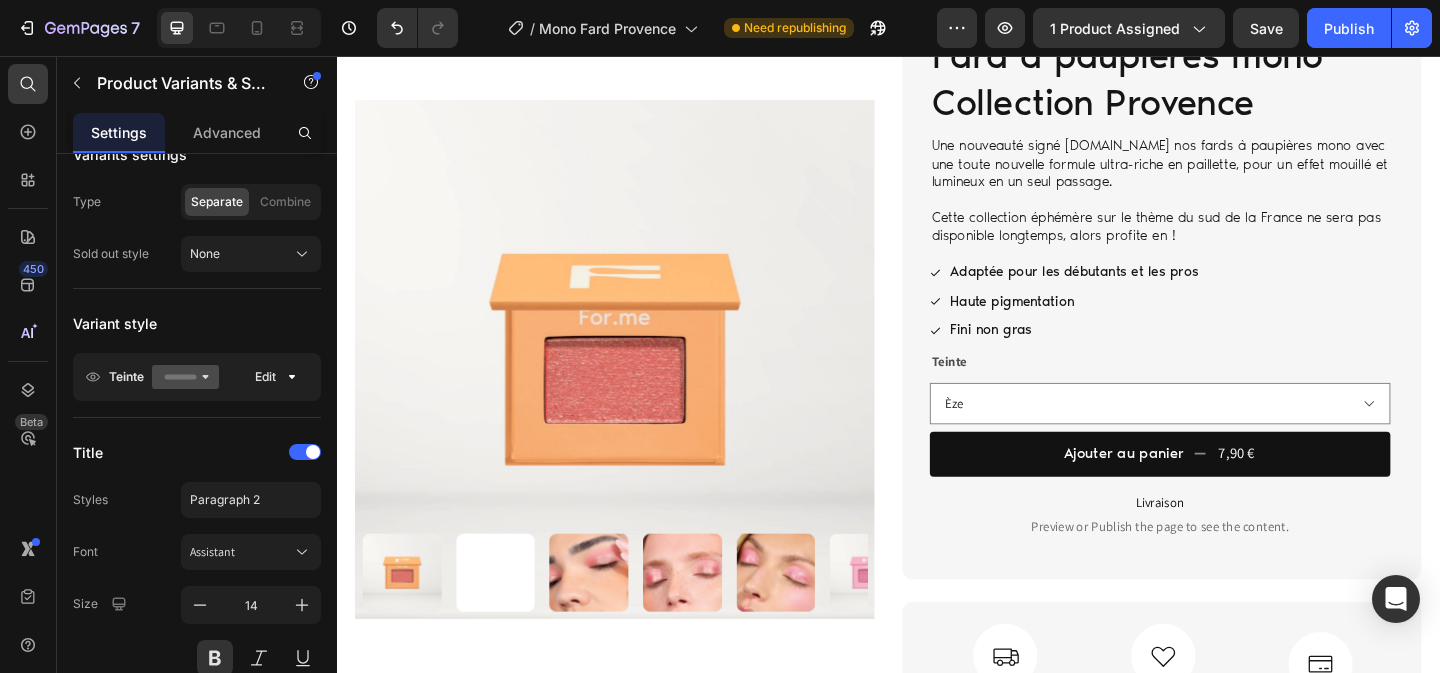 click 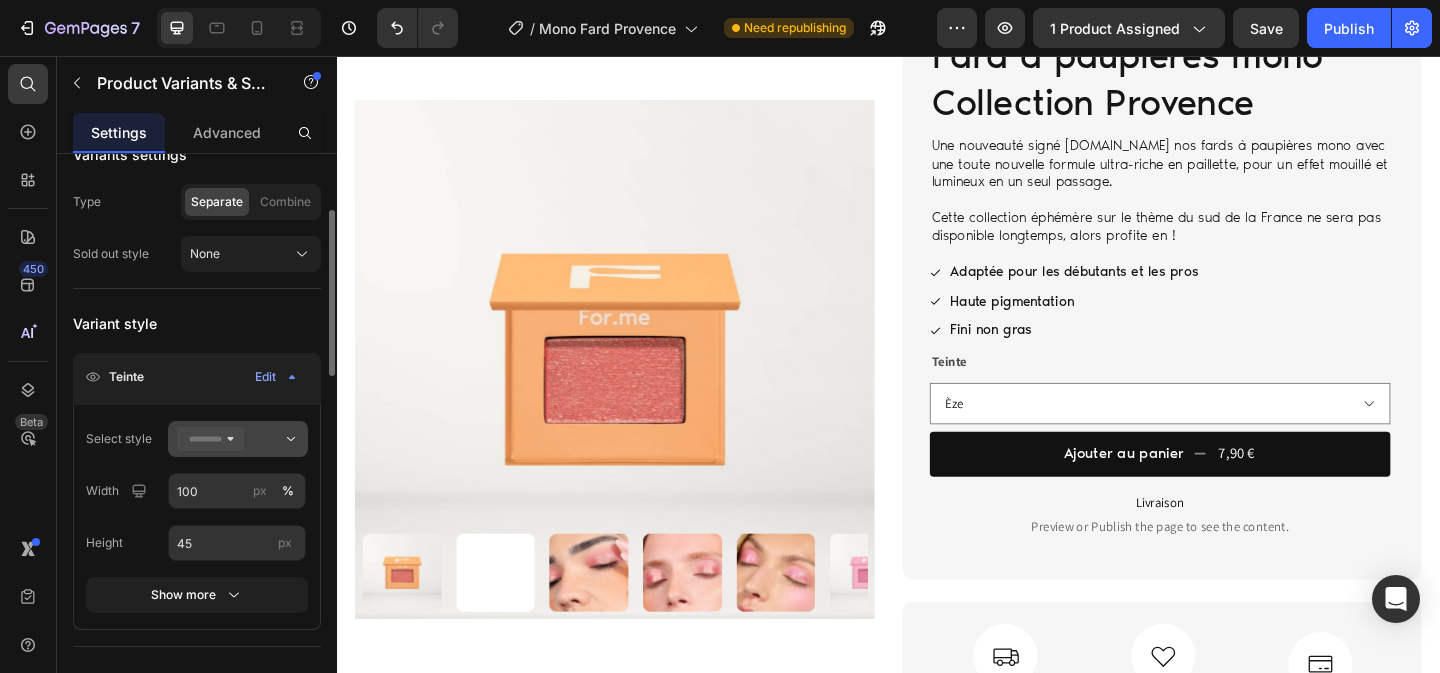click at bounding box center (238, 439) 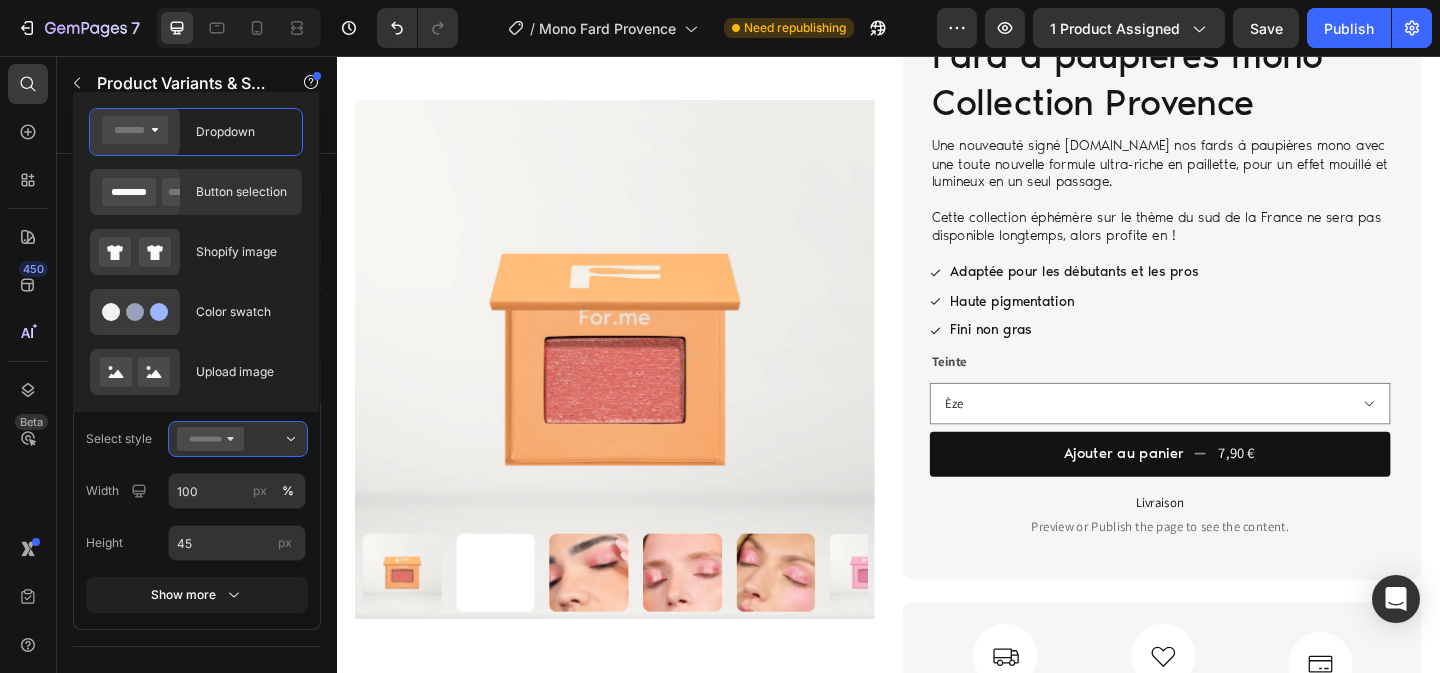 click on "Button selection" 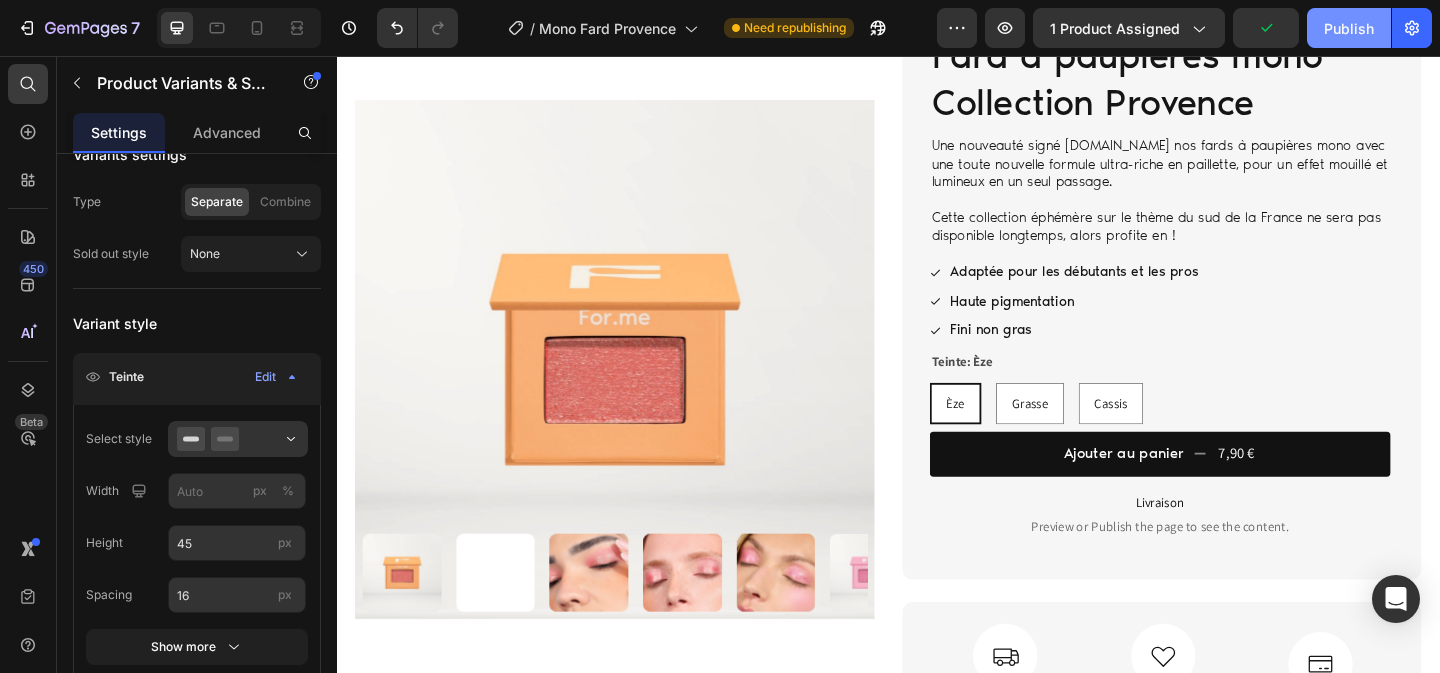 click on "Publish" 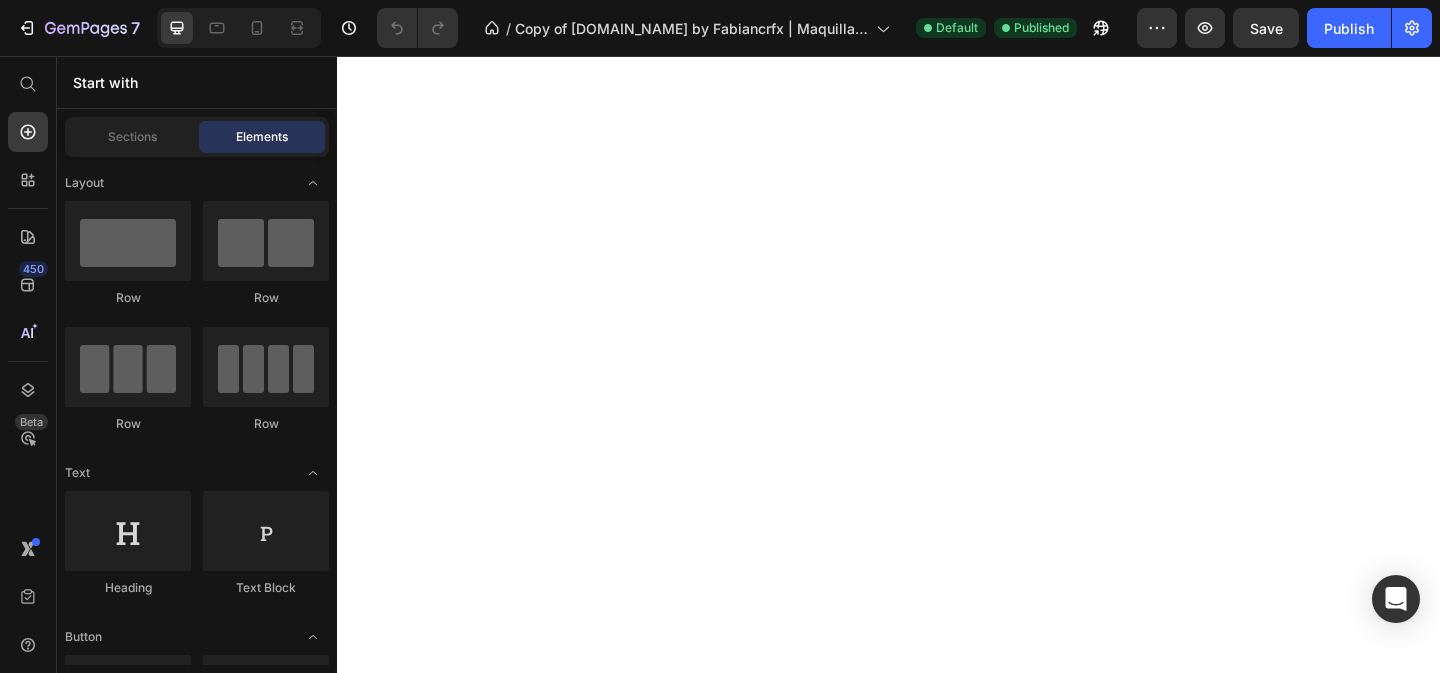 scroll, scrollTop: 0, scrollLeft: 0, axis: both 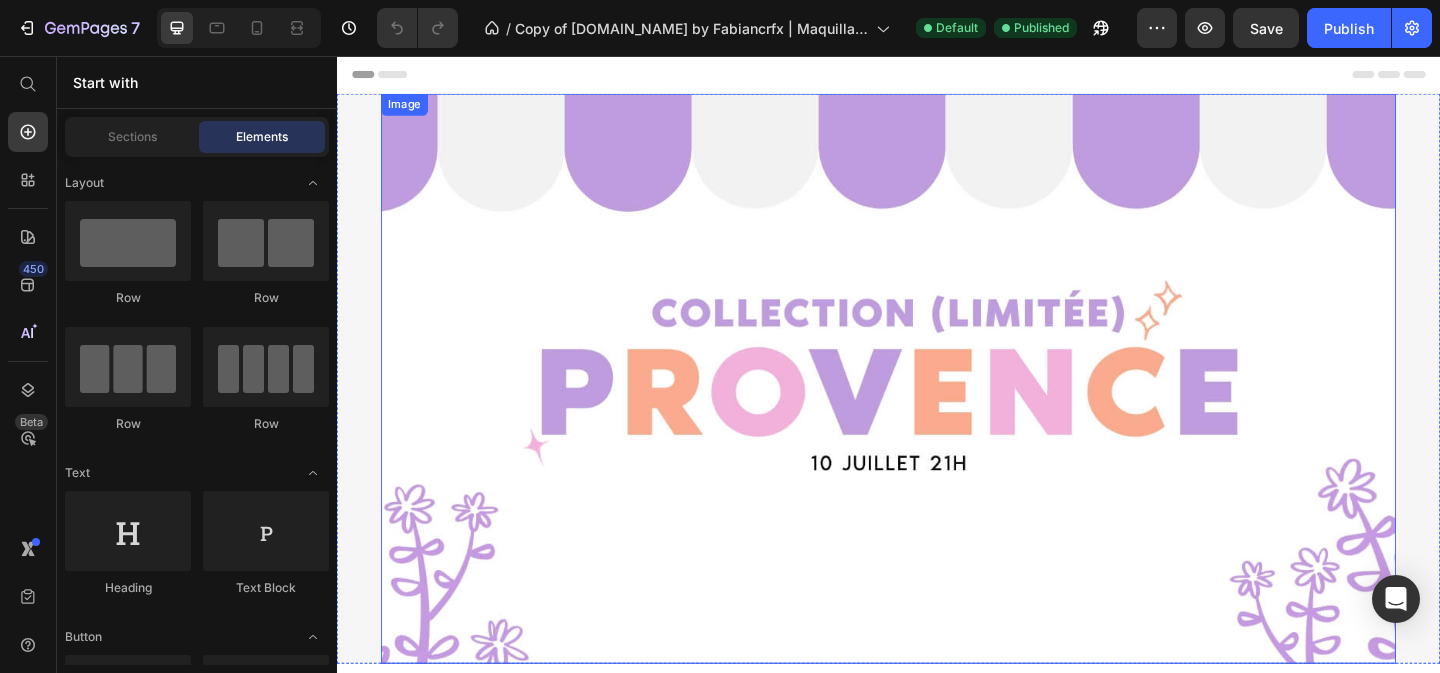 click at bounding box center [937, 407] 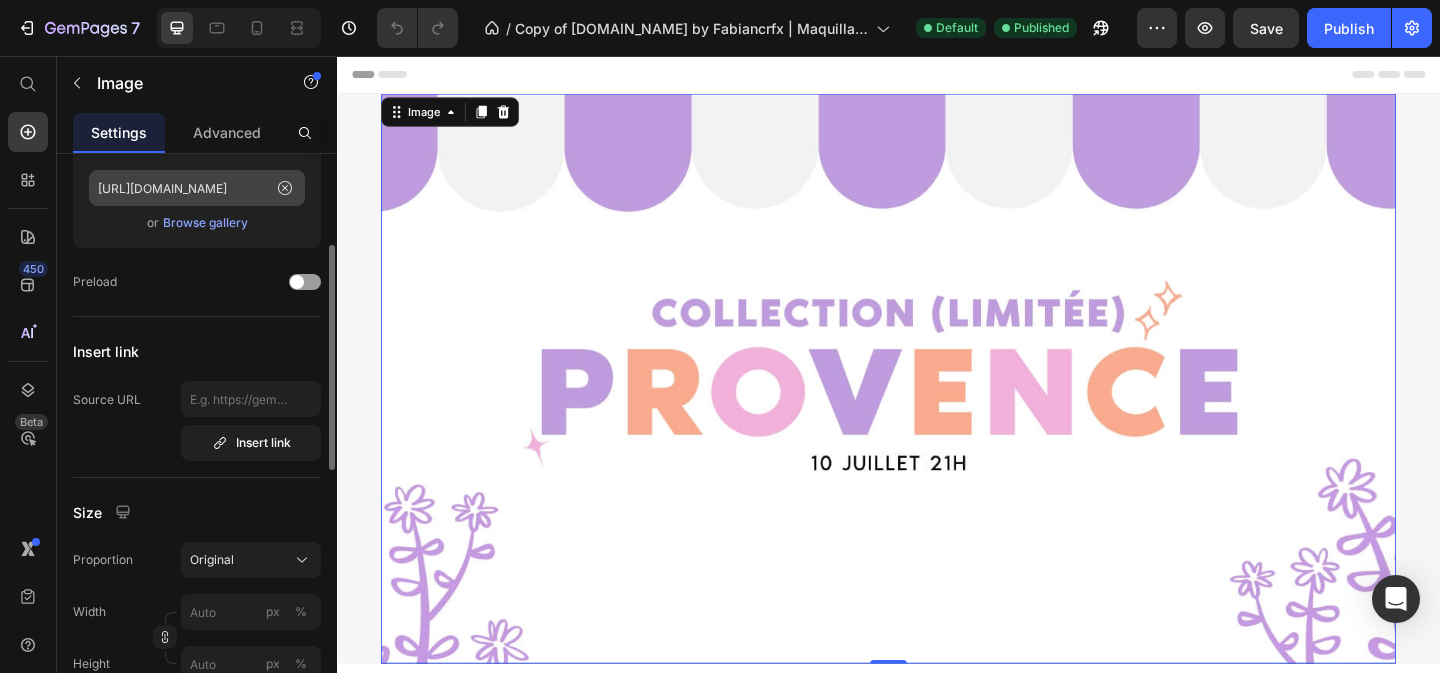 scroll, scrollTop: 260, scrollLeft: 0, axis: vertical 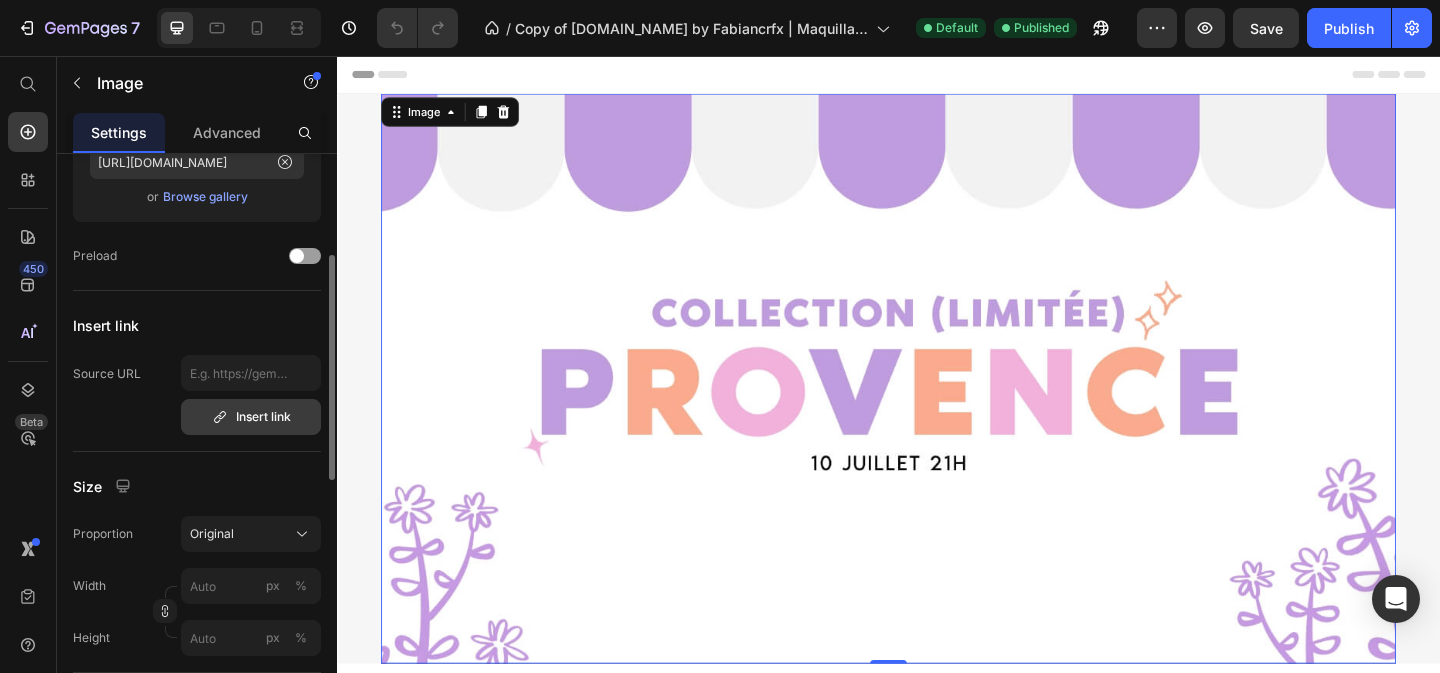 click on "Insert link" at bounding box center (251, 417) 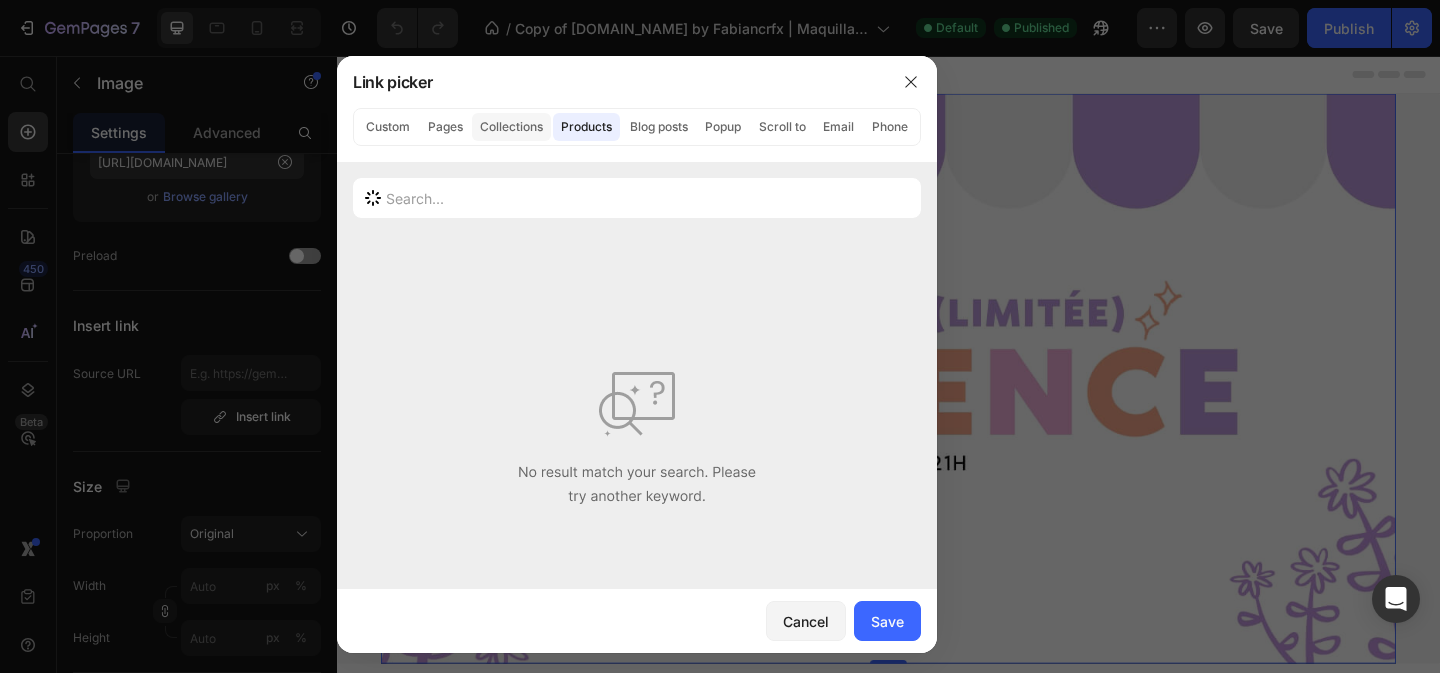 click on "Collections" 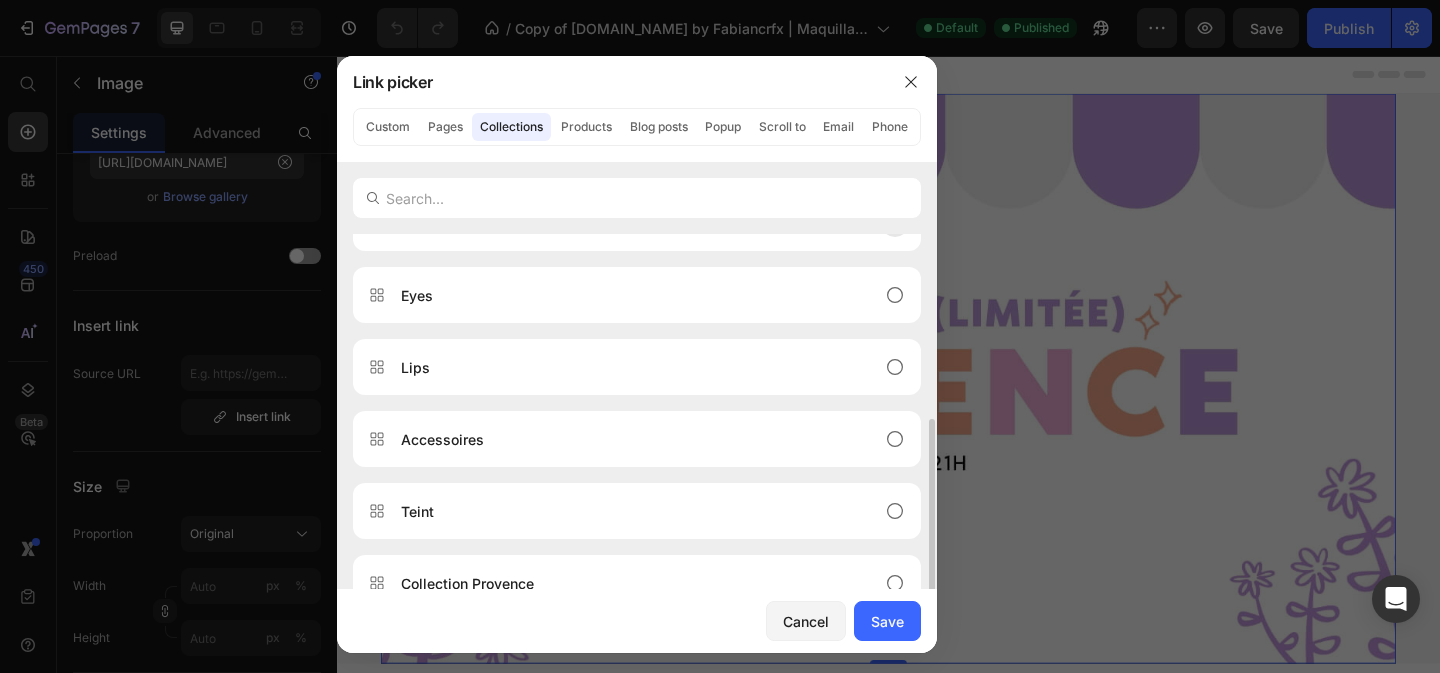 scroll, scrollTop: 280, scrollLeft: 0, axis: vertical 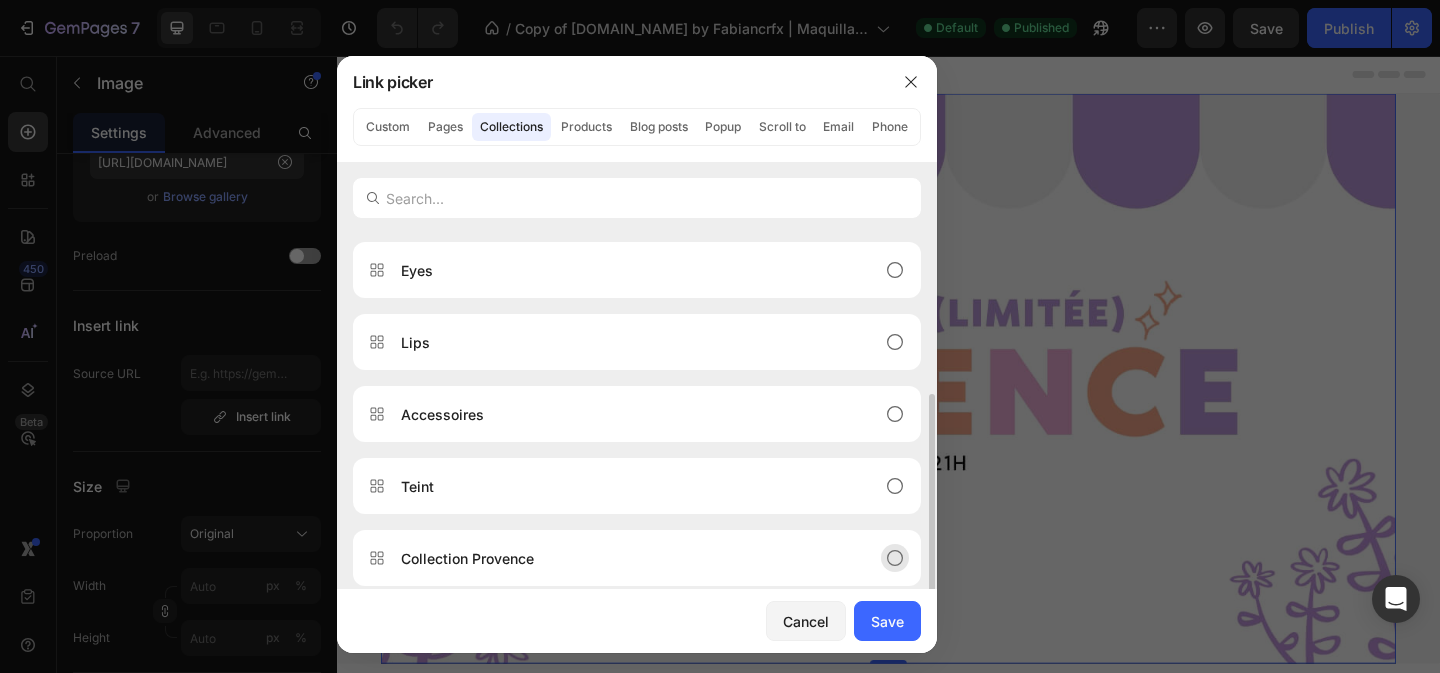 click on "Collection Provence" at bounding box center [467, 558] 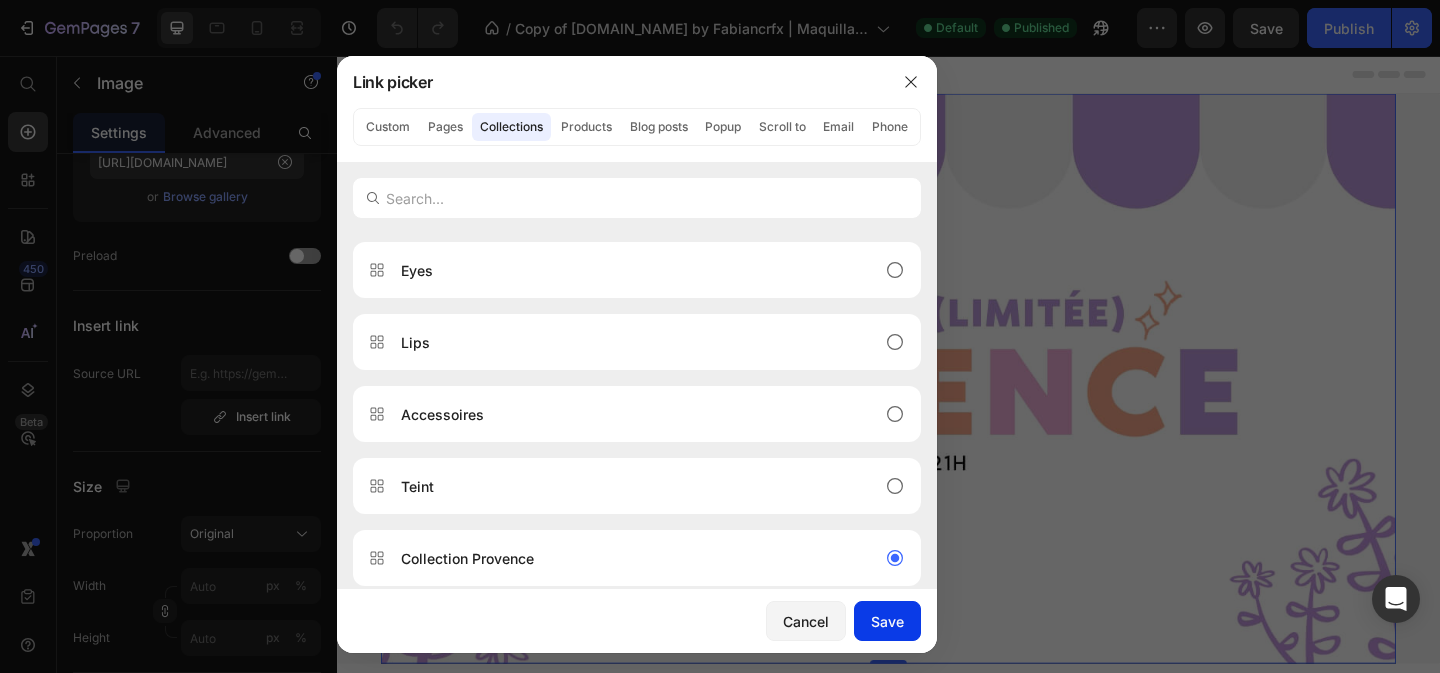 click on "Save" 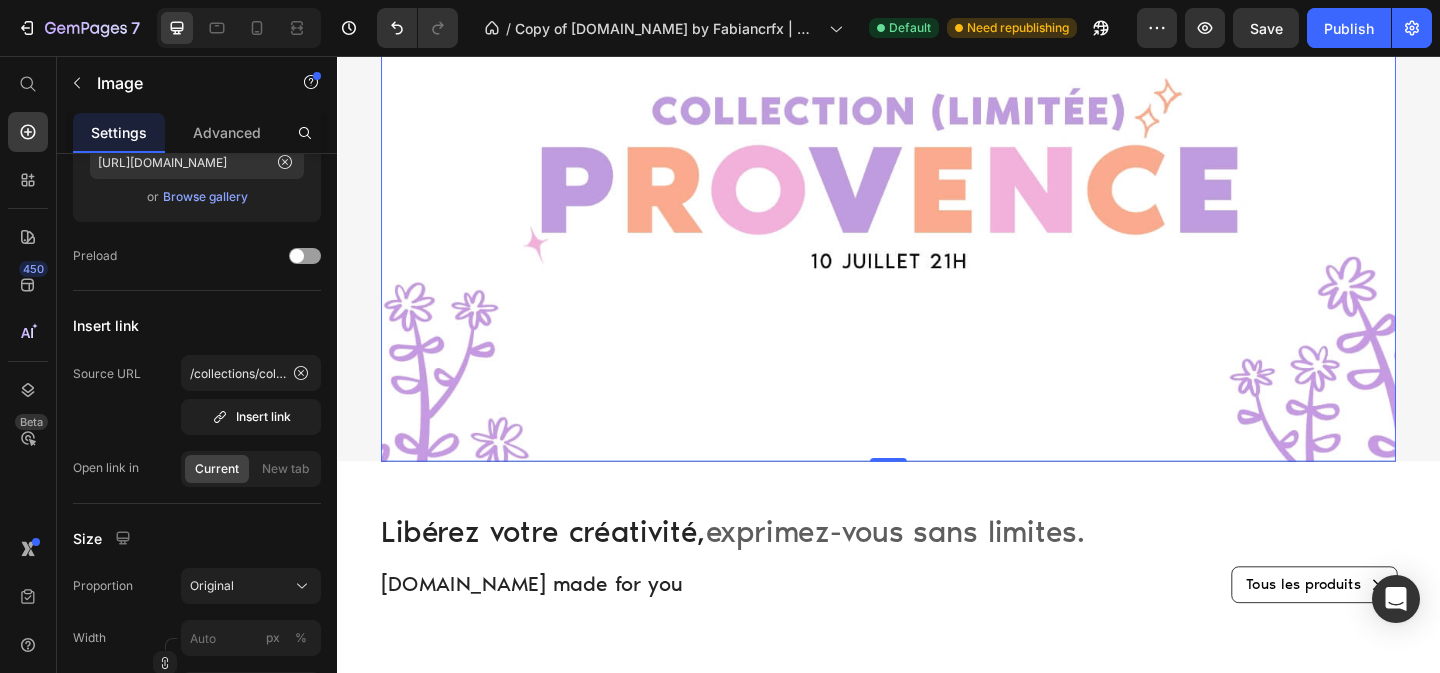 scroll, scrollTop: 105, scrollLeft: 0, axis: vertical 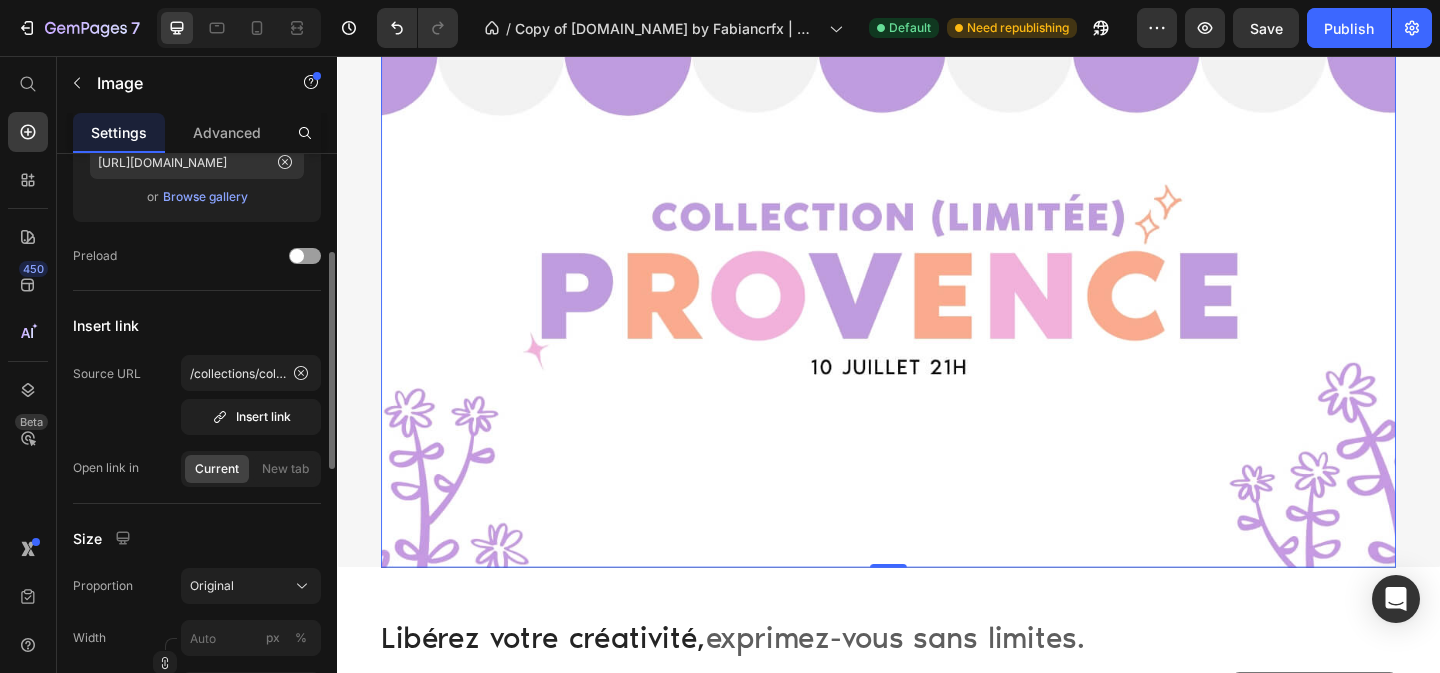 click on "Browse gallery" at bounding box center [205, 197] 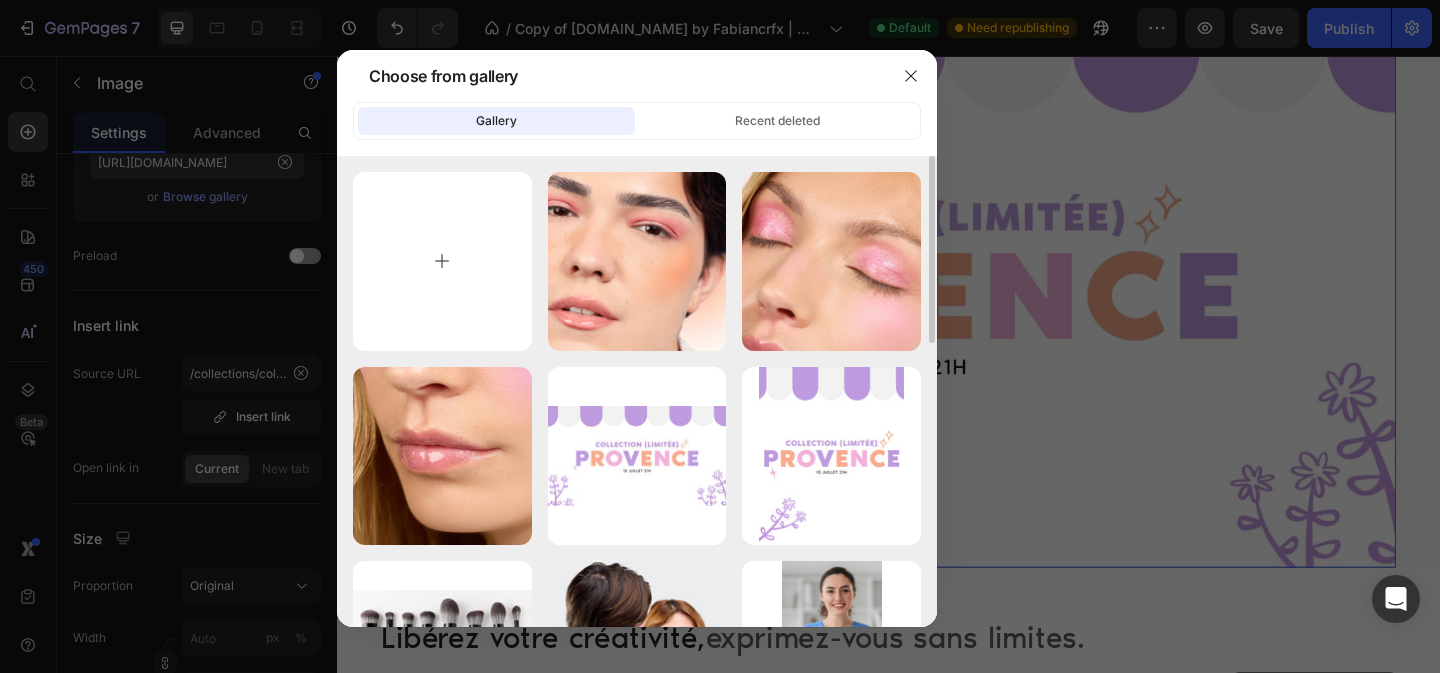 type on "C:\fakepath\Bannieres (2) (1).jpg" 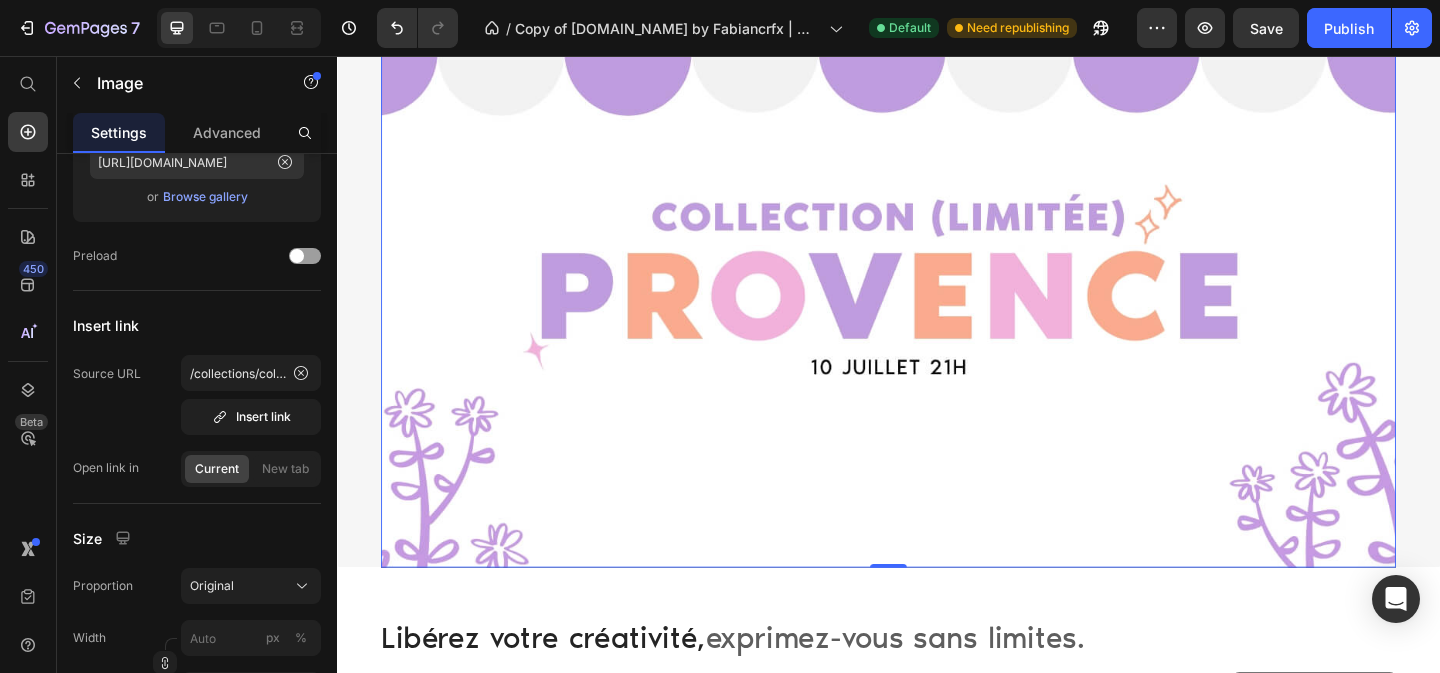 scroll, scrollTop: 0, scrollLeft: 0, axis: both 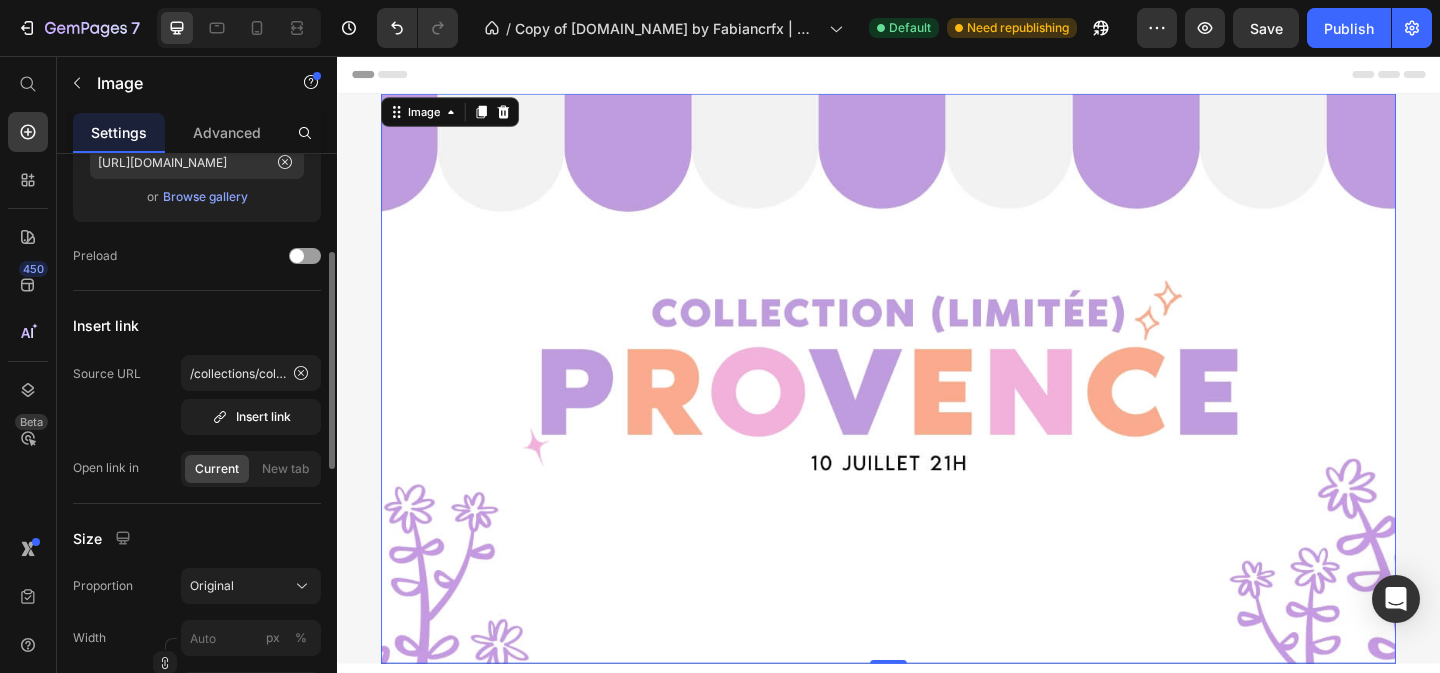 click on "Browse gallery" at bounding box center [205, 197] 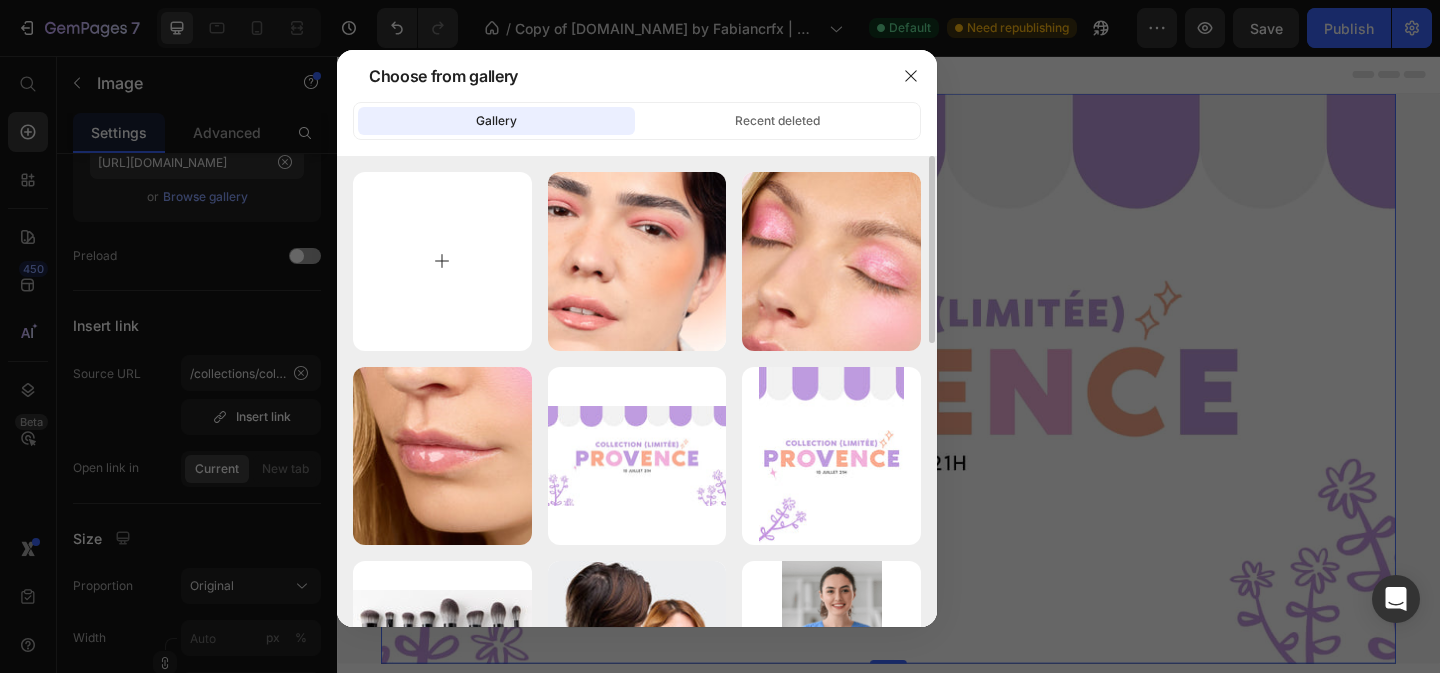 type on "[URL][DOMAIN_NAME]" 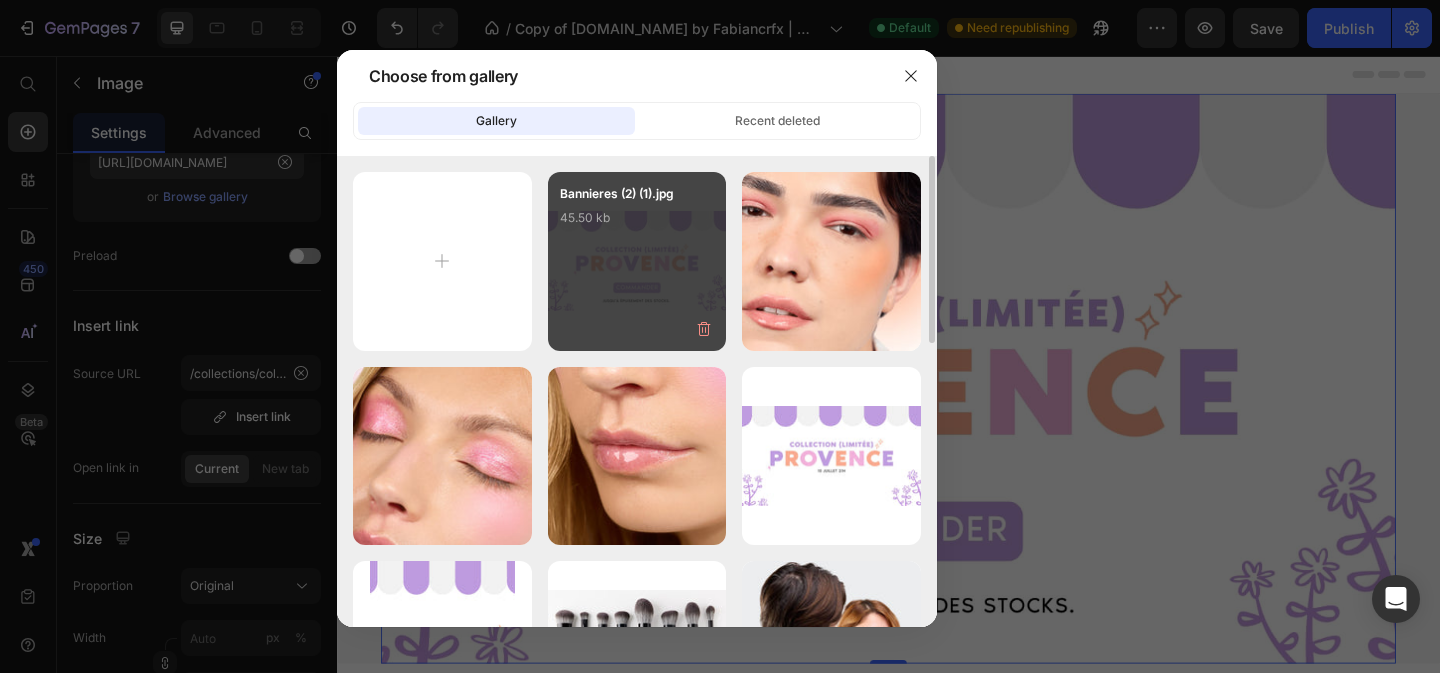 click on "Bannieres (2) (1).jpg 45.50 kb" at bounding box center [637, 224] 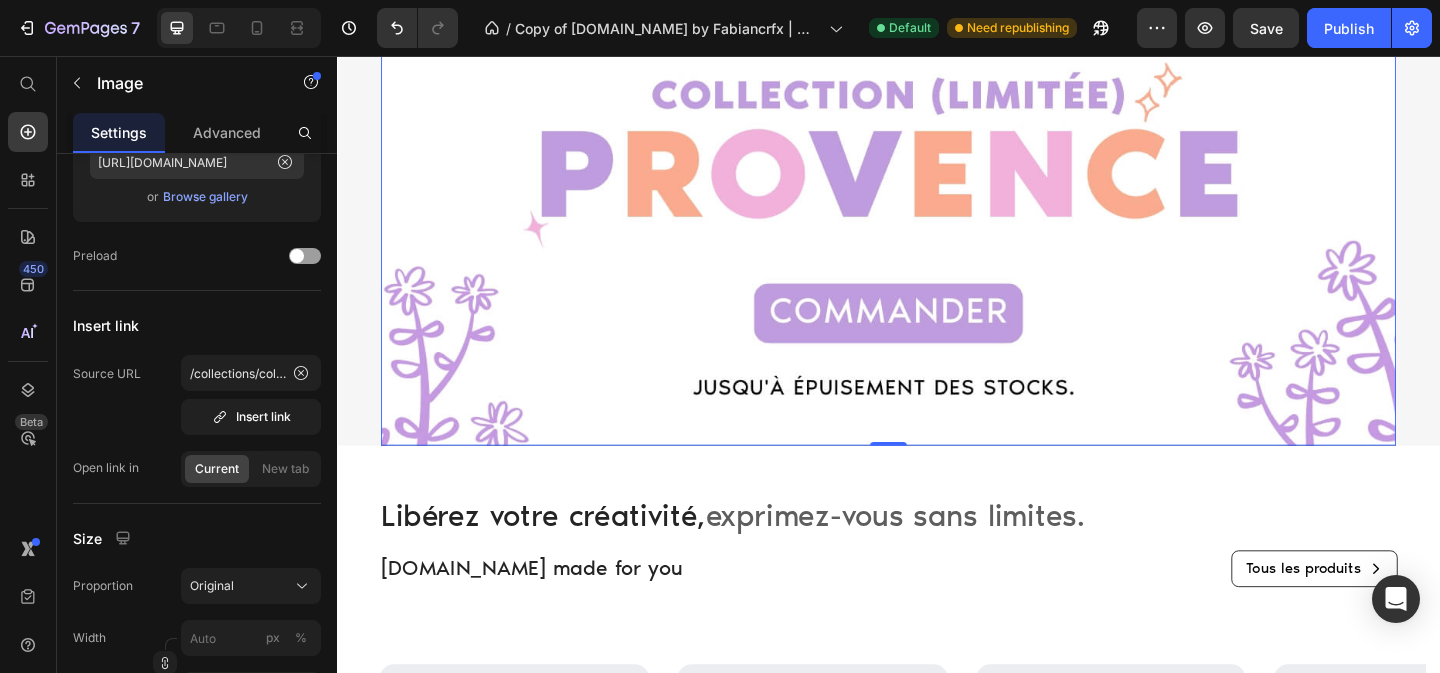 scroll, scrollTop: 303, scrollLeft: 0, axis: vertical 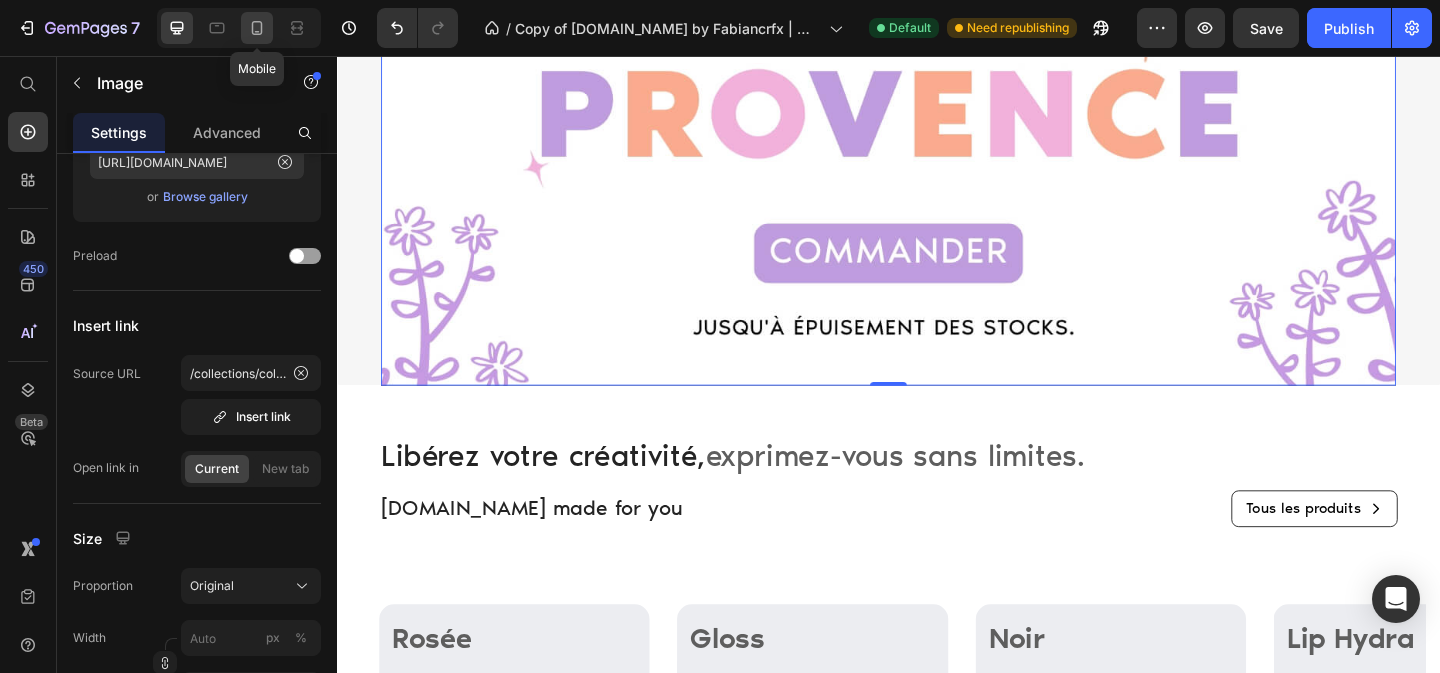 click 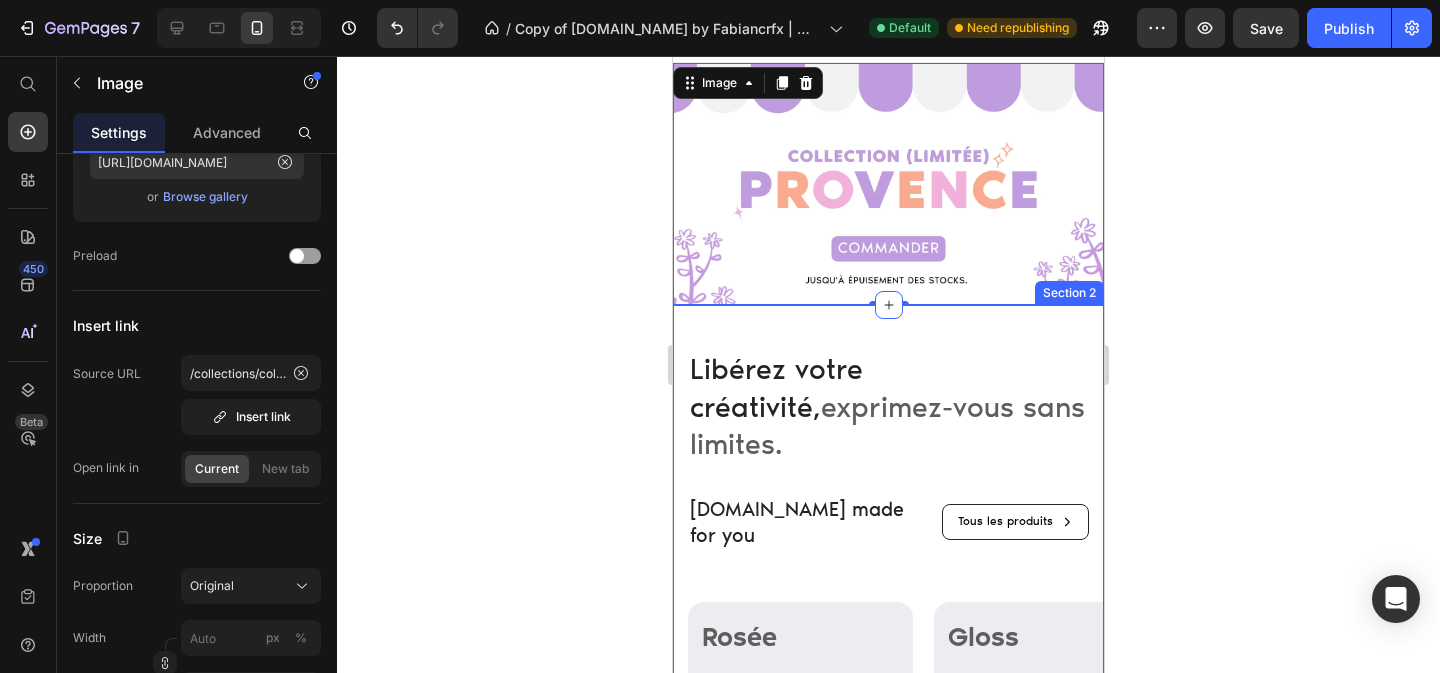 scroll, scrollTop: 70, scrollLeft: 0, axis: vertical 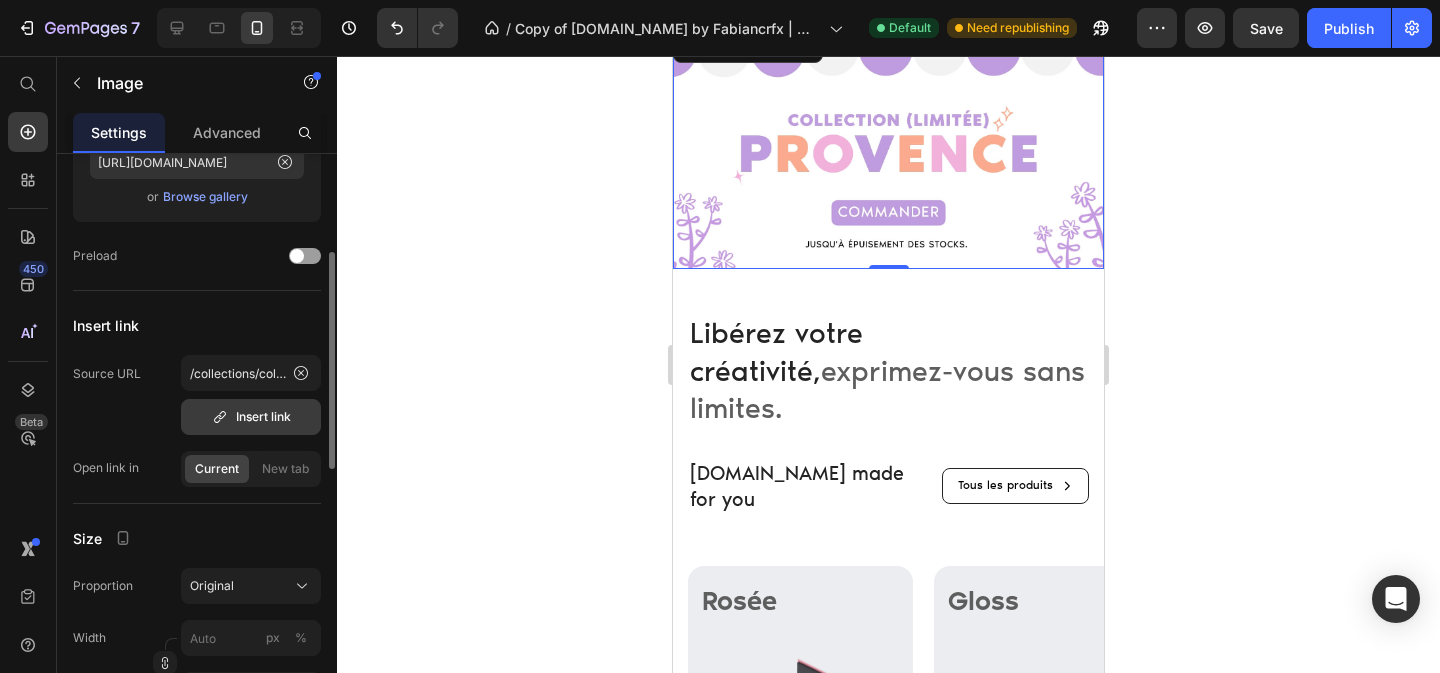 click on "Insert link" at bounding box center [251, 417] 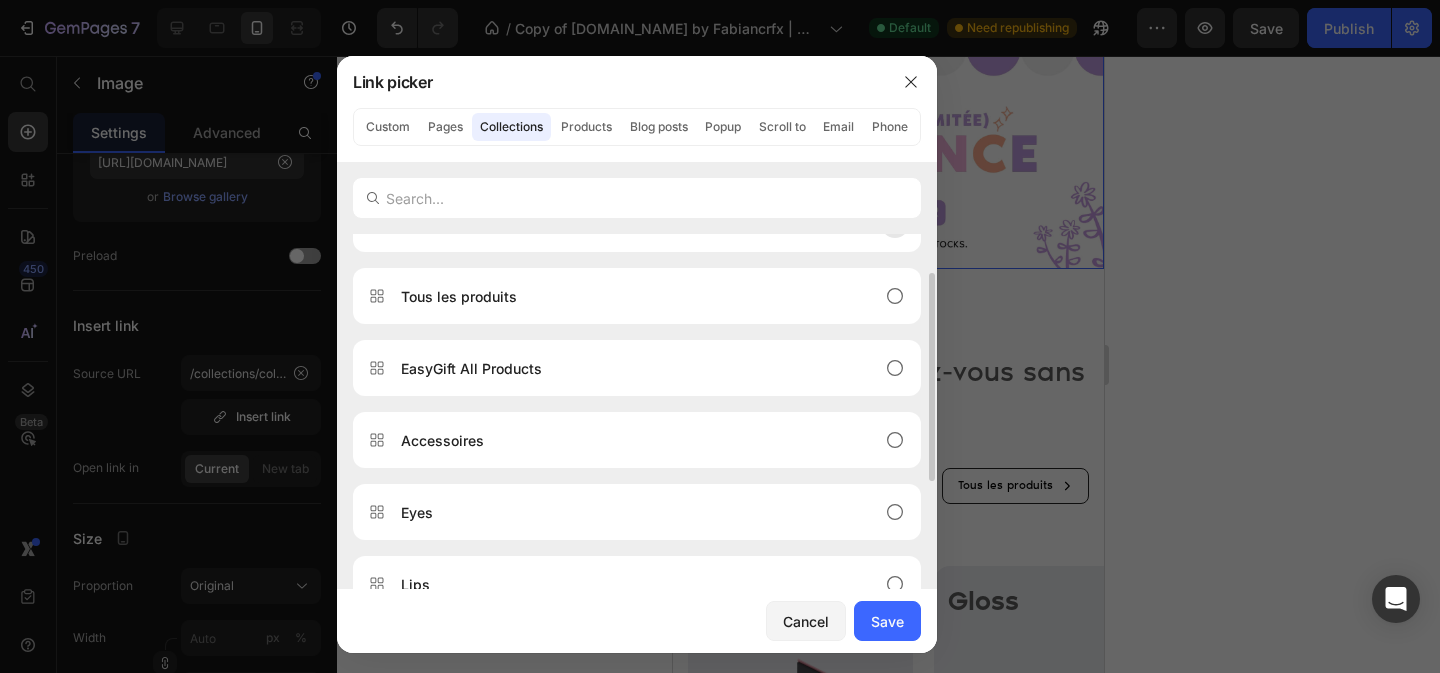 scroll, scrollTop: 63, scrollLeft: 0, axis: vertical 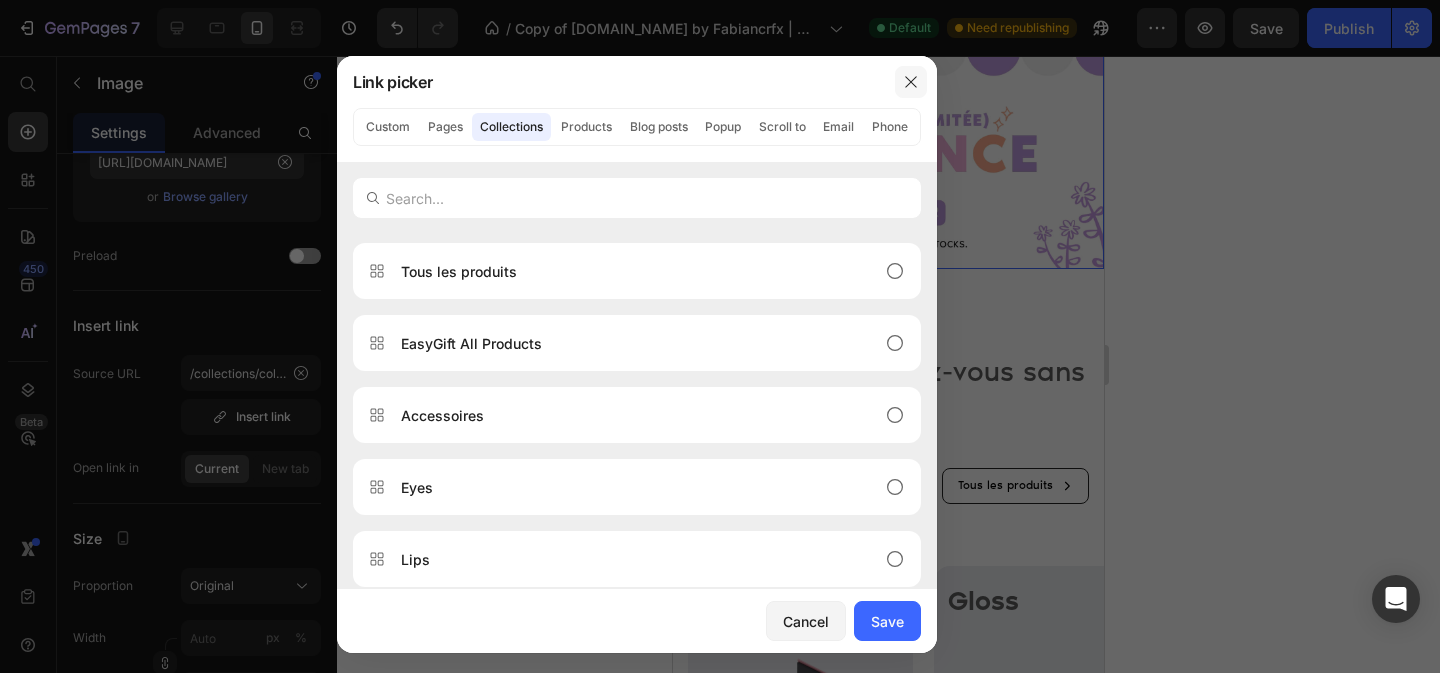 click 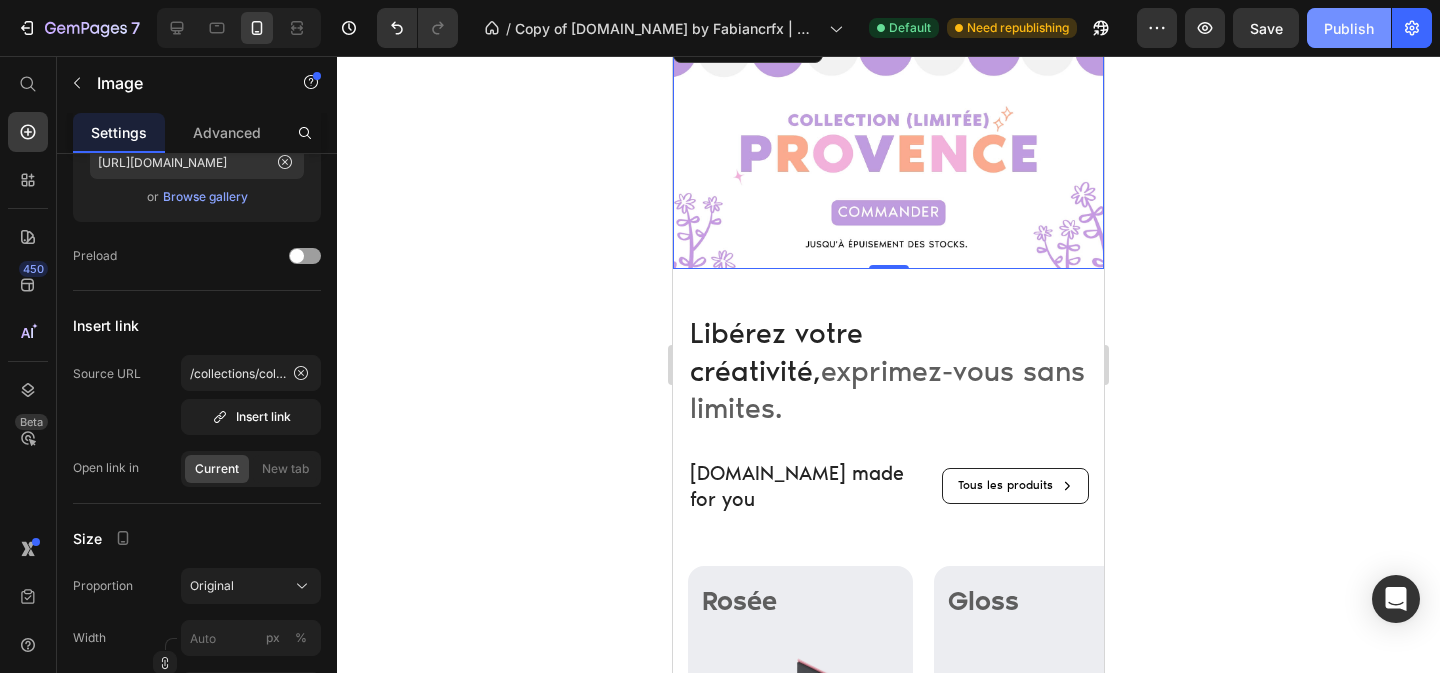 click on "Publish" 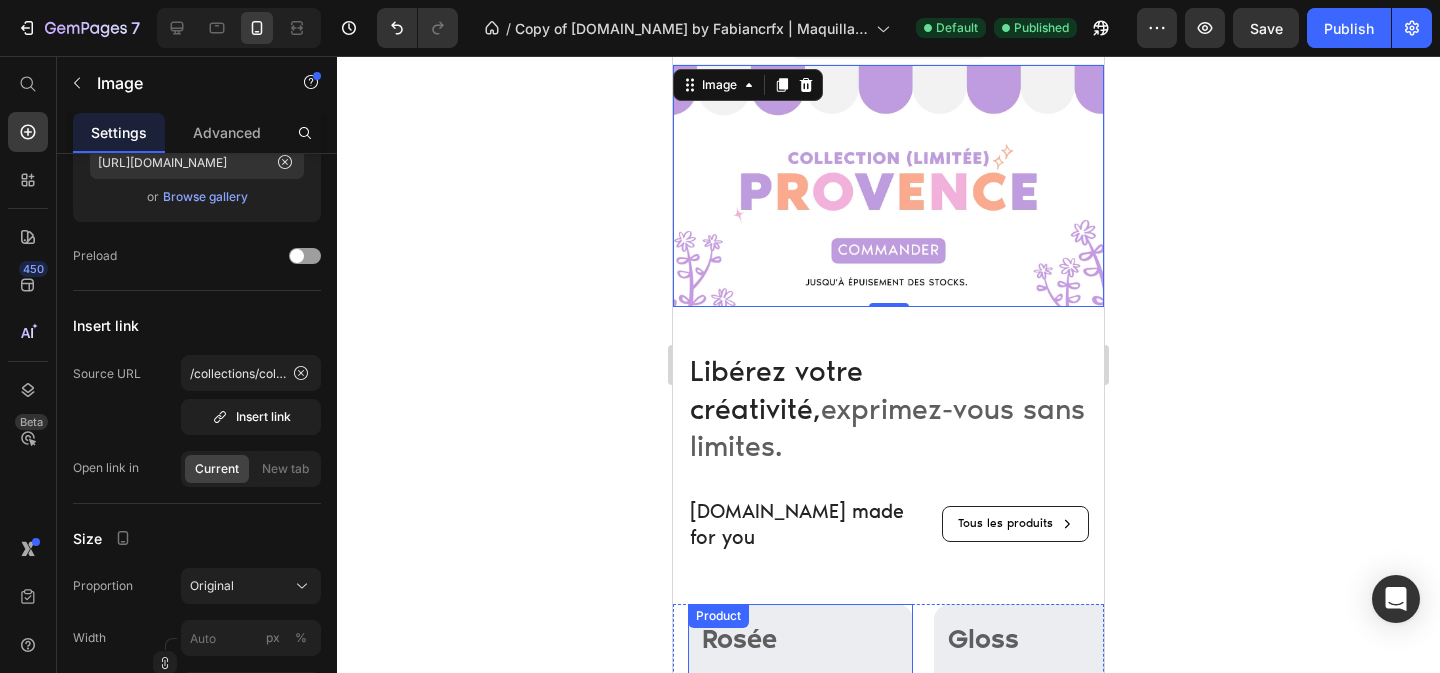 scroll, scrollTop: 23, scrollLeft: 0, axis: vertical 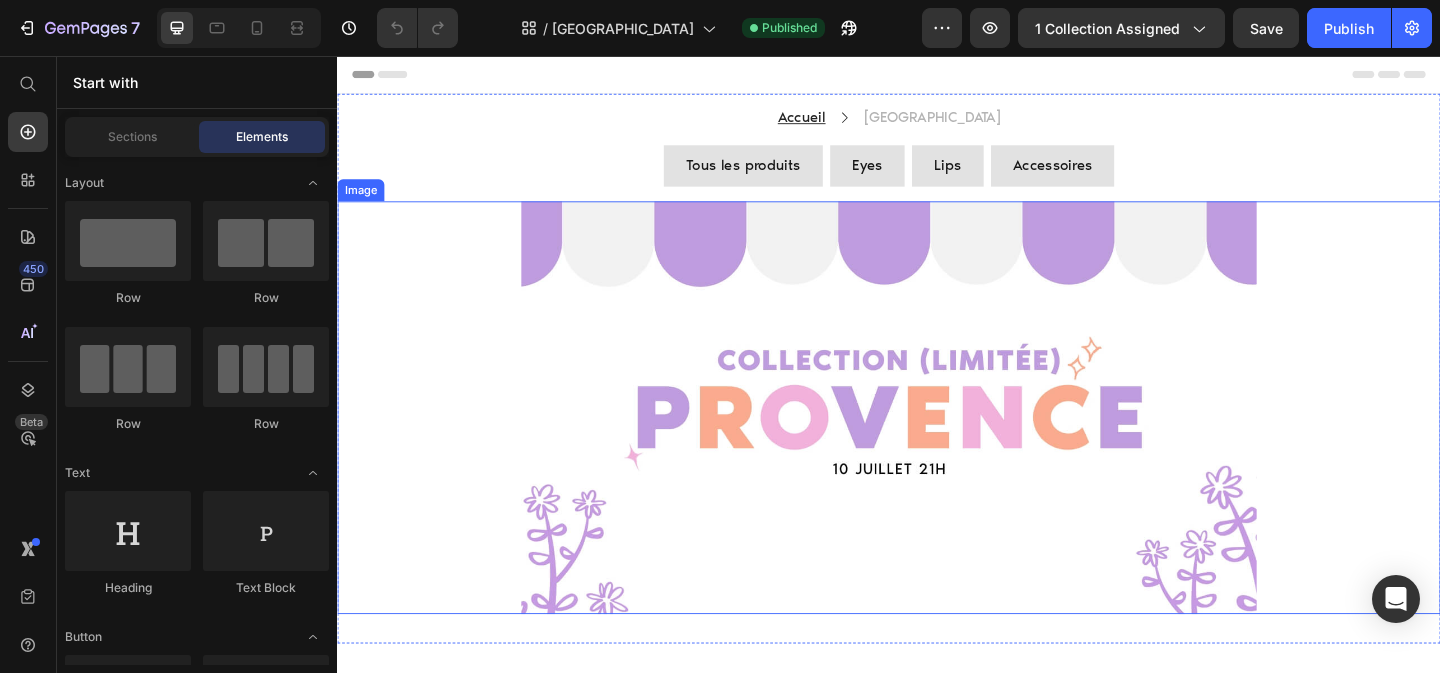 click at bounding box center [937, 438] 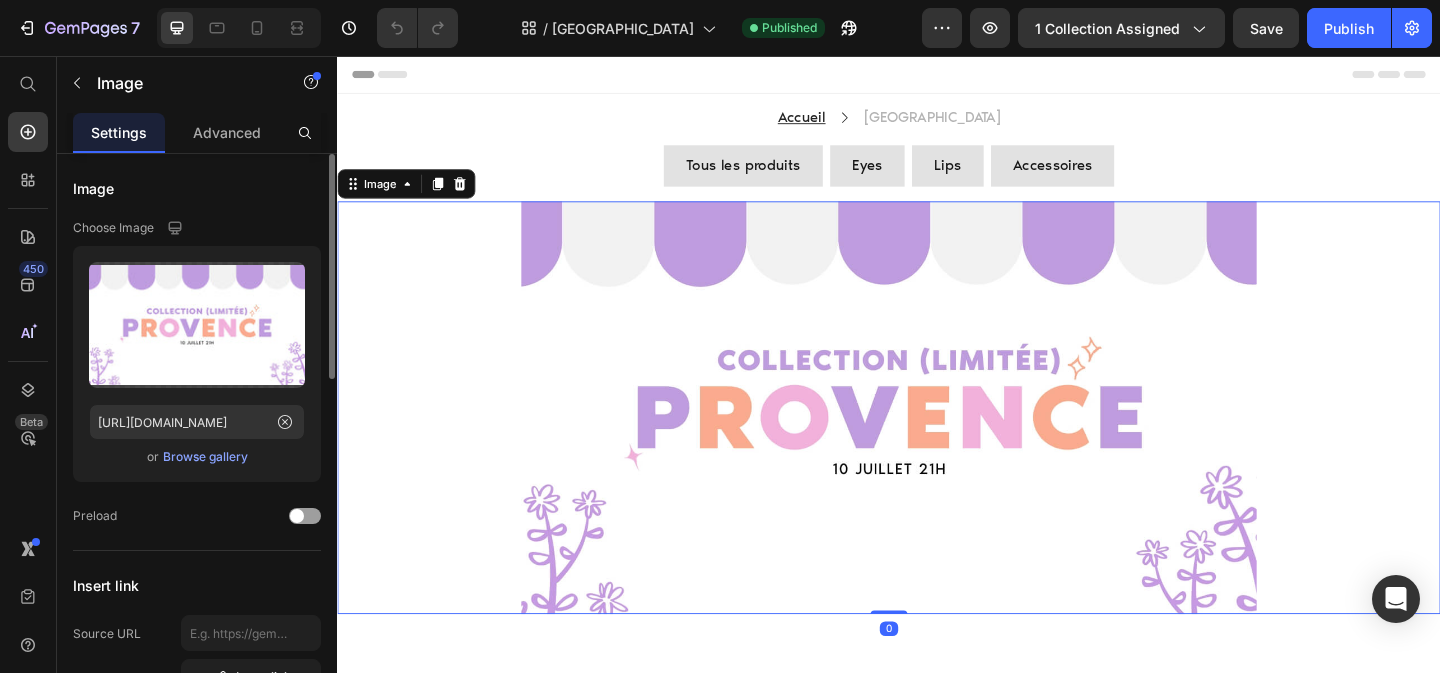 click on "Browse gallery" at bounding box center (205, 457) 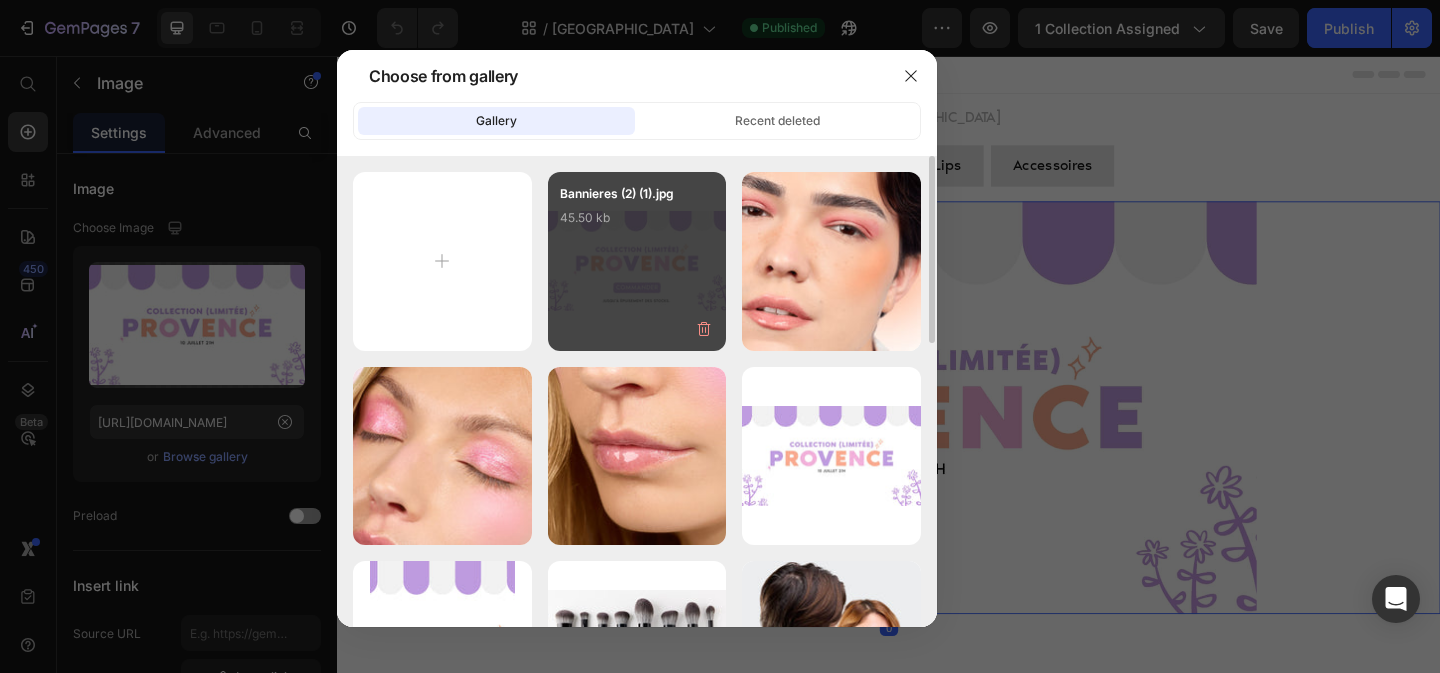 click on "Bannieres (2) (1).jpg 45.50 kb" at bounding box center (637, 224) 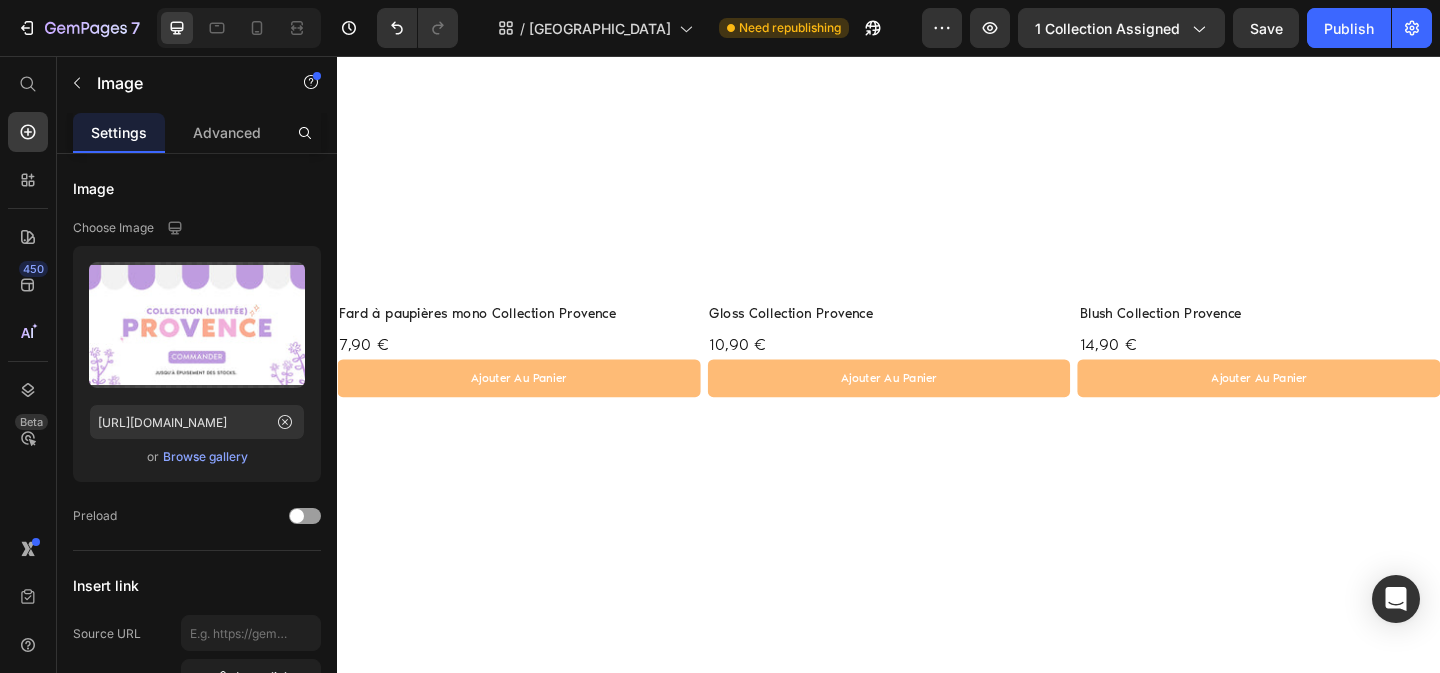 scroll, scrollTop: 561, scrollLeft: 0, axis: vertical 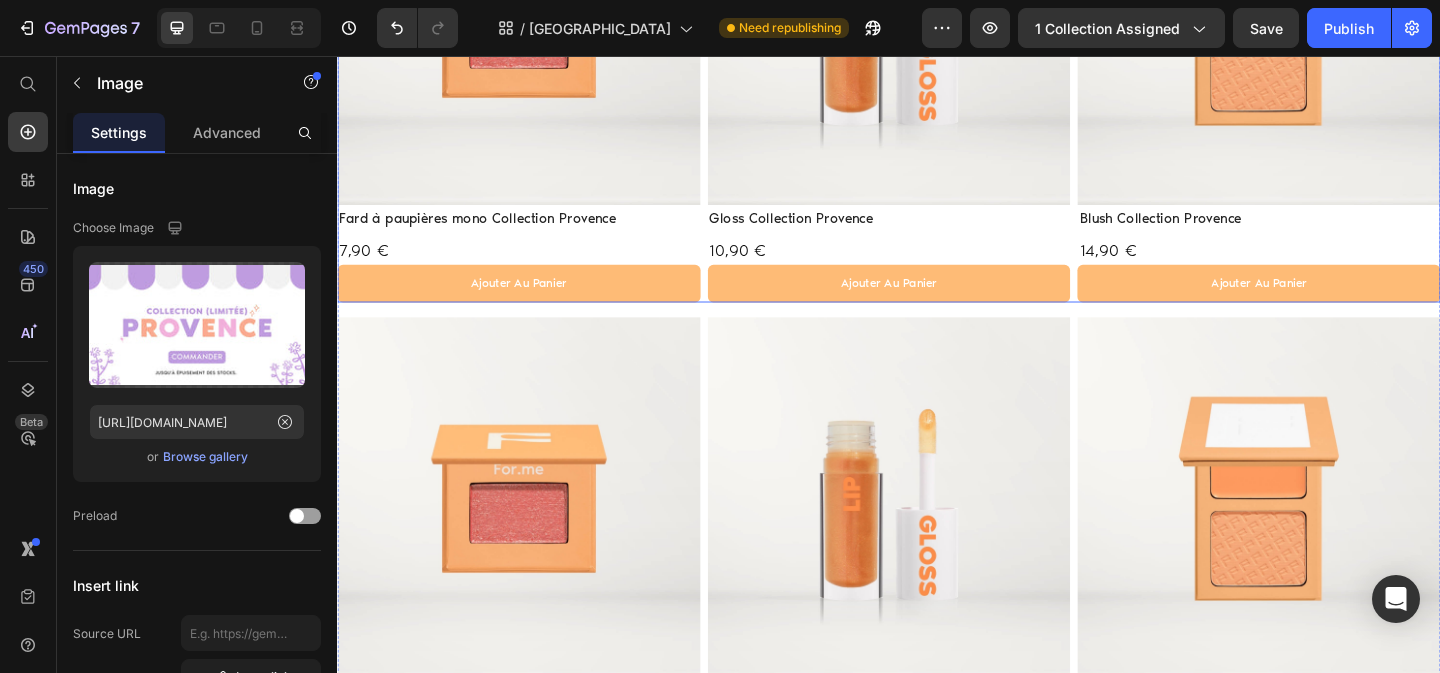 click on "Product Images Fard à paupières mono Collection Provence Product Title 7,90 € Product Price ajouter au panier Add to Cart Row Product Product Images Gloss Collection Provence Product Title 10,90 € Product Price ajouter au panier Add to Cart Row Product Product Images Blush Collection Provence Product Title 14,90 € Product Price ajouter au panier Add to Cart Row Product Row" at bounding box center (937, 74) 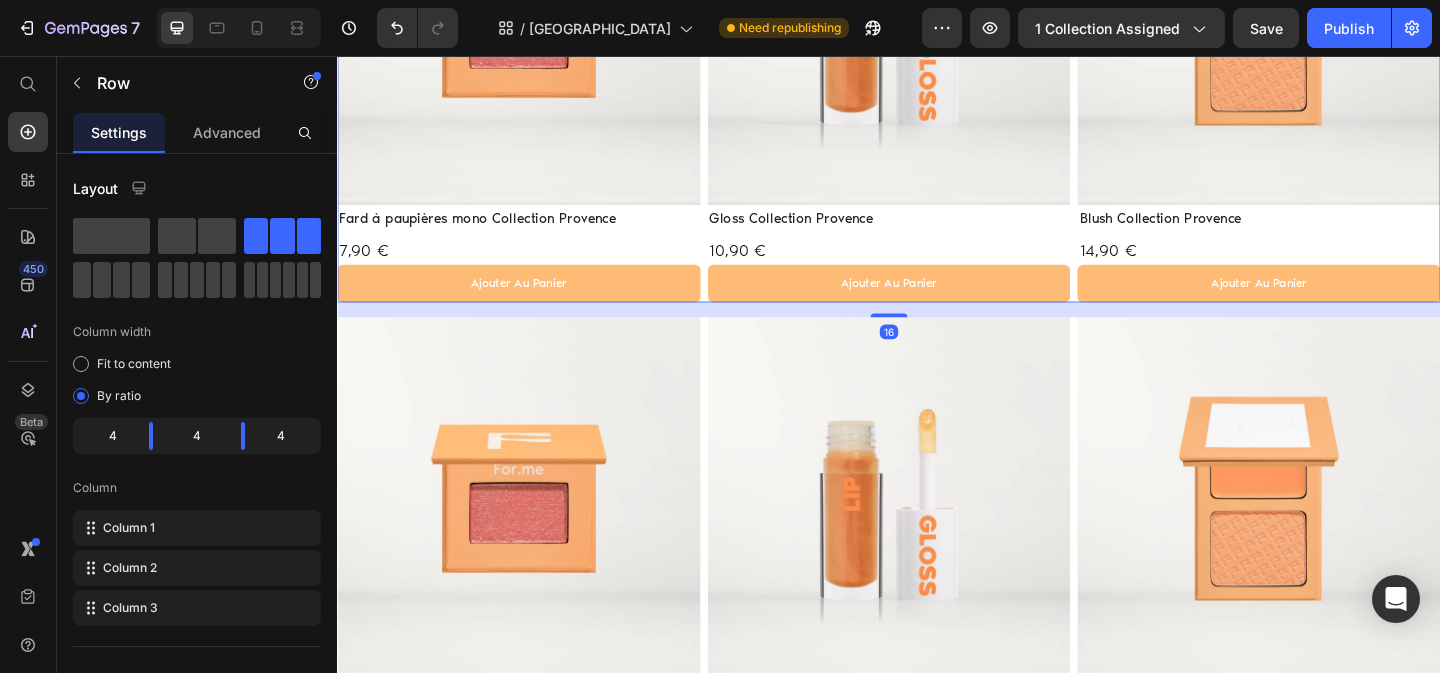 click 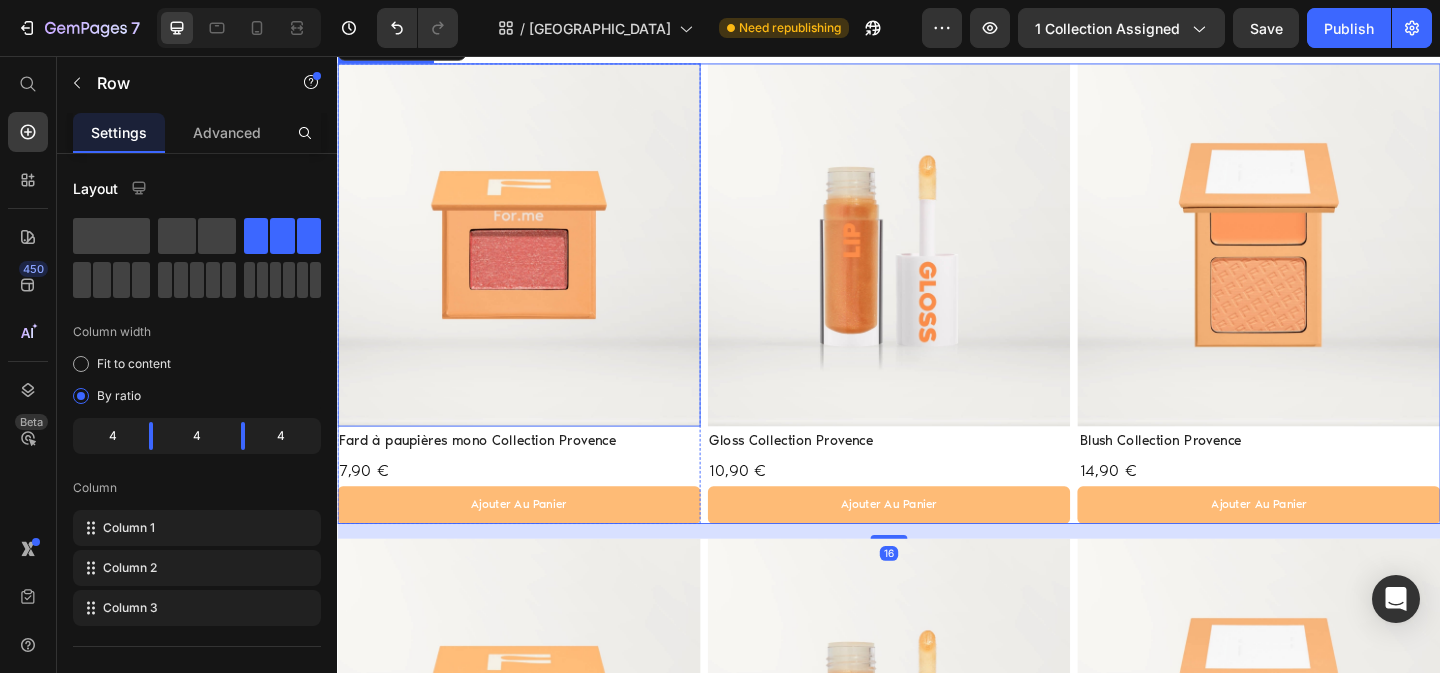 scroll, scrollTop: 745, scrollLeft: 0, axis: vertical 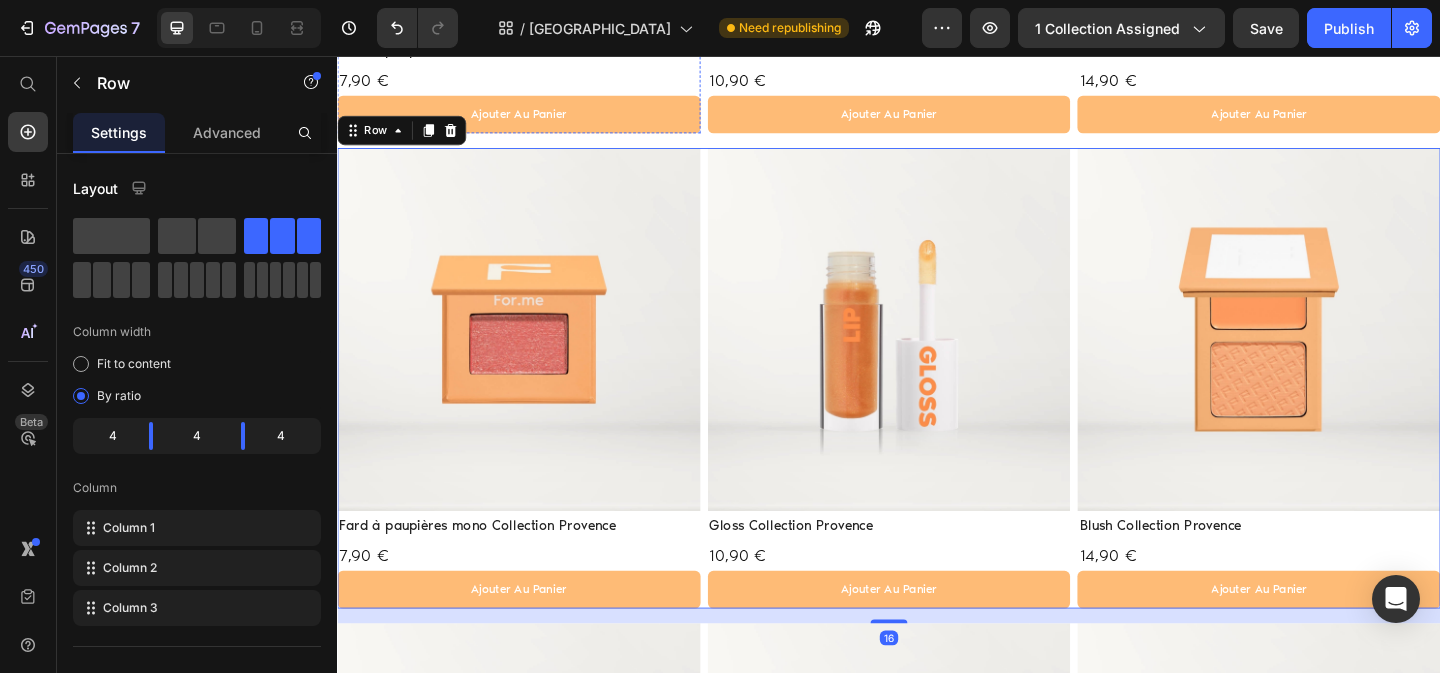 click at bounding box center (534, -163) 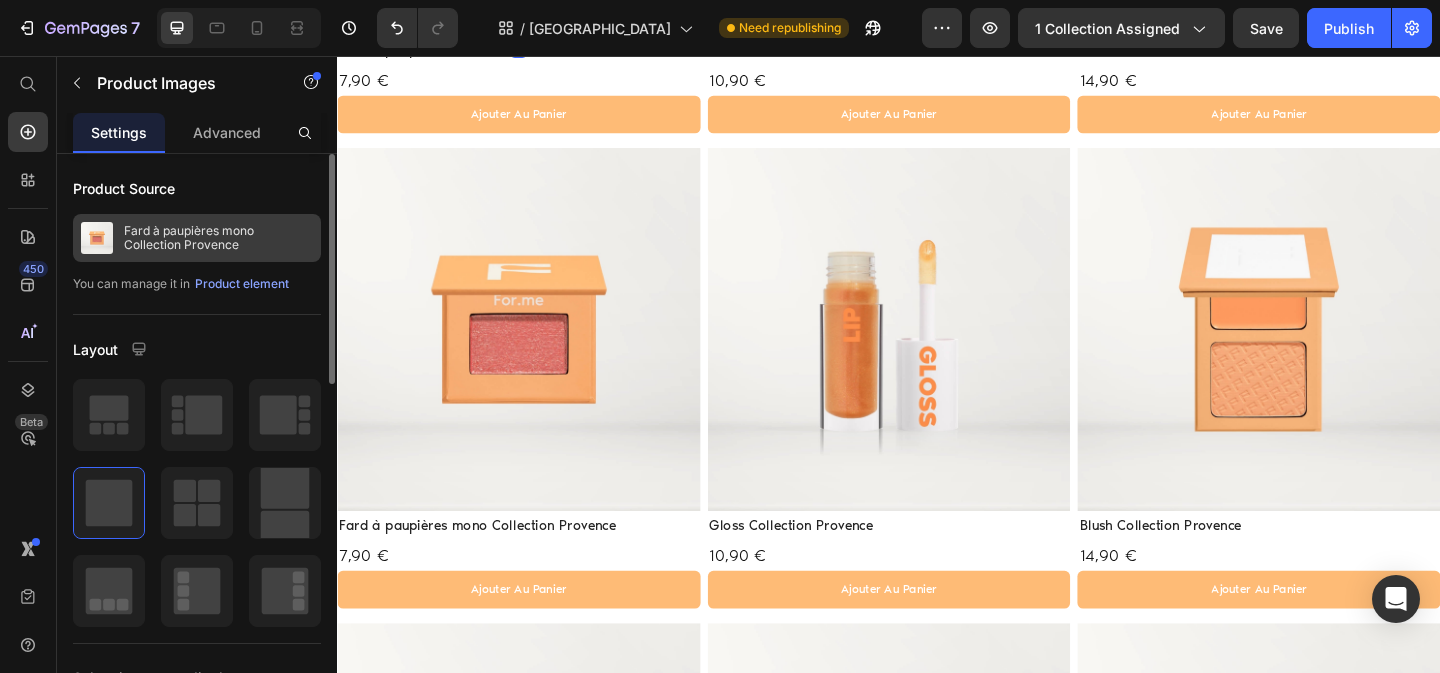 click on "Fard à paupières mono Collection Provence" at bounding box center [218, 238] 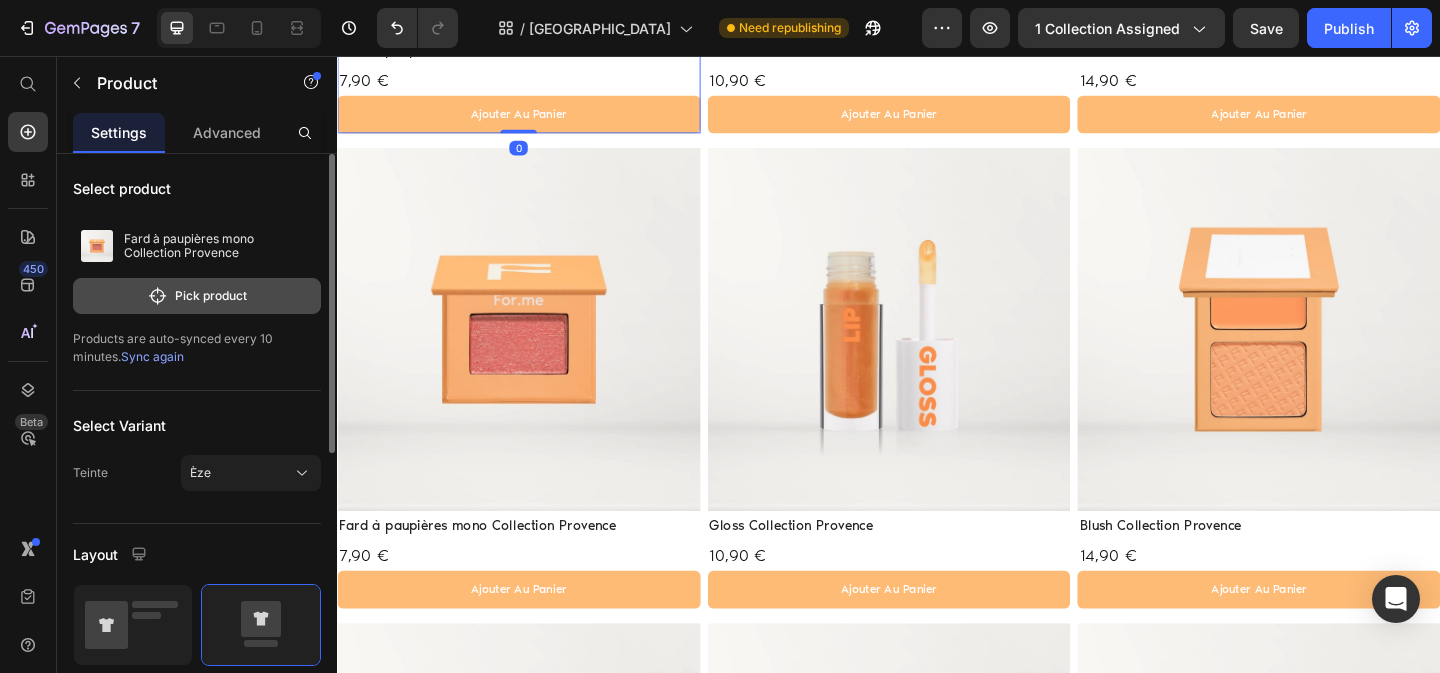 click on "Pick product" at bounding box center [197, 296] 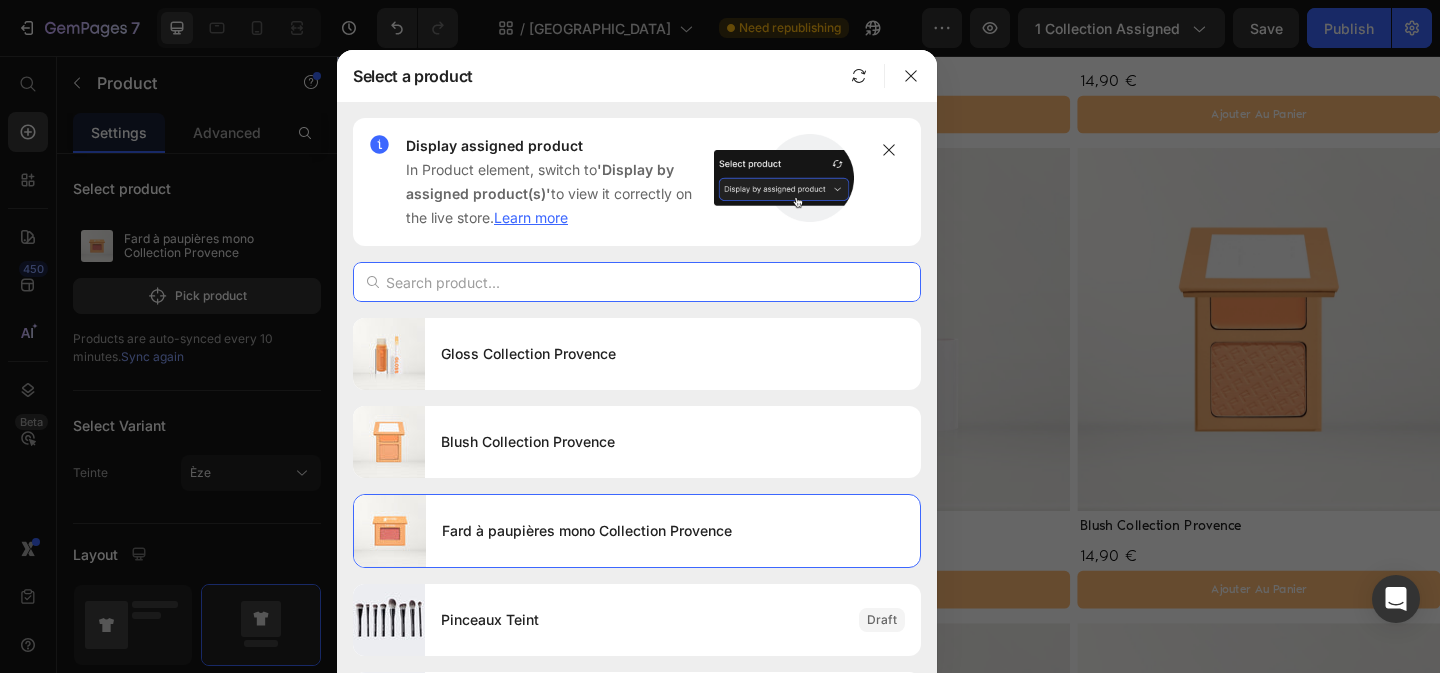 click at bounding box center [637, 282] 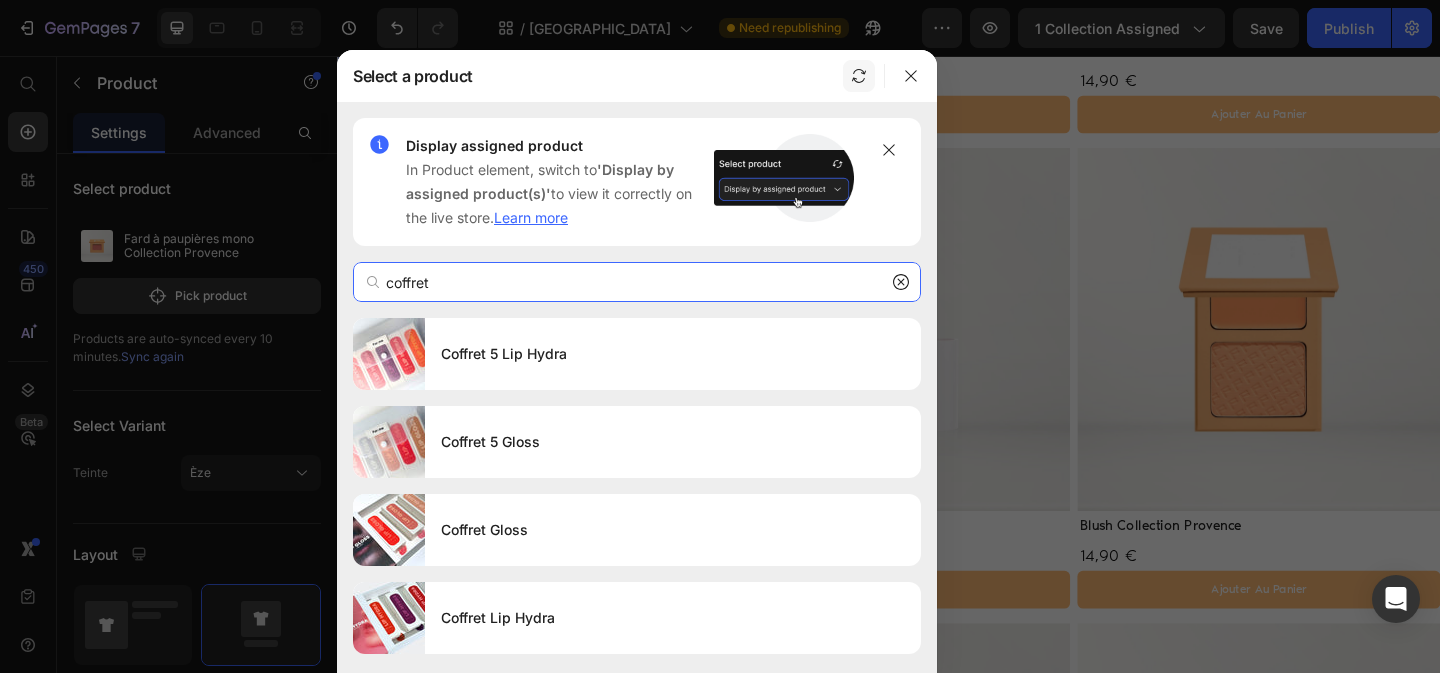 type on "coffret" 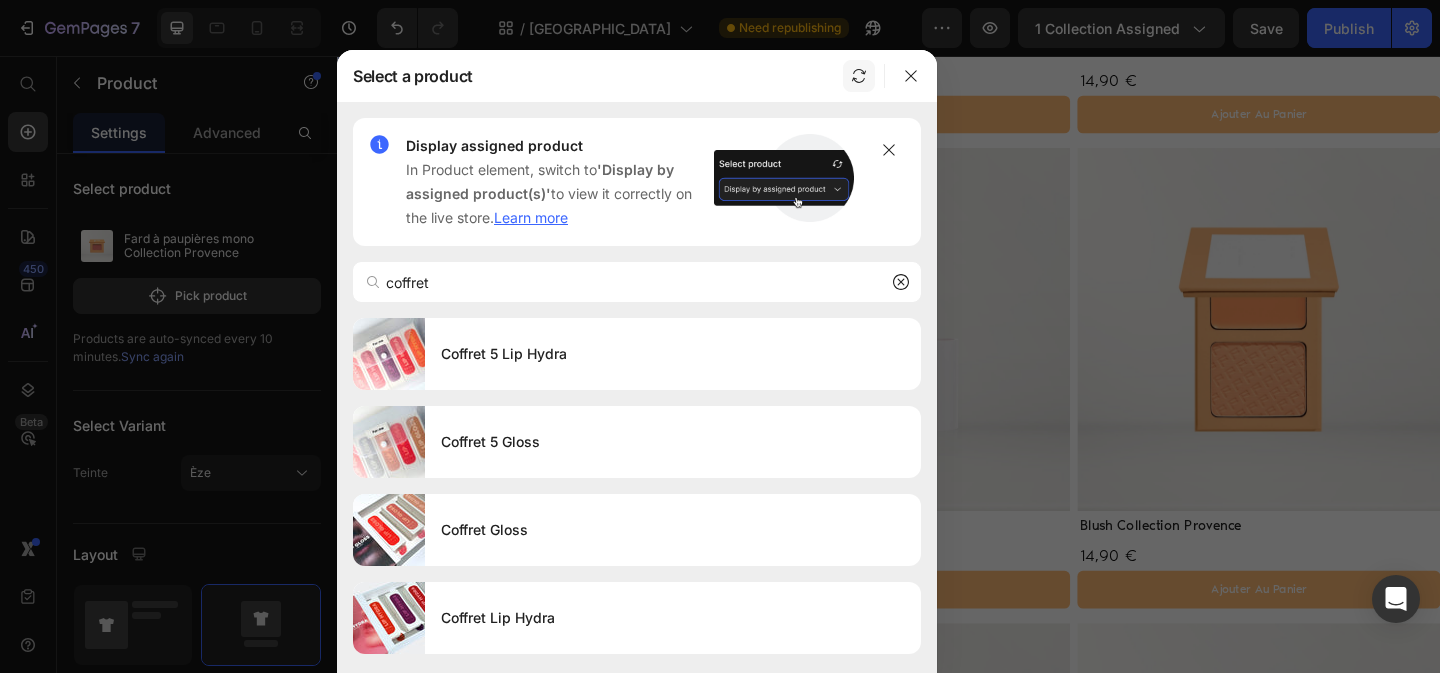 click at bounding box center [859, 76] 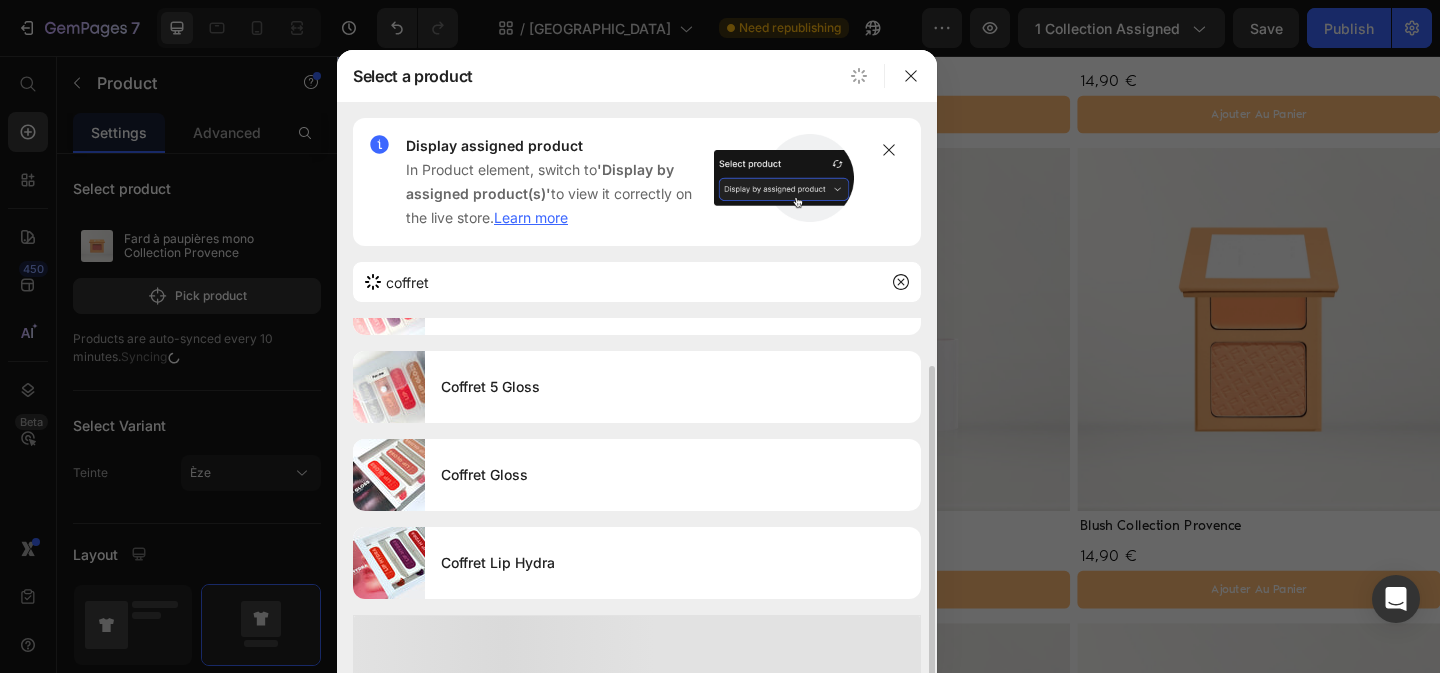 scroll, scrollTop: 0, scrollLeft: 0, axis: both 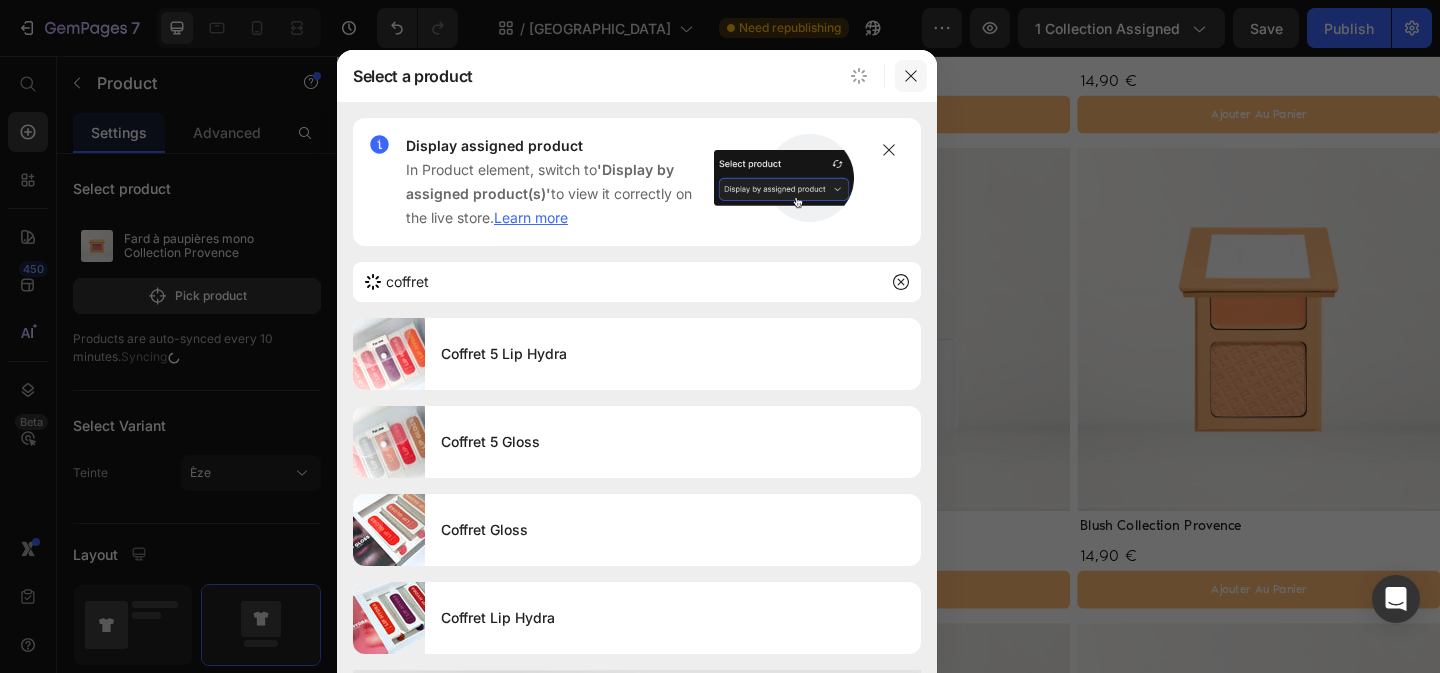 click at bounding box center (911, 76) 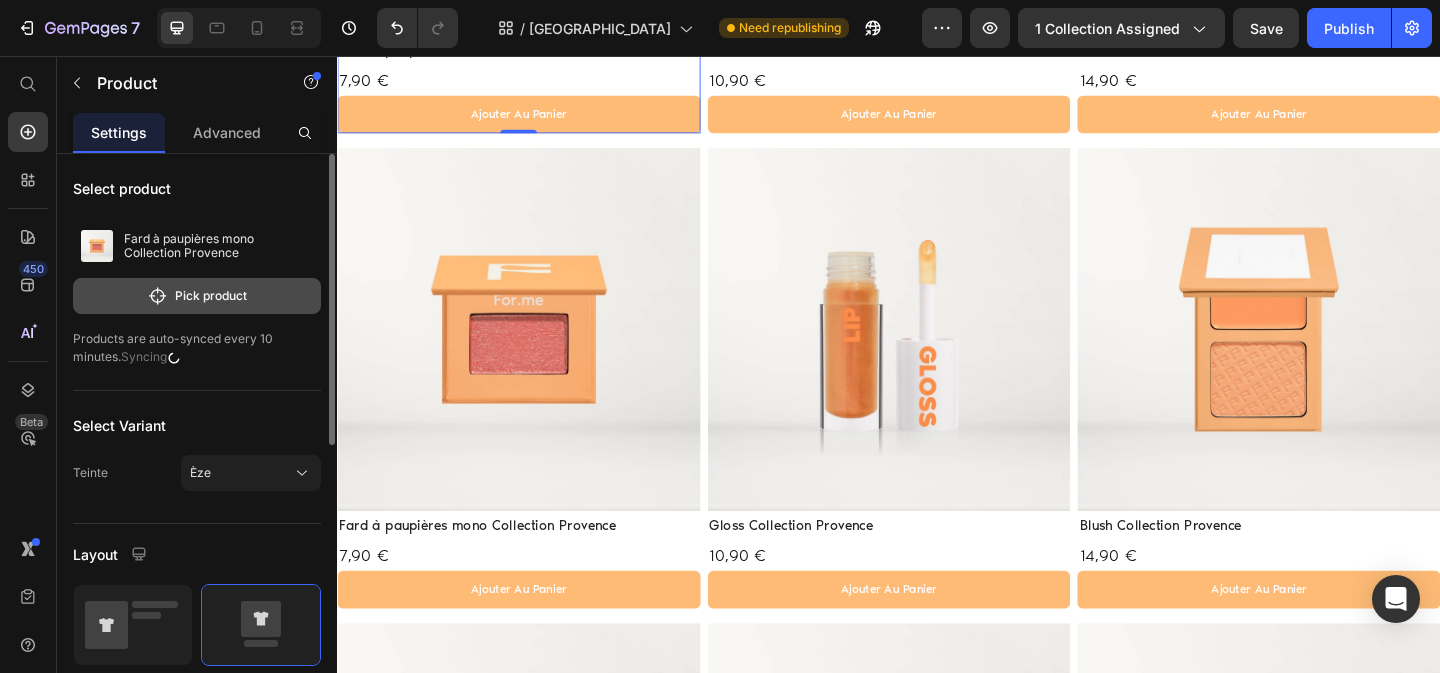 click on "Pick product" 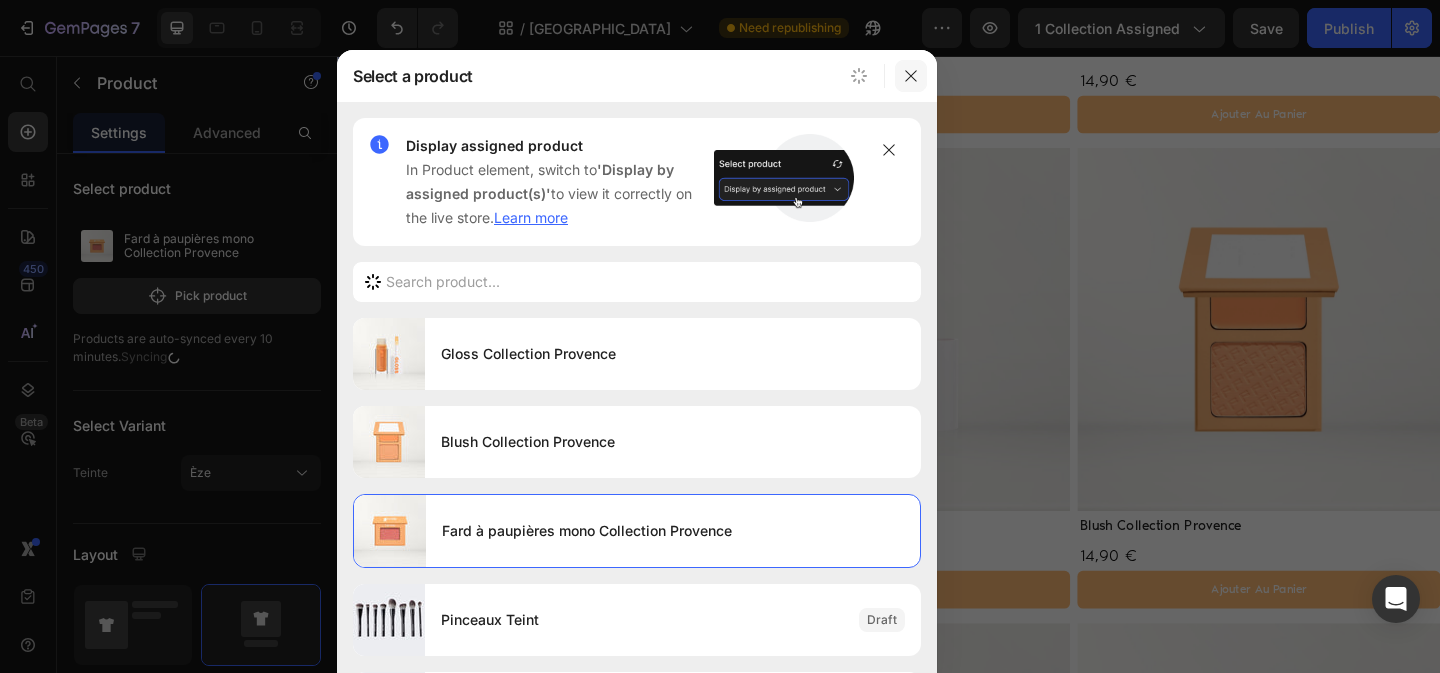 click at bounding box center (911, 76) 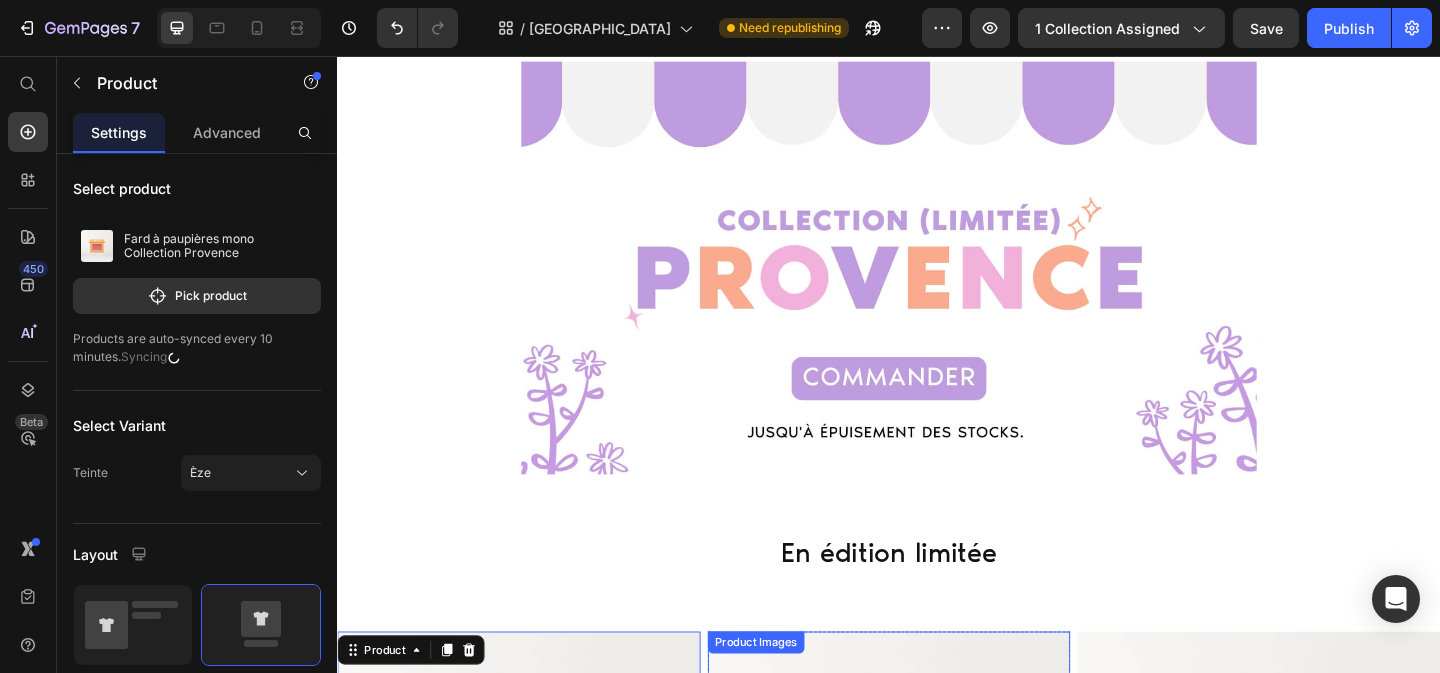 scroll, scrollTop: 964, scrollLeft: 0, axis: vertical 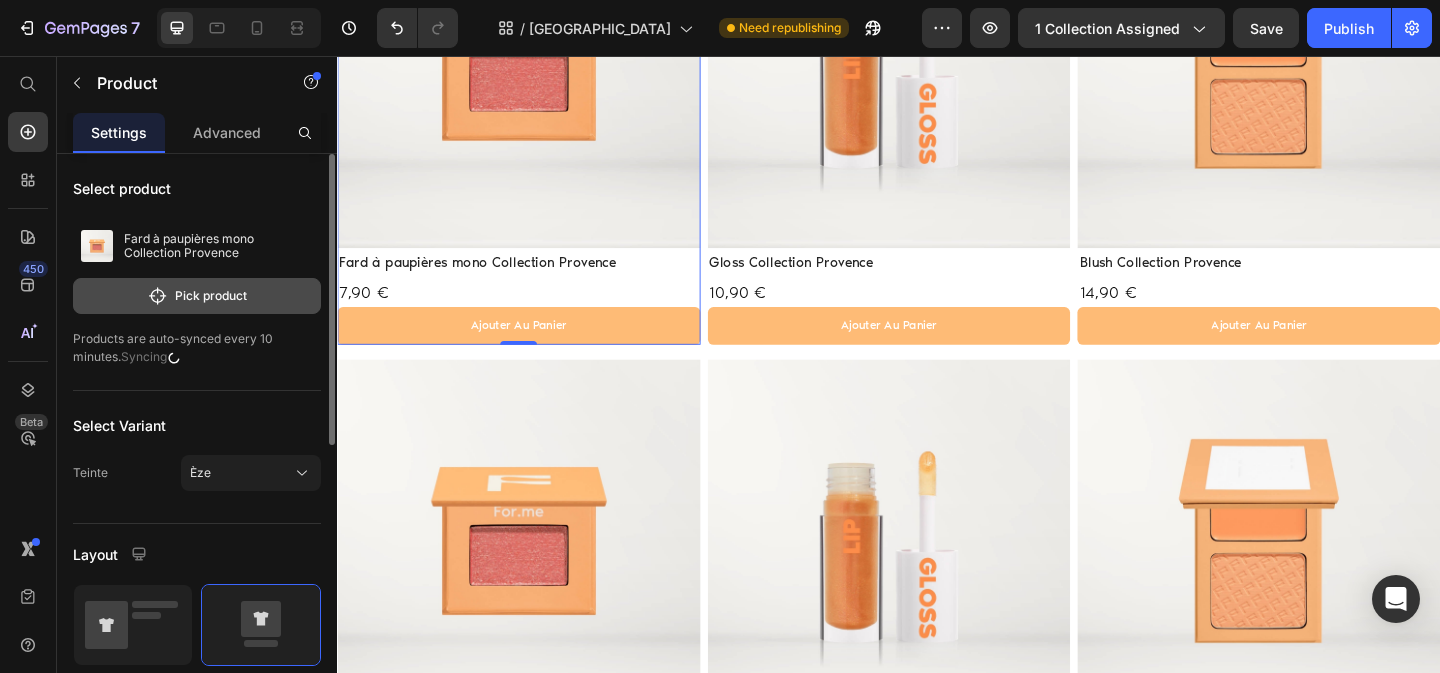 click on "Pick product" at bounding box center [197, 296] 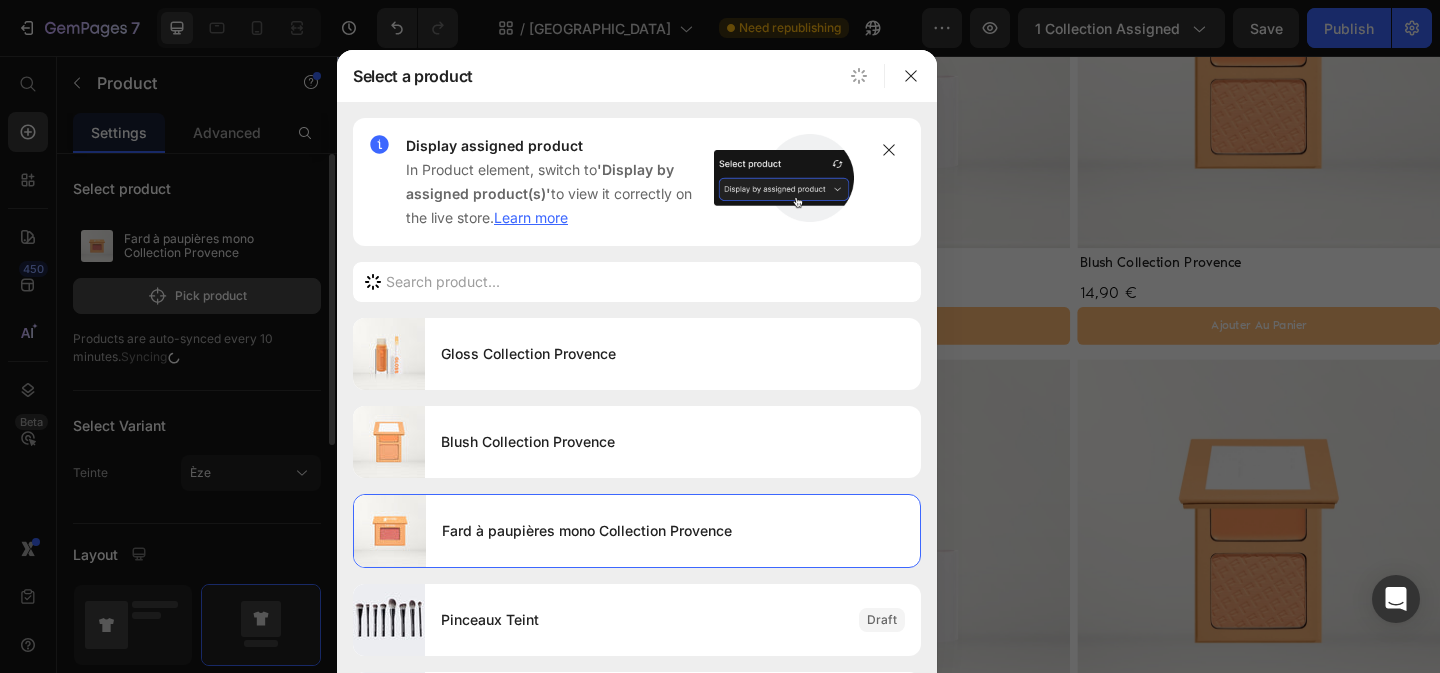 click at bounding box center (720, 336) 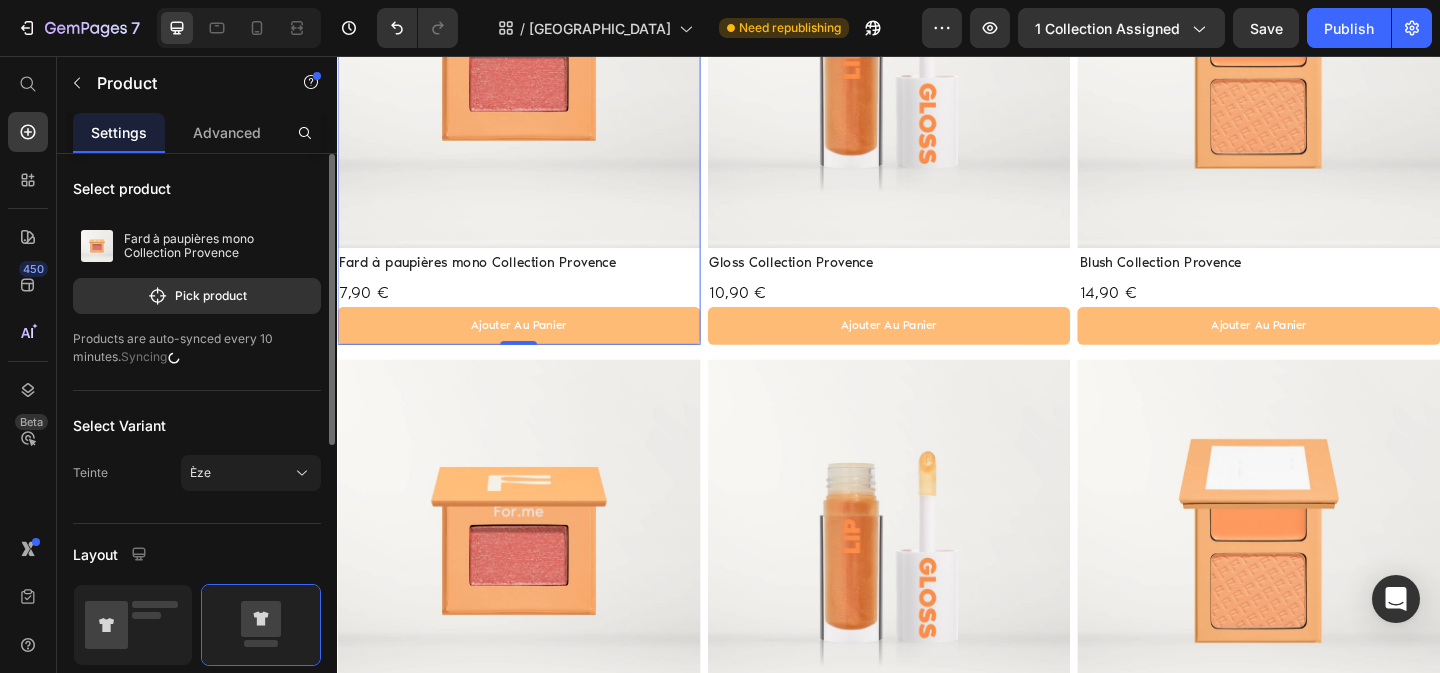 click 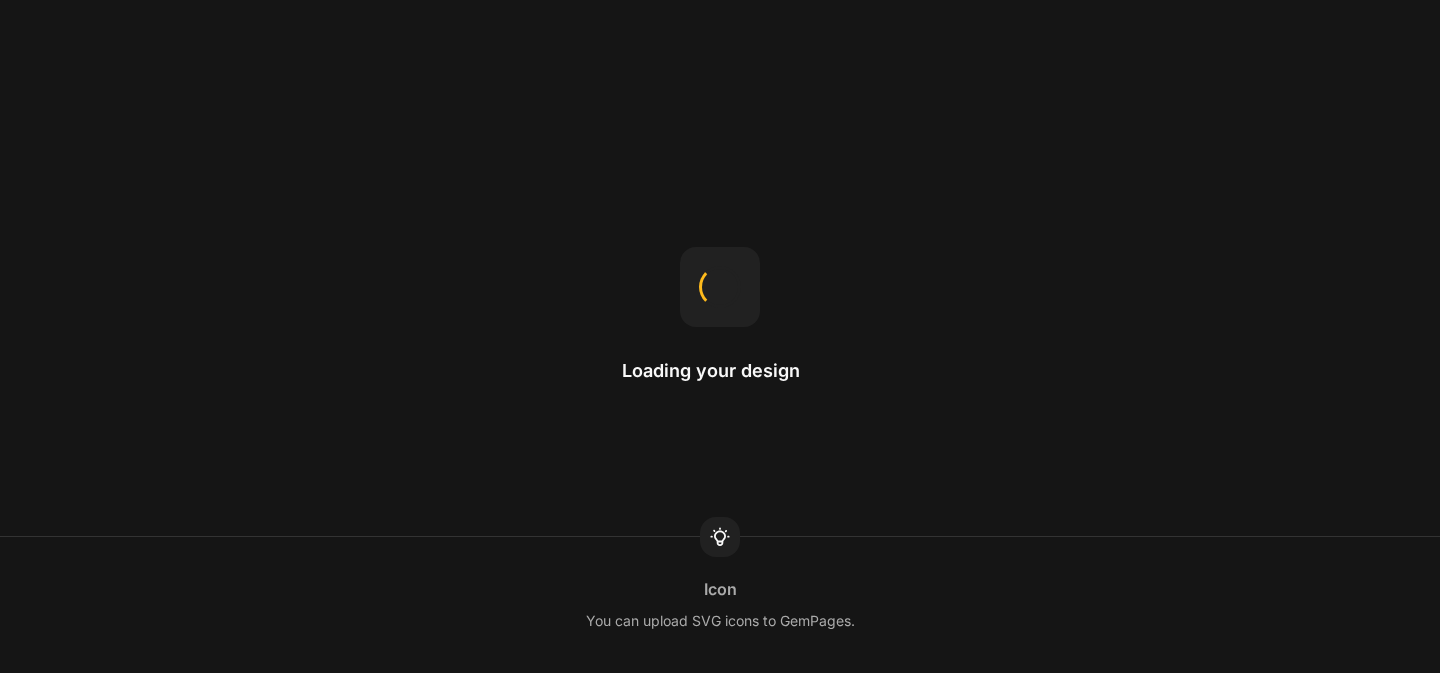 scroll, scrollTop: 0, scrollLeft: 0, axis: both 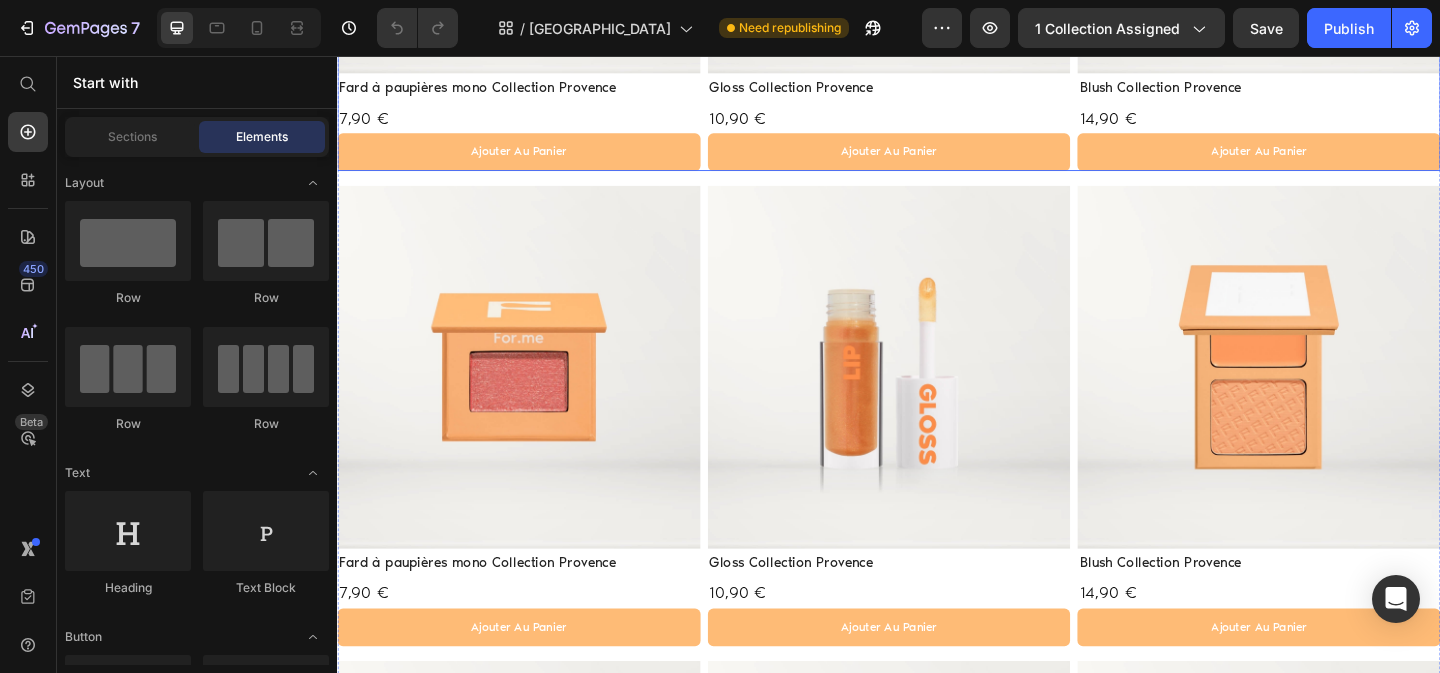 click on "Product Images Fard à paupières mono Collection Provence Product Title 7,90 € Product Price ajouter au panier Add to Cart Row Product Product Images Gloss Collection Provence Product Title 10,90 € Product Price ajouter au panier Add to Cart Row Product Product Images Blush Collection Provence Product Title 14,90 € Product Price ajouter au panier Add to Cart Row Product Row" at bounding box center (937, -69) 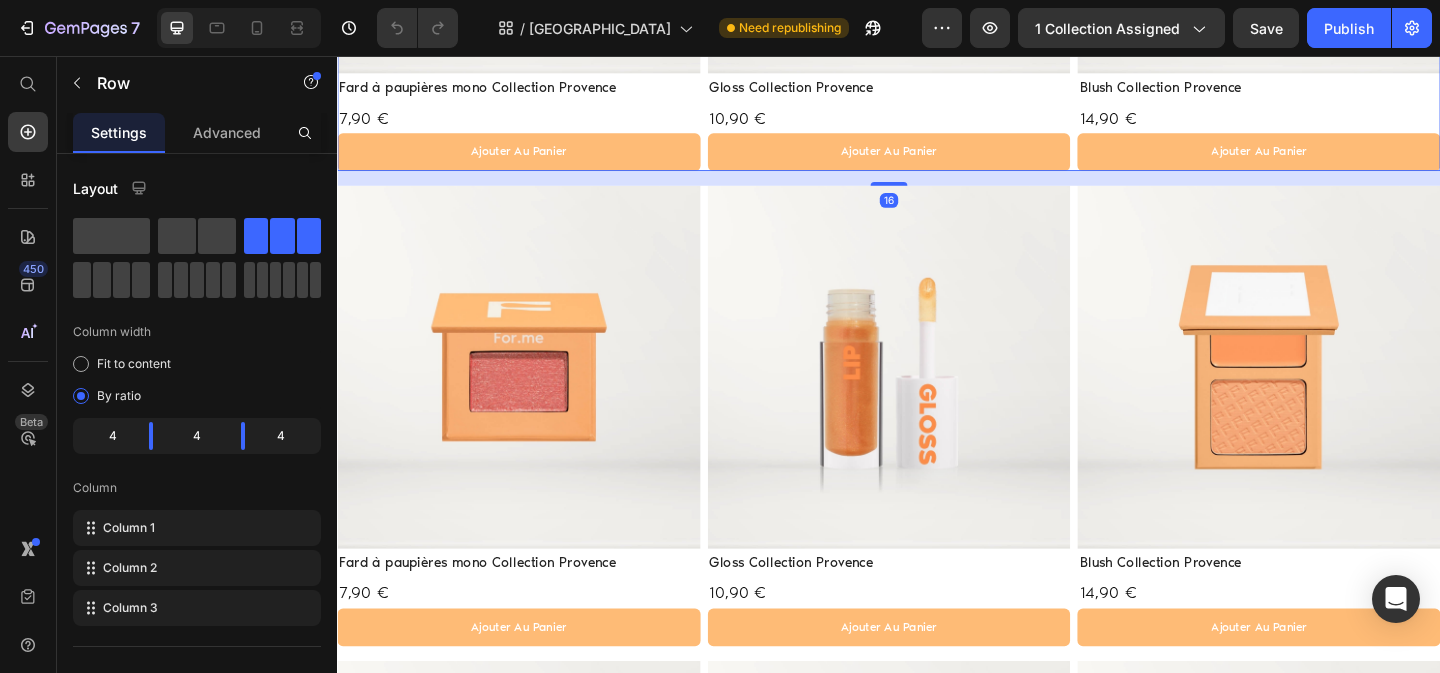 click 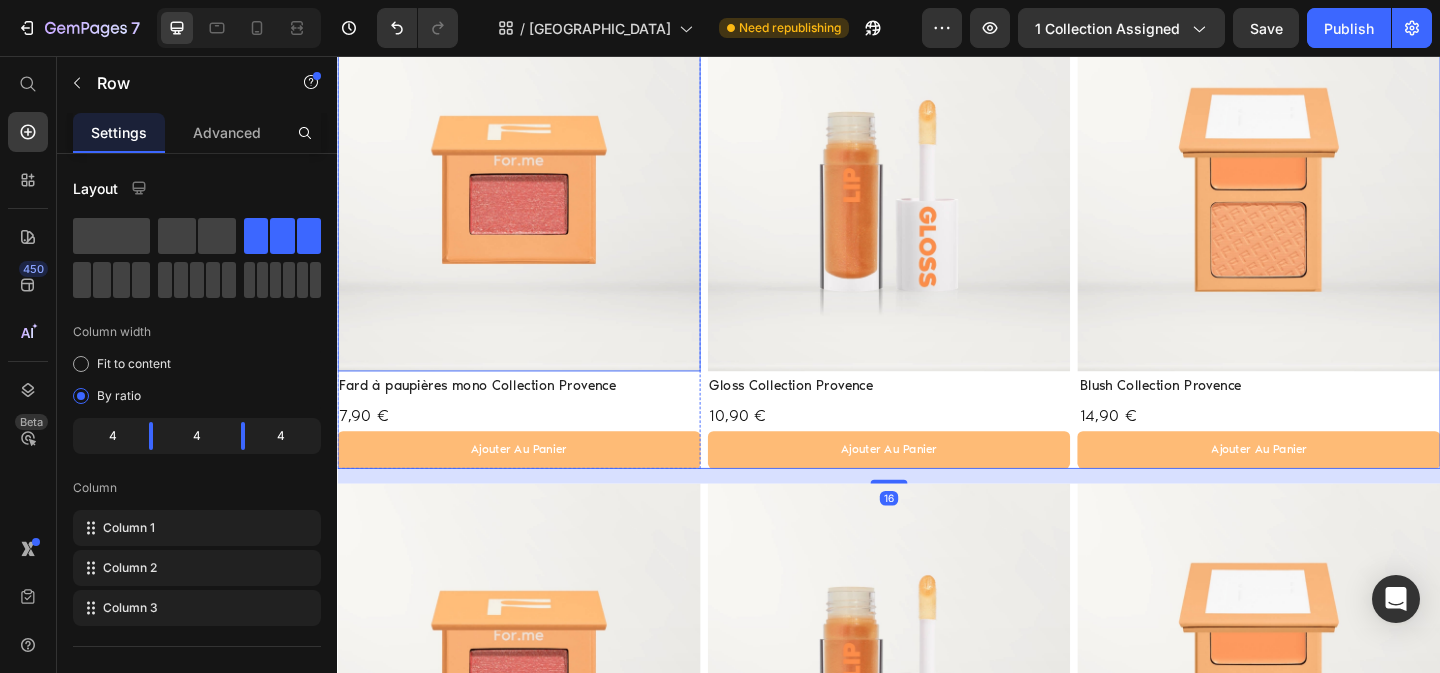 scroll, scrollTop: 836, scrollLeft: 0, axis: vertical 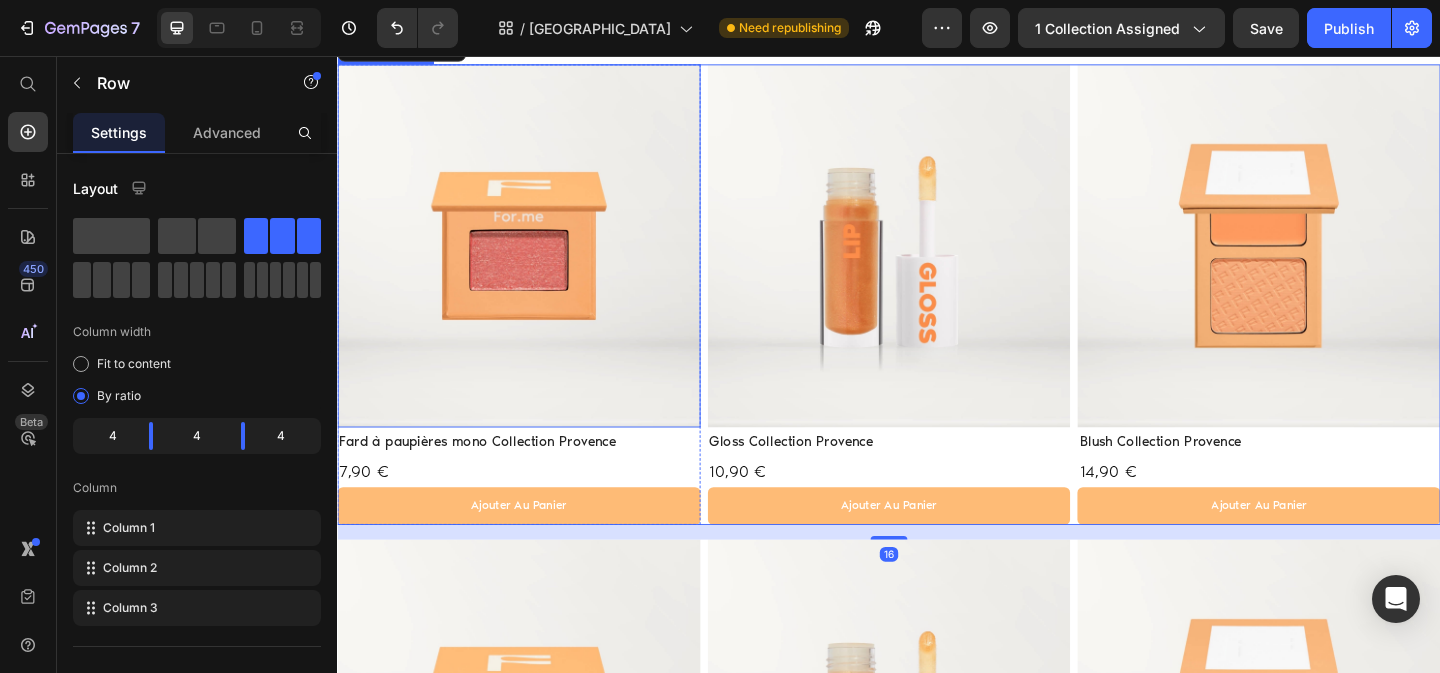 click at bounding box center [534, -254] 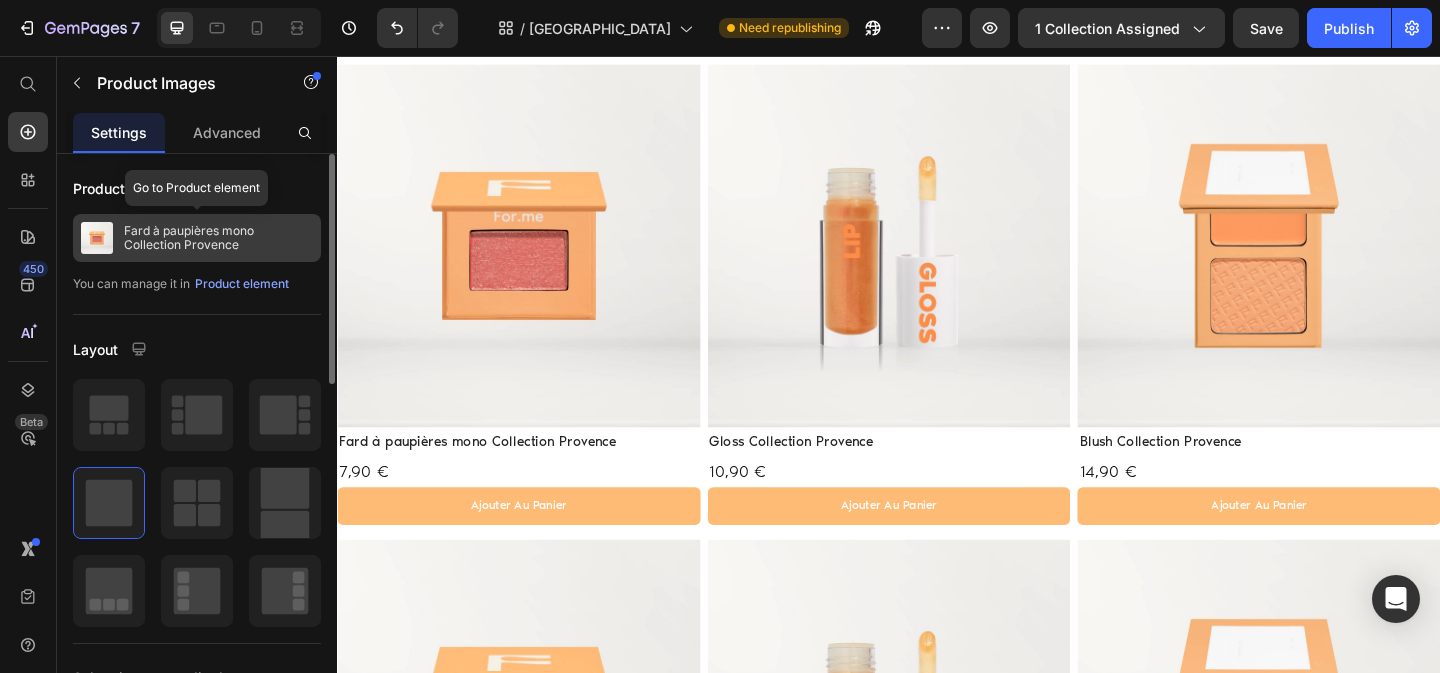 click on "Fard à paupières mono Collection Provence" at bounding box center [218, 238] 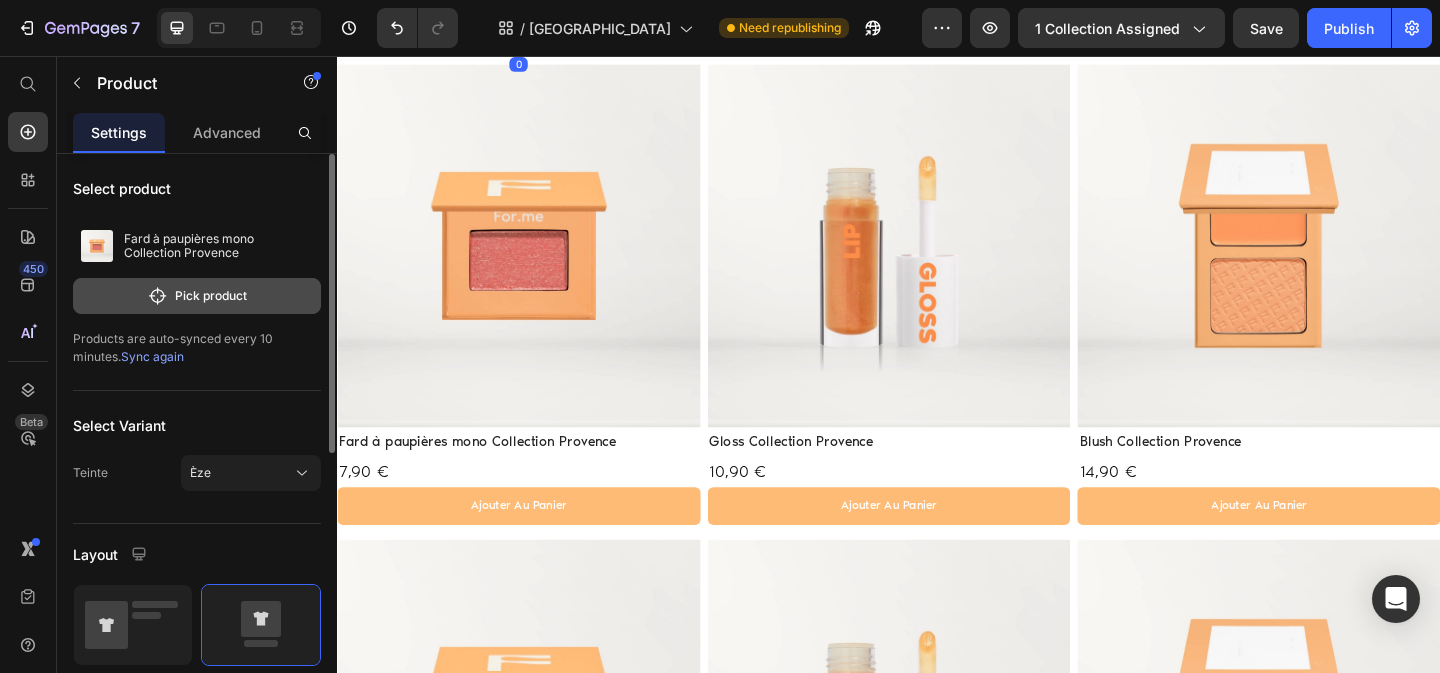 click on "Pick product" at bounding box center (197, 296) 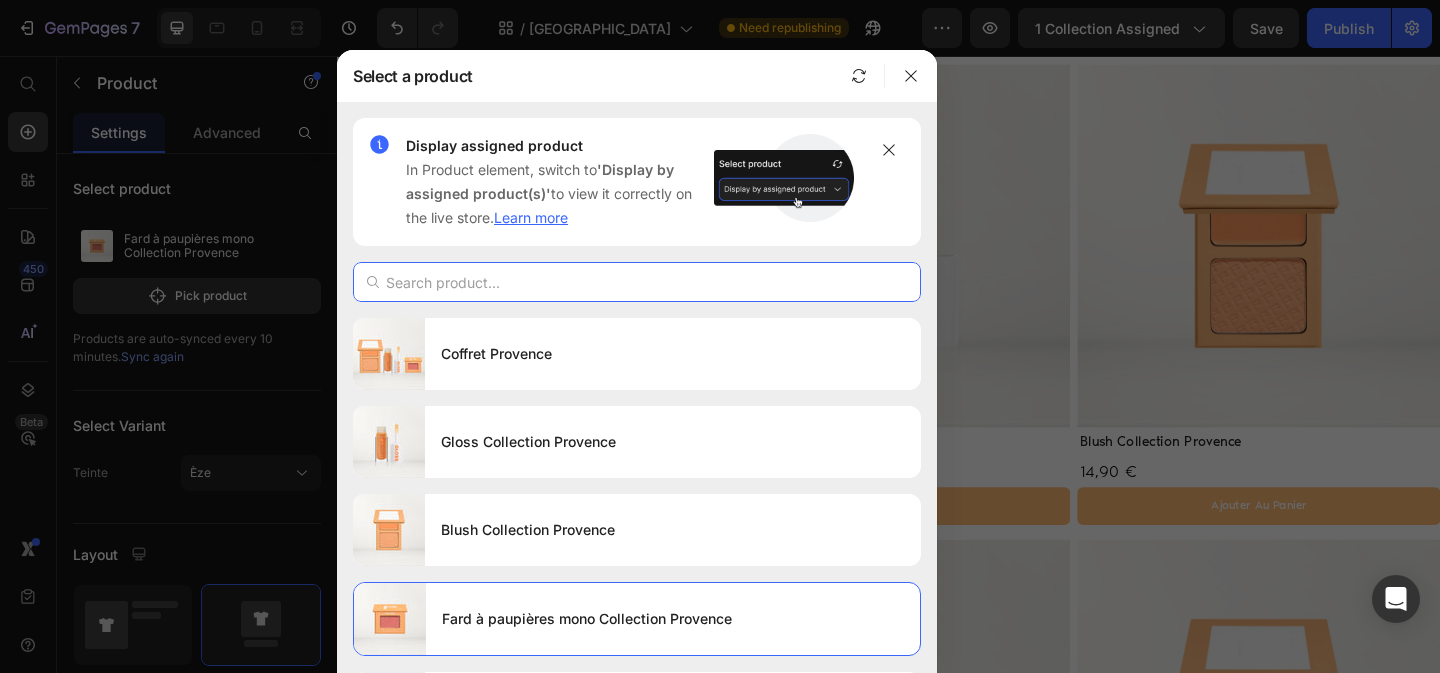 click at bounding box center [637, 282] 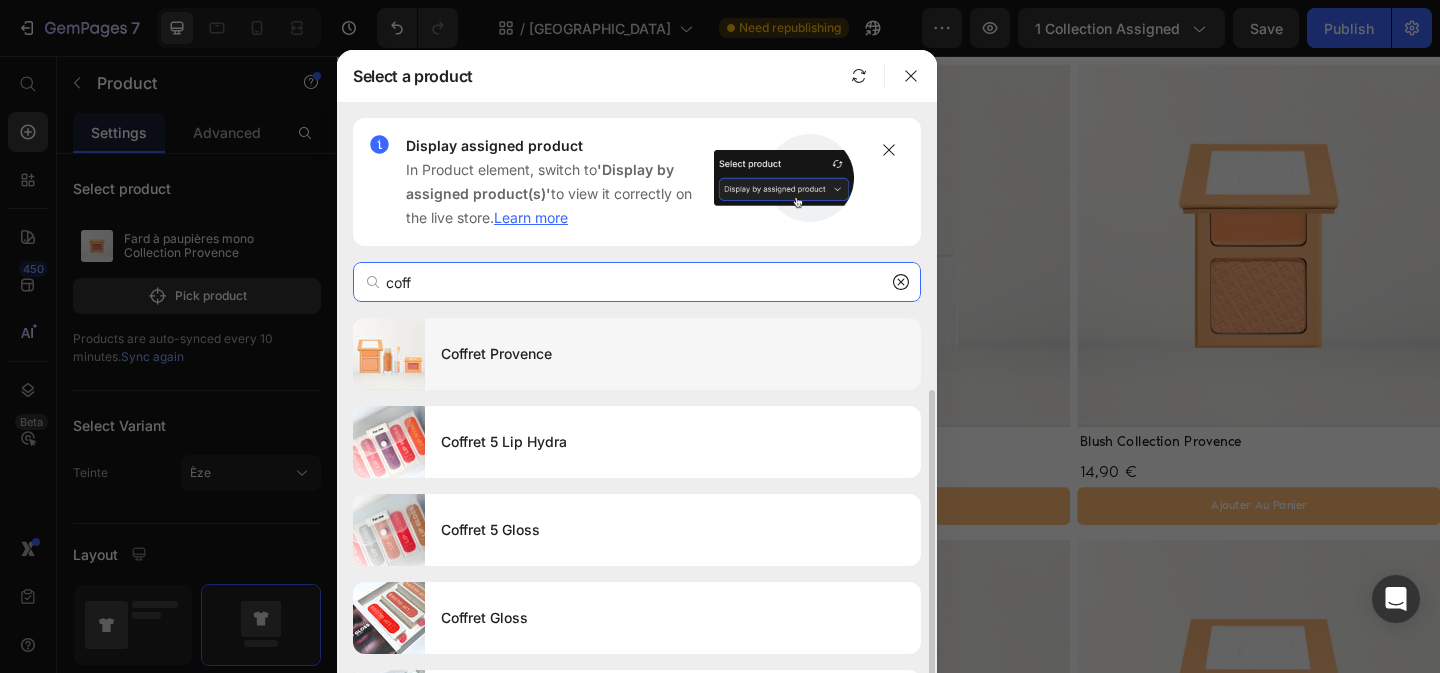 scroll, scrollTop: 67, scrollLeft: 0, axis: vertical 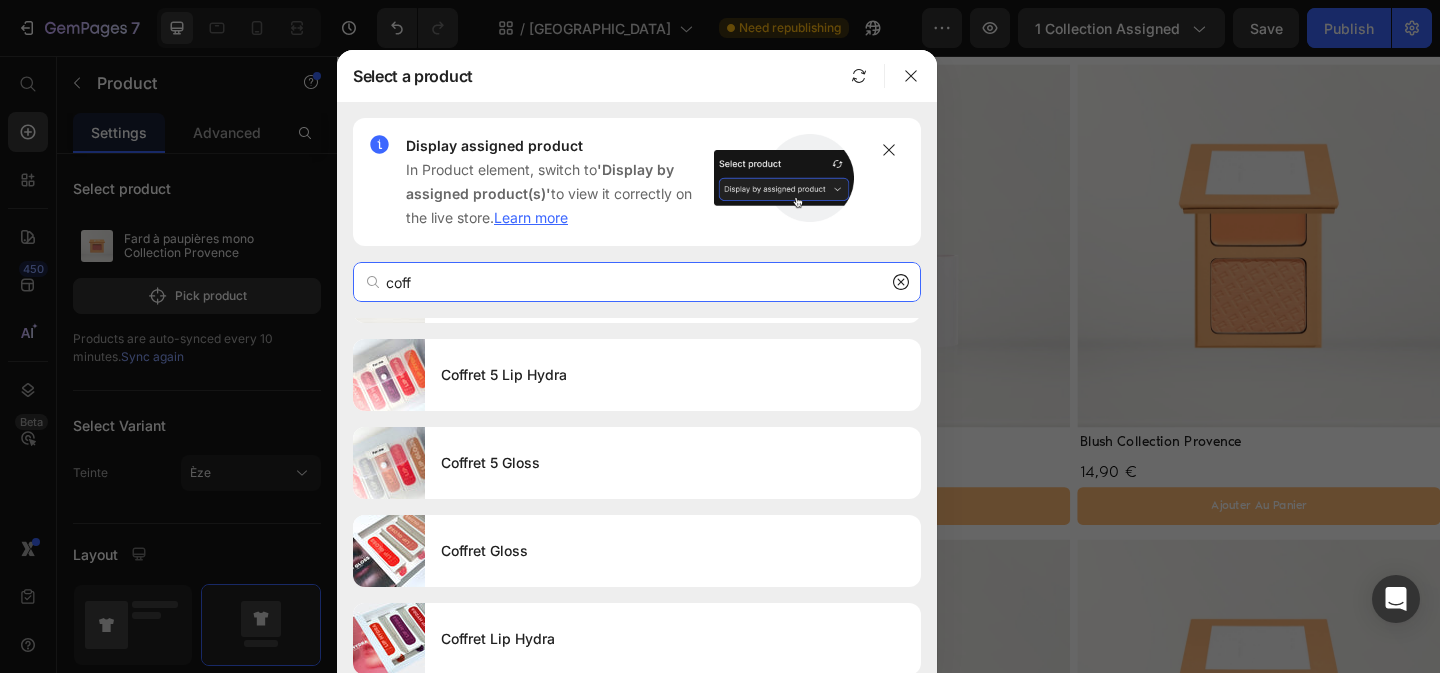 click on "coff" at bounding box center [637, 282] 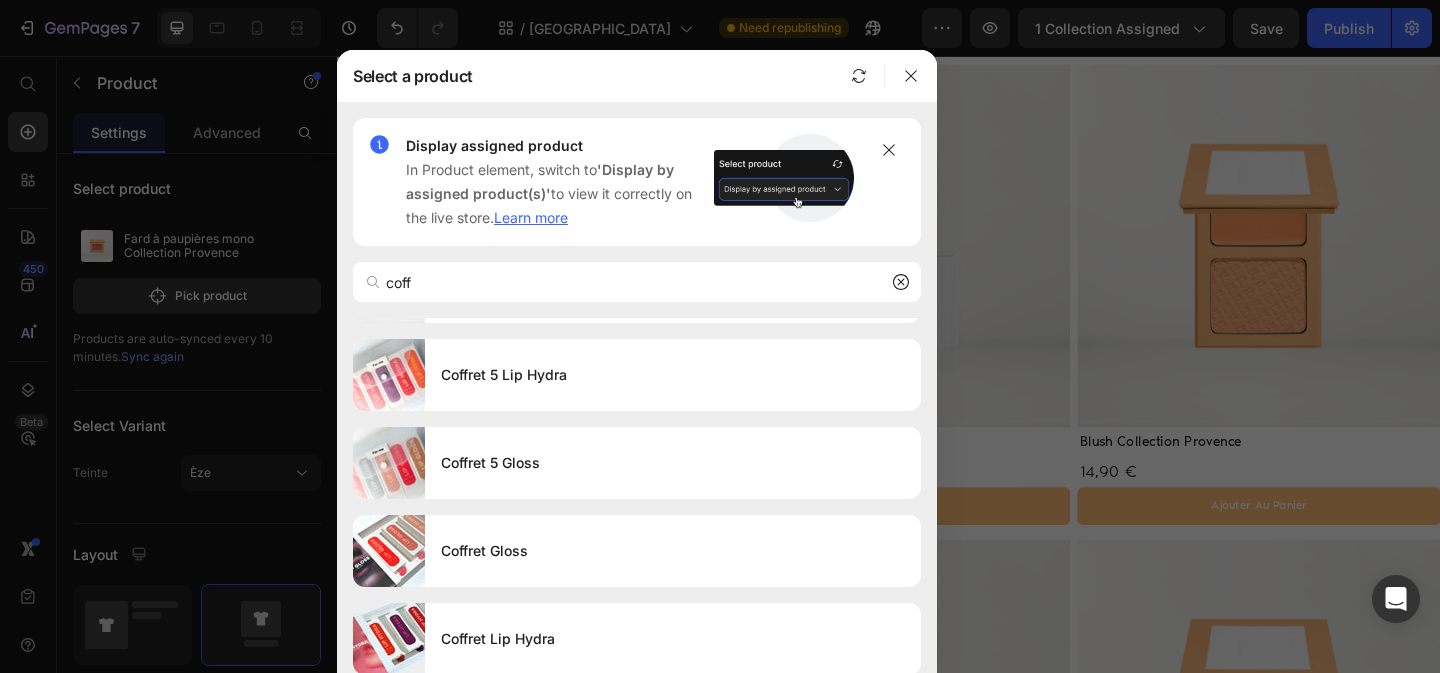 click 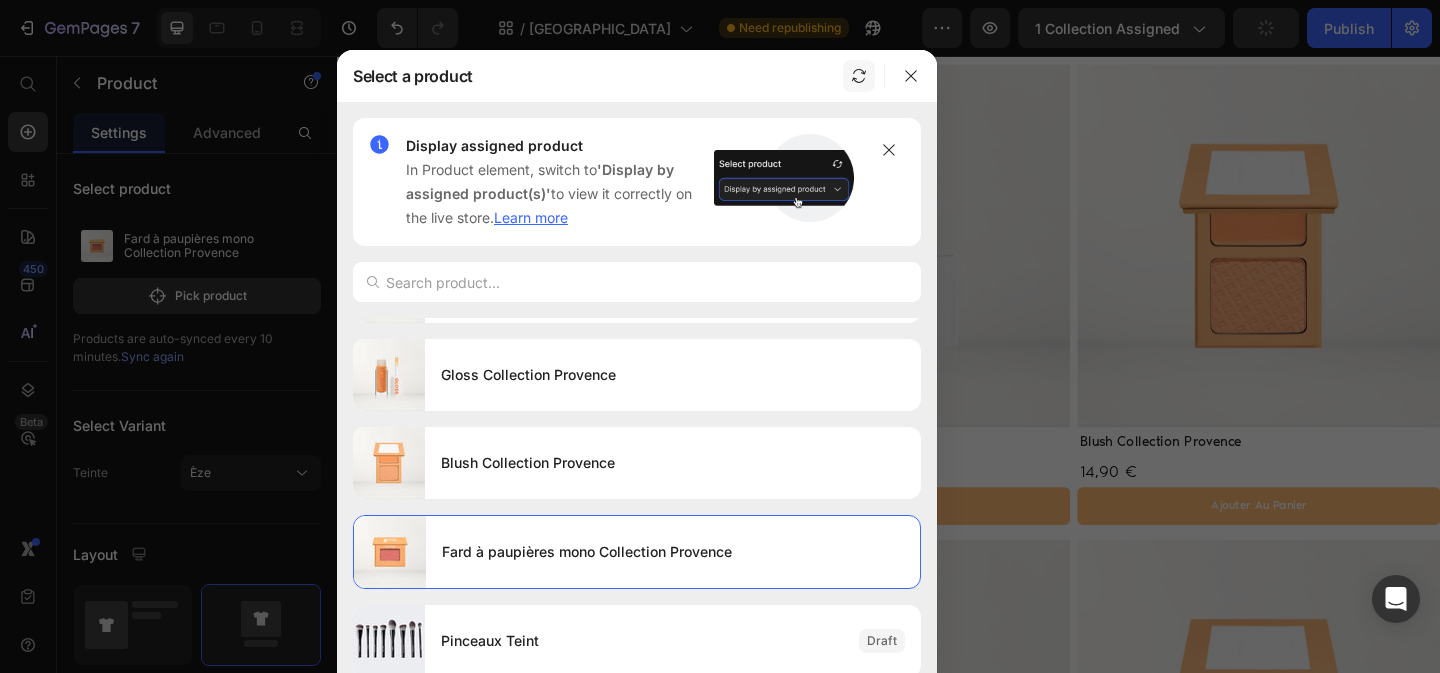 click at bounding box center (859, 76) 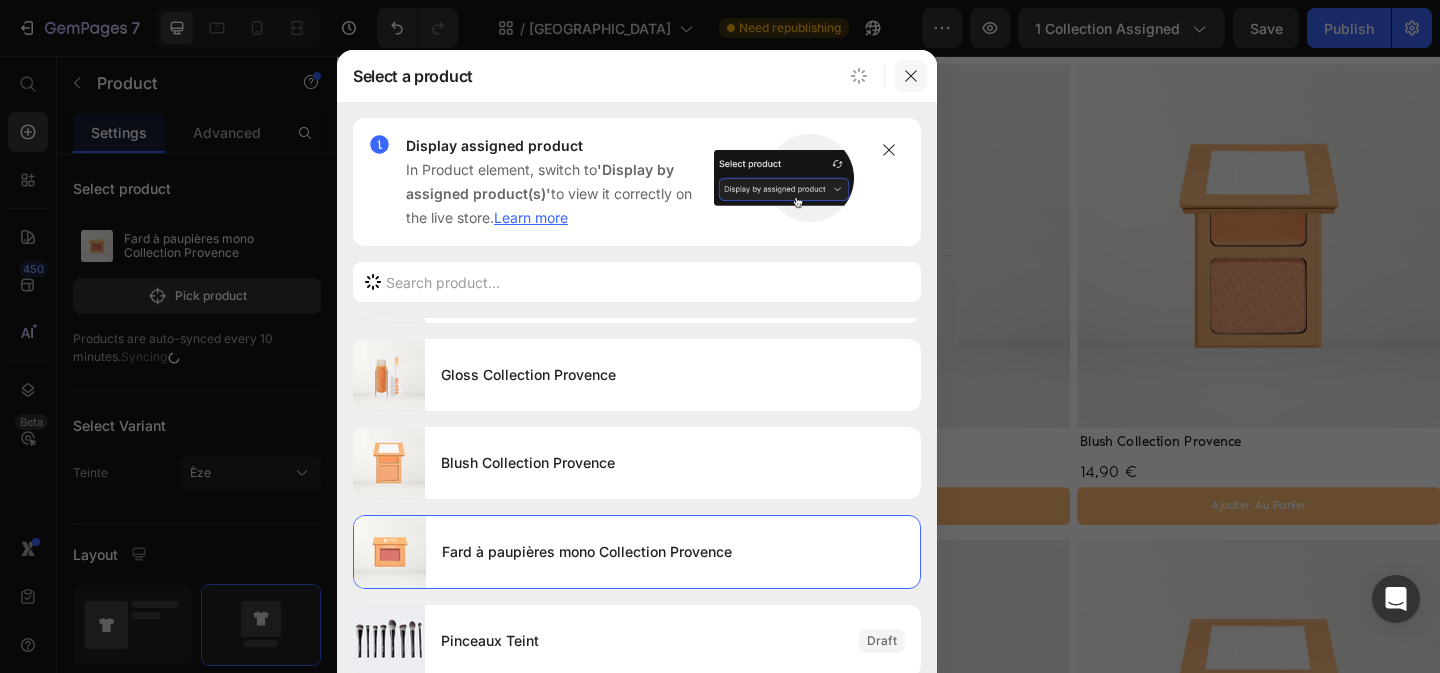 click 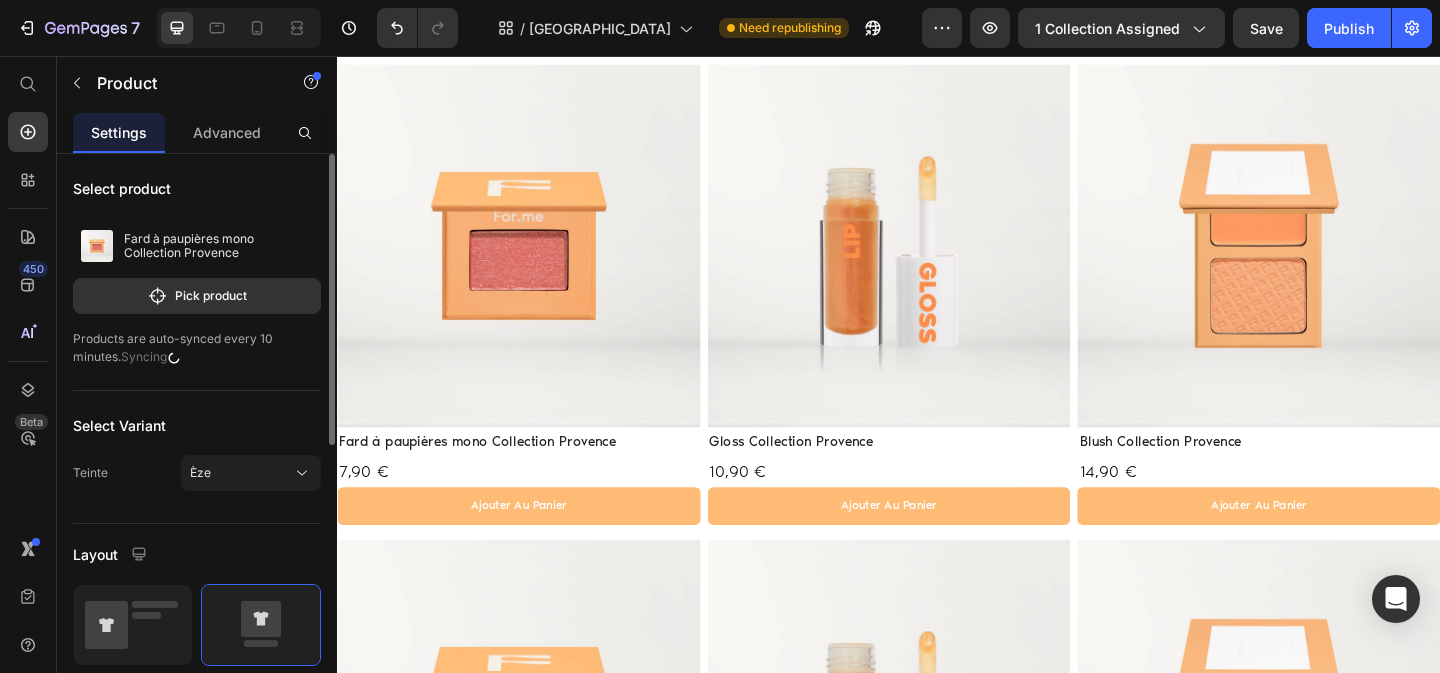 click on "Syncing" at bounding box center [151, 356] 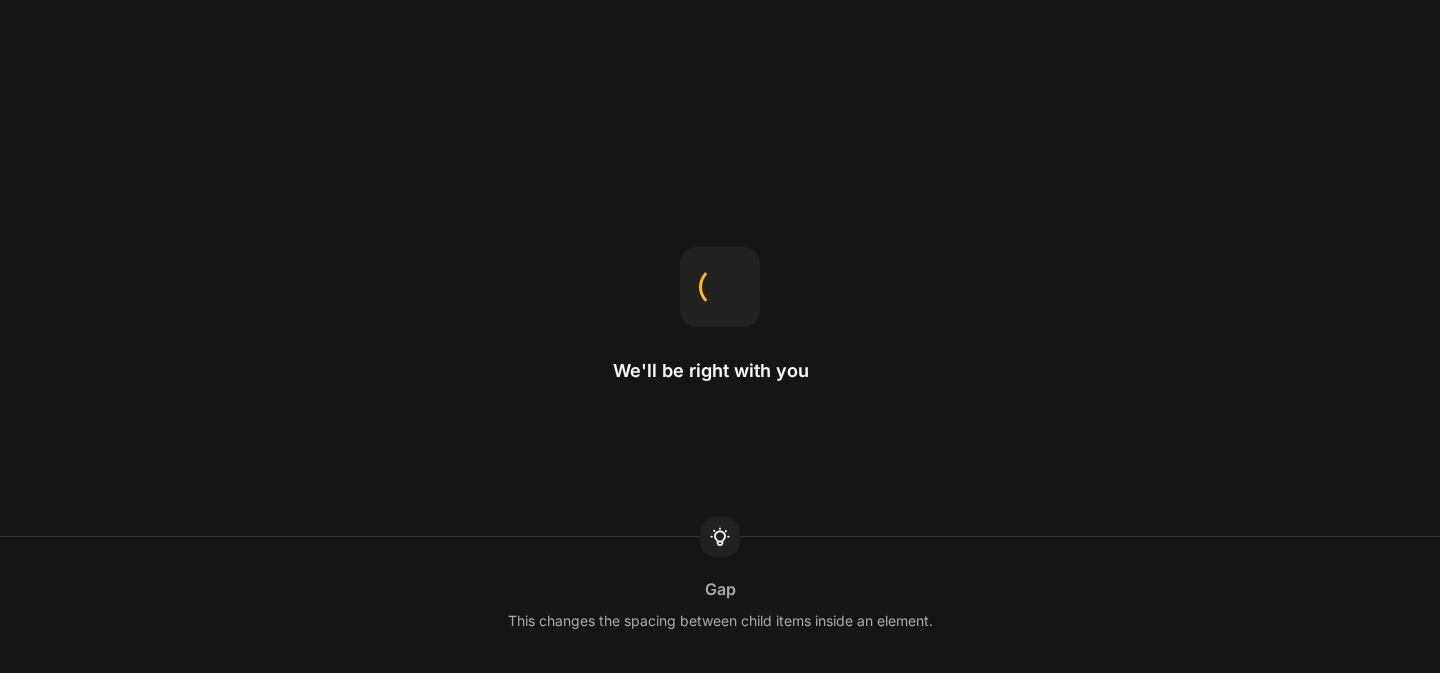 scroll, scrollTop: 0, scrollLeft: 0, axis: both 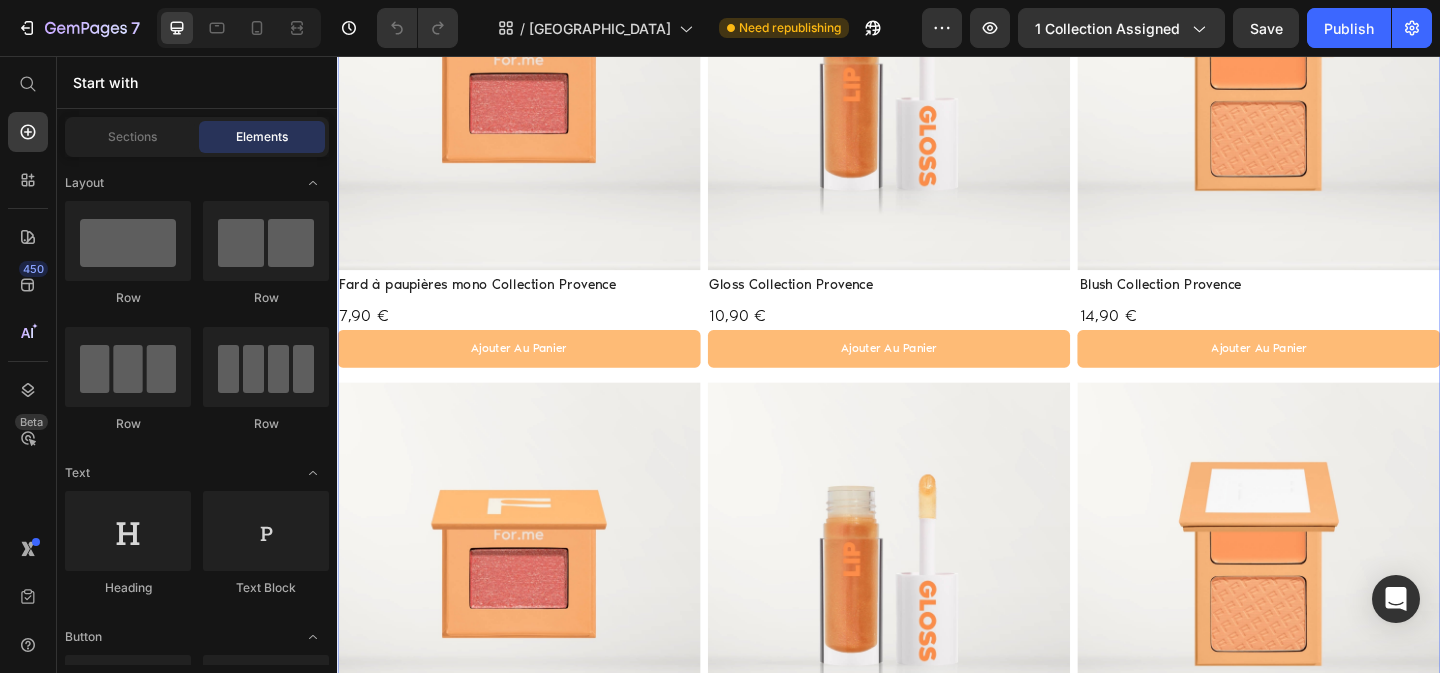 click on "Product Images Fard à paupières mono Collection Provence Product Title 7,90 € Product Price ajouter au panier Add to Cart Row Product Product Images Gloss Collection Provence Product Title 10,90 € Product Price ajouter au panier Add to Cart Row Product Product Images Blush Collection Provence Product Title 14,90 € Product Price ajouter au panier Add to Cart Row Product Row Product Images Fard à paupières mono Collection Provence Product Title 7,90 € Product Price ajouter au panier Add to Cart Row Product Product Images Gloss Collection Provence Product Title 10,90 € Product Price ajouter au panier Add to Cart Row Product Product Images Blush Collection Provence Product Title 14,90 € Product Price ajouter au panier Add to Cart Row Product Row Product Images Fard à paupières mono Collection Provence Product Title 7,90 € Product Price ajouter au panier Add to Cart Row Product Product Images Gloss Collection Provence Product Title 10,90 € Product Price ajouter au panier Add to Cart Row Row" at bounding box center (937, 1186) 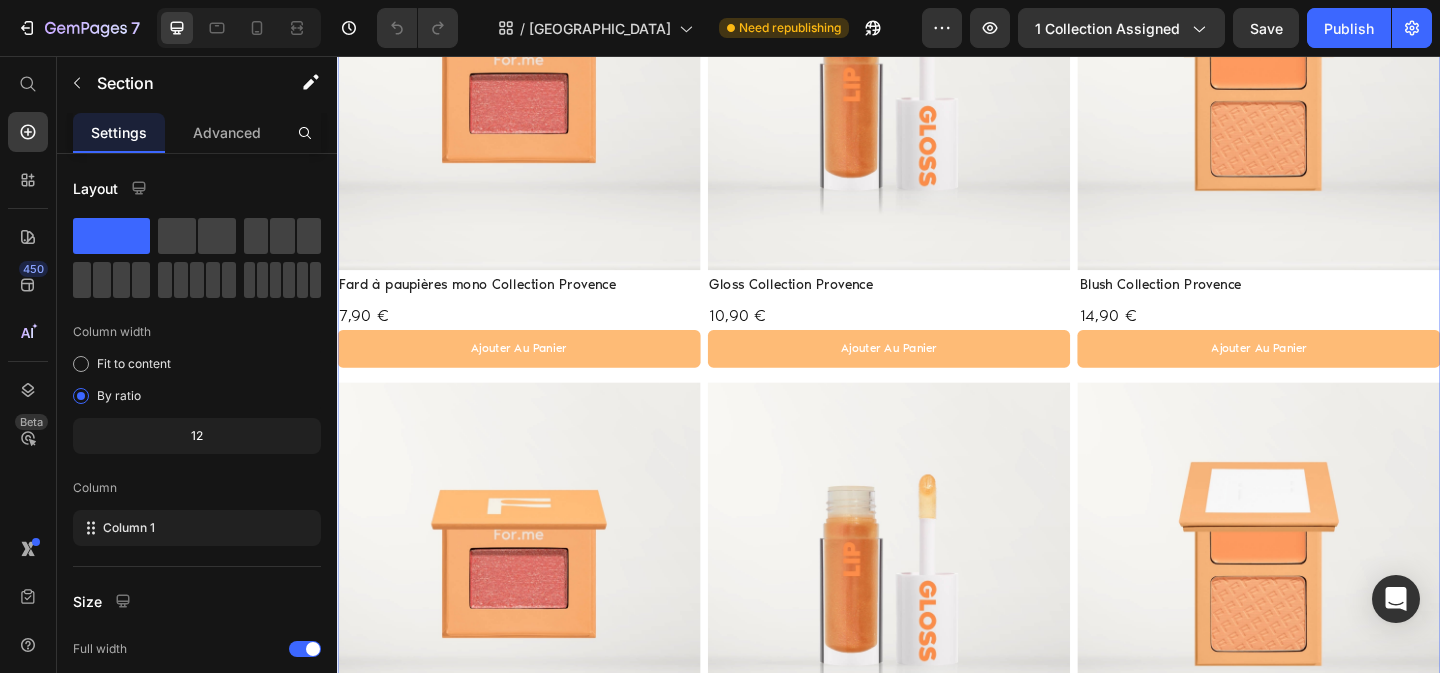 click 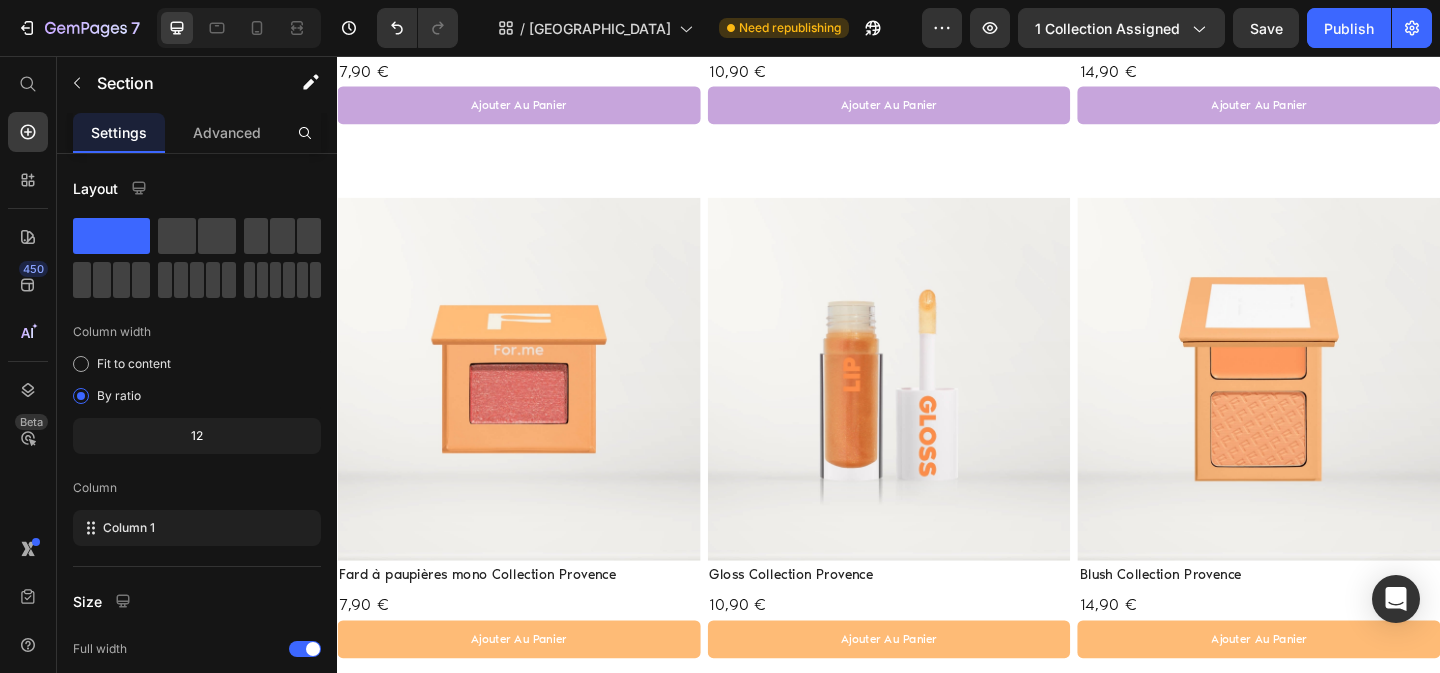 scroll, scrollTop: 3322, scrollLeft: 0, axis: vertical 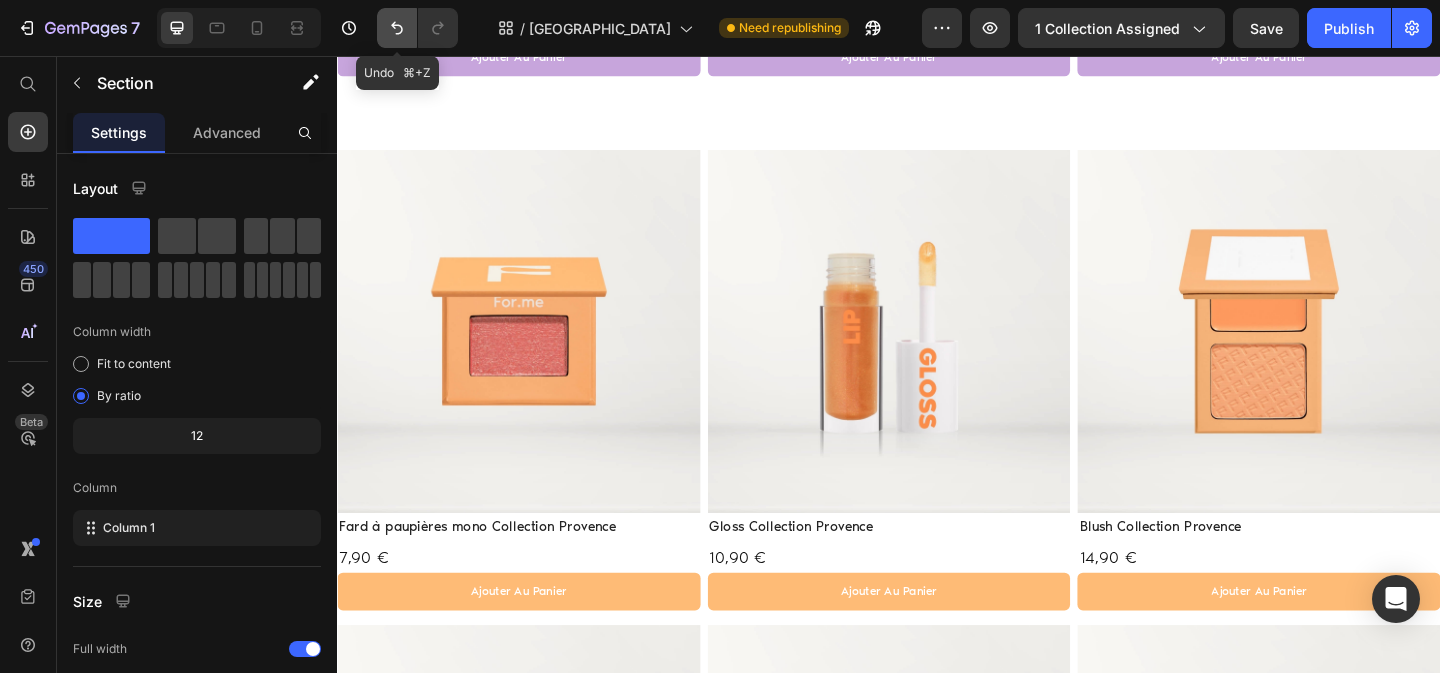 click 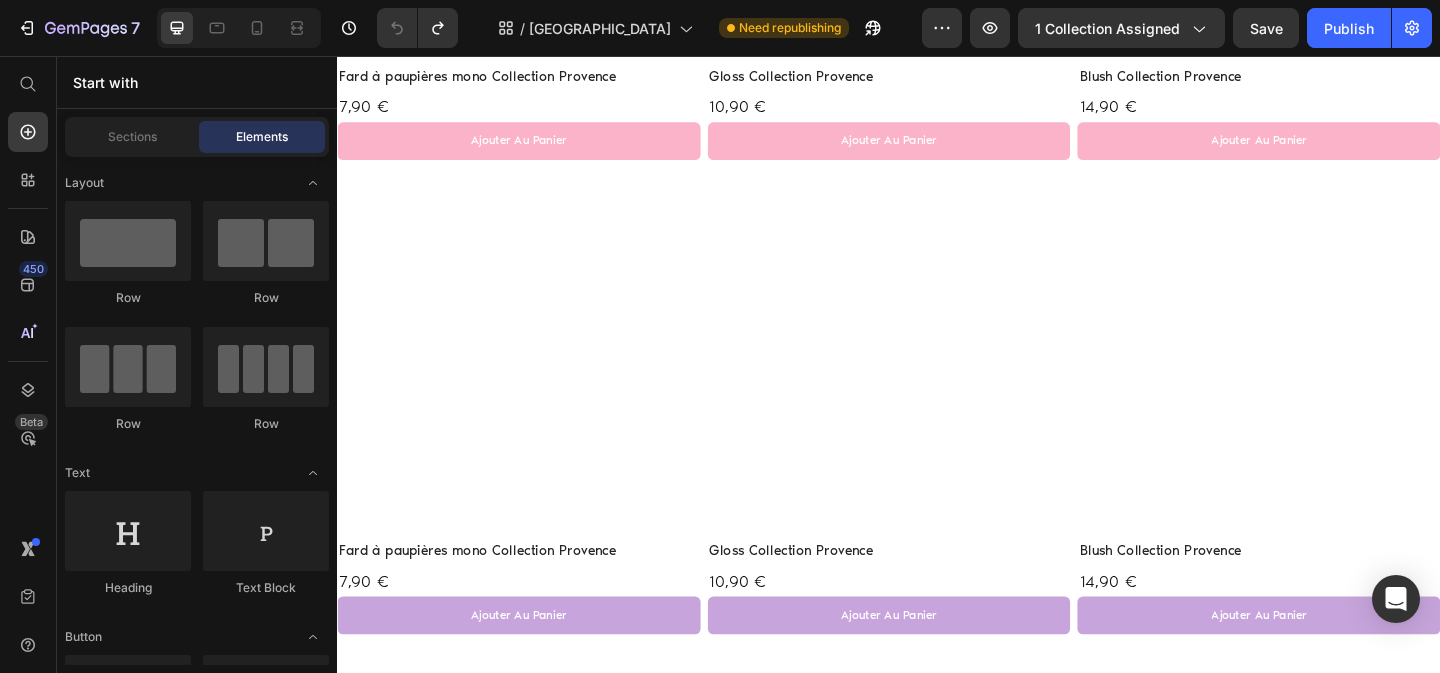 scroll, scrollTop: 2982, scrollLeft: 0, axis: vertical 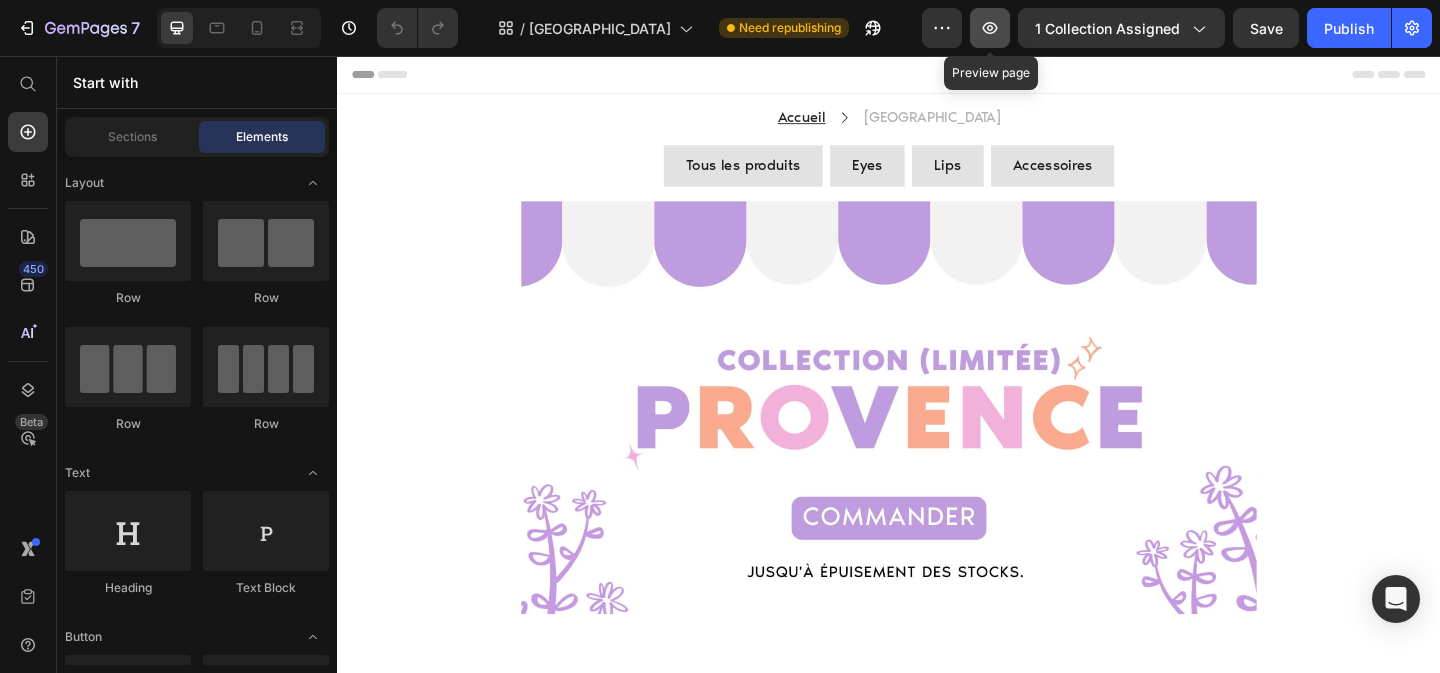 click 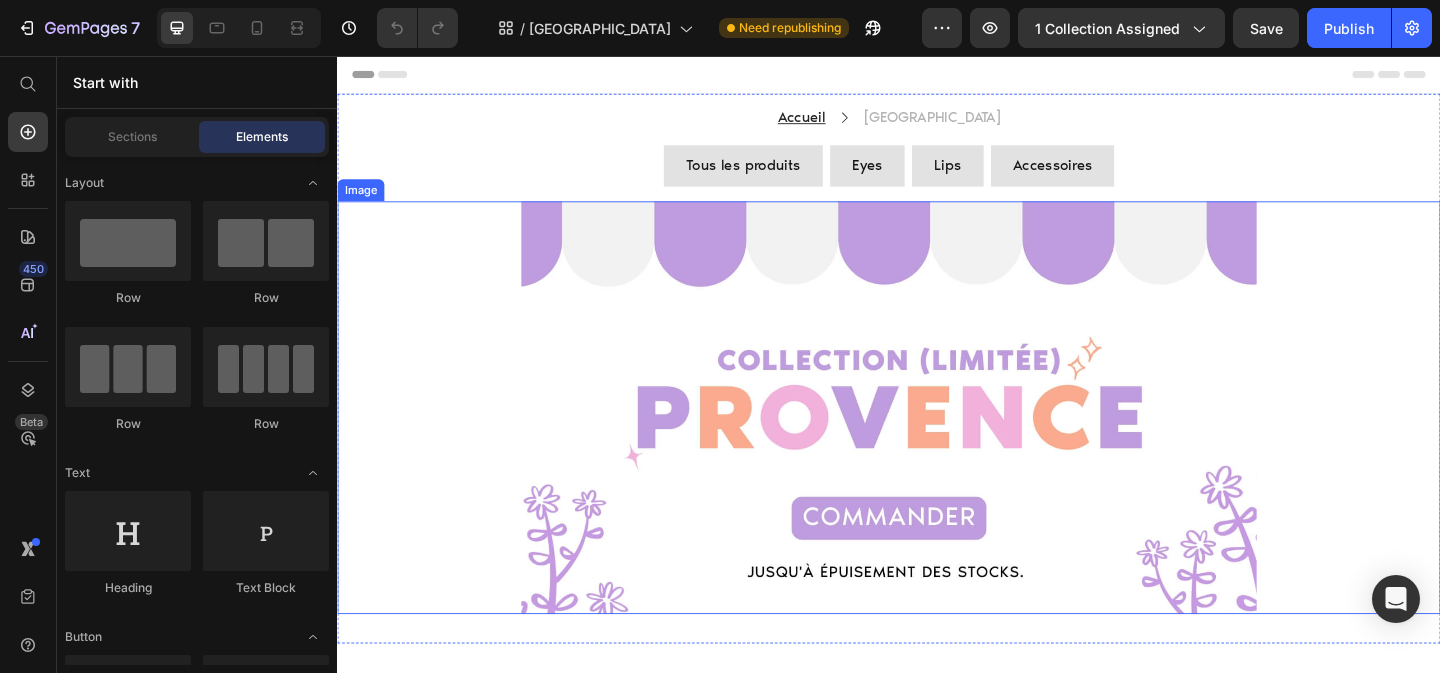 scroll, scrollTop: 533, scrollLeft: 0, axis: vertical 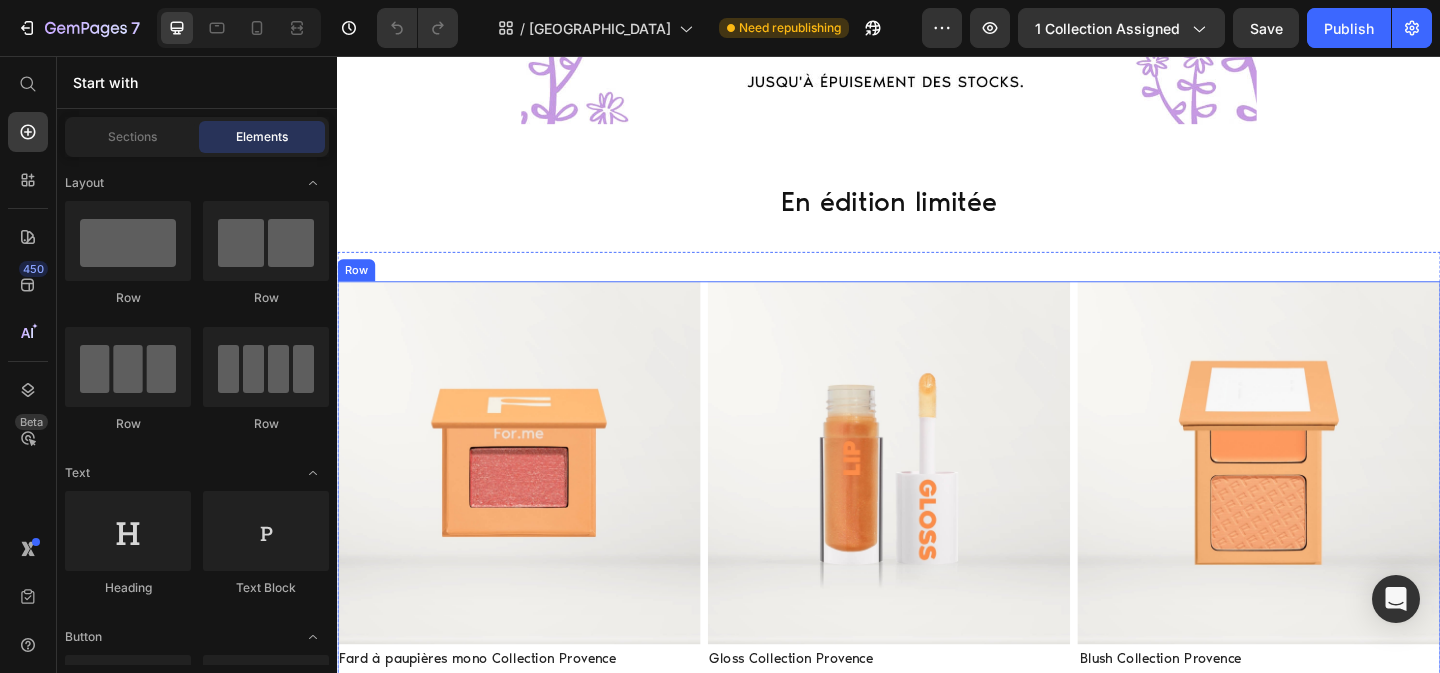 click on "Product Images Fard à paupières mono Collection Provence Product Title 7,90 € Product Price ajouter au panier Add to Cart Row Product Product Images Gloss Collection Provence Product Title 10,90 € Product Price ajouter au panier Add to Cart Row Product Product Images Blush Collection Provence Product Title 14,90 € Product Price ajouter au panier Add to Cart Row Product Row" at bounding box center (937, 551) 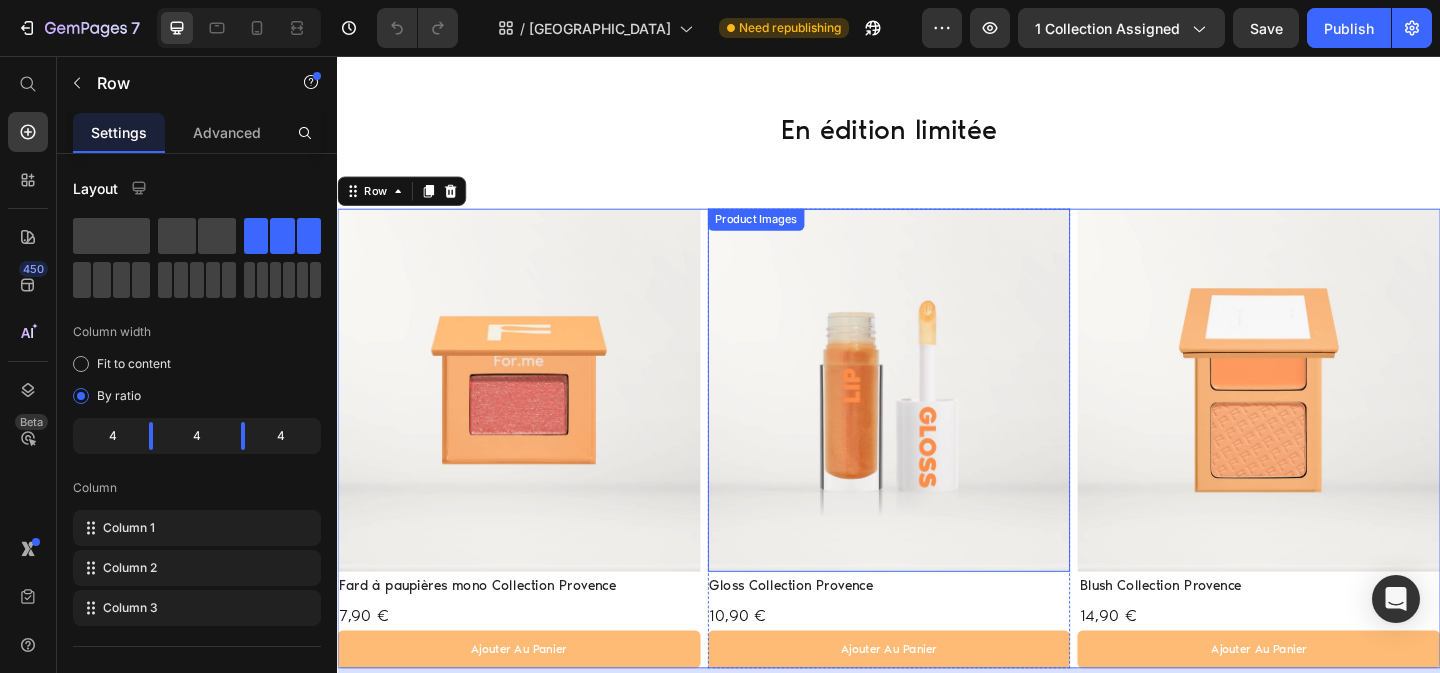 scroll, scrollTop: 604, scrollLeft: 0, axis: vertical 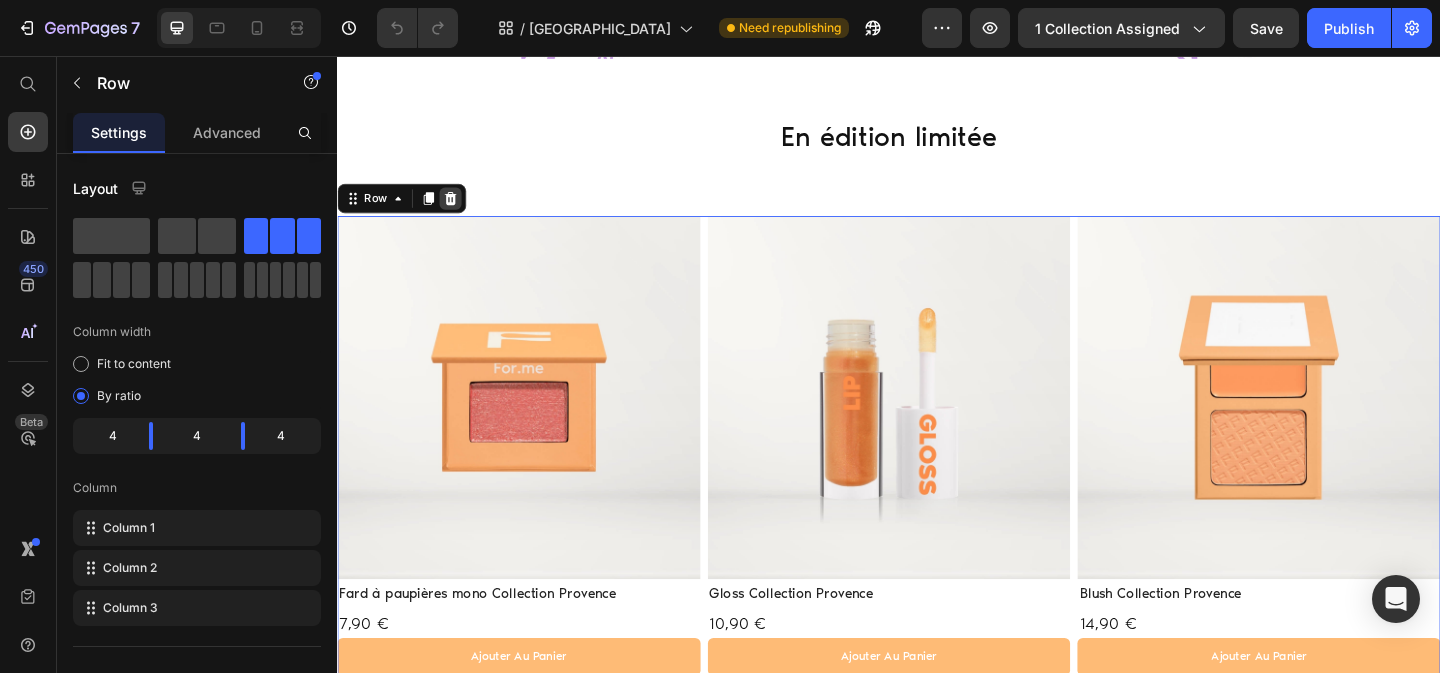 click 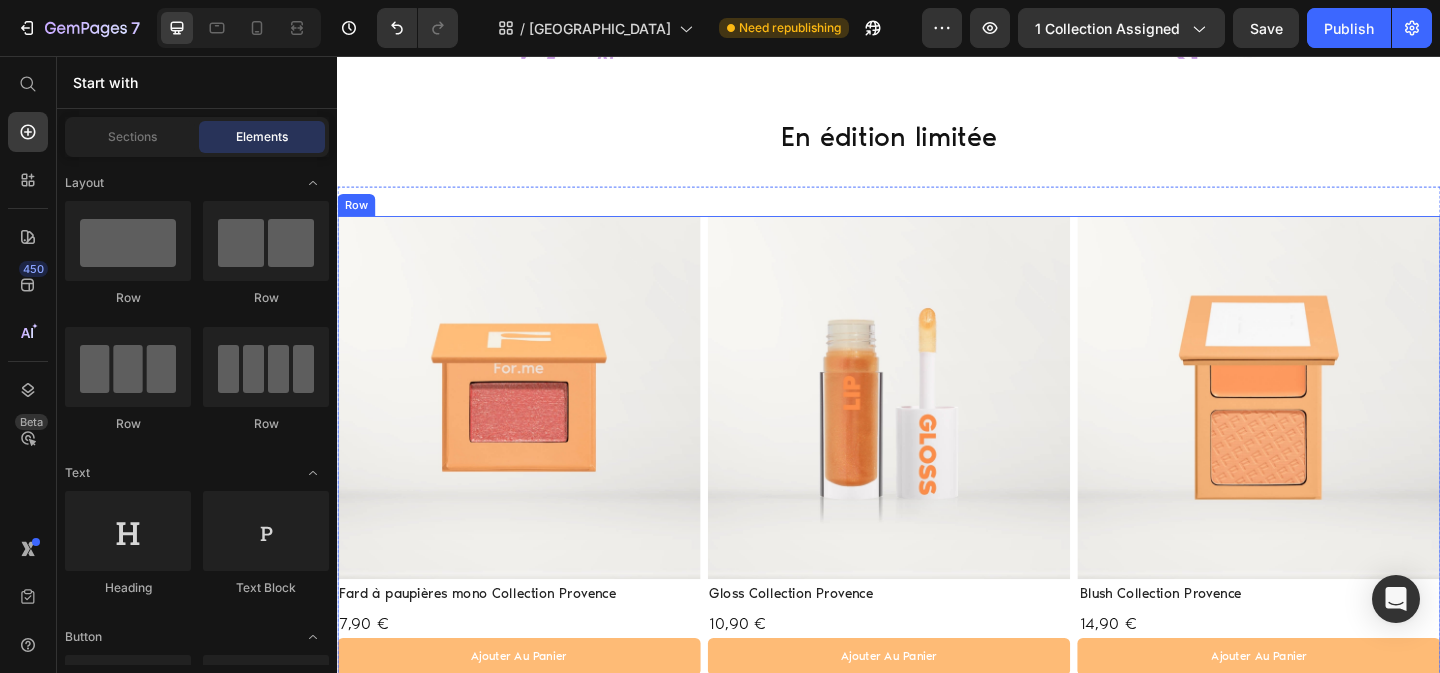 click on "Product Images Fard à paupières mono Collection Provence Product Title 7,90 € Product Price ajouter au panier Add to Cart Row Product Product Images Gloss Collection Provence Product Title 10,90 € Product Price ajouter au panier Add to Cart Row Product Product Images Blush Collection Provence Product Title 14,90 € Product Price ajouter au panier Add to Cart Row Product Row" at bounding box center (937, 480) 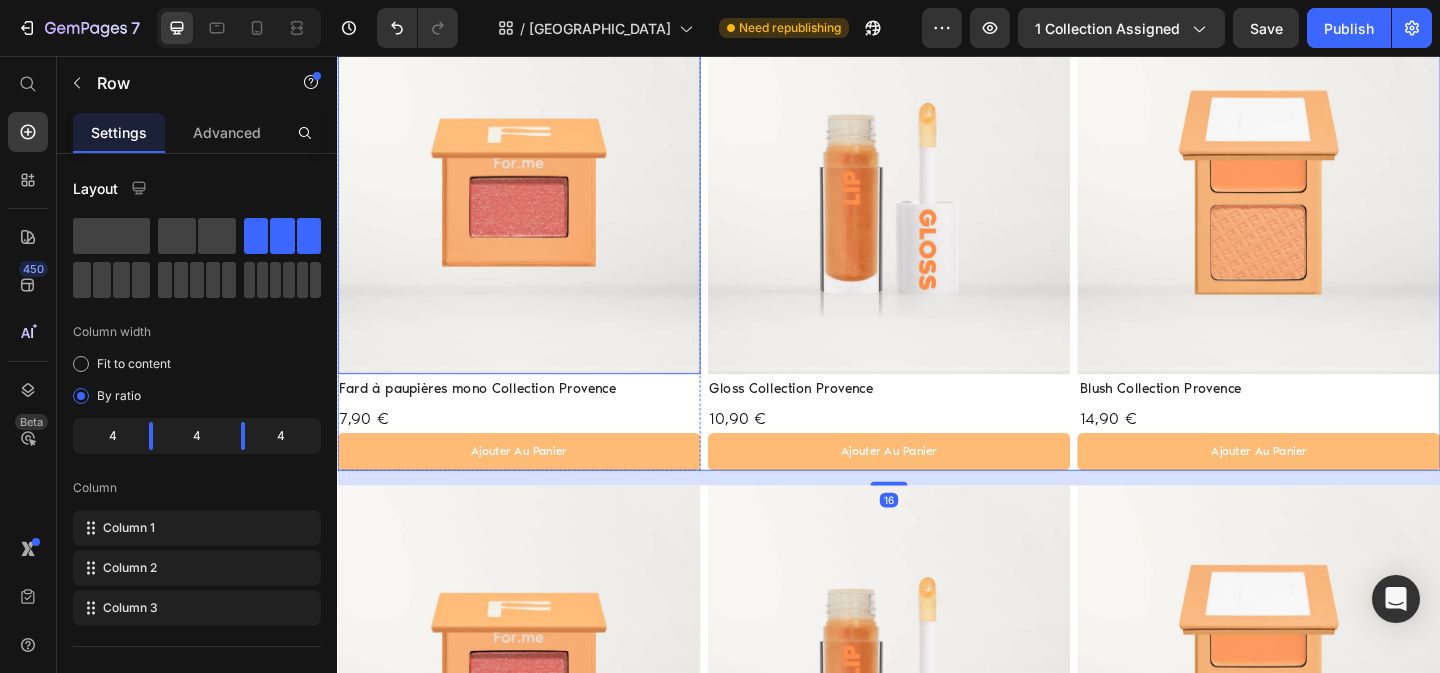 scroll, scrollTop: 676, scrollLeft: 0, axis: vertical 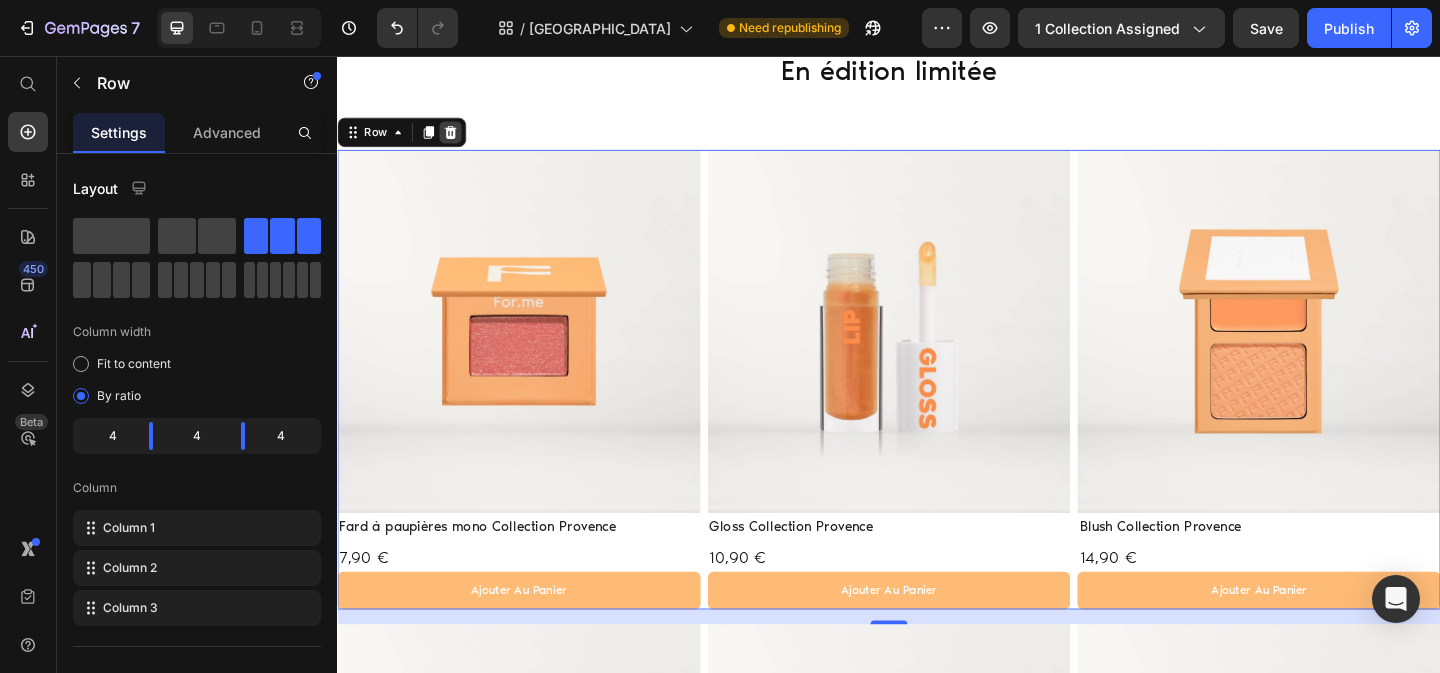 click at bounding box center [460, 139] 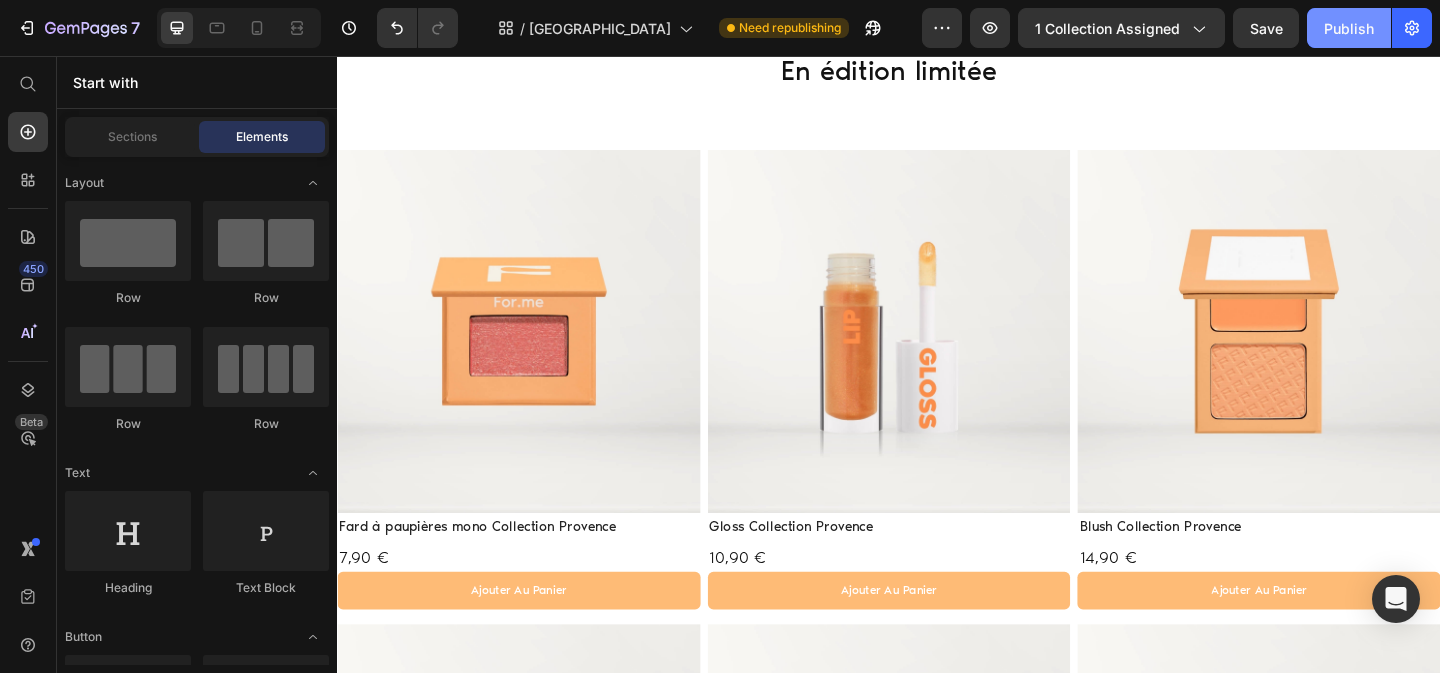 click on "Publish" at bounding box center [1349, 28] 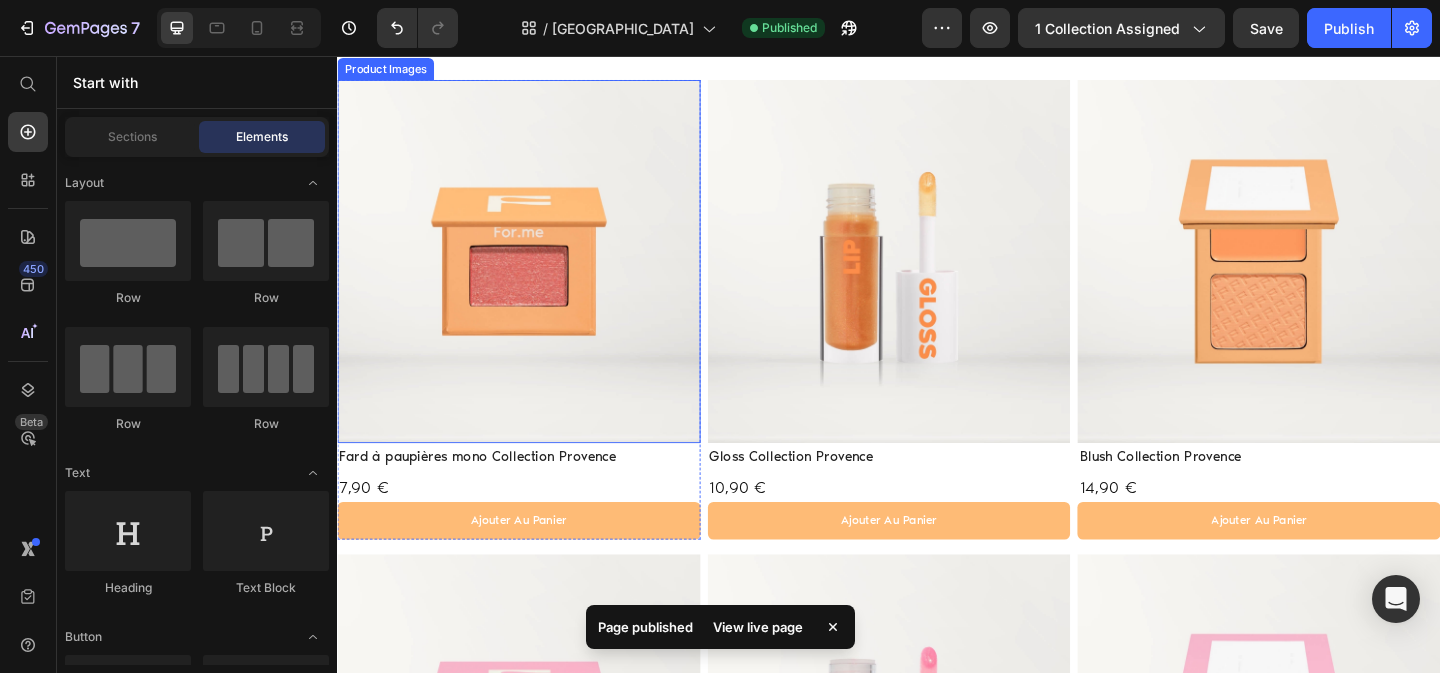 scroll, scrollTop: 848, scrollLeft: 0, axis: vertical 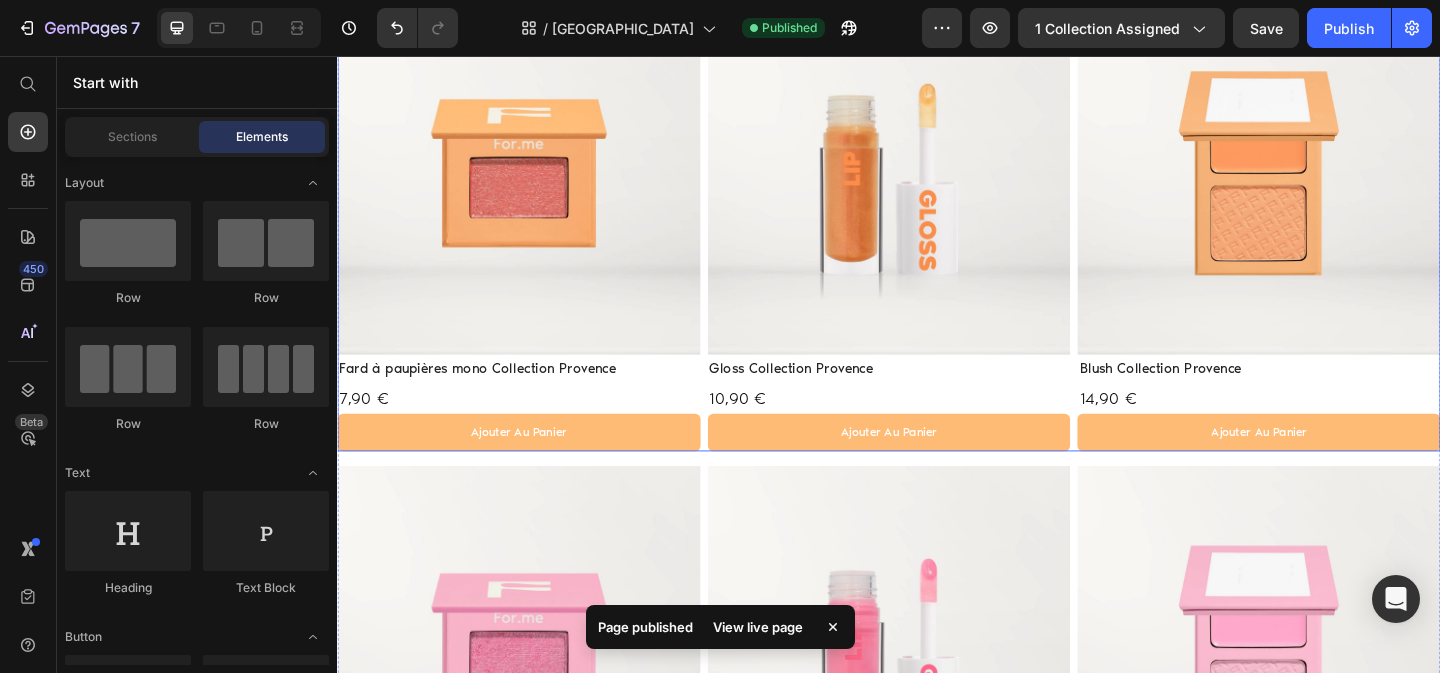click on "Product Images Fard à paupières mono Collection Provence Product Title 7,90 € Product Price ajouter au panier Add to Cart Row Product Product Images Gloss Collection Provence Product Title 10,90 € Product Price ajouter au panier Add to Cart Row Product Product Images Blush Collection Provence Product Title 14,90 € Product Price ajouter au panier Add to Cart Row Product Row" at bounding box center [937, 236] 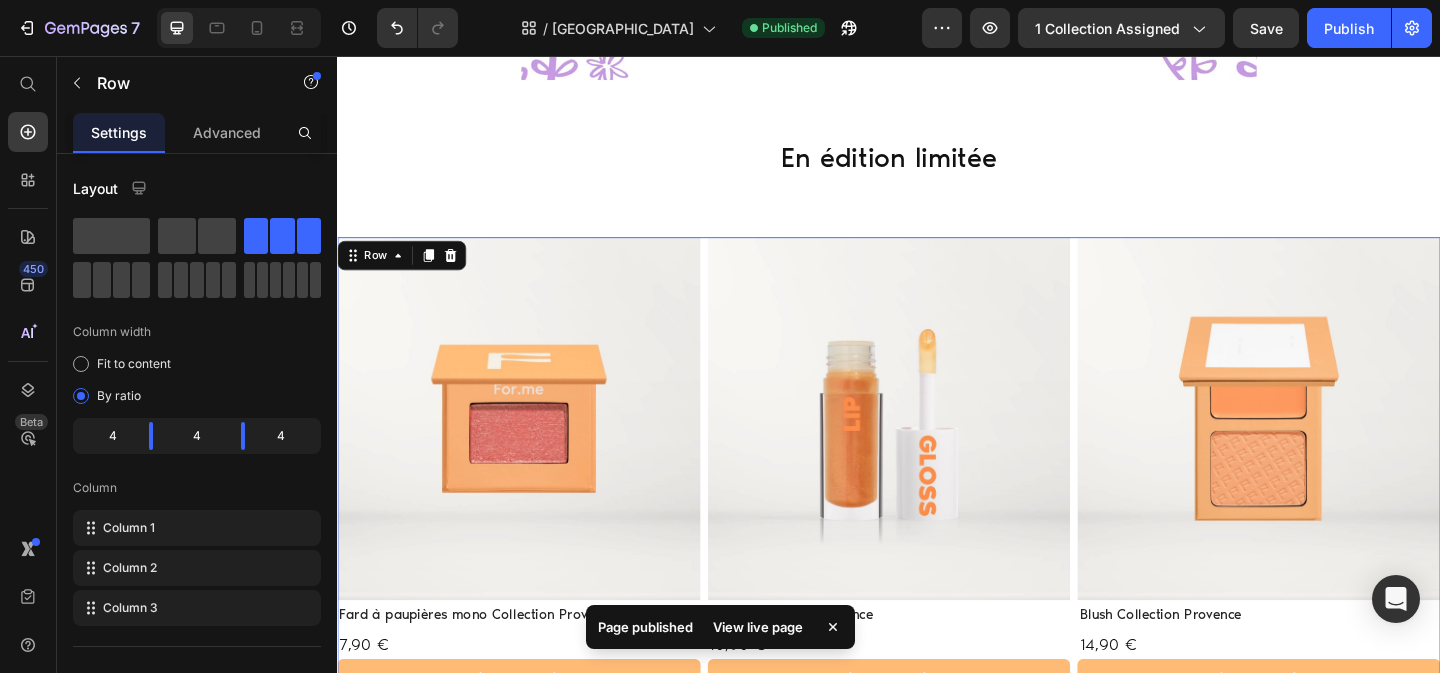 scroll, scrollTop: 383, scrollLeft: 0, axis: vertical 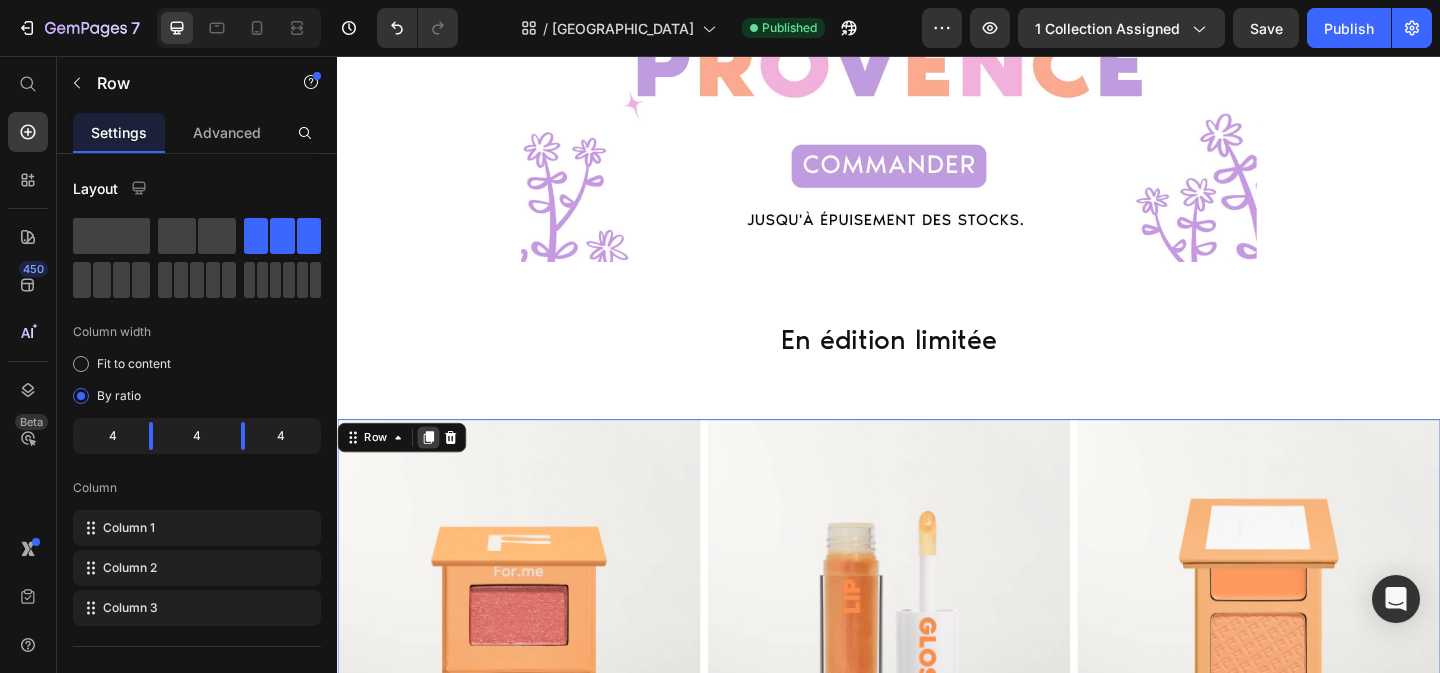 click 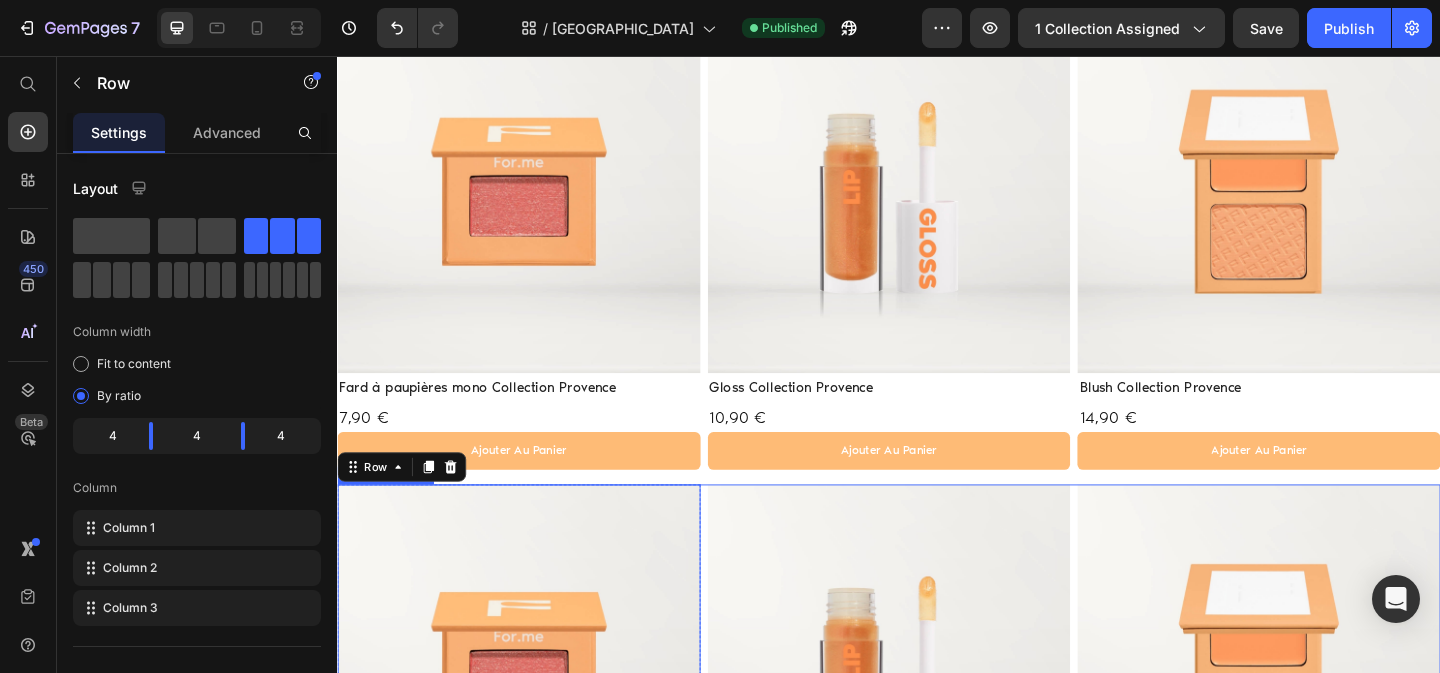 scroll, scrollTop: 782, scrollLeft: 0, axis: vertical 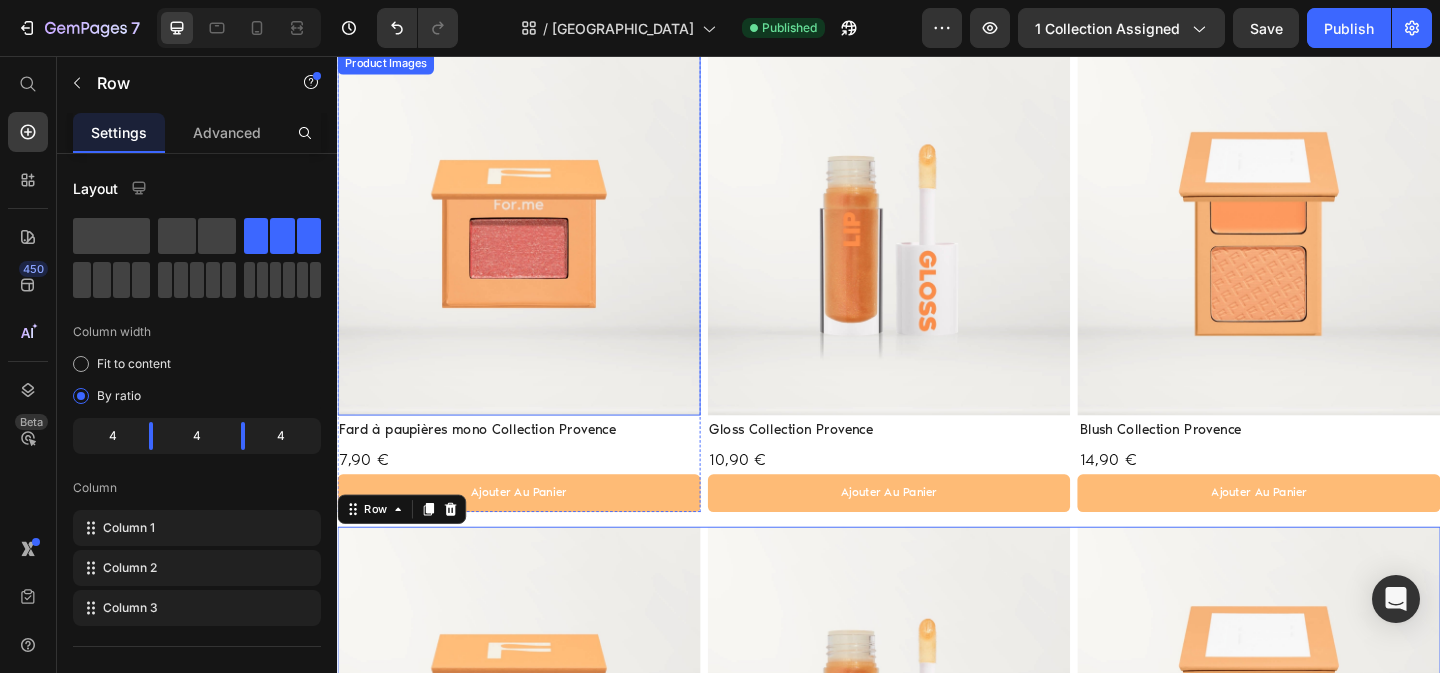 click at bounding box center (534, 249) 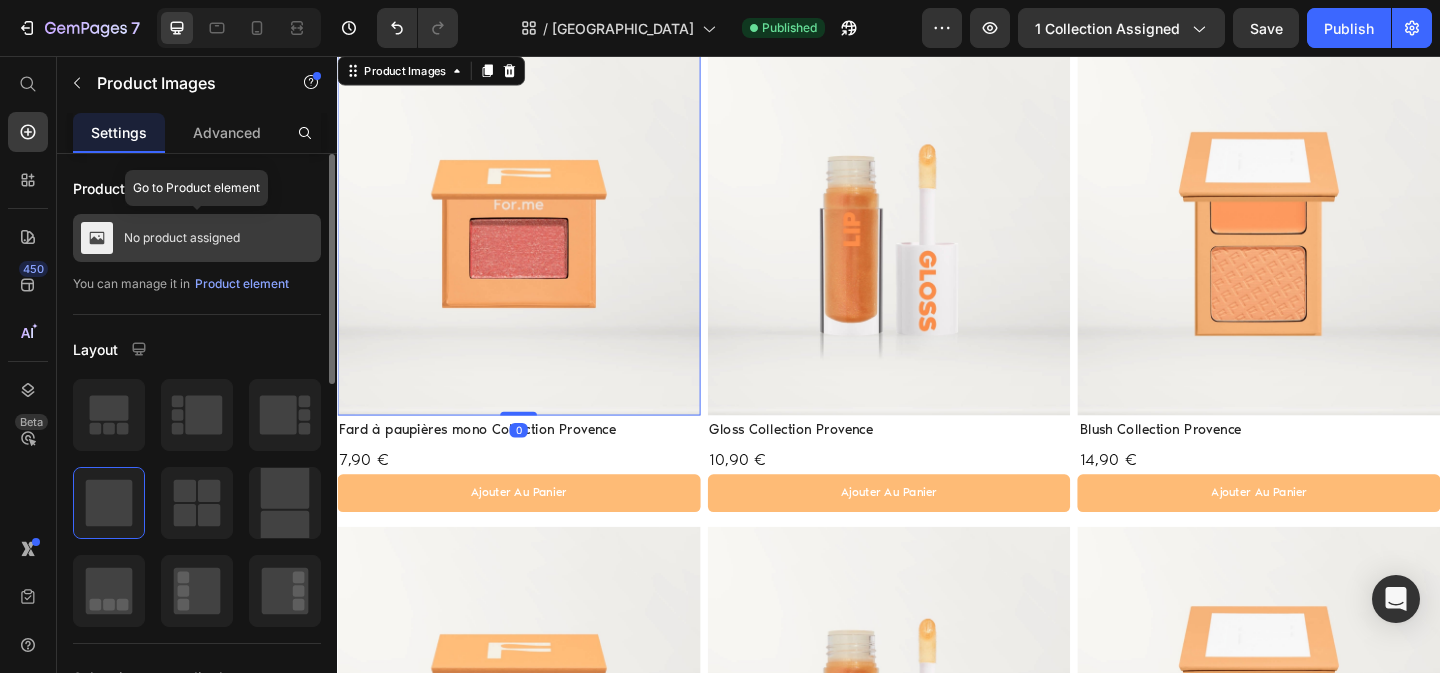 click on "No product assigned" at bounding box center (182, 238) 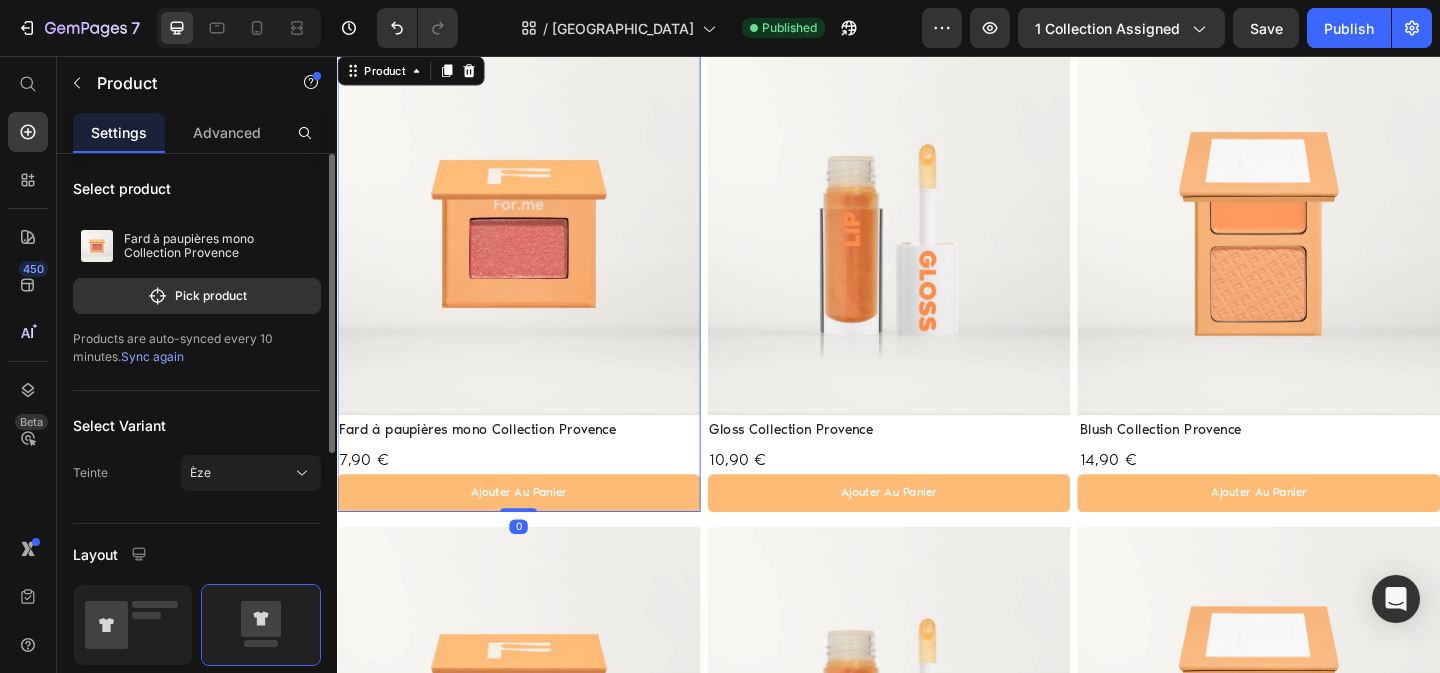 click on "Products are auto-synced every 10 minutes.  Sync again" at bounding box center [197, 348] 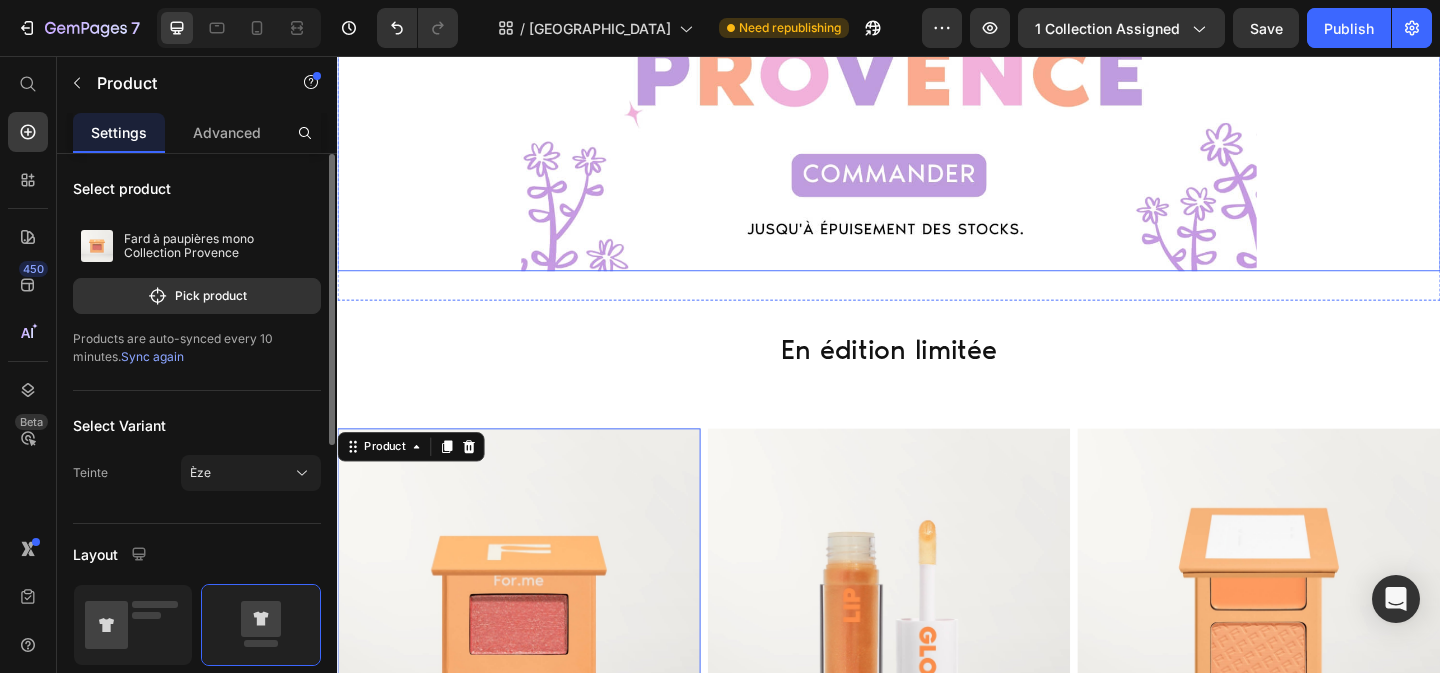 scroll, scrollTop: 766, scrollLeft: 0, axis: vertical 